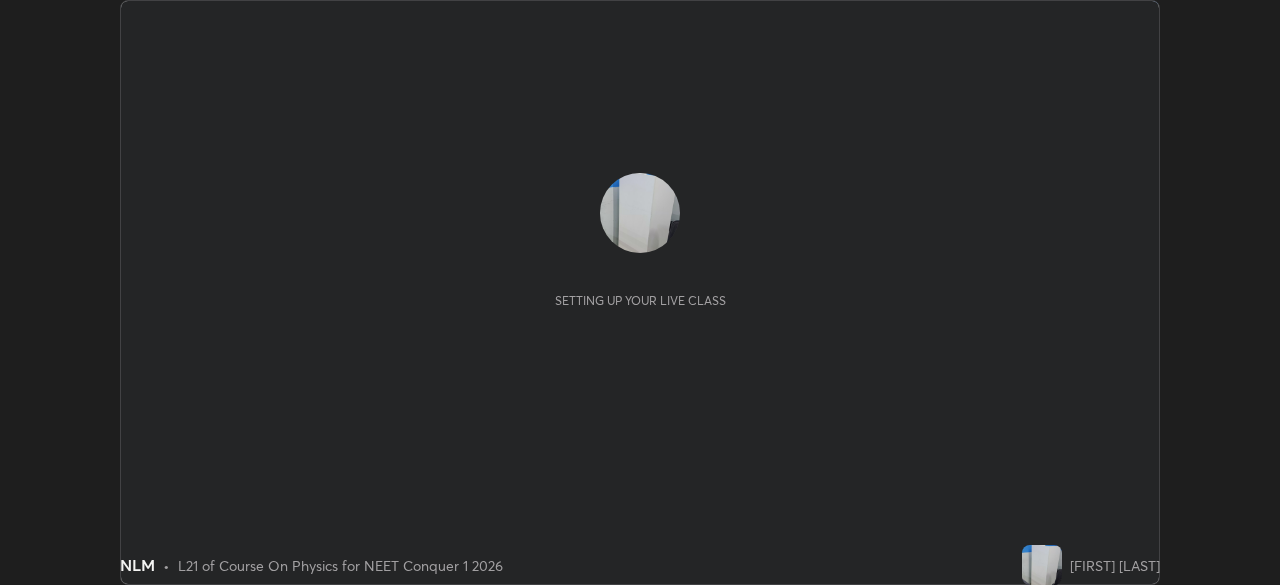 scroll, scrollTop: 0, scrollLeft: 0, axis: both 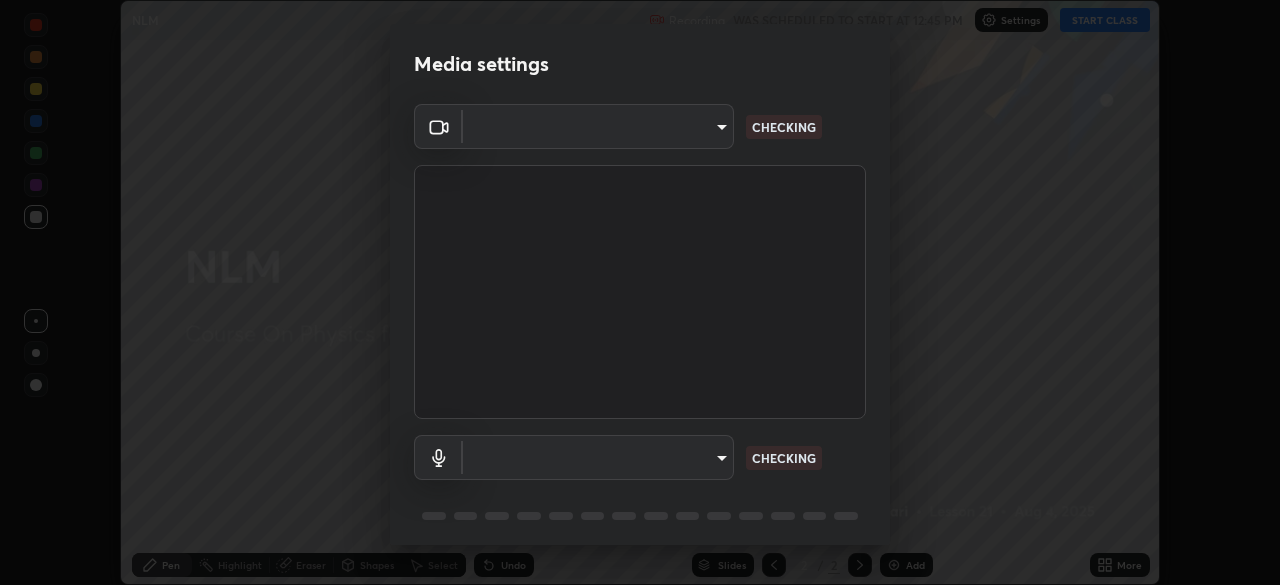 type on "f9c4e9580e1aca9040692785bcecd0a4ca70ebc765569f059dd55e2712b6caab" 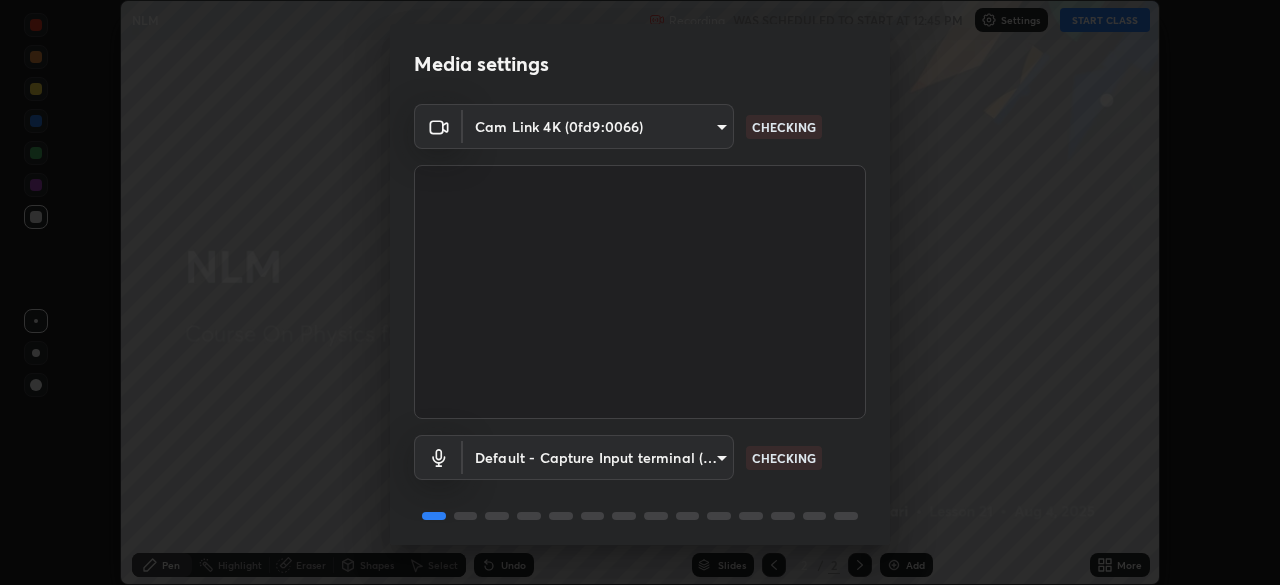 scroll, scrollTop: 71, scrollLeft: 0, axis: vertical 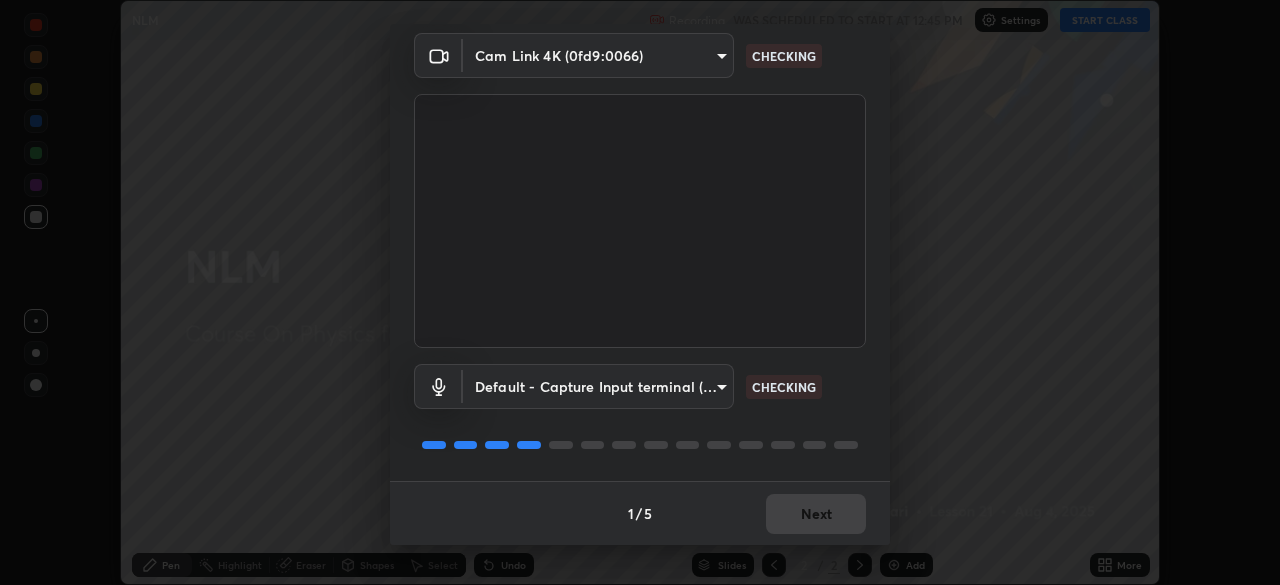 click on "Erase all NLM Recording WAS SCHEDULED TO START AT 12:45 PM Settings START CLASS Setting up your live class NLM • L21 of Course On Physics for NEET Conquer 1 2026 [FIRST] [LAST] Pen Highlight Eraser Shapes Select Undo Slides 2 / 2 Add More No doubts shared Encourage your learners to ask a doubt for better clarity Report an issue Reason for reporting Buffering Chat not working Audio - Video sync issue Educator video quality low ​ Attach an image Report Media settings Cam Link 4K ([DEVICE_ID]) [HASH] CHECKING Default - Capture Input terminal (Digital Array MIC) default CHECKING 1 / 5 Next" at bounding box center (640, 292) 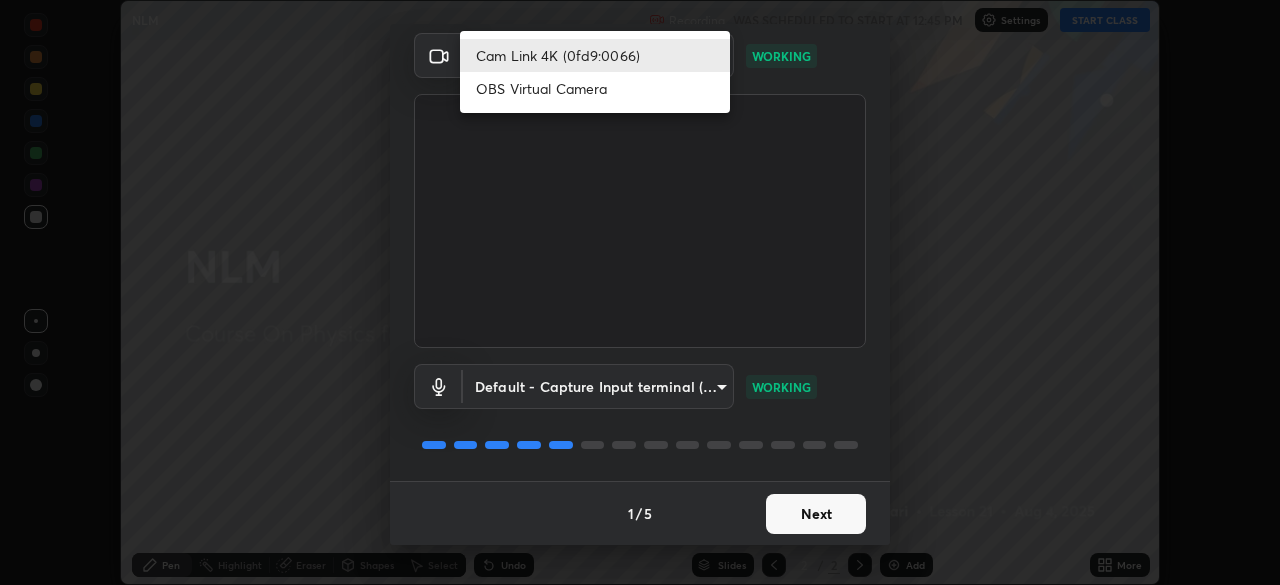 click on "OBS Virtual Camera" at bounding box center [595, 88] 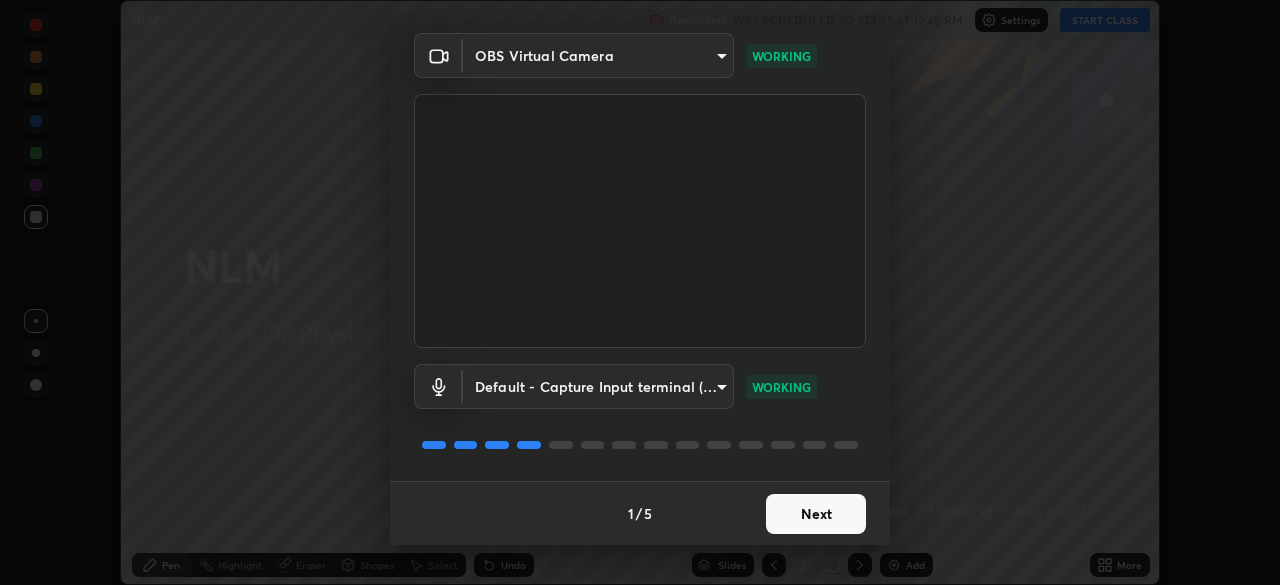 click on "Next" at bounding box center (816, 514) 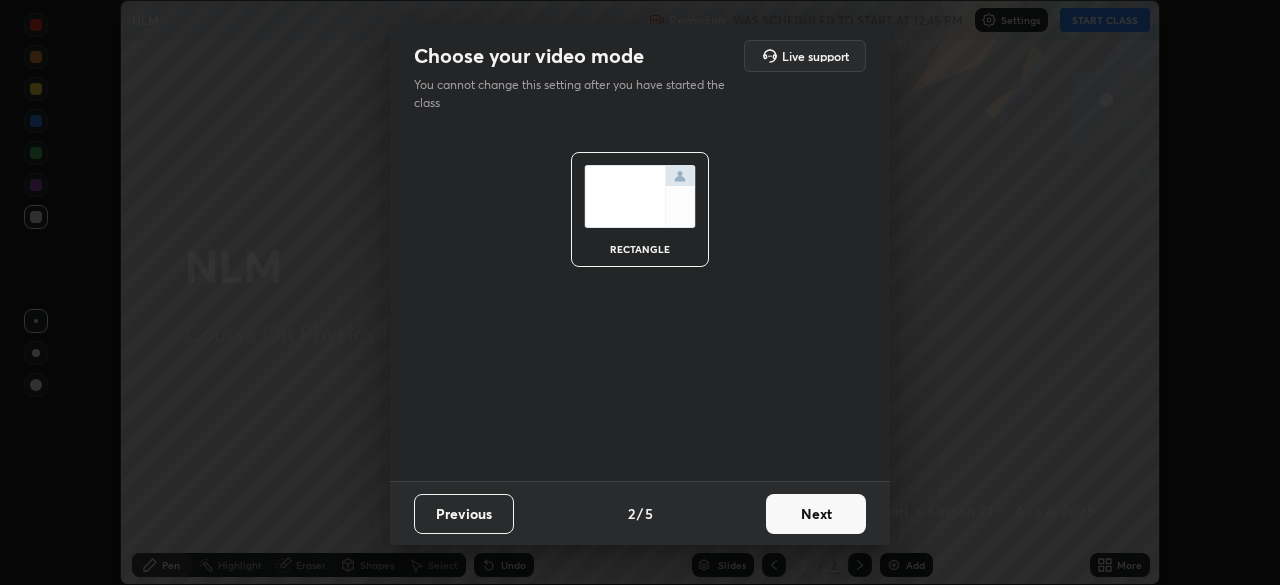 scroll, scrollTop: 0, scrollLeft: 0, axis: both 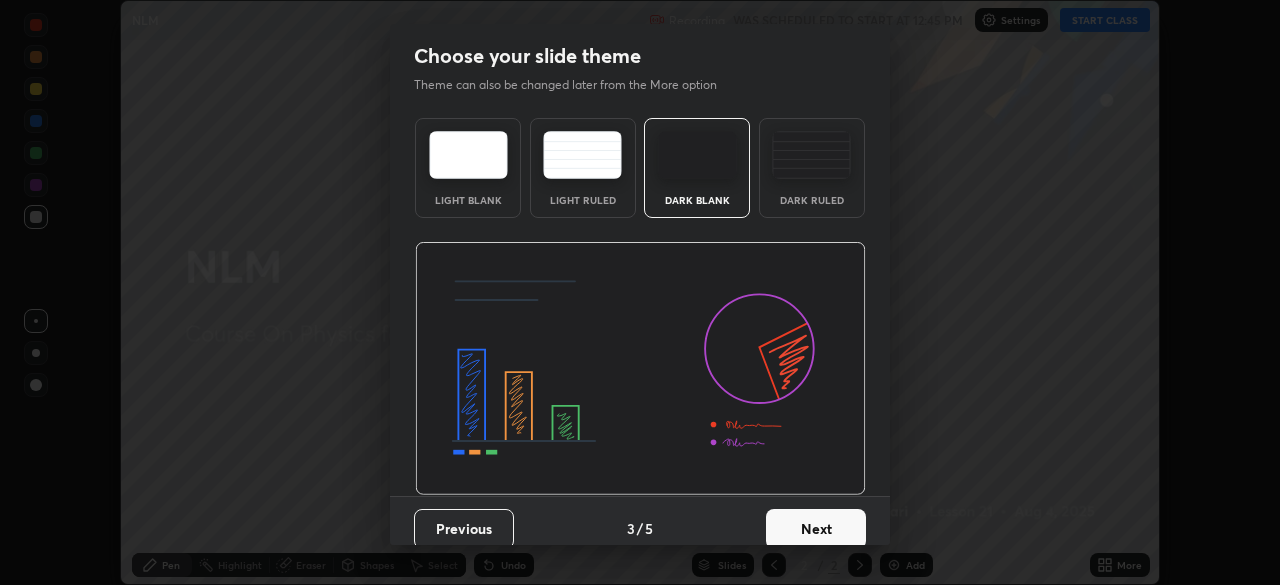 click on "Next" at bounding box center (816, 529) 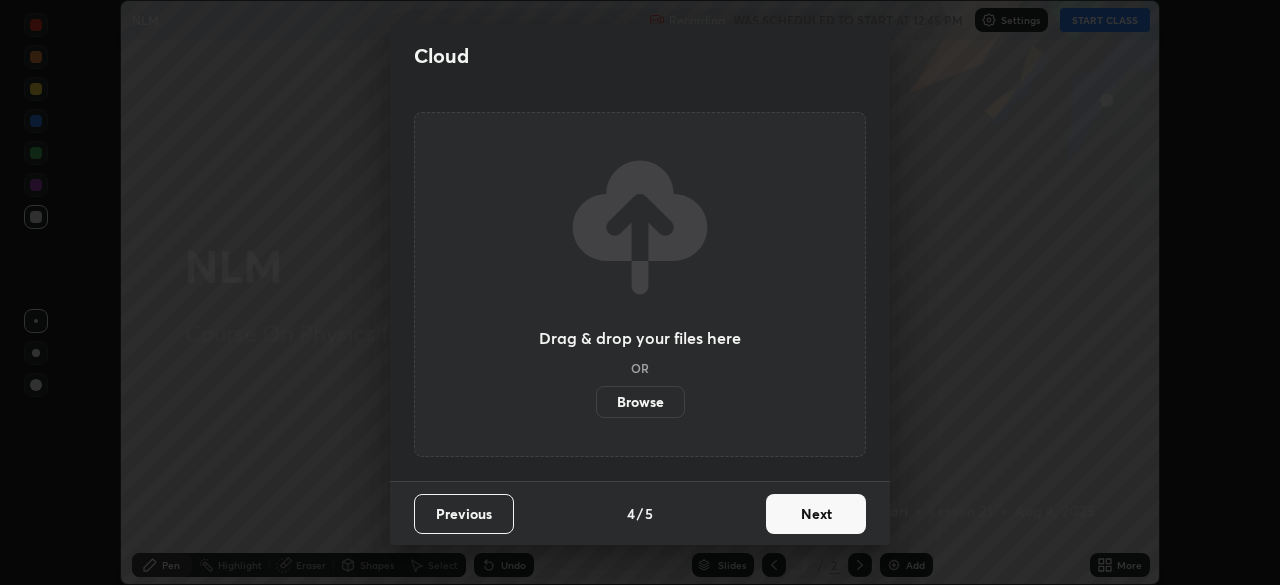 click on "Next" at bounding box center [816, 514] 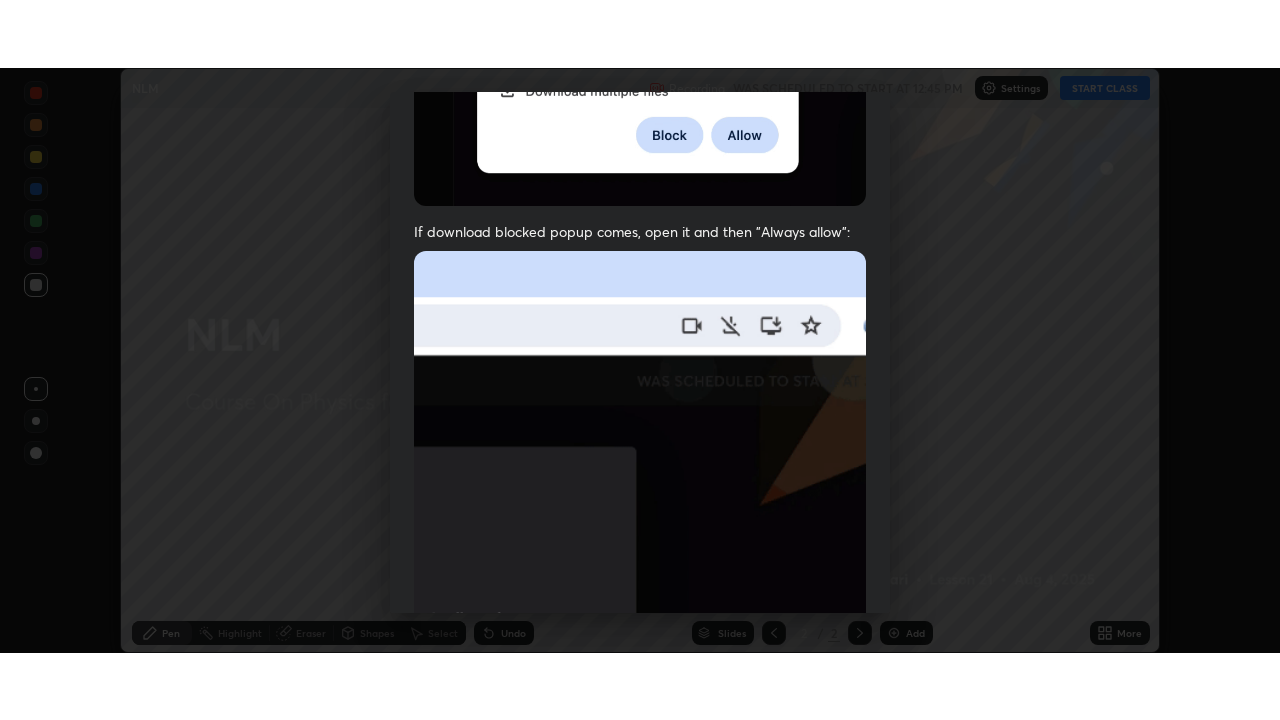 scroll, scrollTop: 464, scrollLeft: 0, axis: vertical 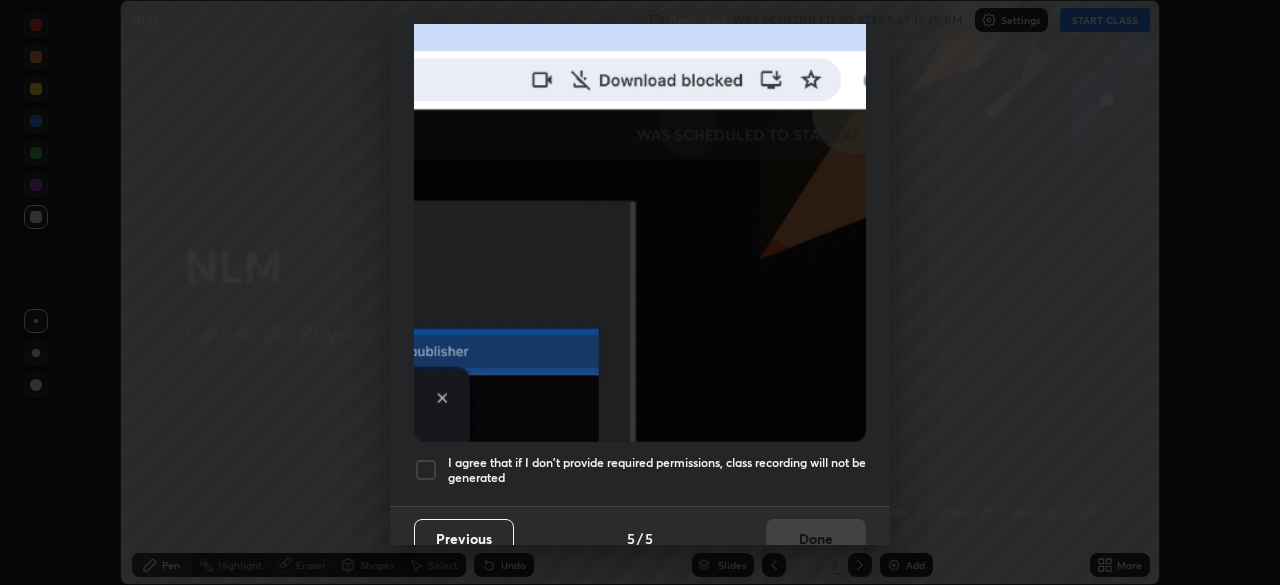 click at bounding box center (426, 470) 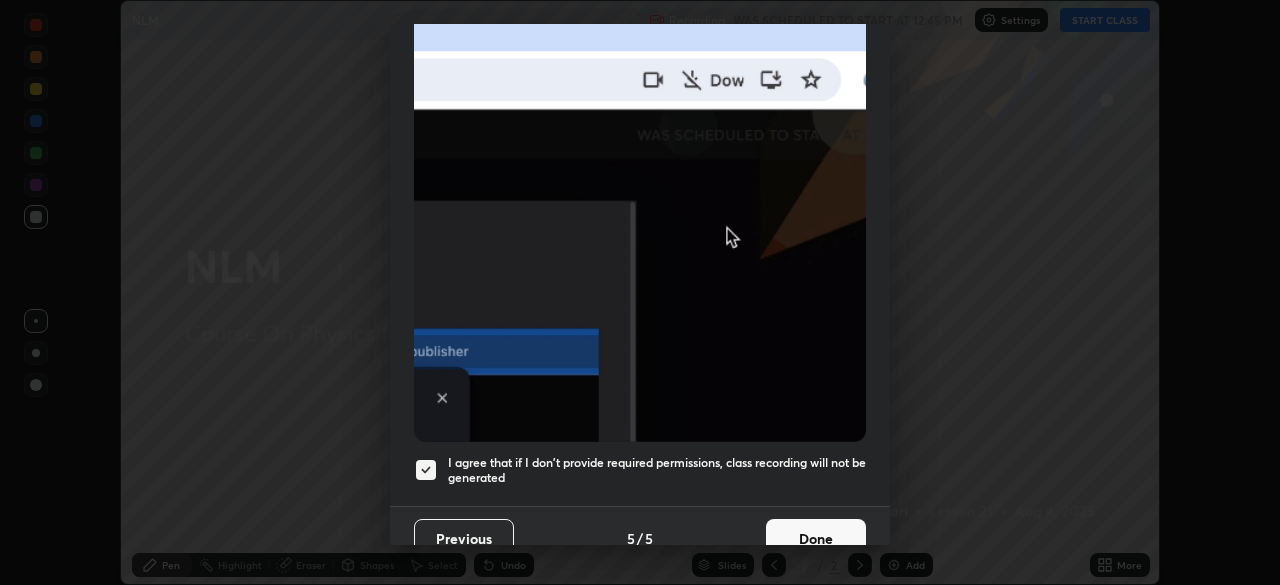 click on "Done" at bounding box center (816, 539) 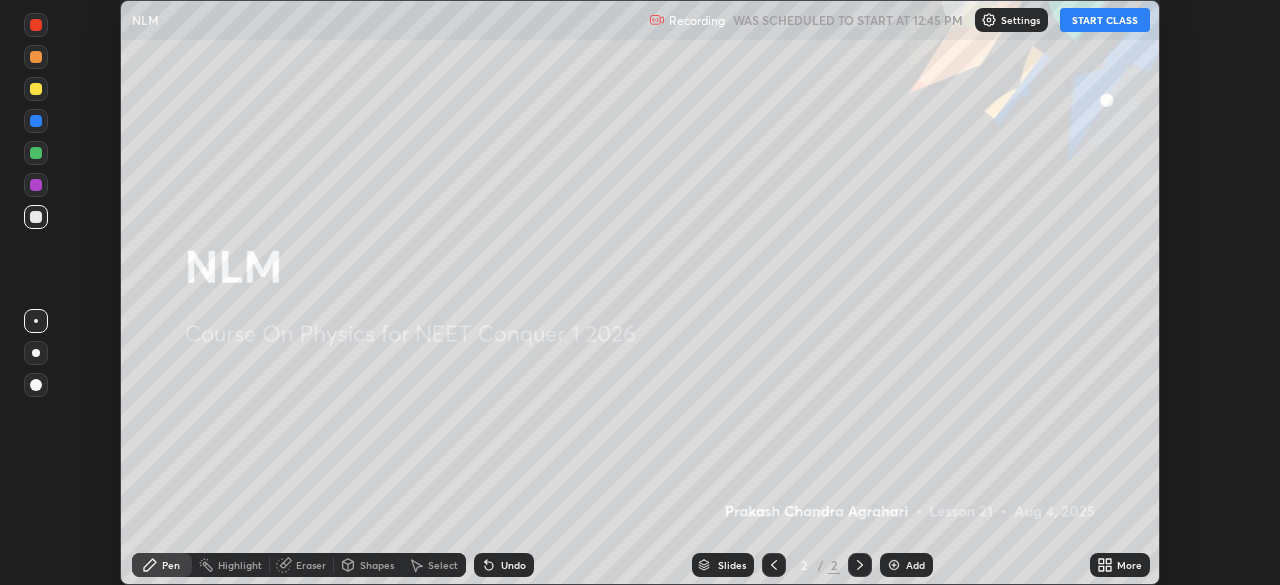 click on "START CLASS" at bounding box center [1105, 20] 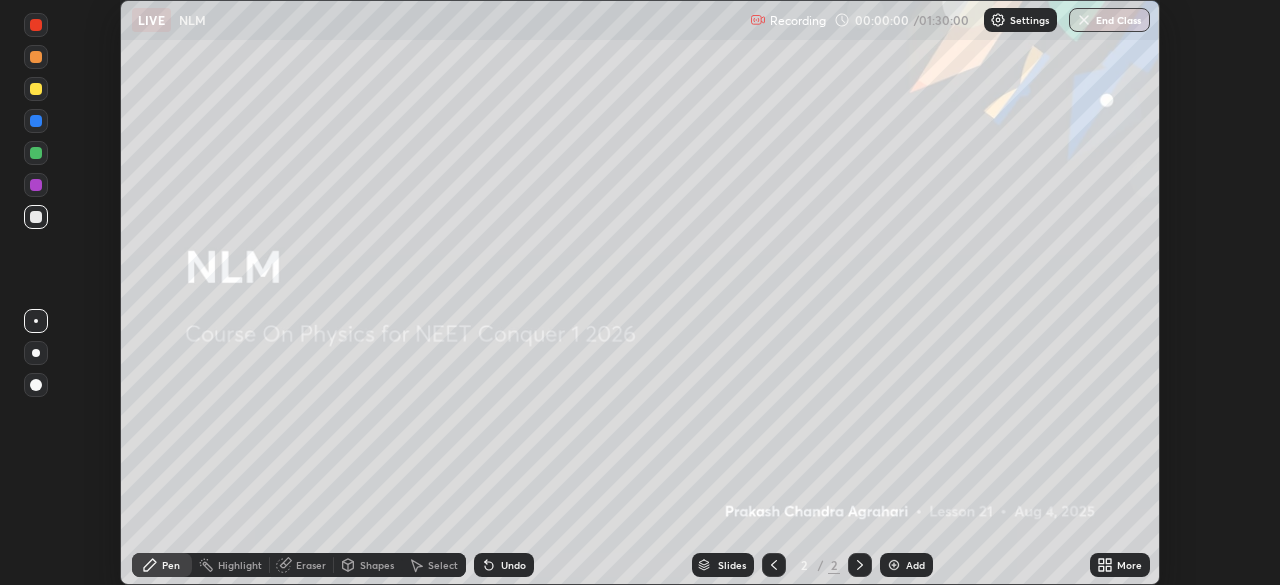 click 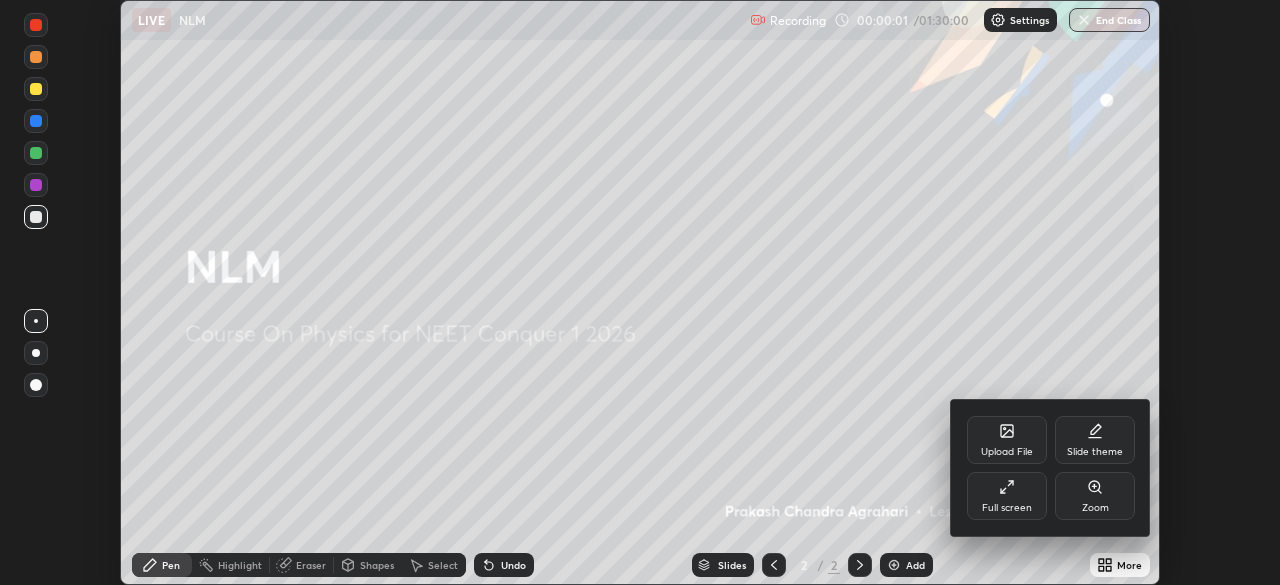 click on "Full screen" at bounding box center (1007, 496) 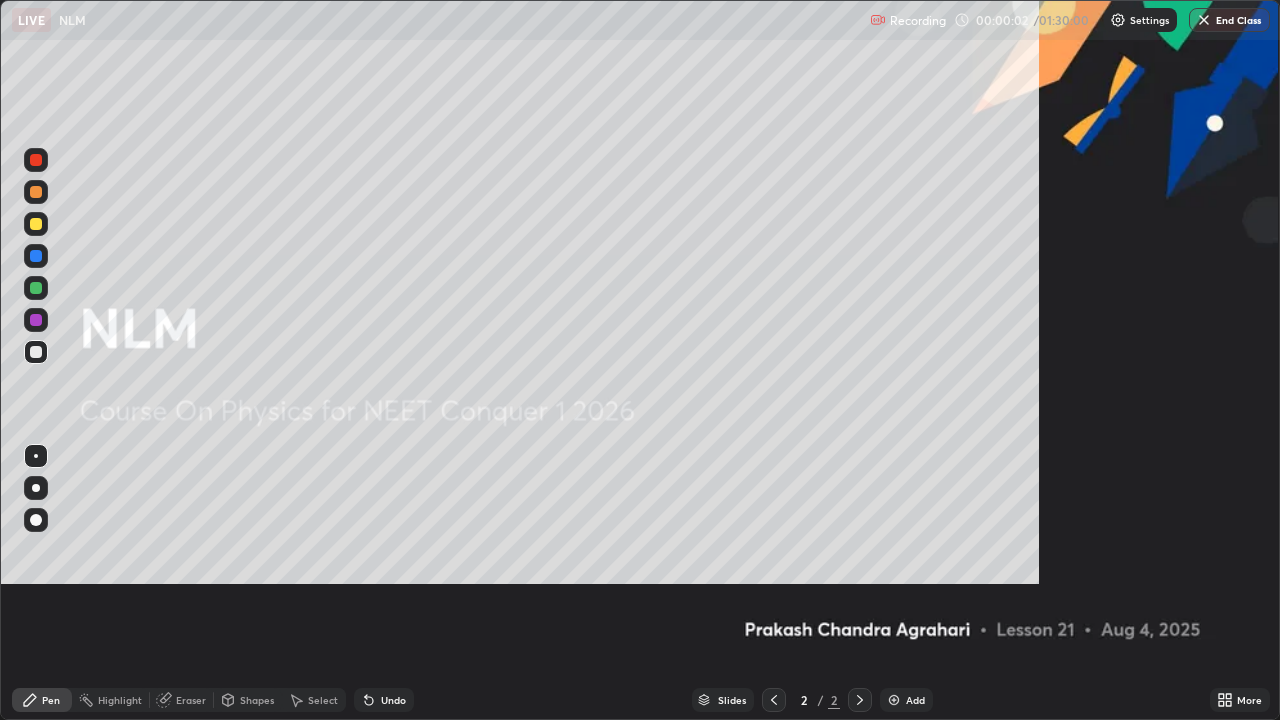 scroll, scrollTop: 99280, scrollLeft: 98720, axis: both 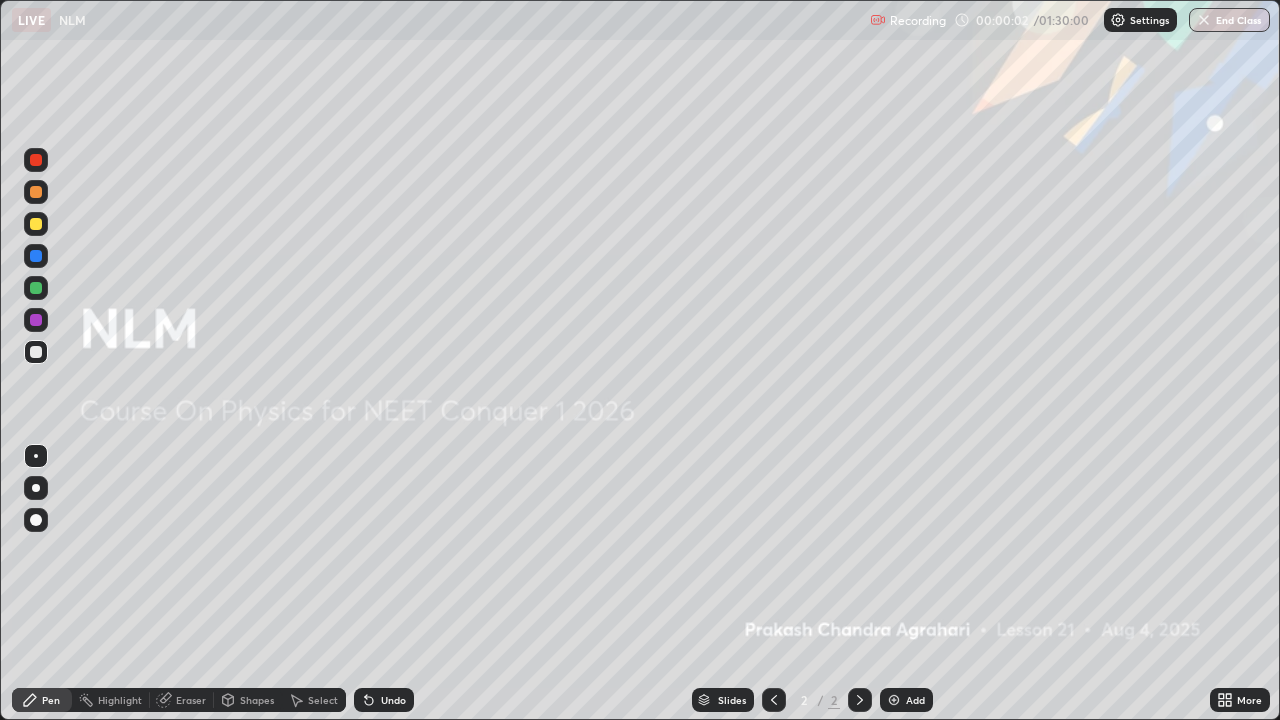 click on "Add" at bounding box center (915, 700) 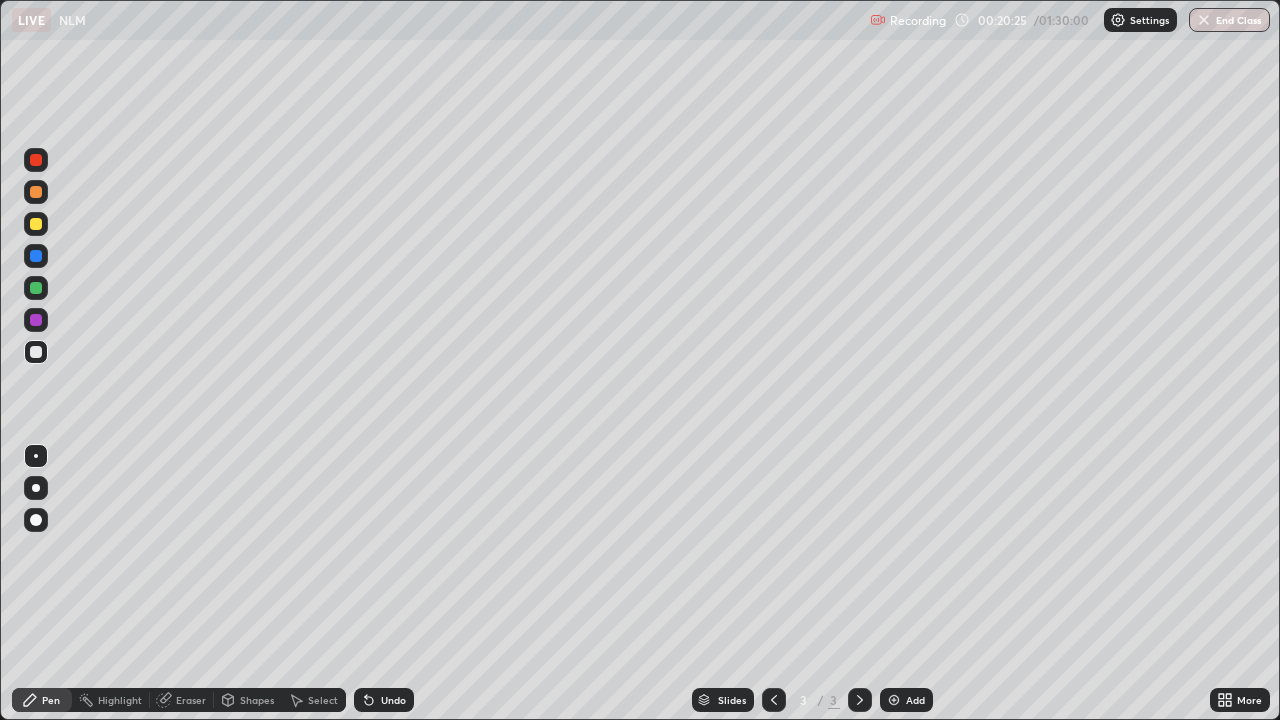 click on "Add" at bounding box center [915, 700] 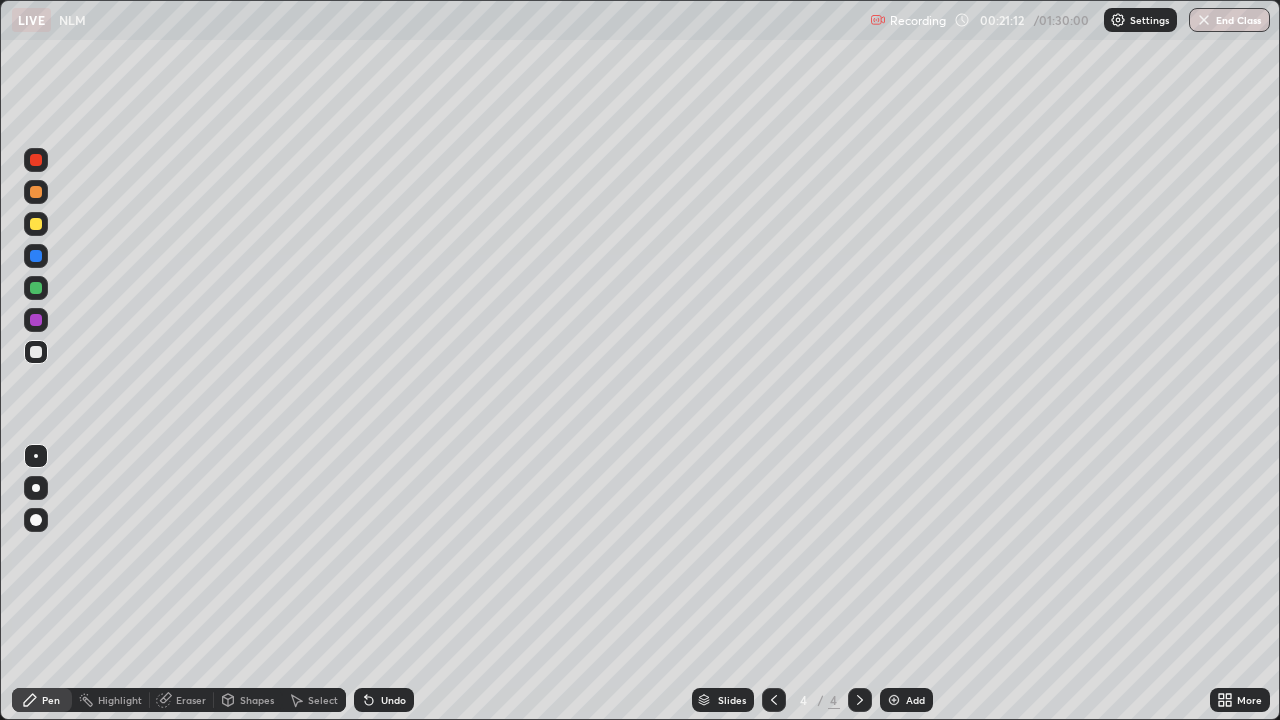 click on "Shapes" at bounding box center [257, 700] 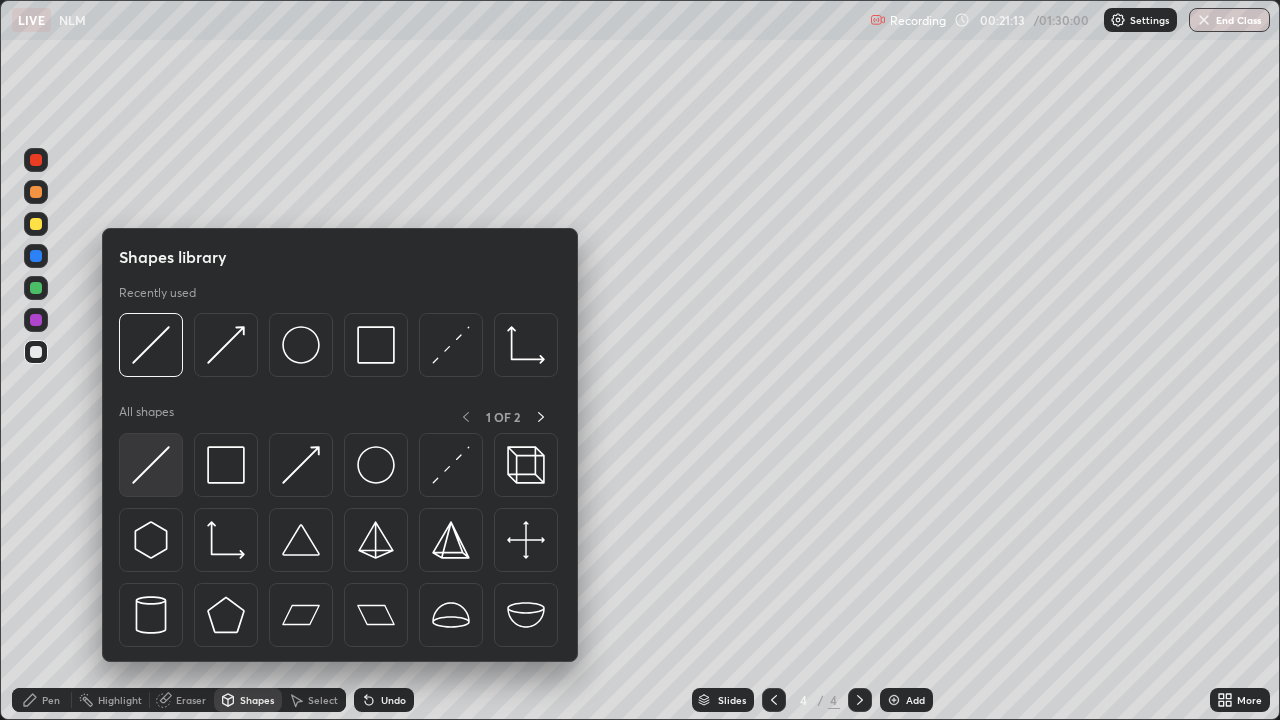 click at bounding box center (151, 465) 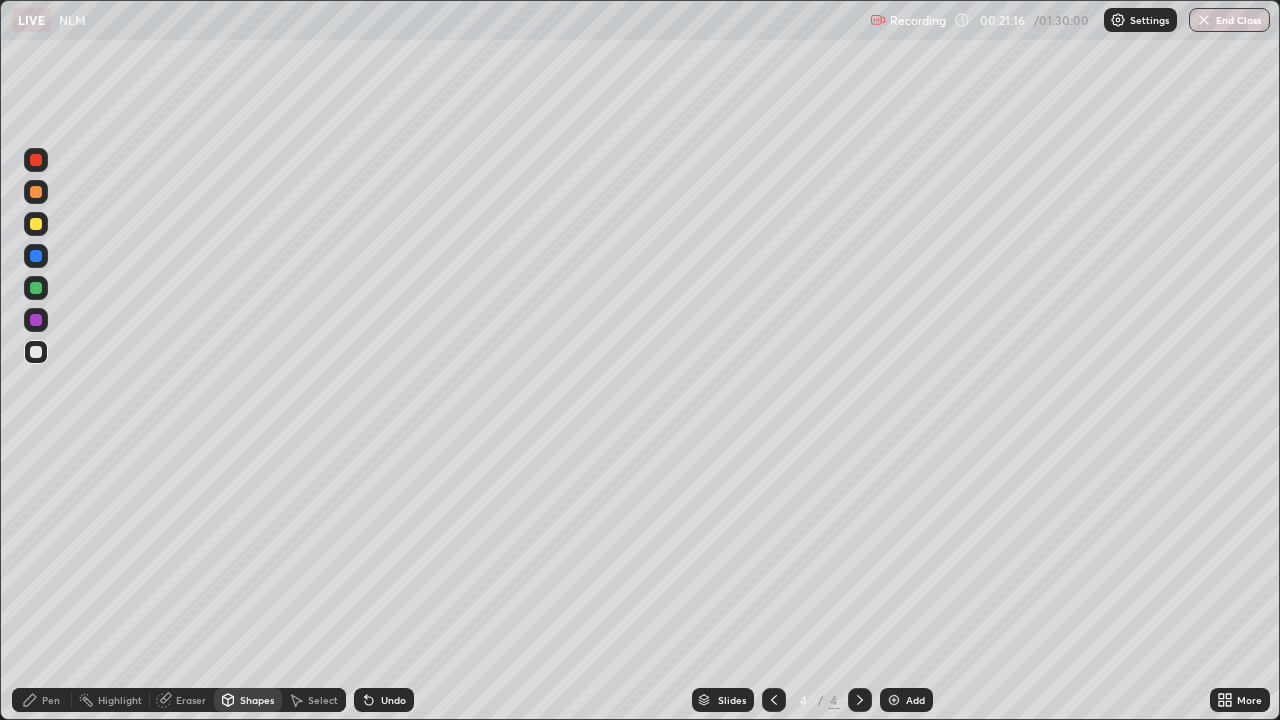 click on "Shapes" at bounding box center (248, 700) 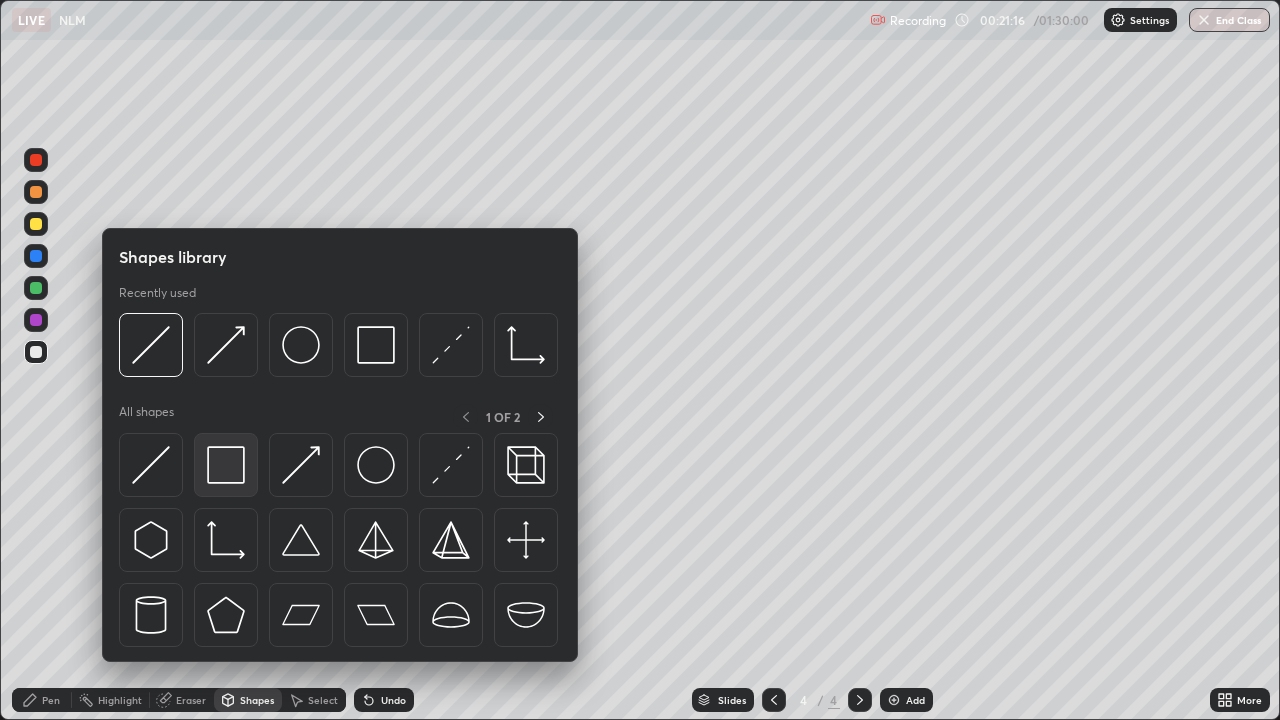 click at bounding box center [226, 465] 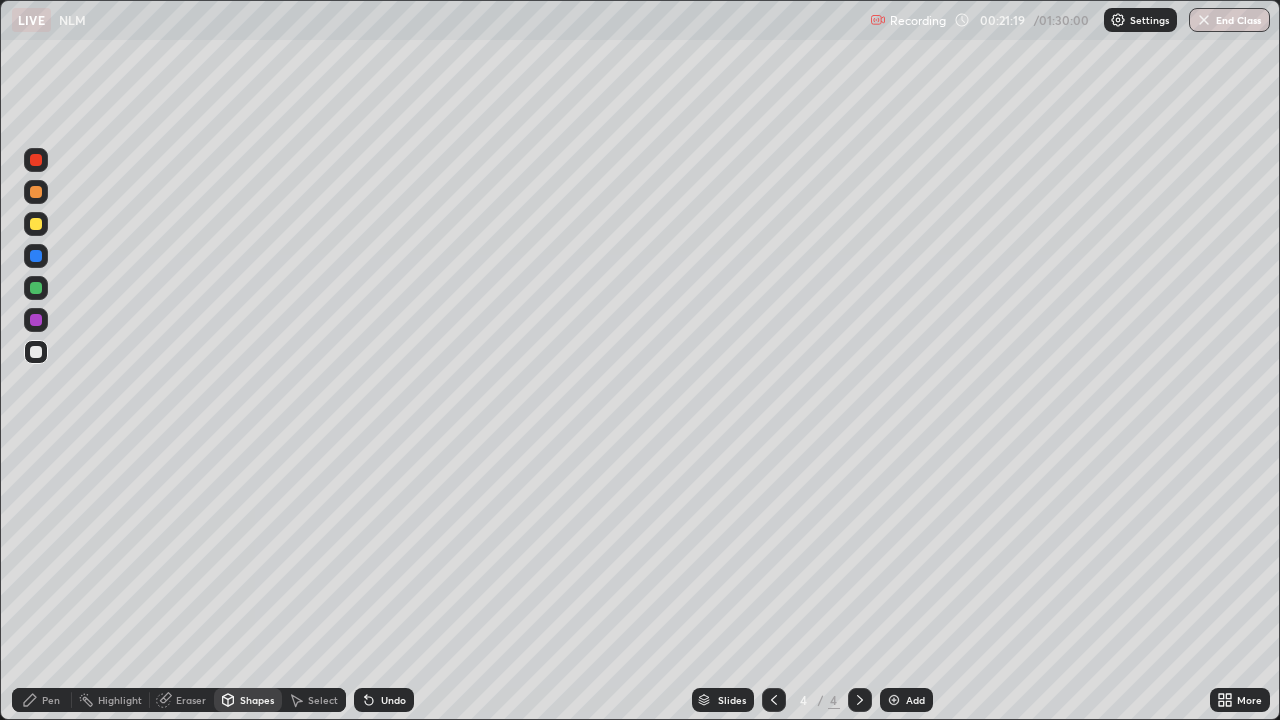click at bounding box center [36, 224] 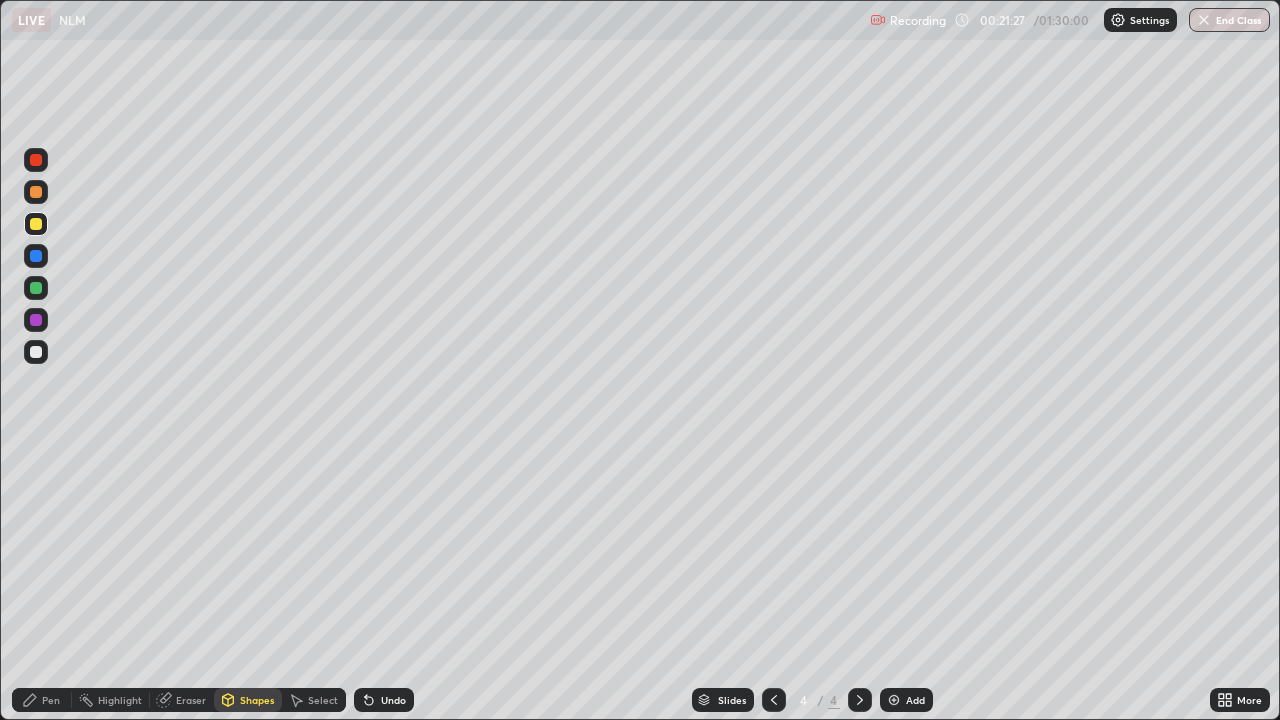 click at bounding box center (36, 288) 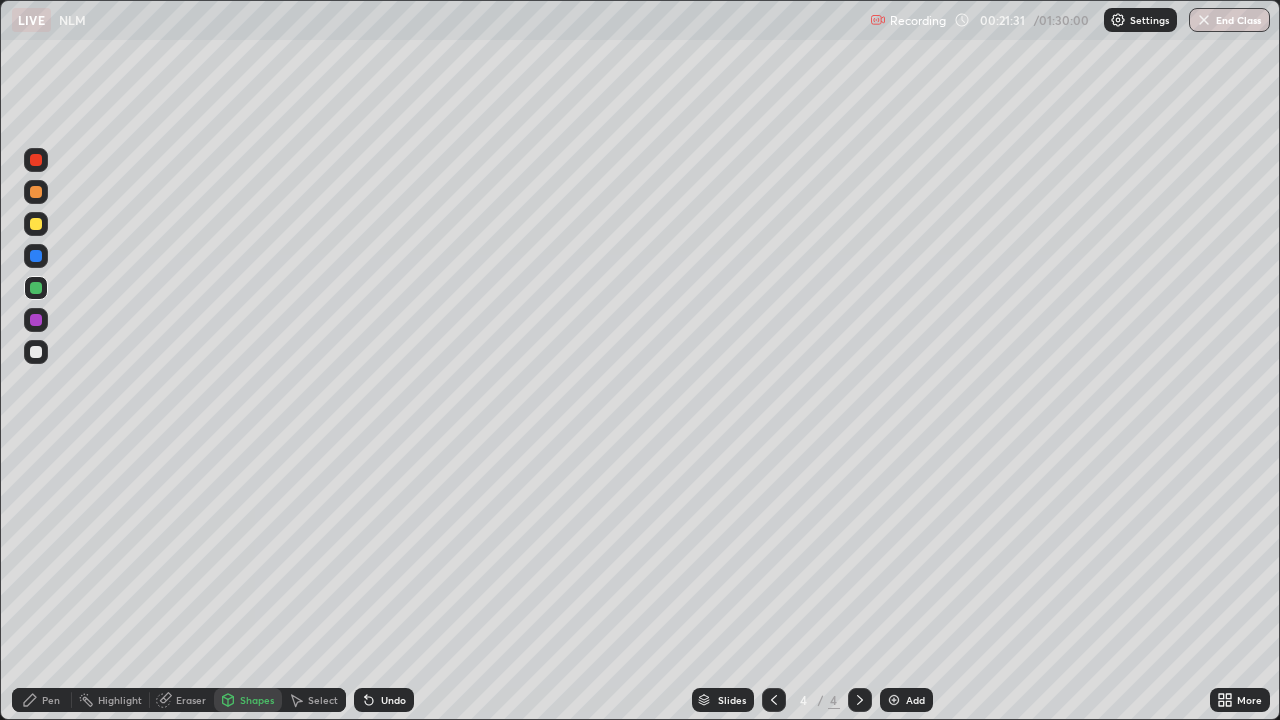click on "Shapes" at bounding box center [257, 700] 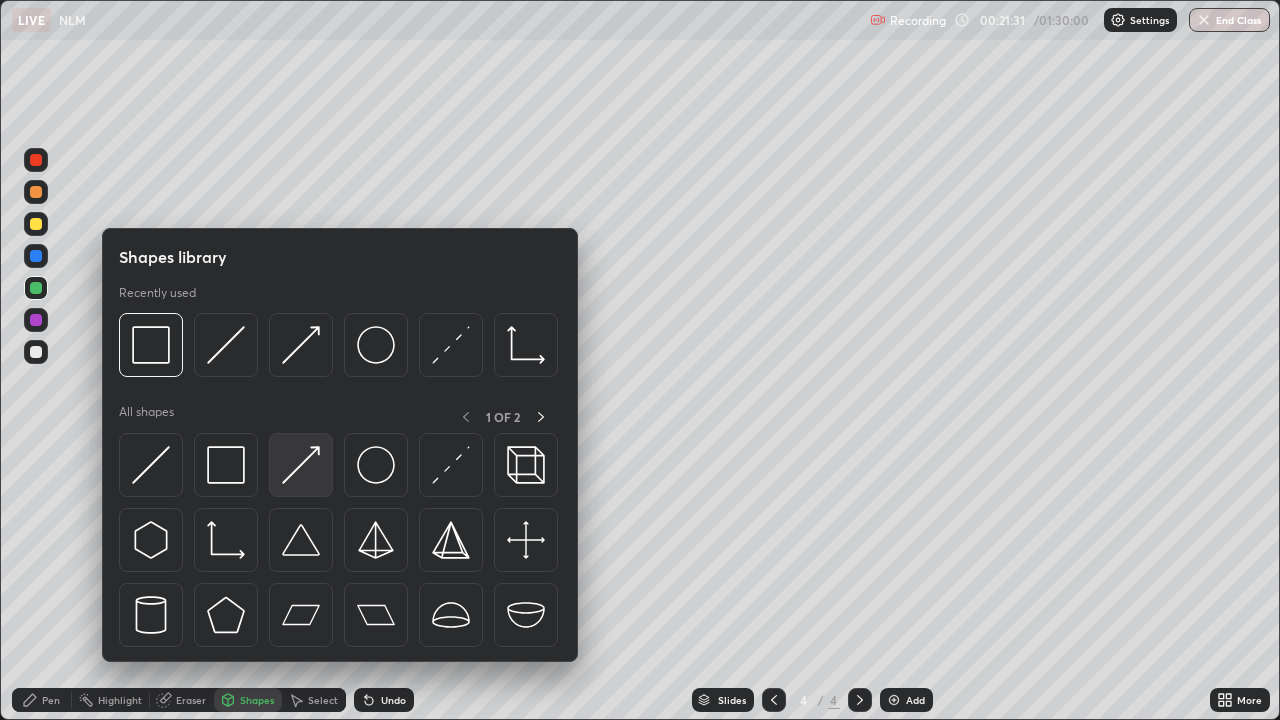 click at bounding box center (301, 465) 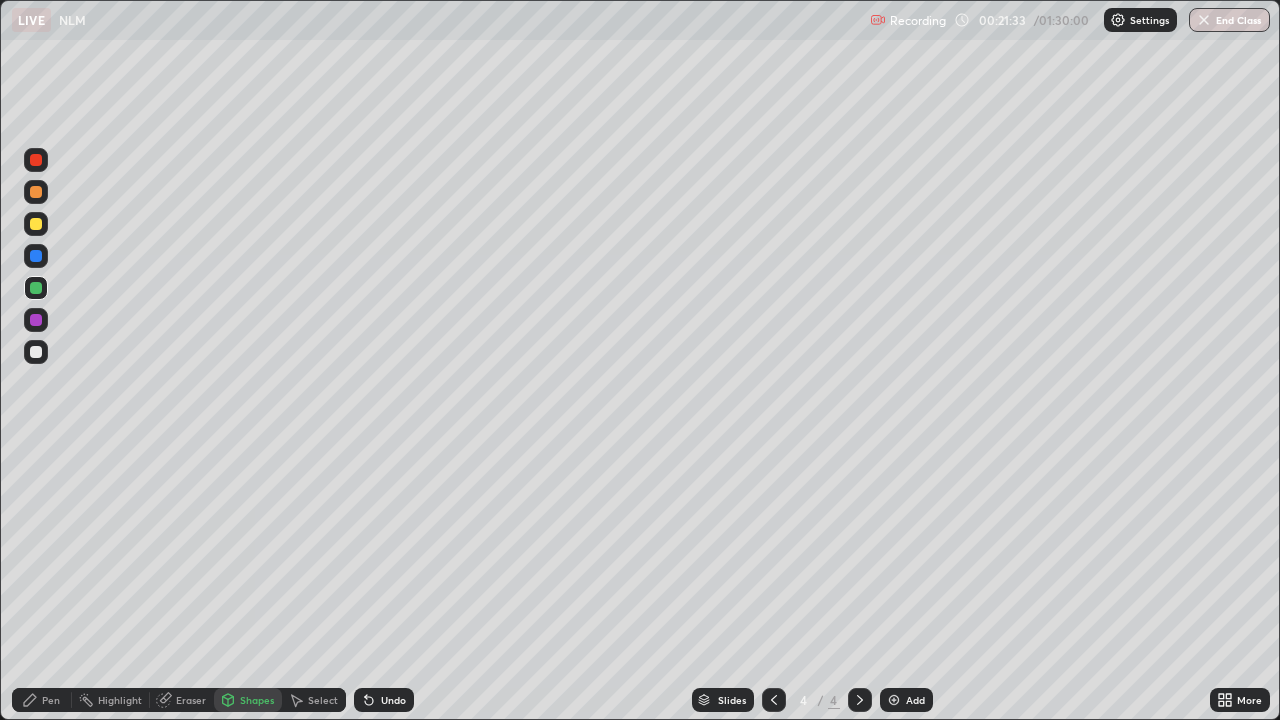 click on "Shapes" at bounding box center [248, 700] 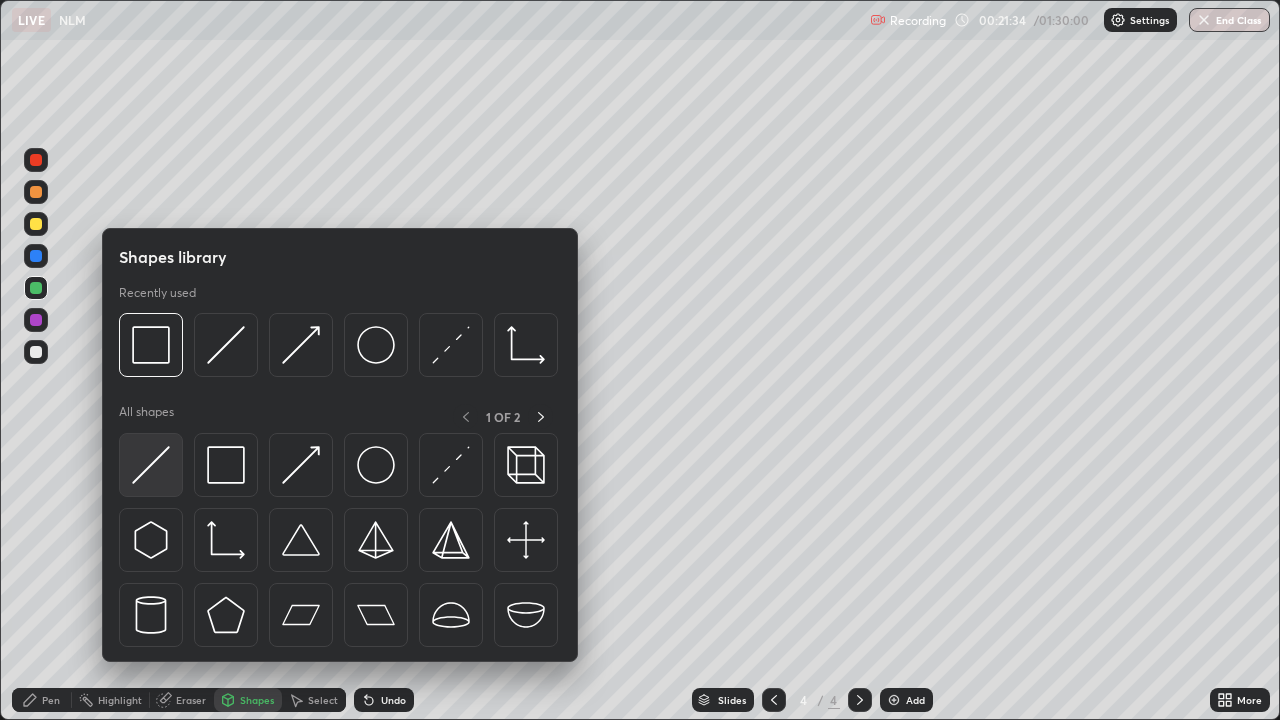 click at bounding box center (151, 465) 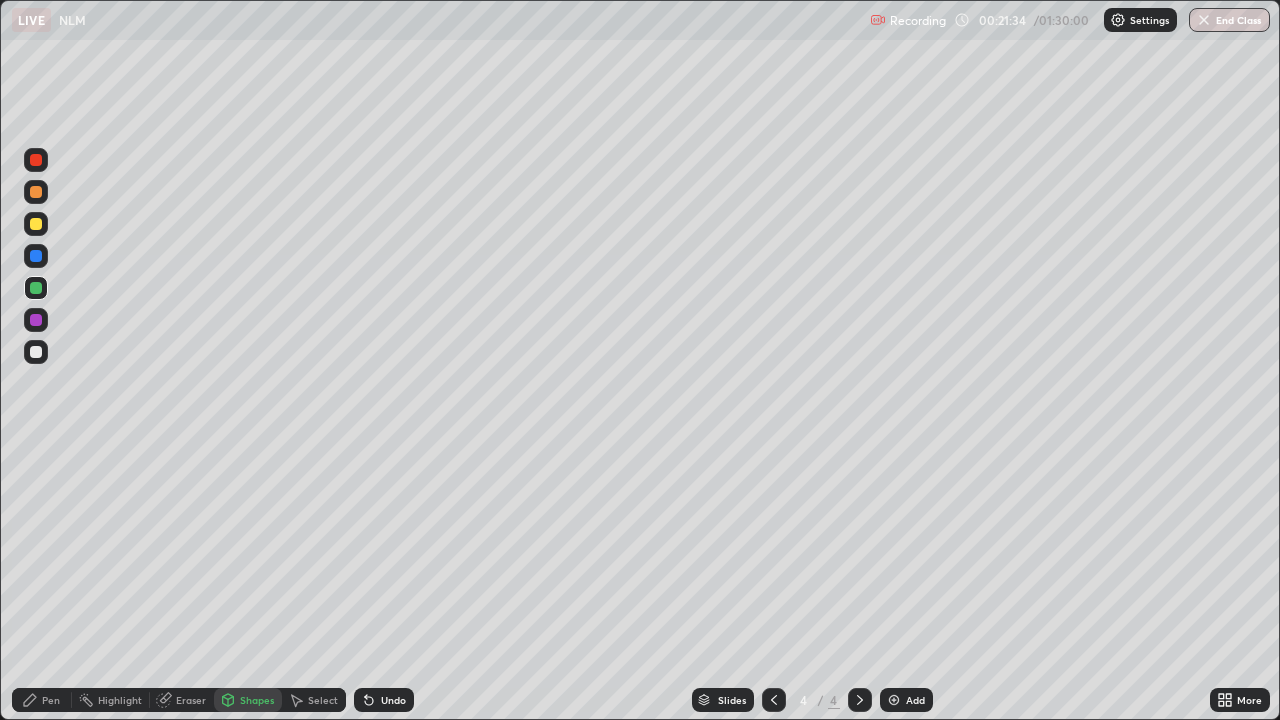 click at bounding box center [36, 320] 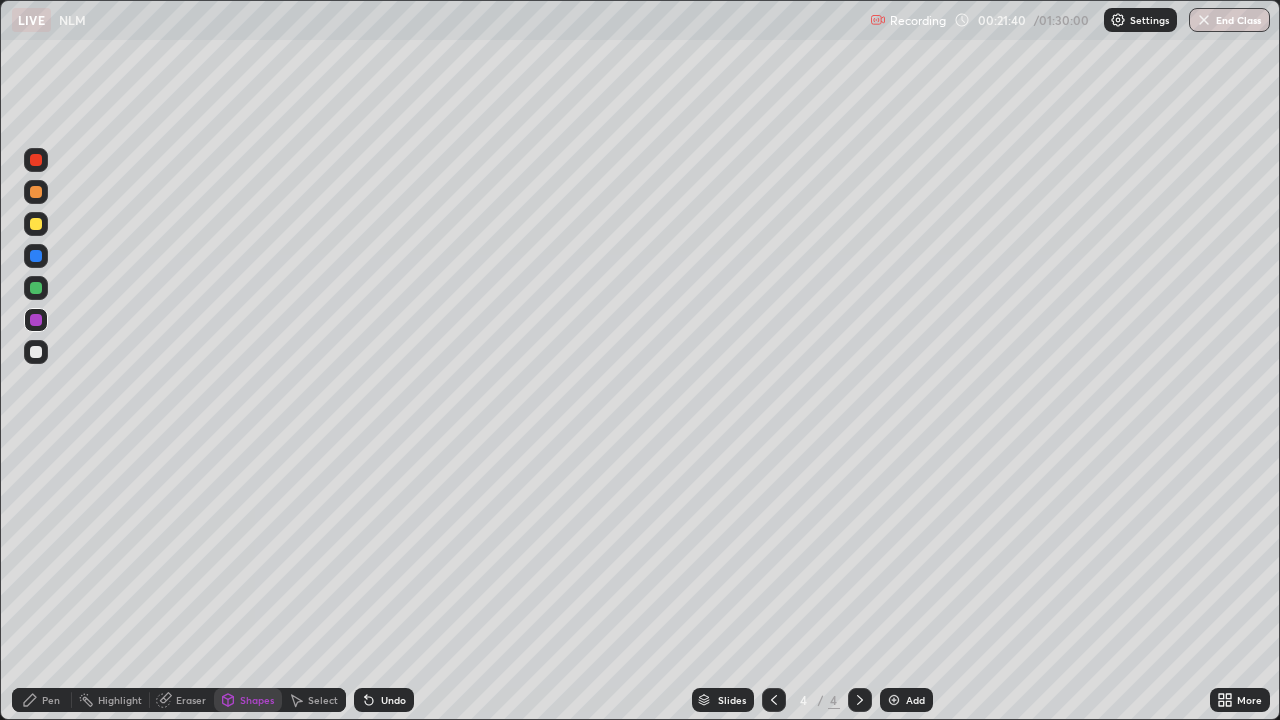 click on "Pen" at bounding box center [42, 700] 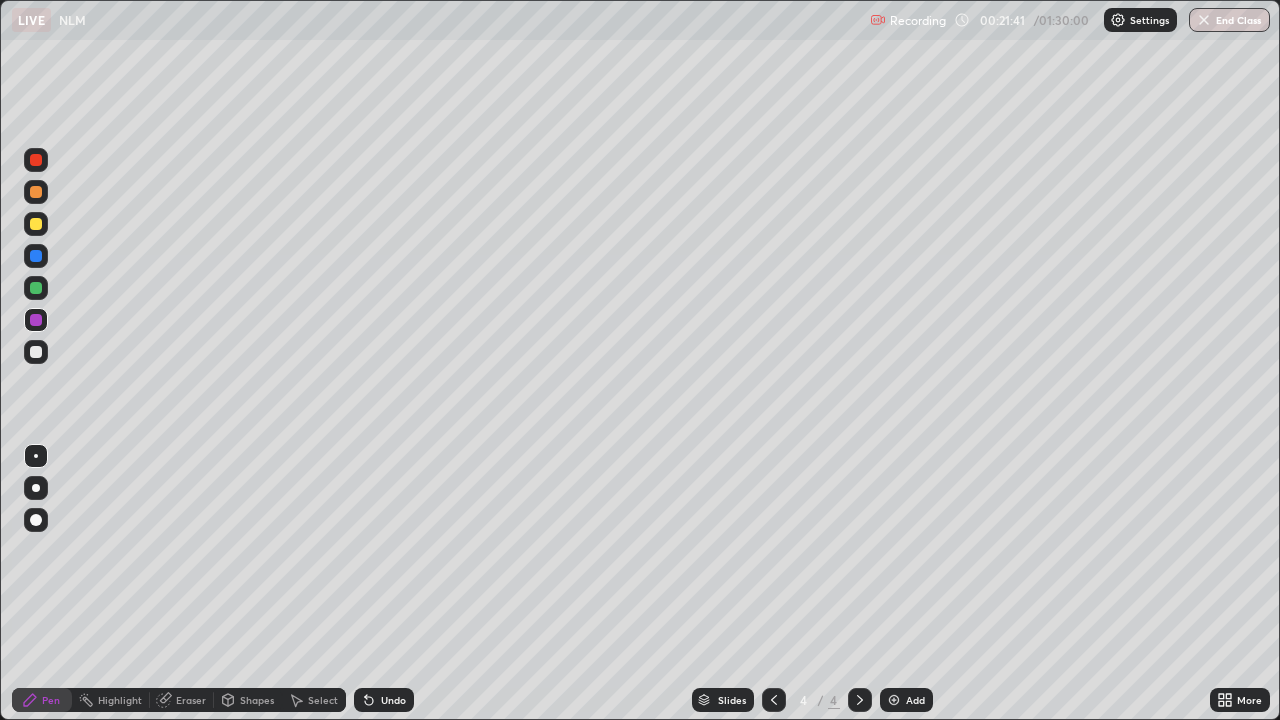 click at bounding box center (36, 352) 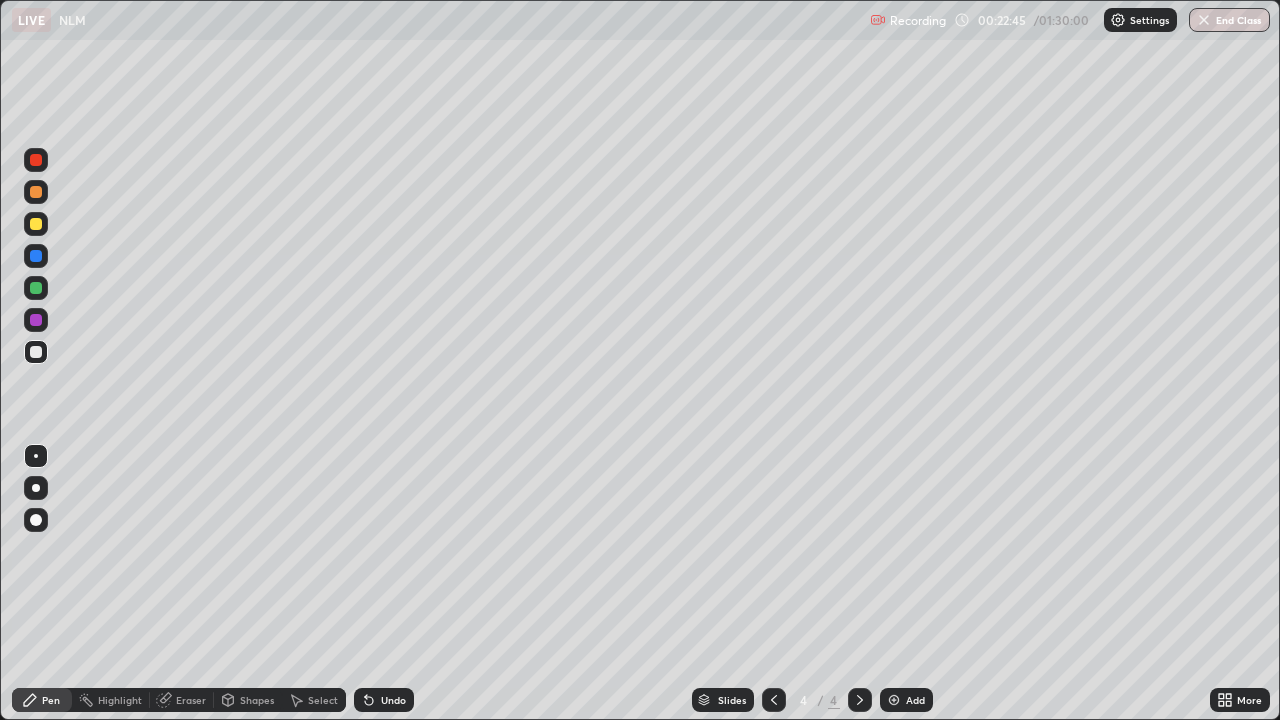 click on "Select" at bounding box center [314, 700] 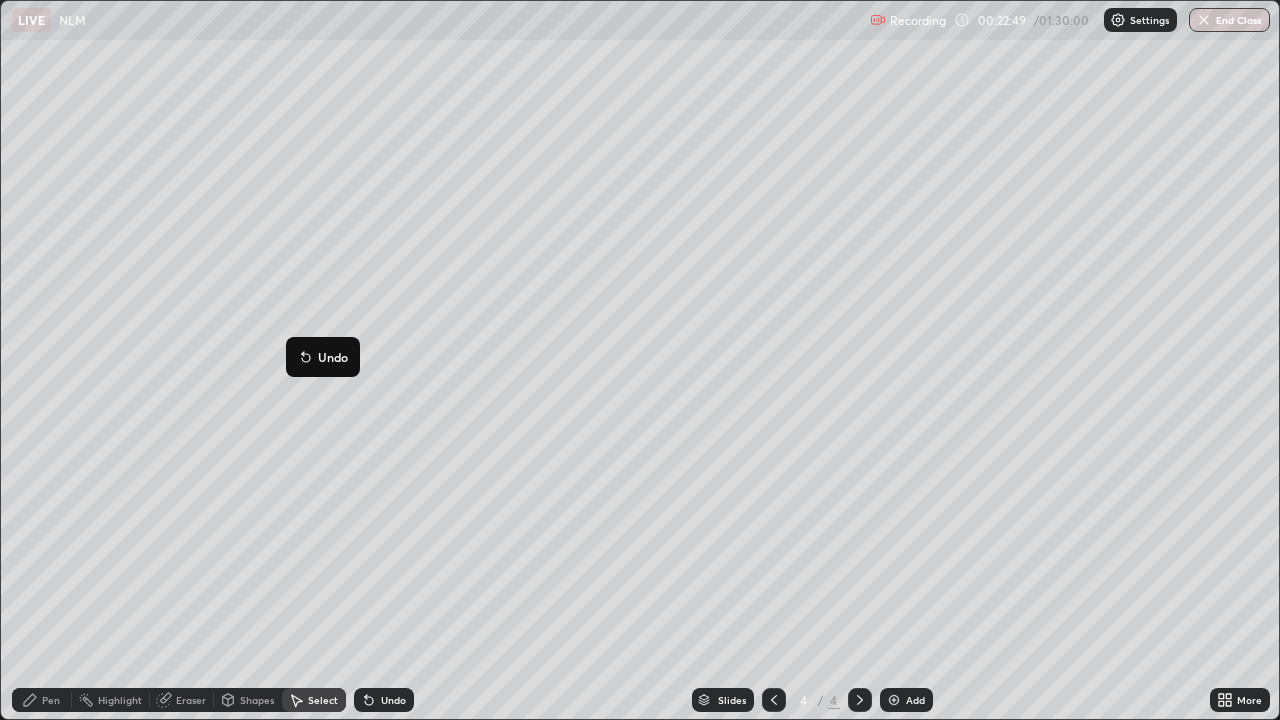 click on "Pen" at bounding box center [42, 700] 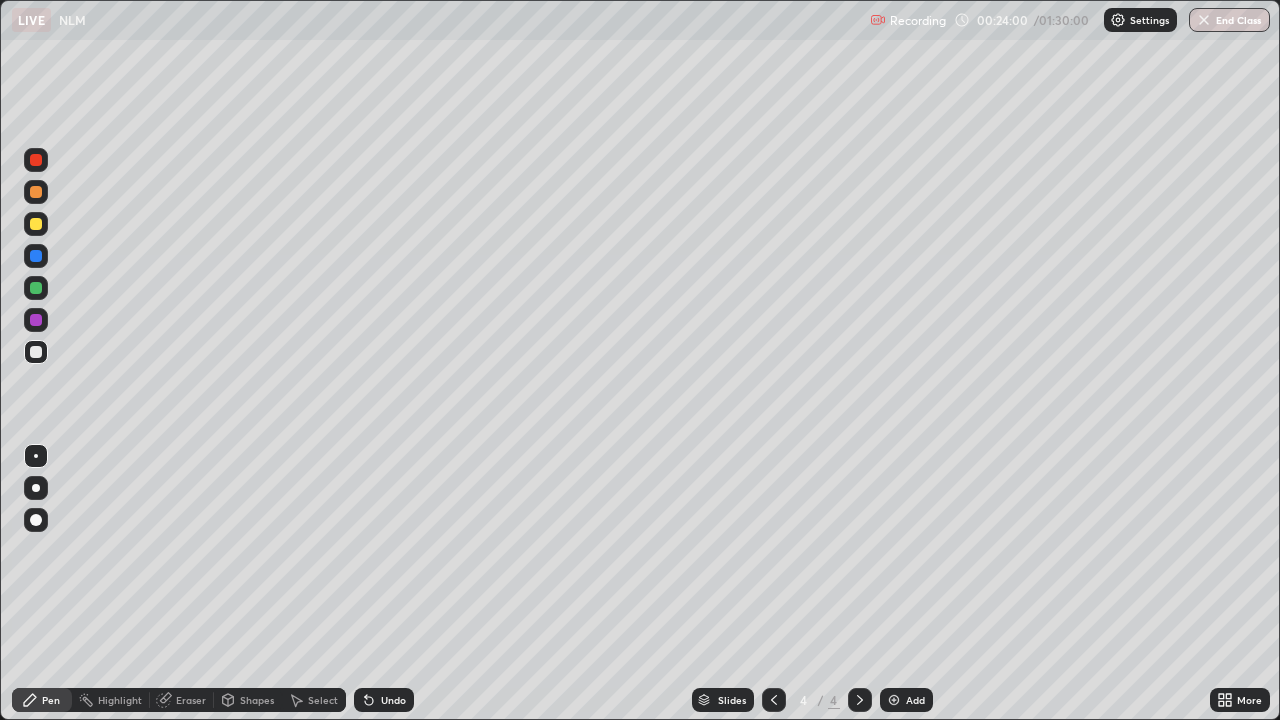 click 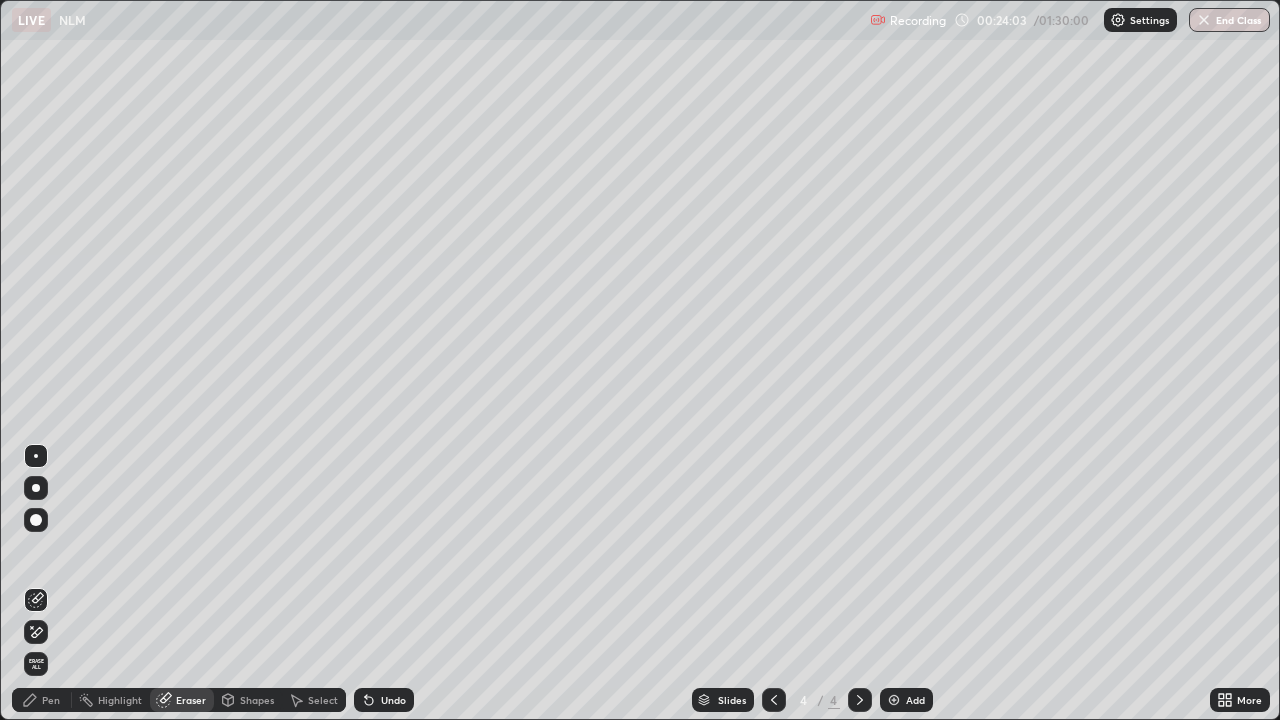 click on "Pen" at bounding box center (51, 700) 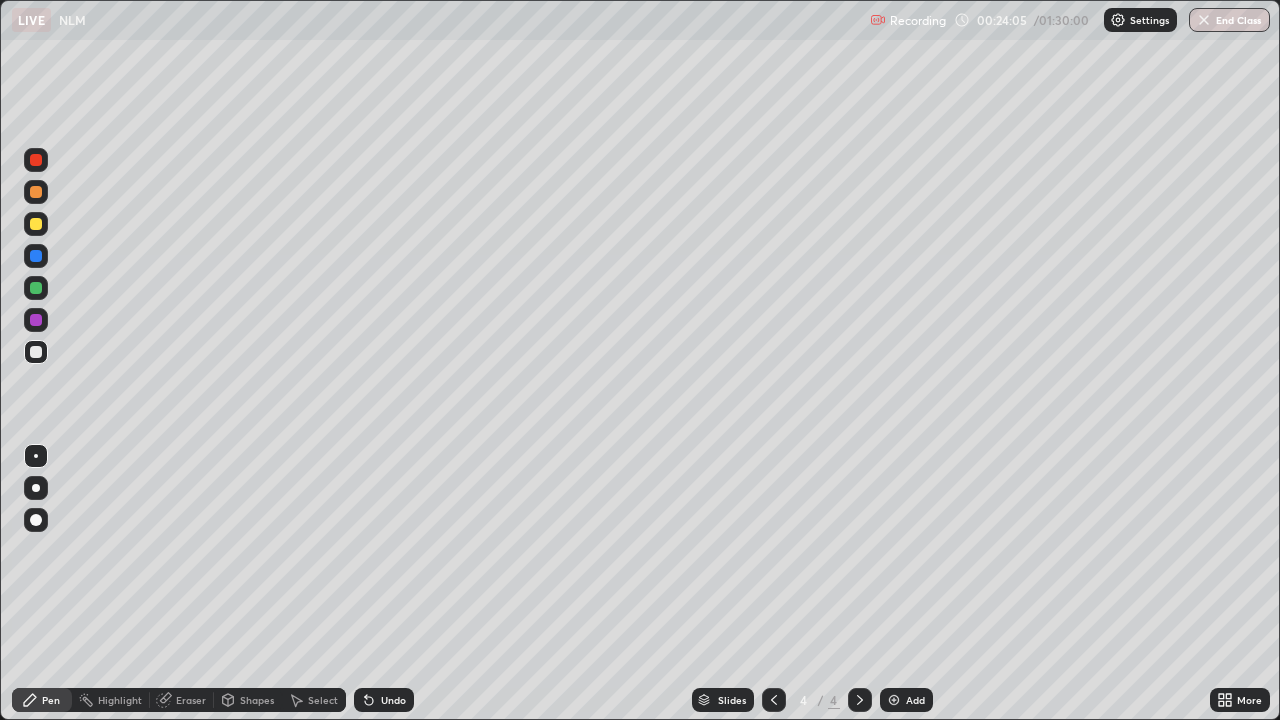 click at bounding box center [36, 288] 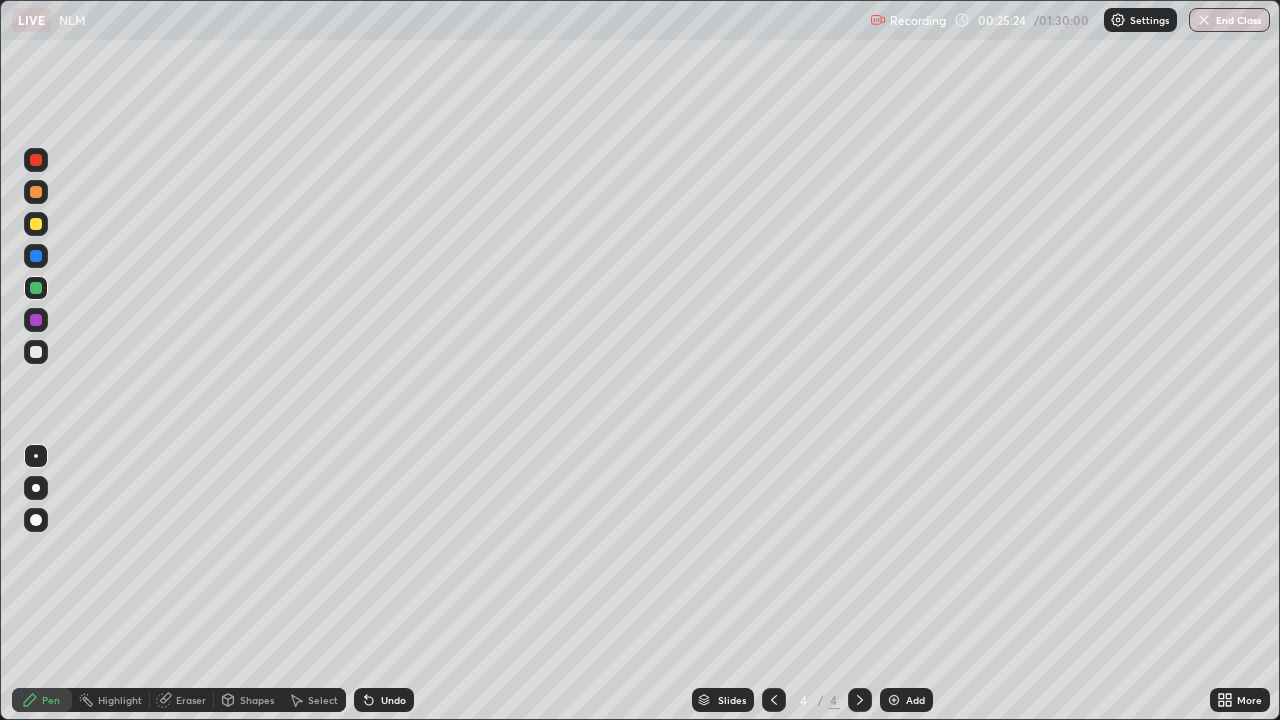 click 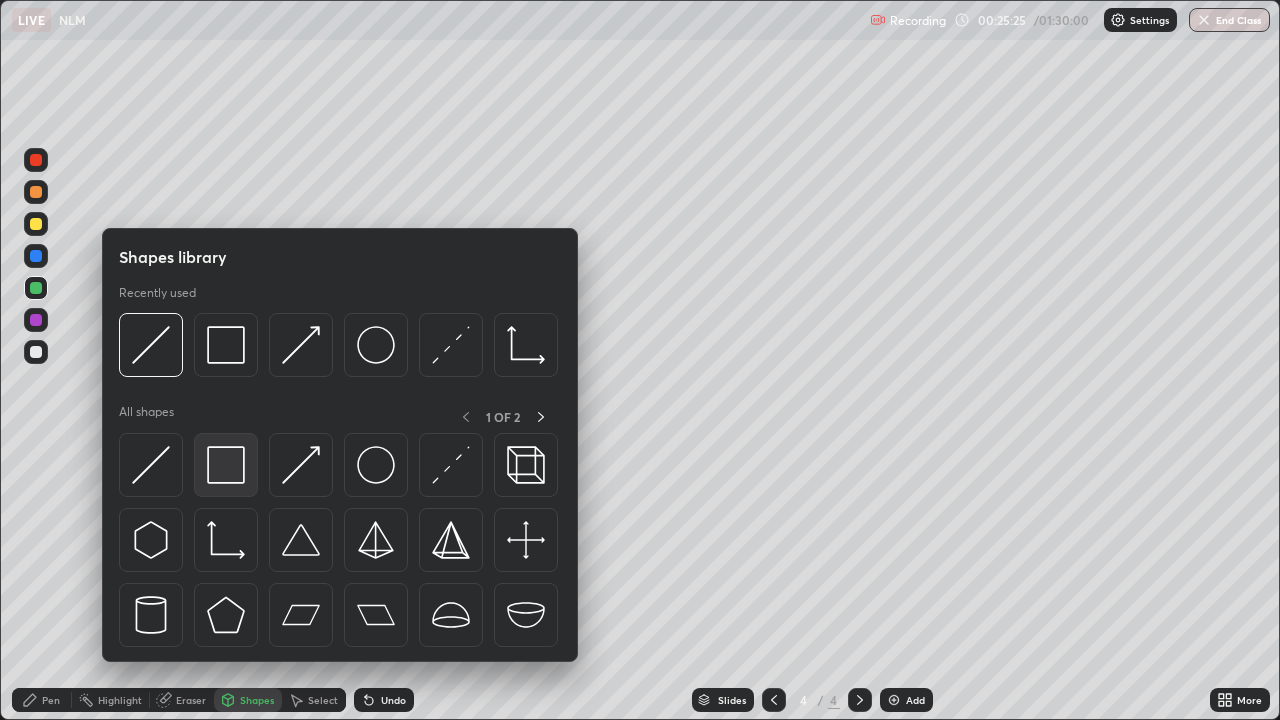 click at bounding box center [226, 465] 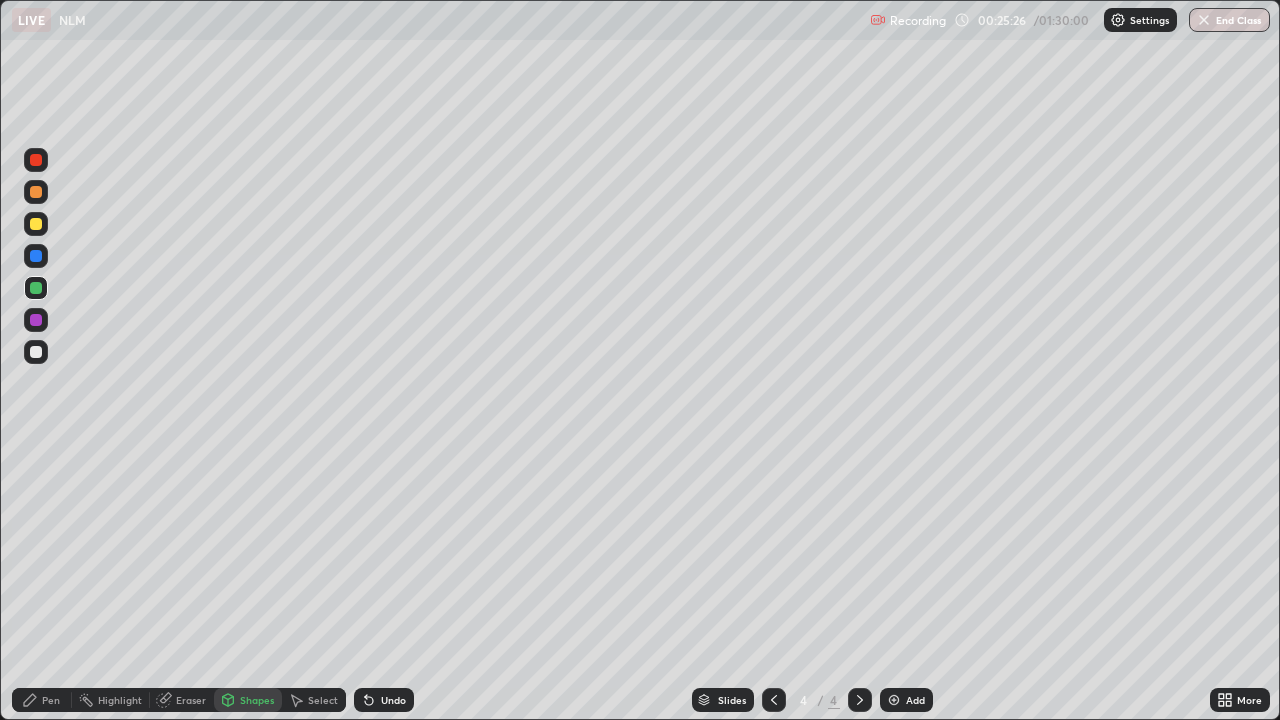 click at bounding box center [36, 224] 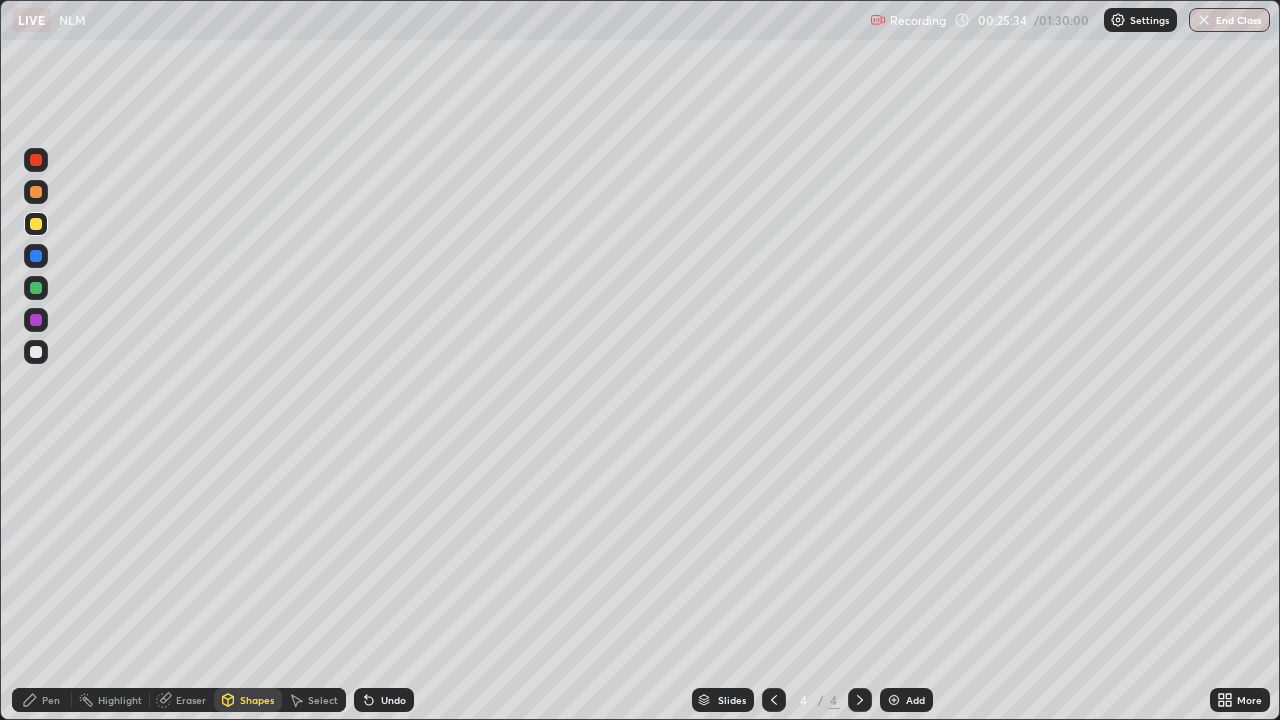click on "Pen" at bounding box center [42, 700] 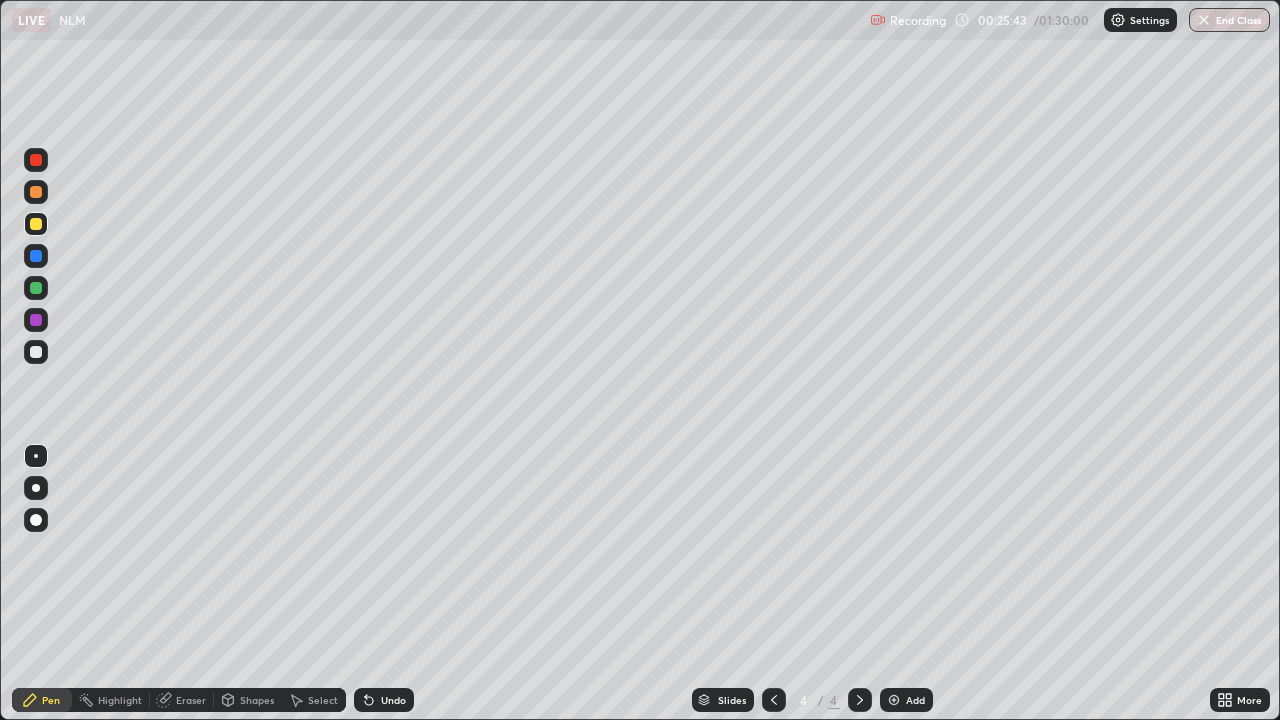 click at bounding box center (36, 352) 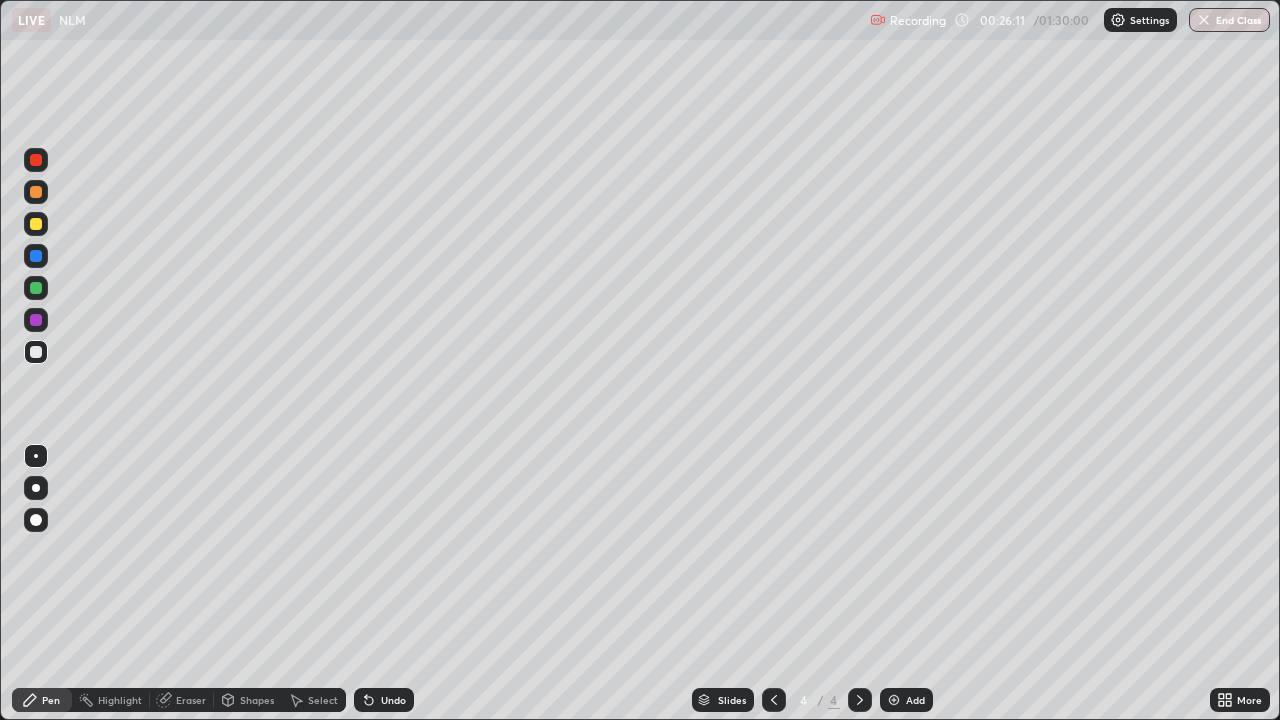 click on "Eraser" at bounding box center [191, 700] 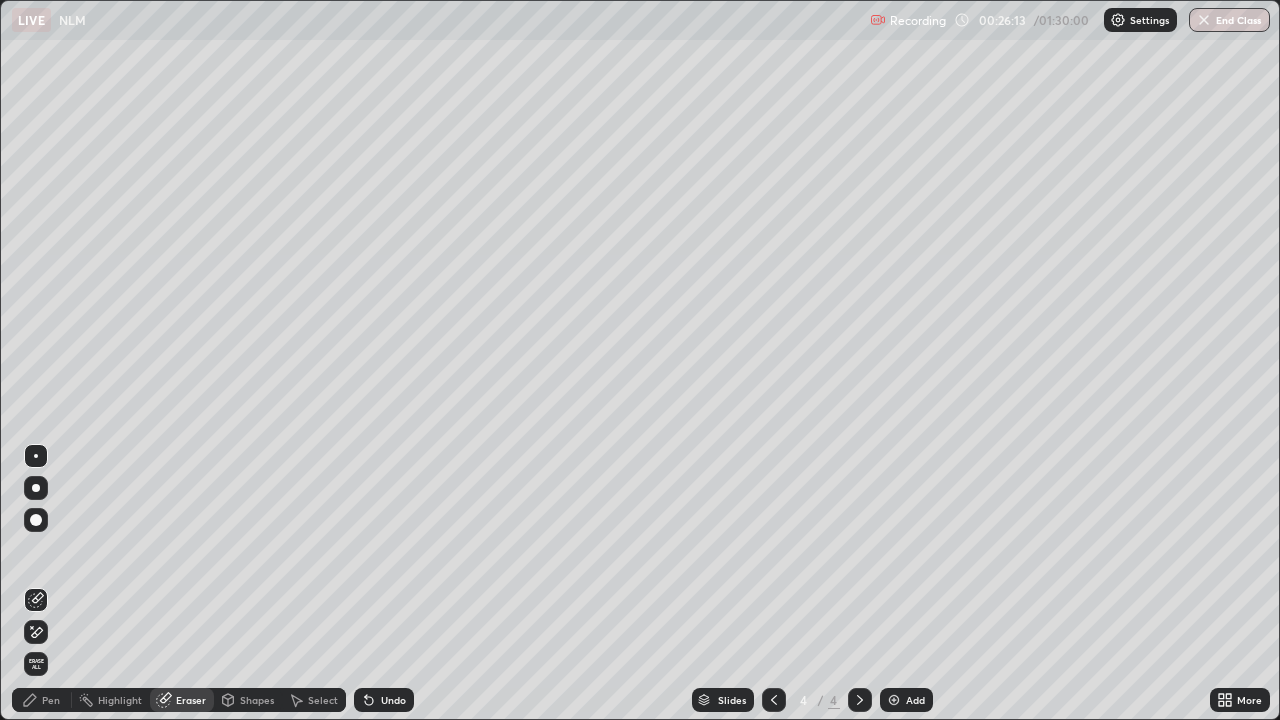 click 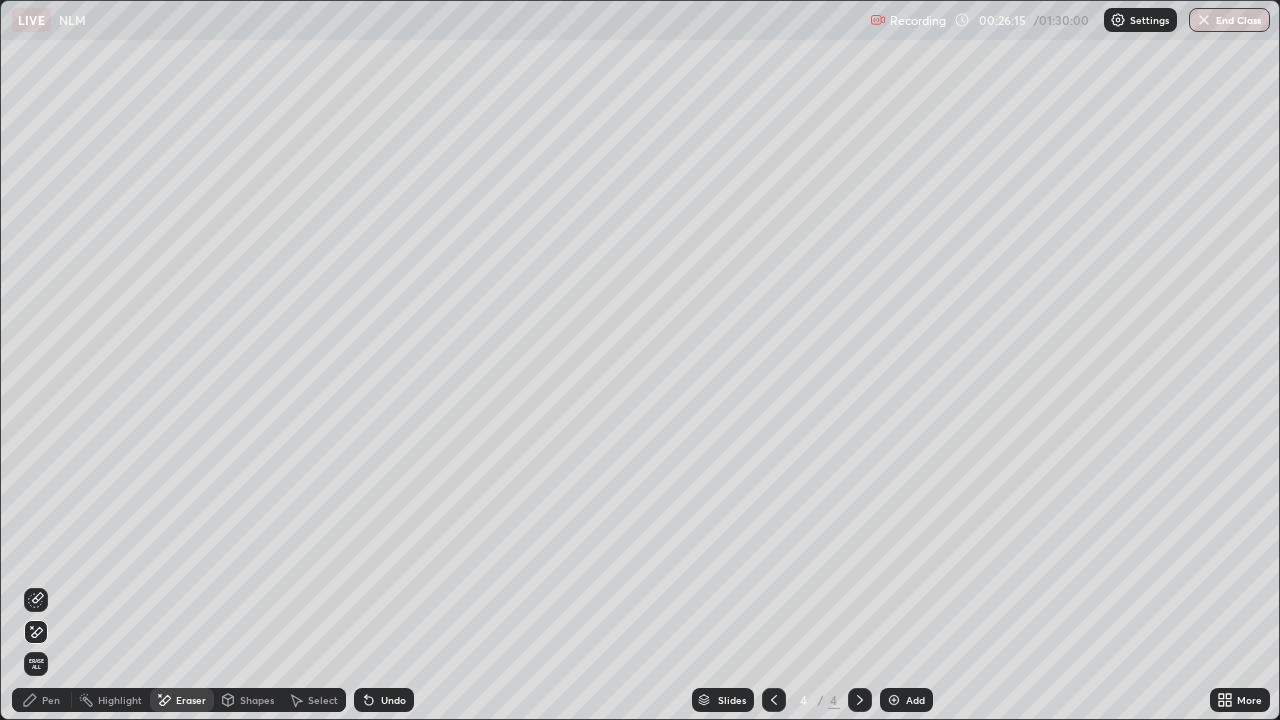 click on "Undo" at bounding box center (393, 700) 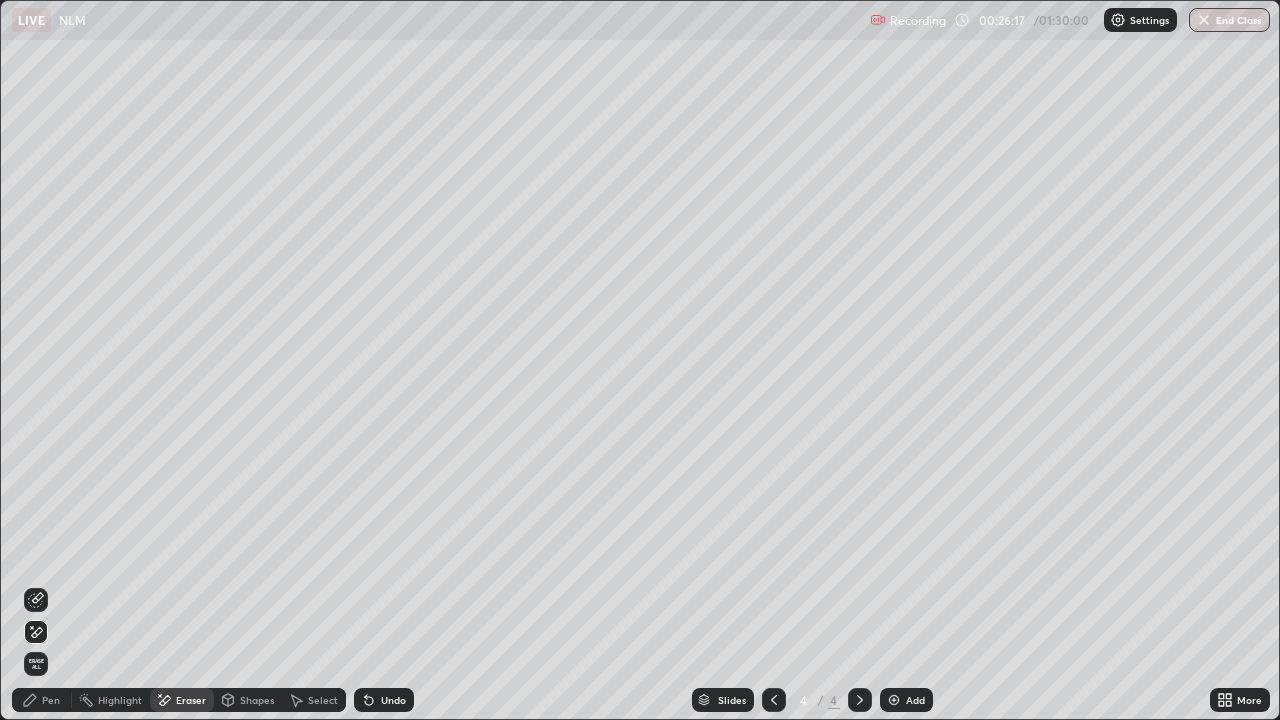 click on "Pen" at bounding box center [51, 700] 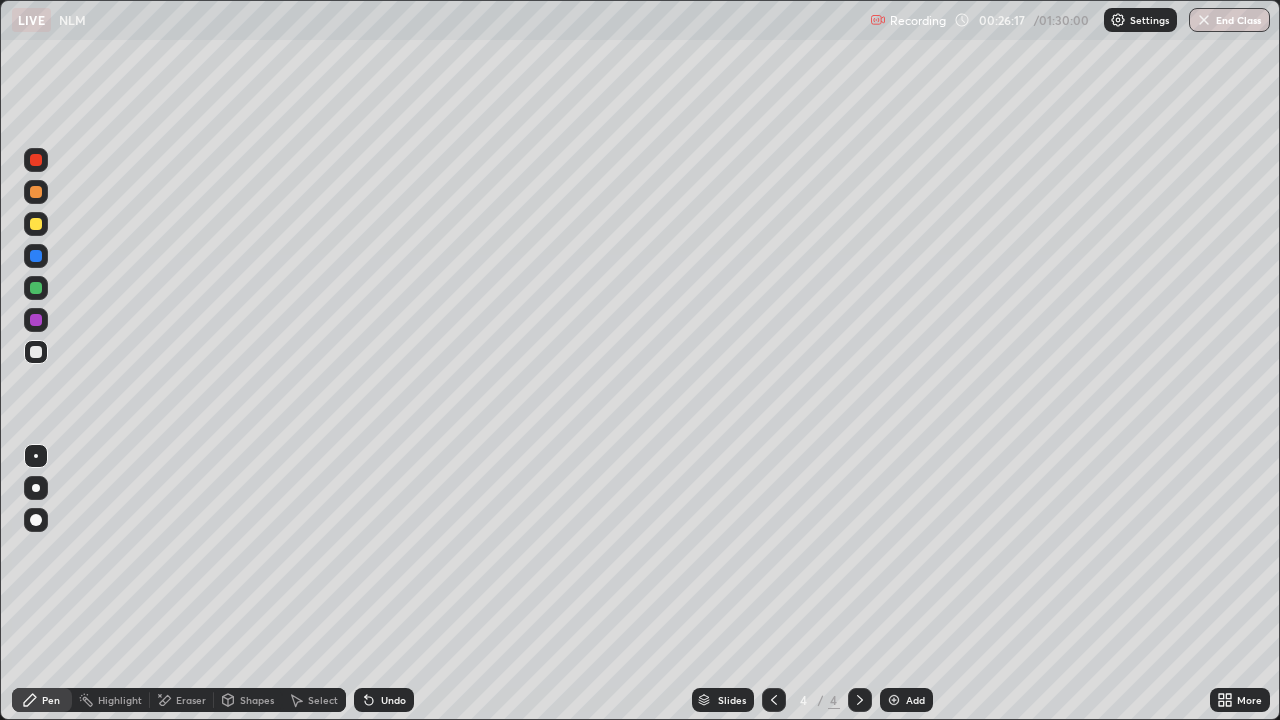 click at bounding box center [36, 288] 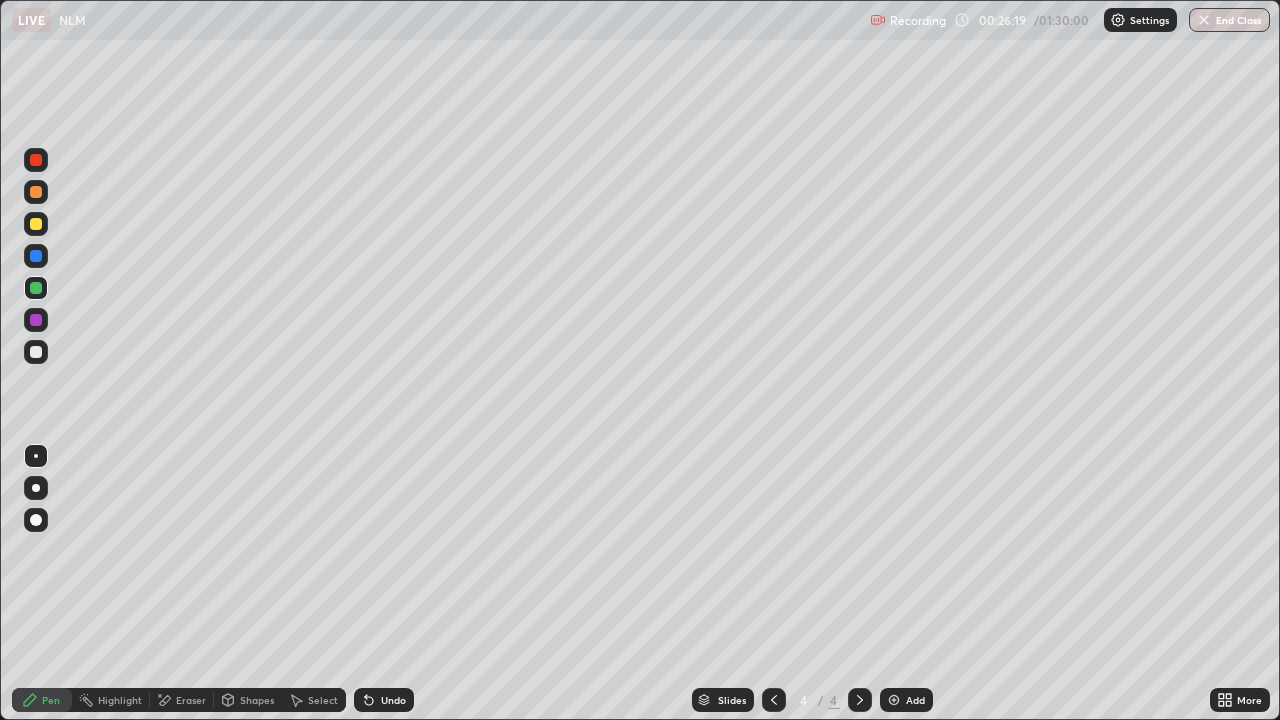 click at bounding box center (36, 224) 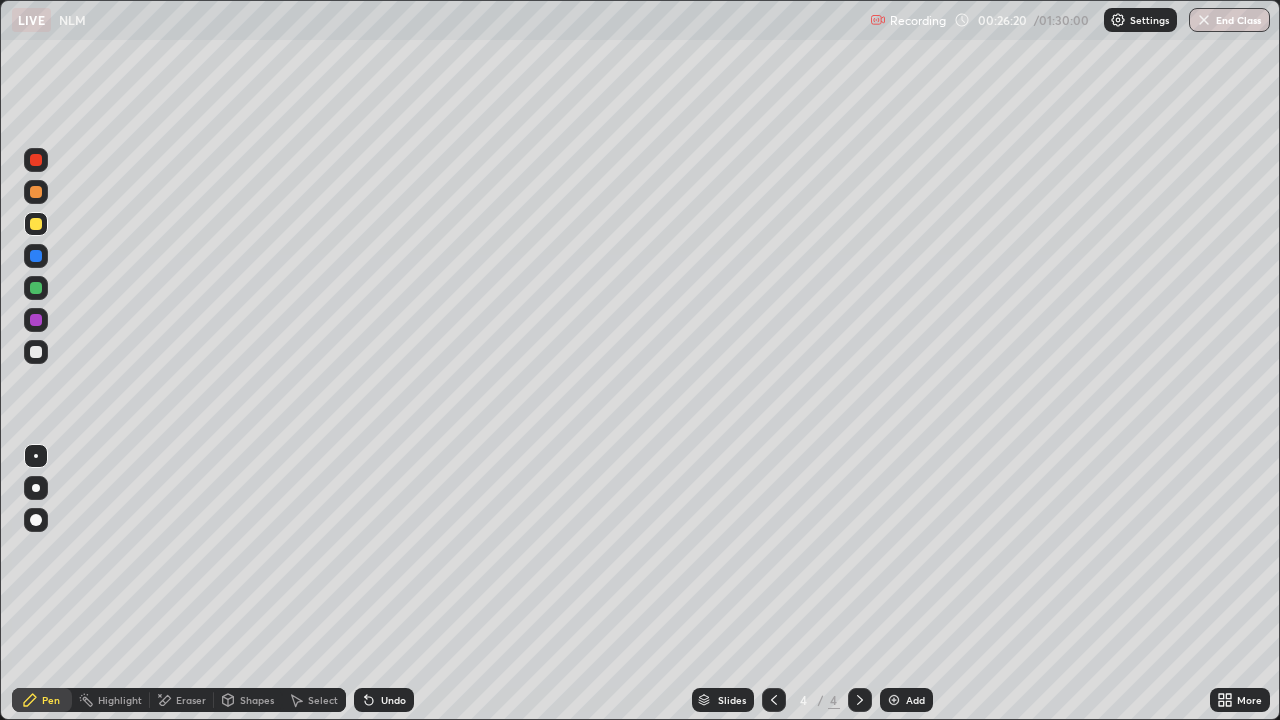 click at bounding box center (36, 352) 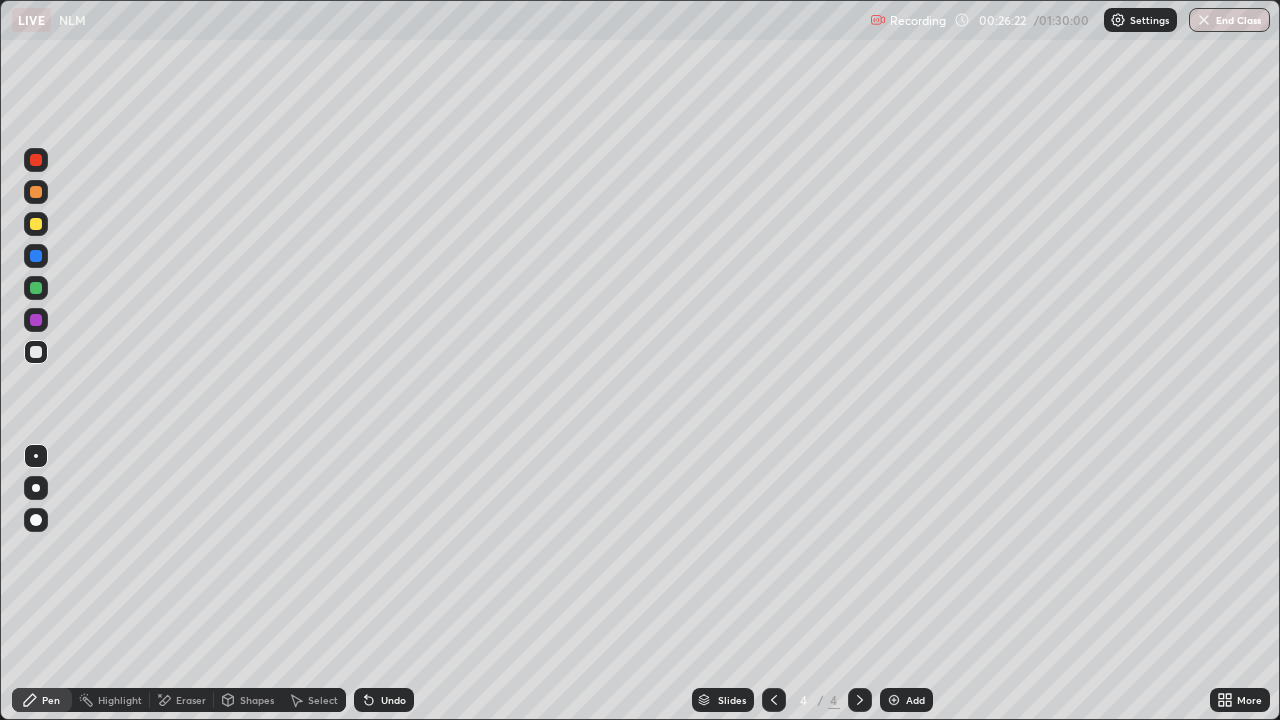 click at bounding box center [36, 256] 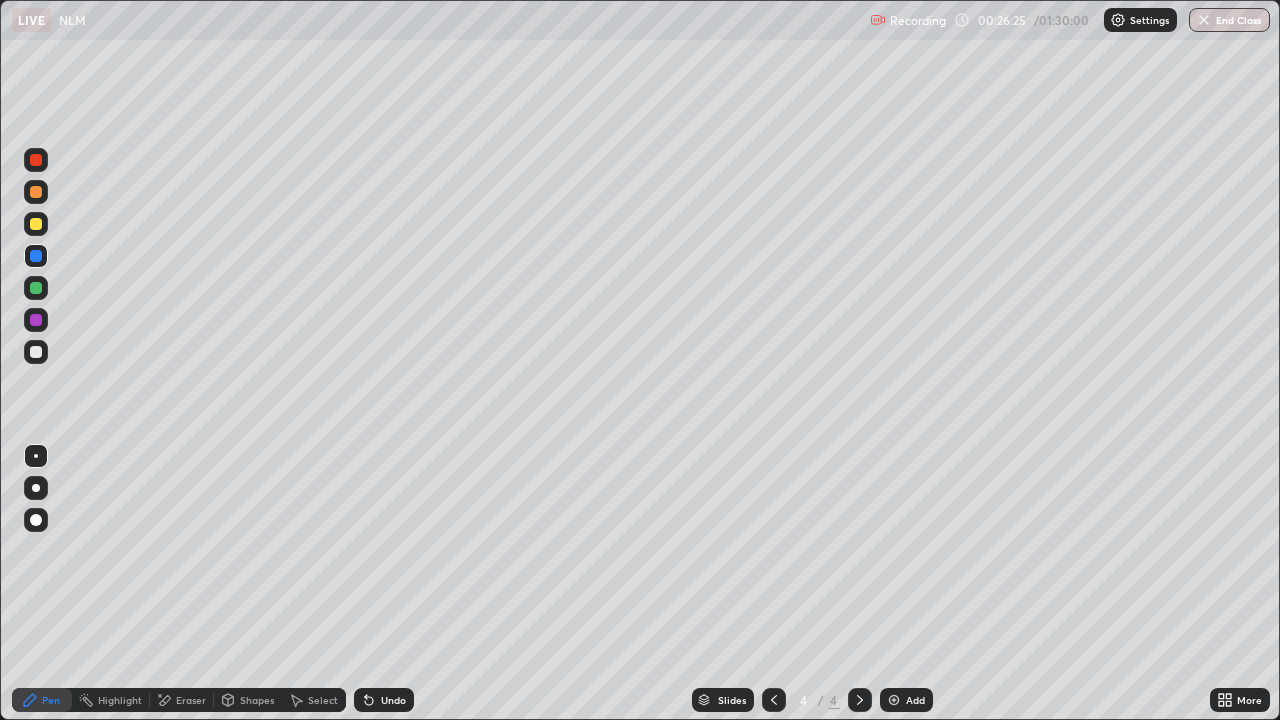 click on "Pen" at bounding box center (51, 700) 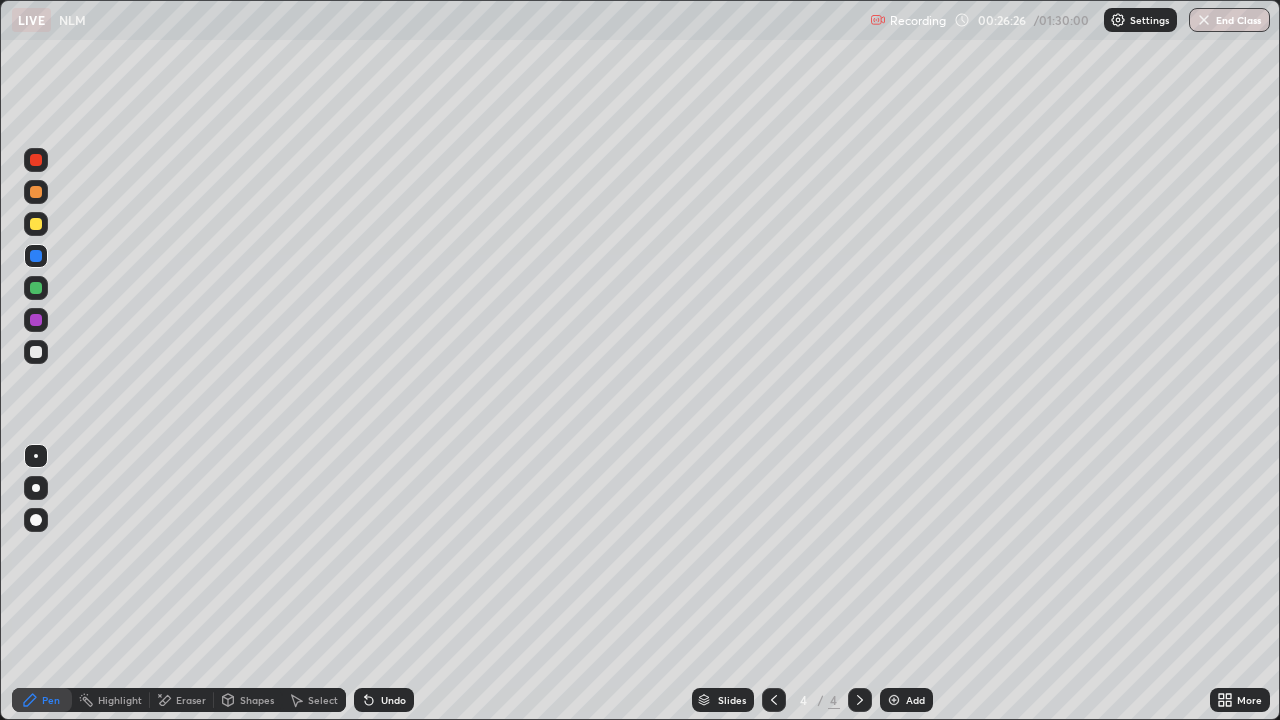 click on "Eraser" at bounding box center (191, 700) 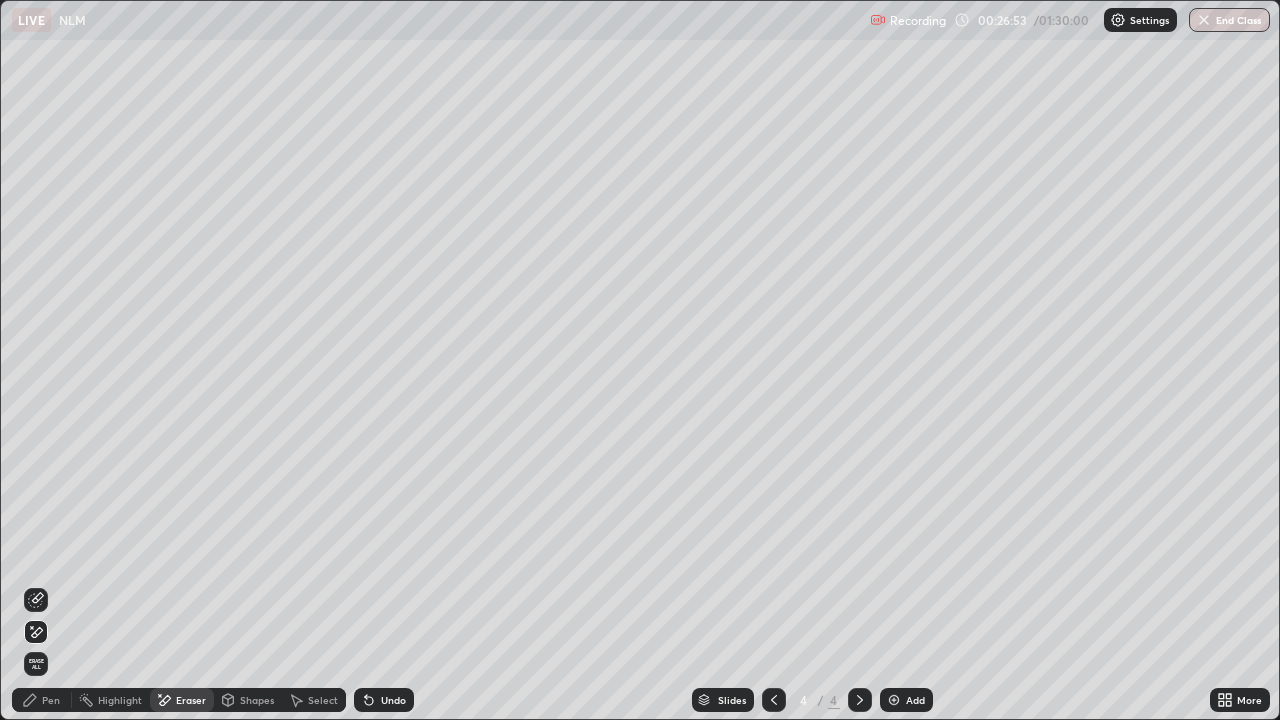 click on "Pen" at bounding box center [42, 700] 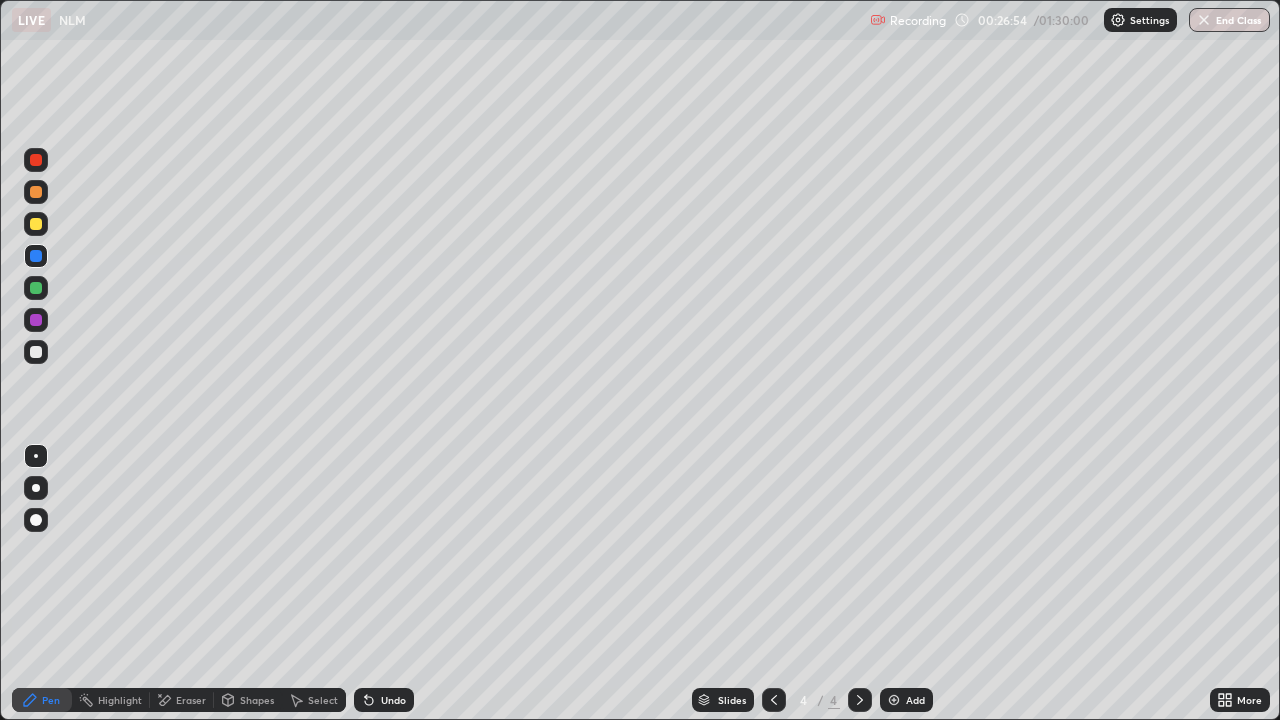 click at bounding box center (36, 352) 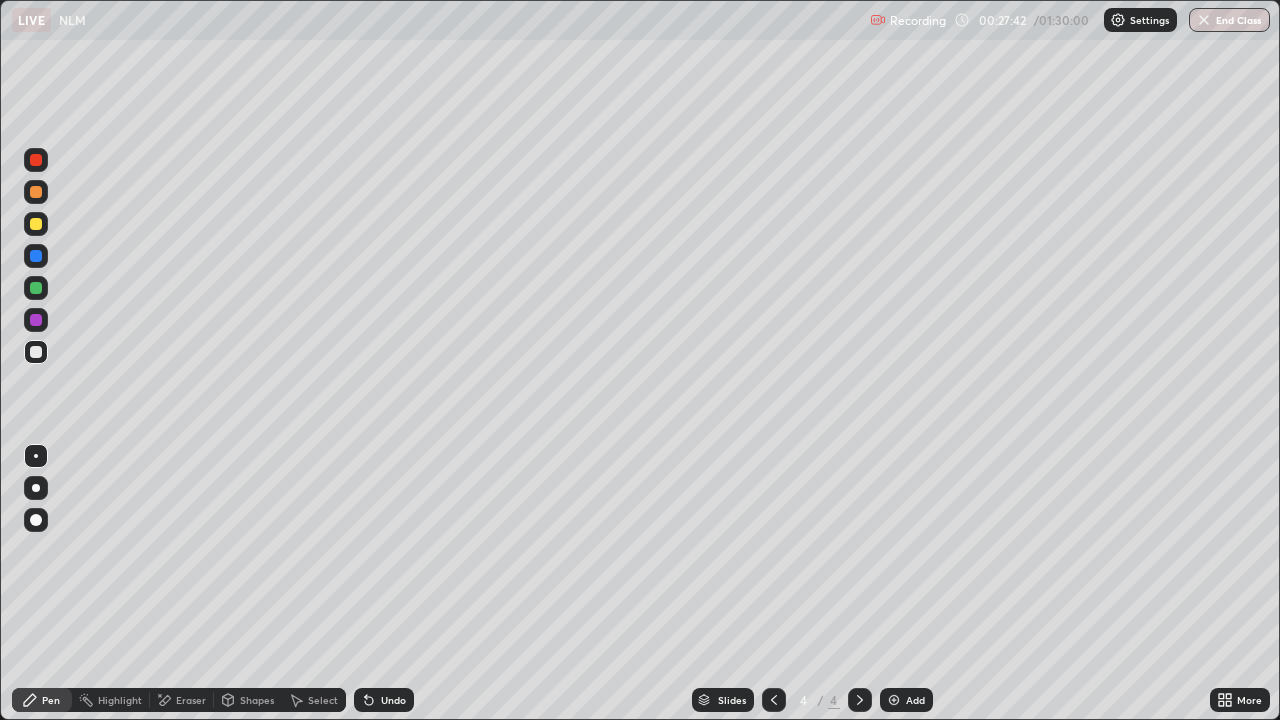 click at bounding box center (36, 320) 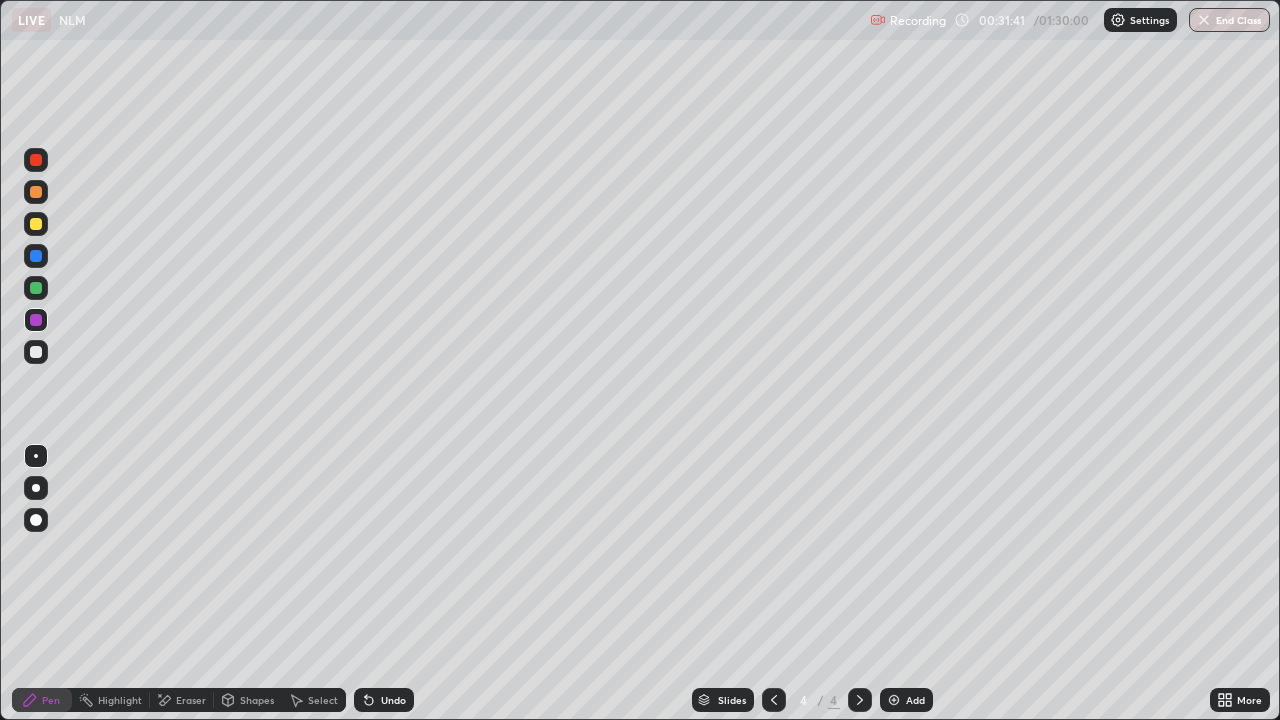click at bounding box center (894, 700) 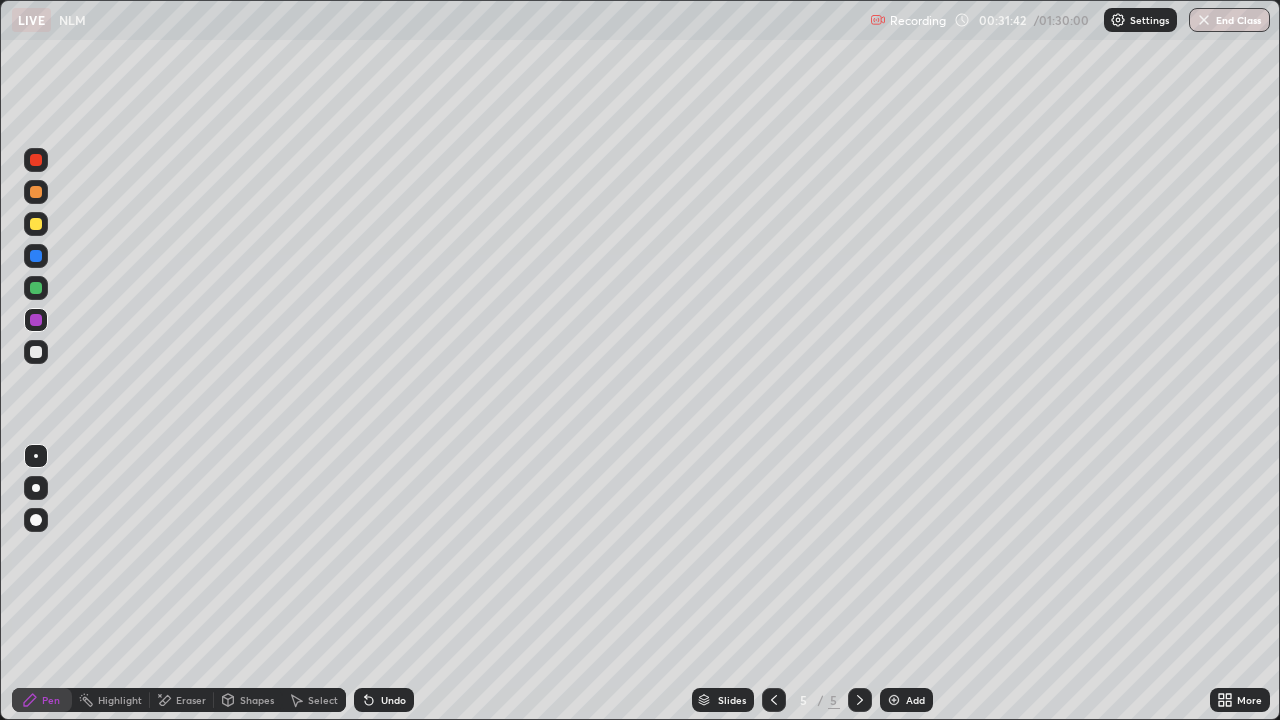 click 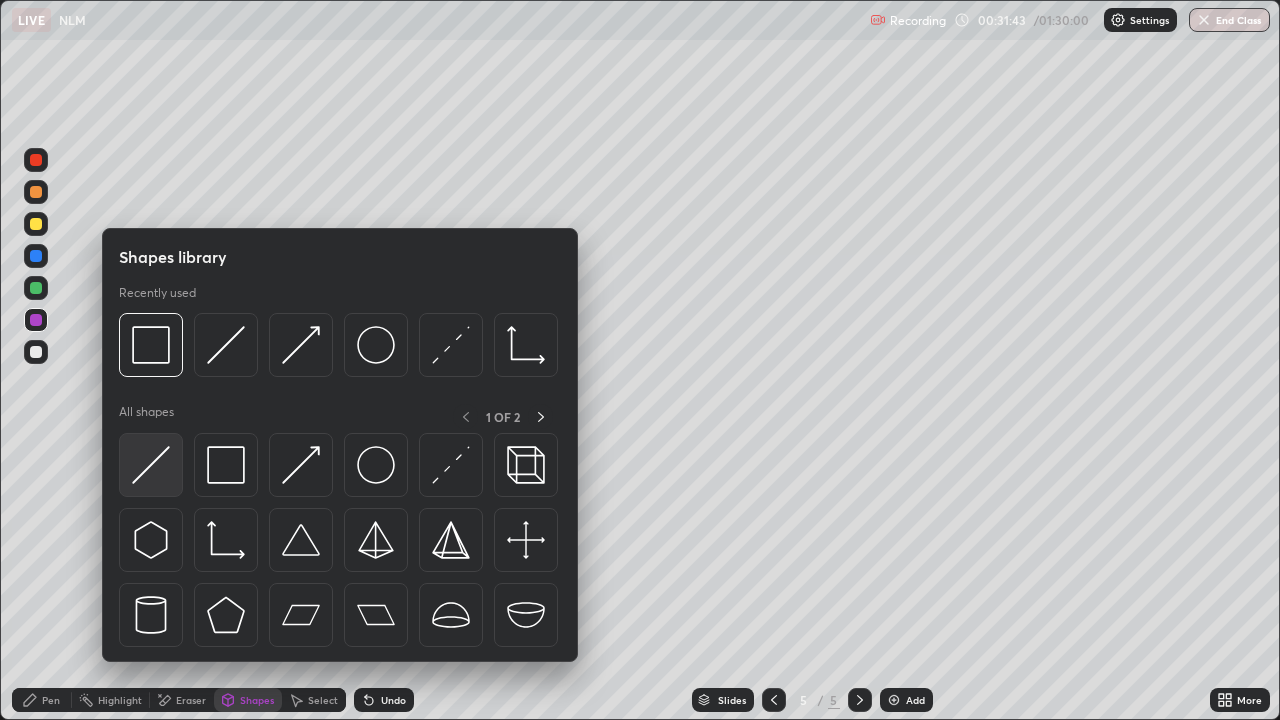 click at bounding box center (151, 465) 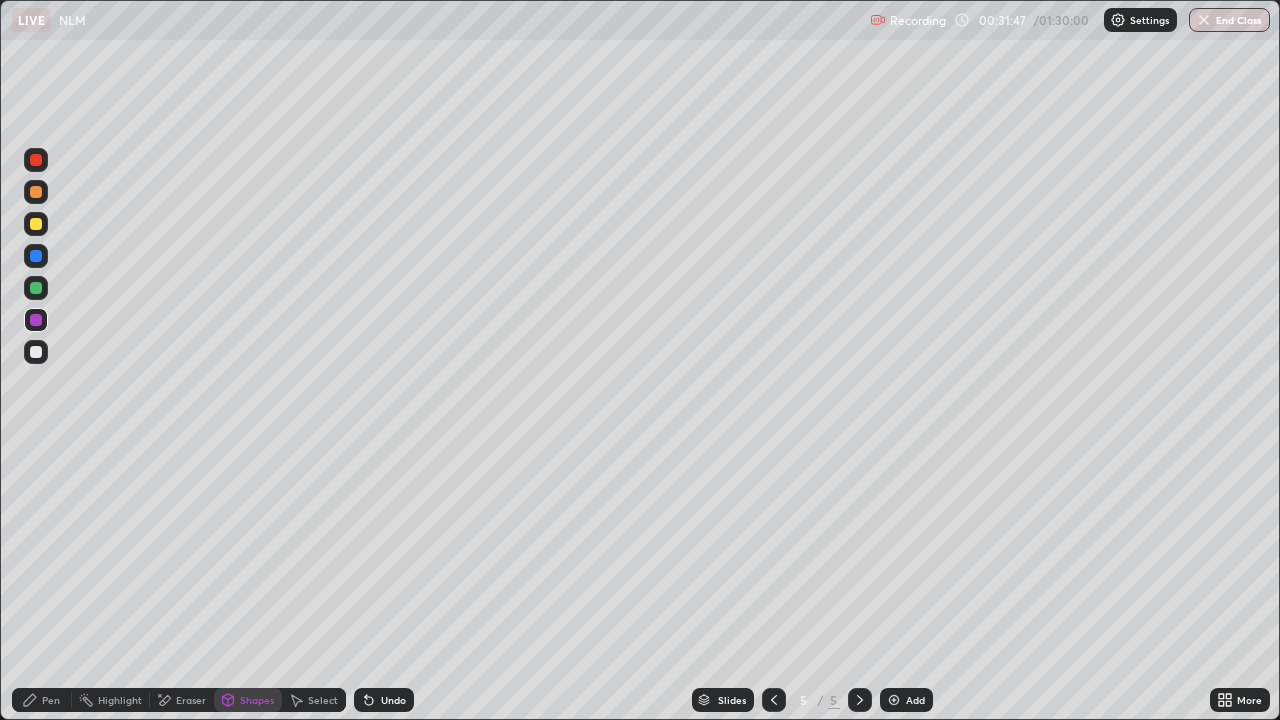 click on "Shapes" at bounding box center (257, 700) 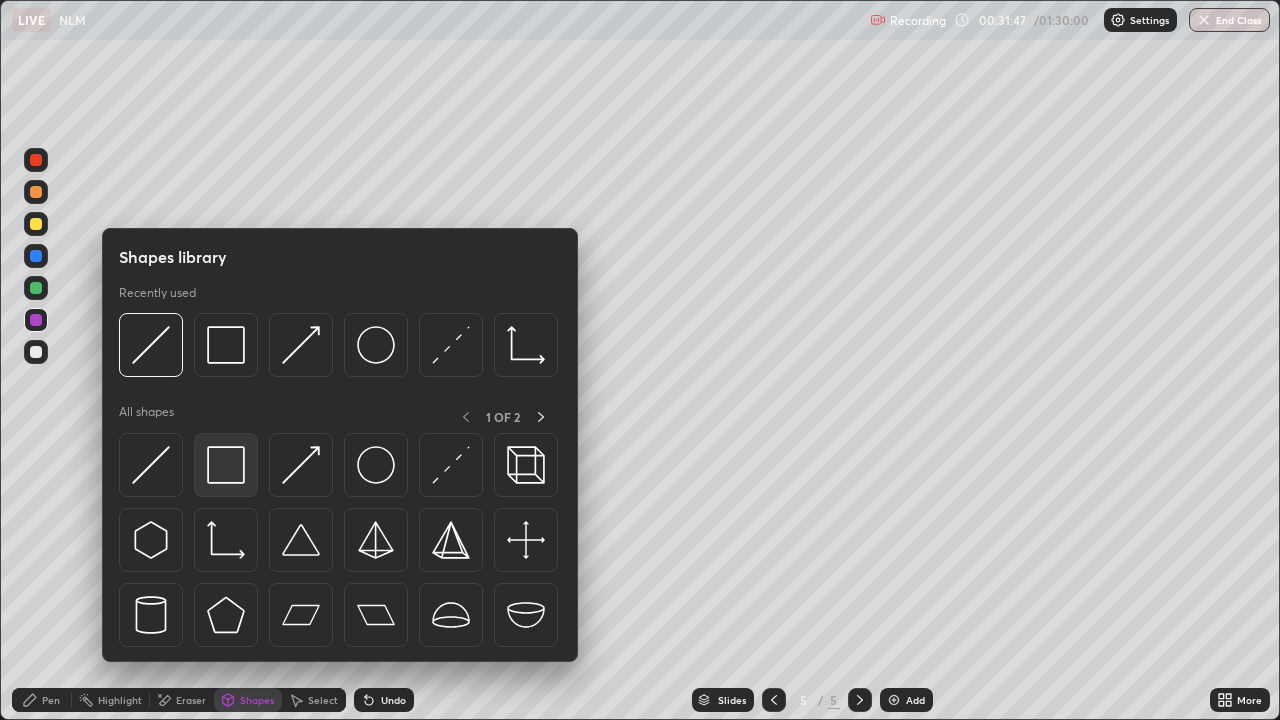 click at bounding box center (226, 465) 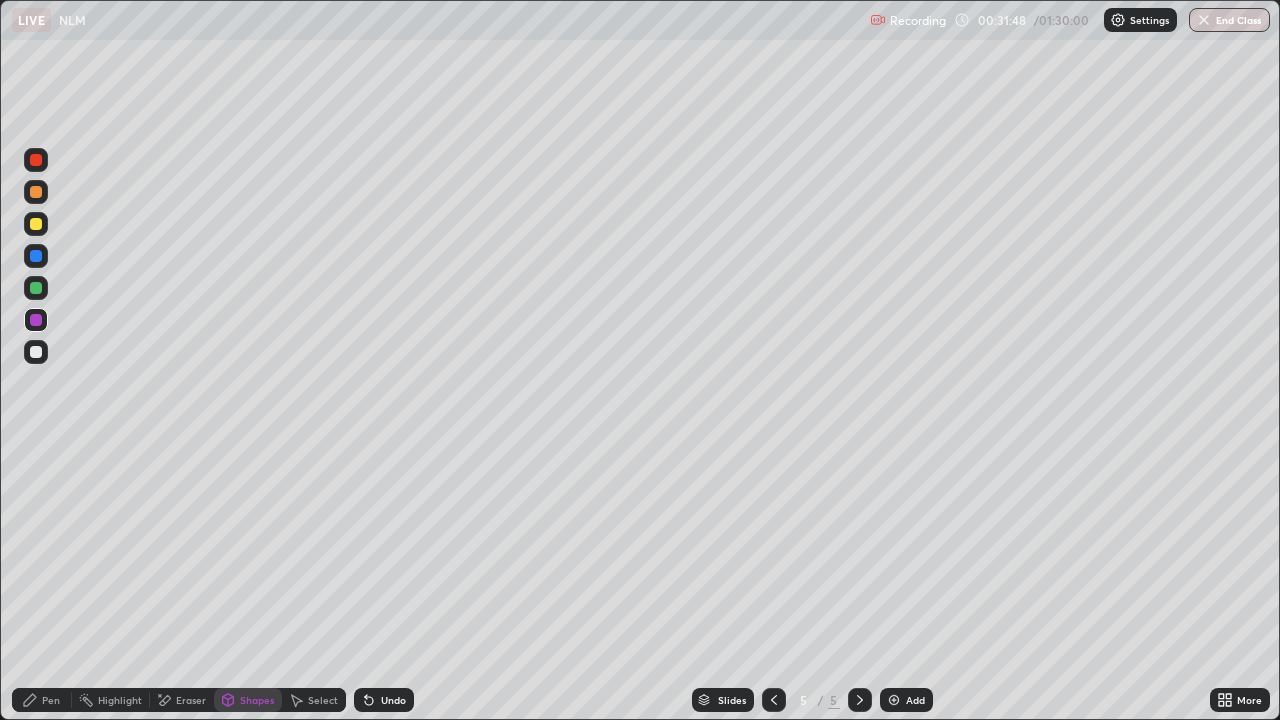 click at bounding box center [36, 224] 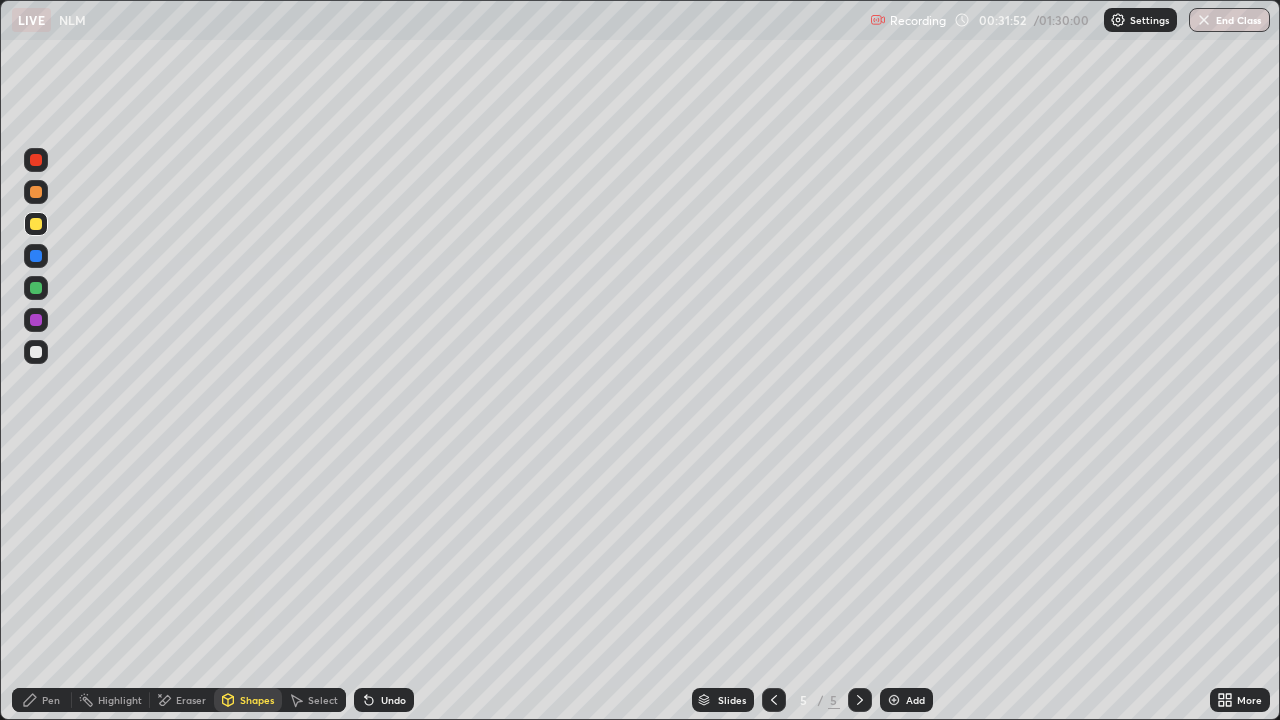 click at bounding box center [36, 288] 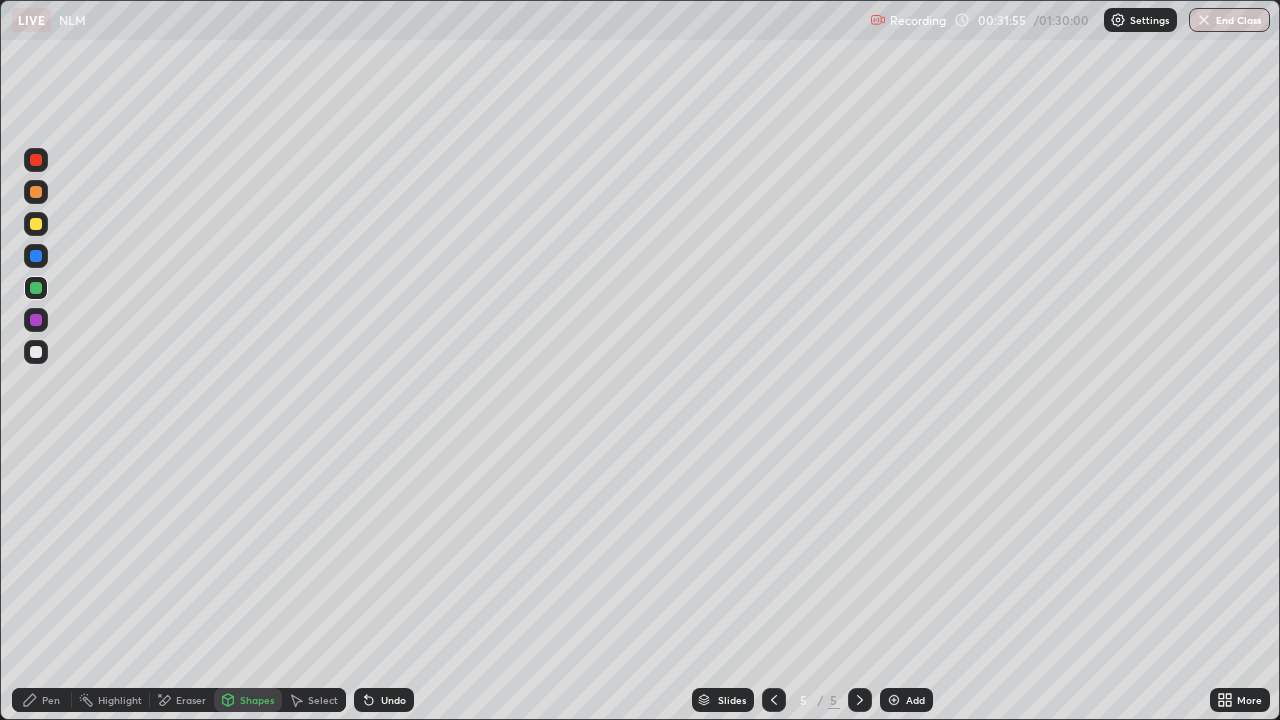 click at bounding box center (36, 352) 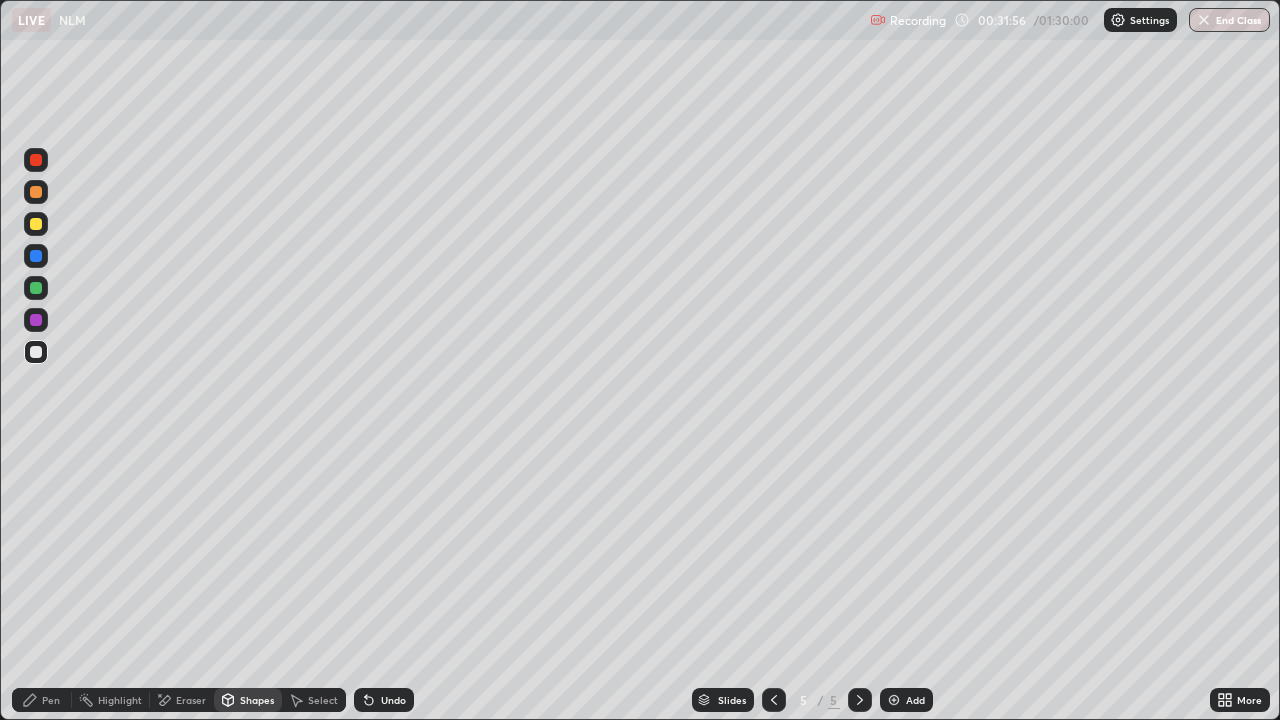 click at bounding box center (36, 256) 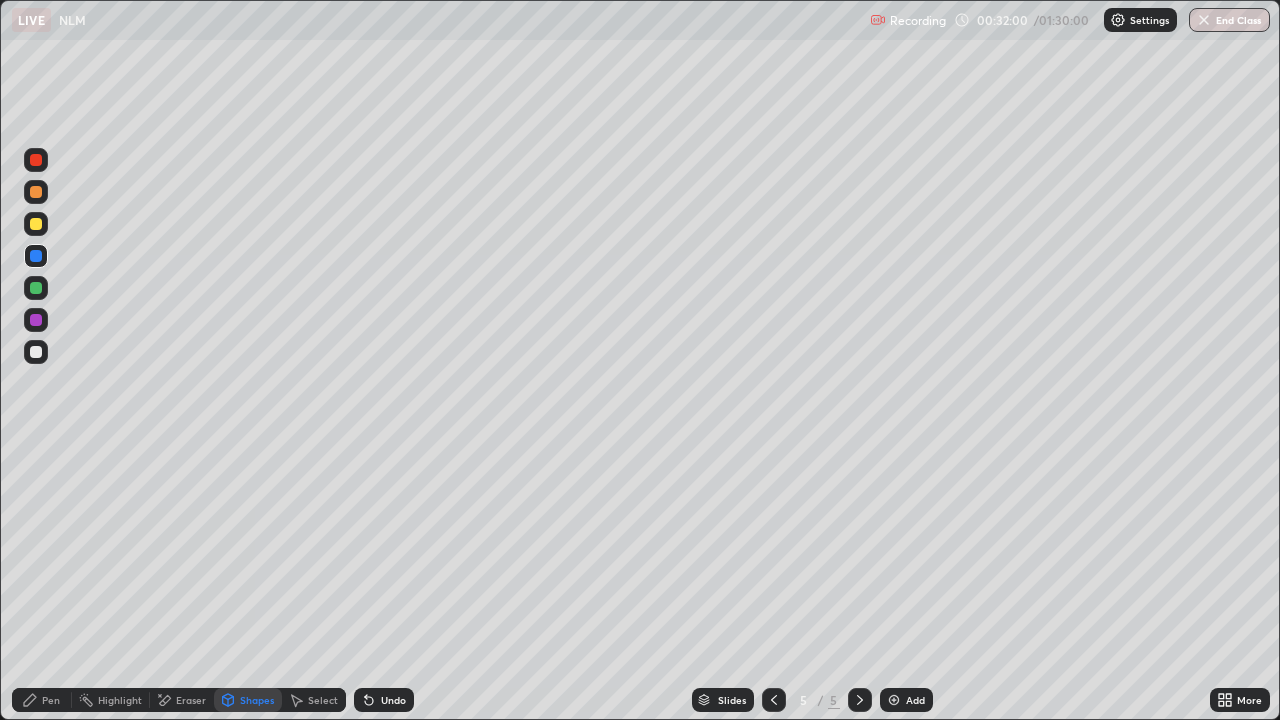 click on "Pen" at bounding box center (42, 700) 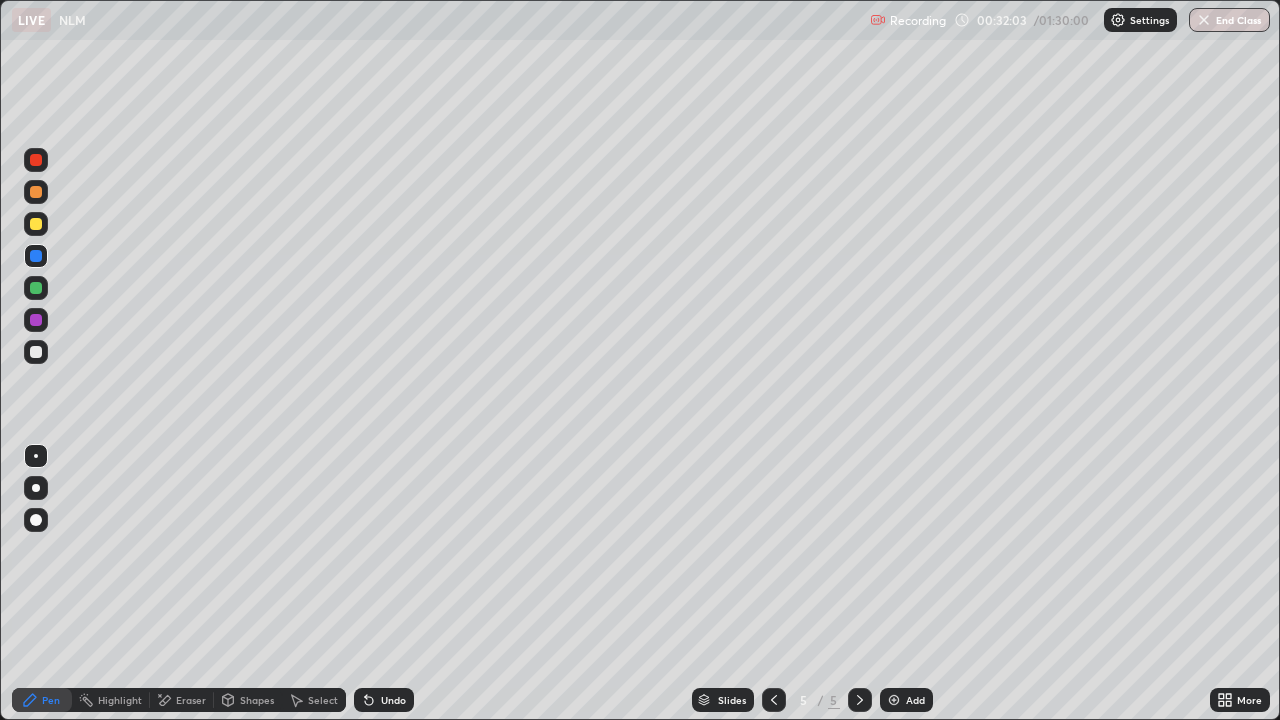 click at bounding box center (36, 352) 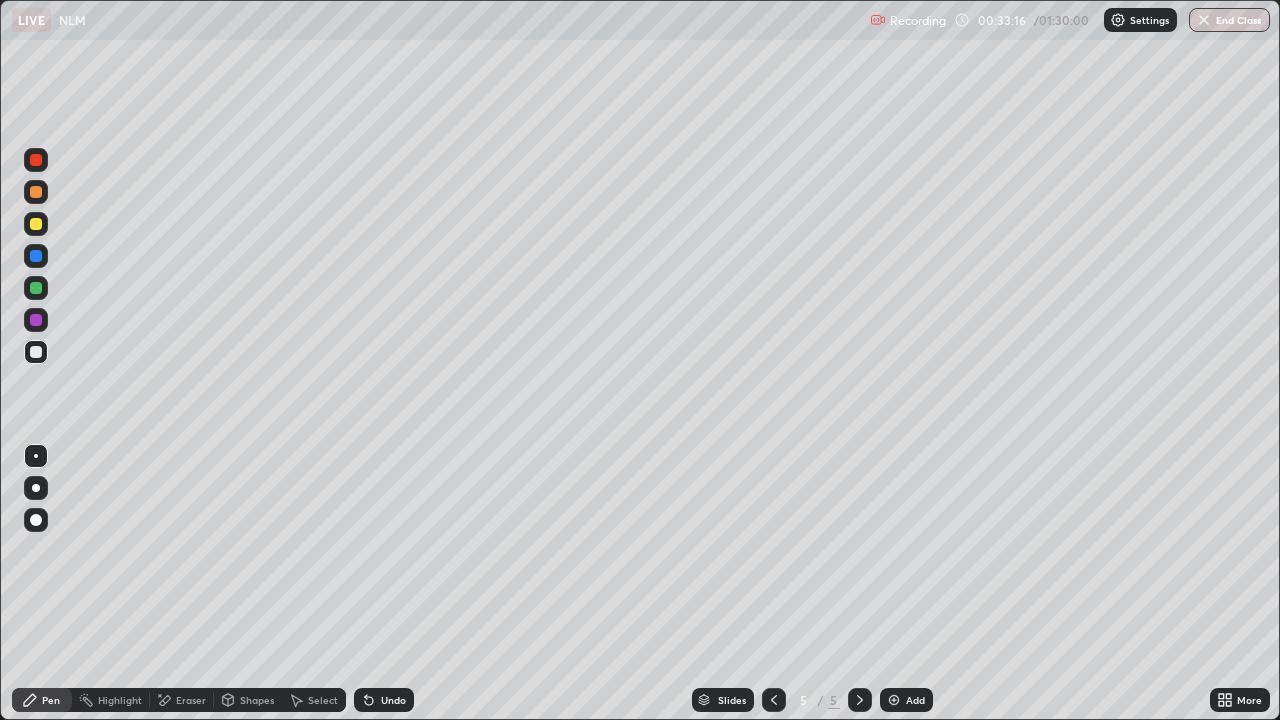 click at bounding box center [36, 352] 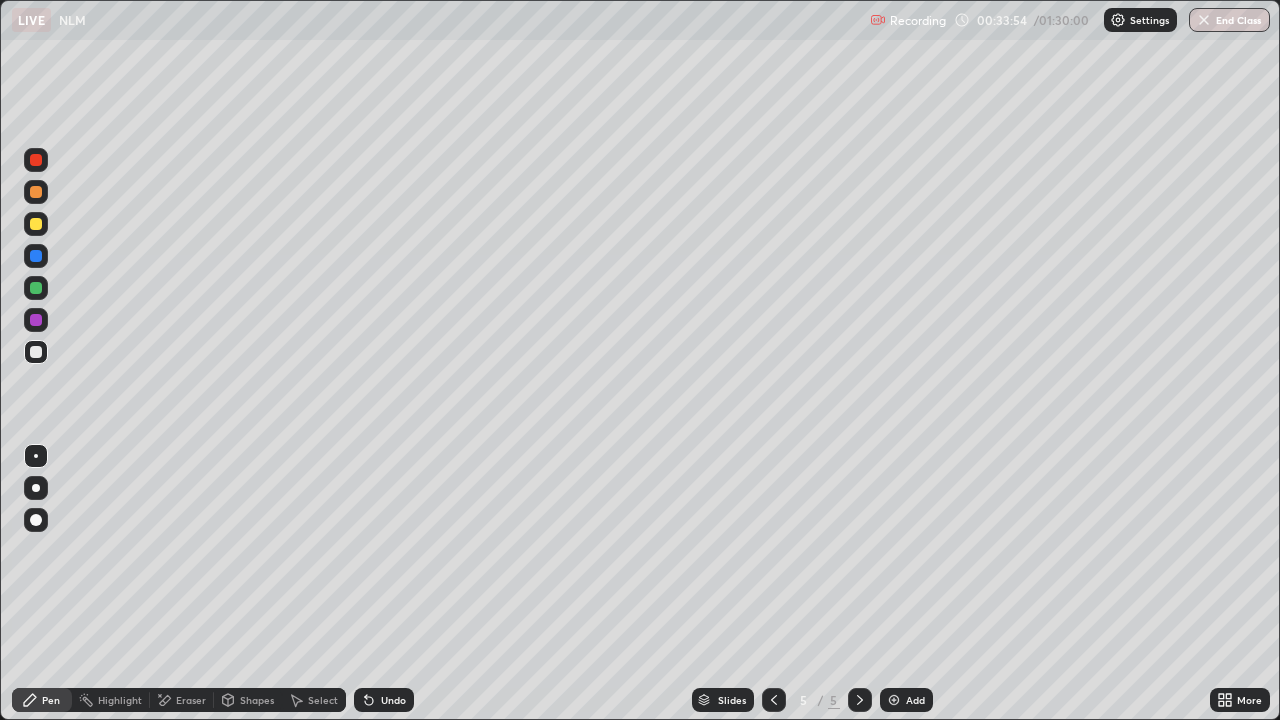 click on "Shapes" at bounding box center [248, 700] 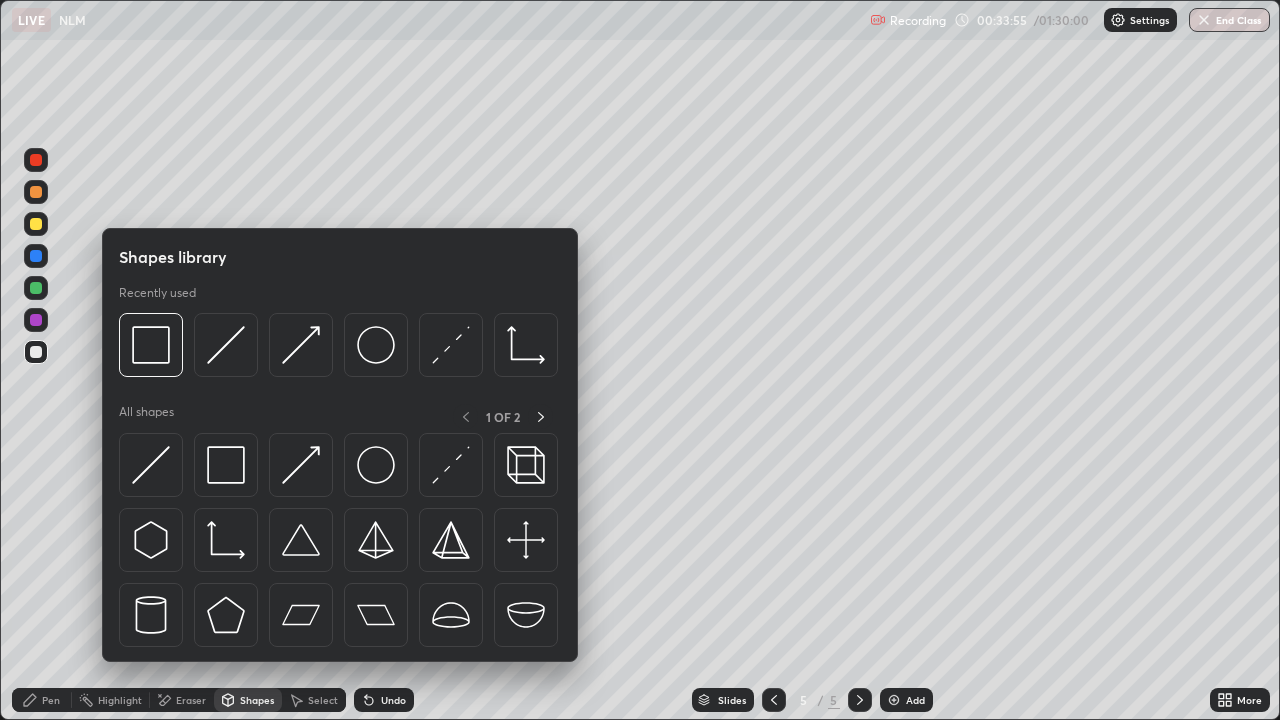 click at bounding box center [36, 224] 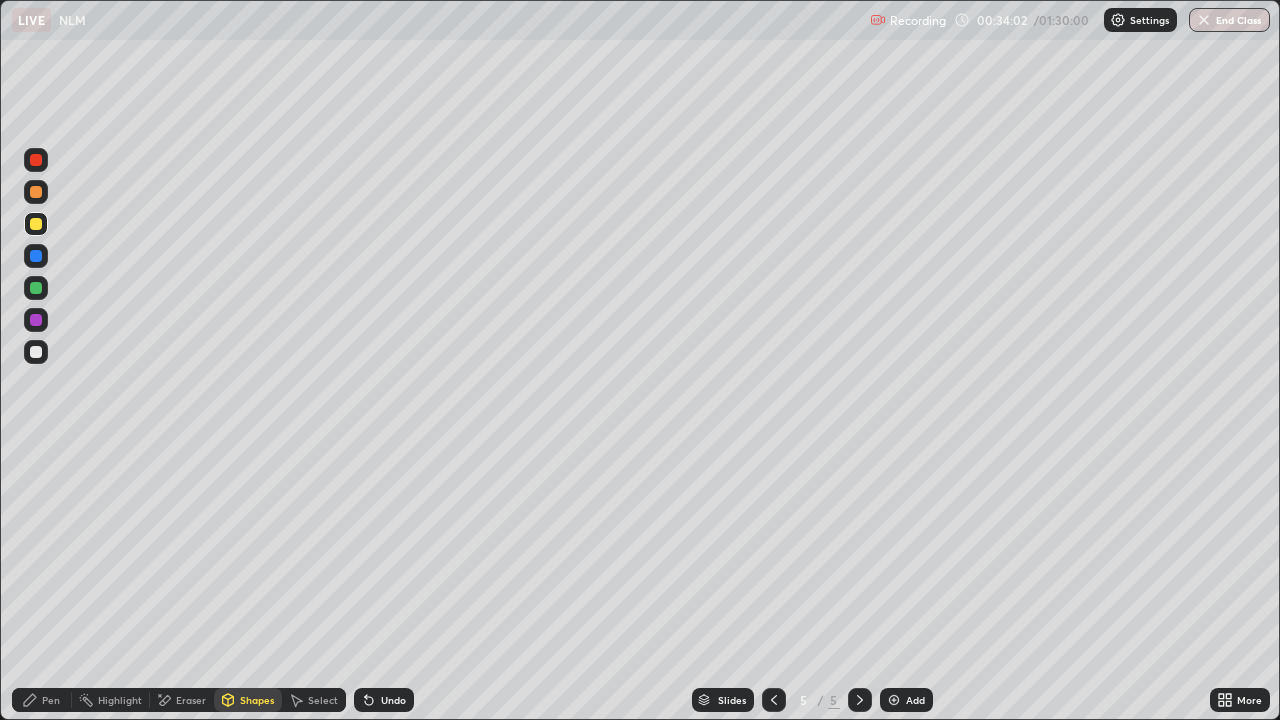 click on "Pen" at bounding box center (51, 700) 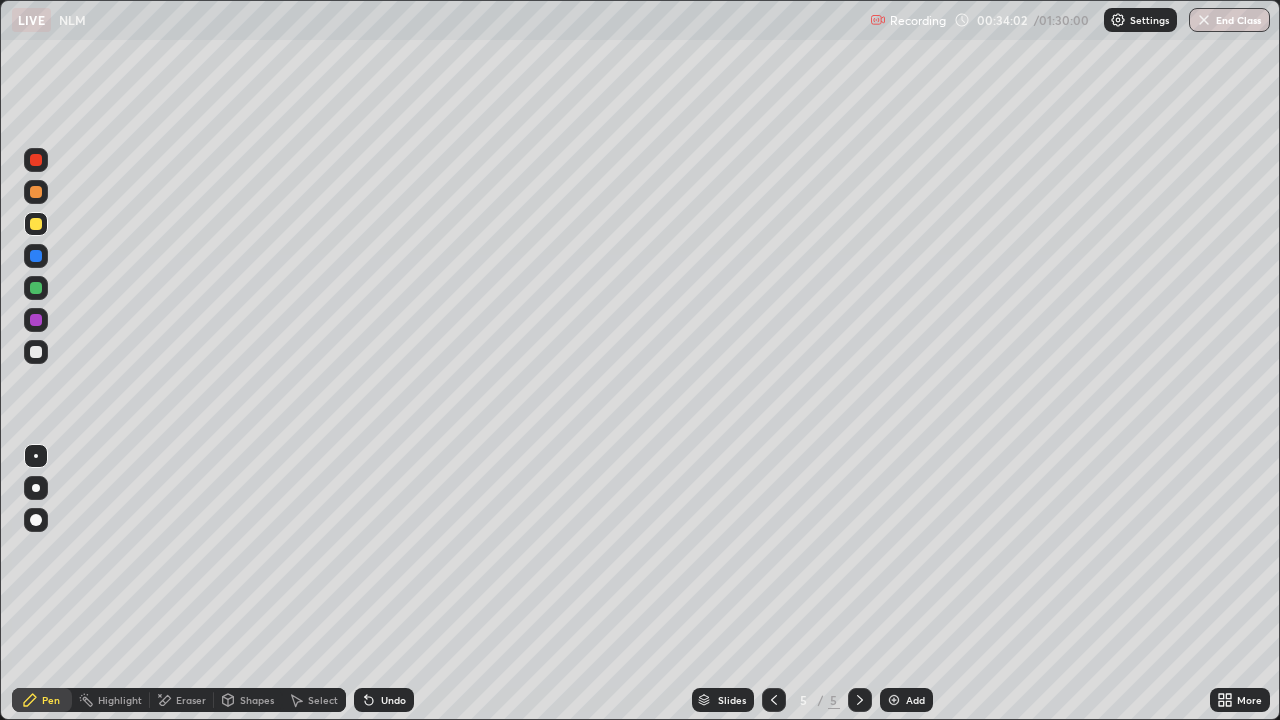 click at bounding box center [36, 352] 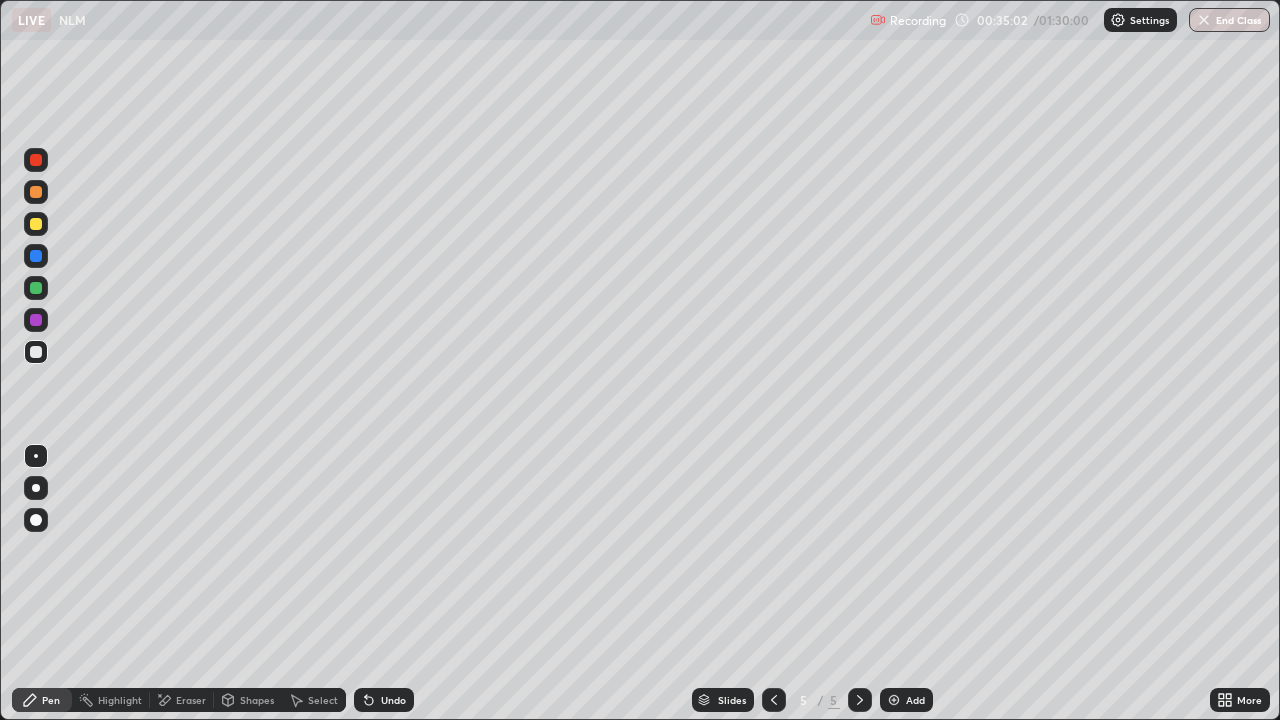 click at bounding box center (36, 288) 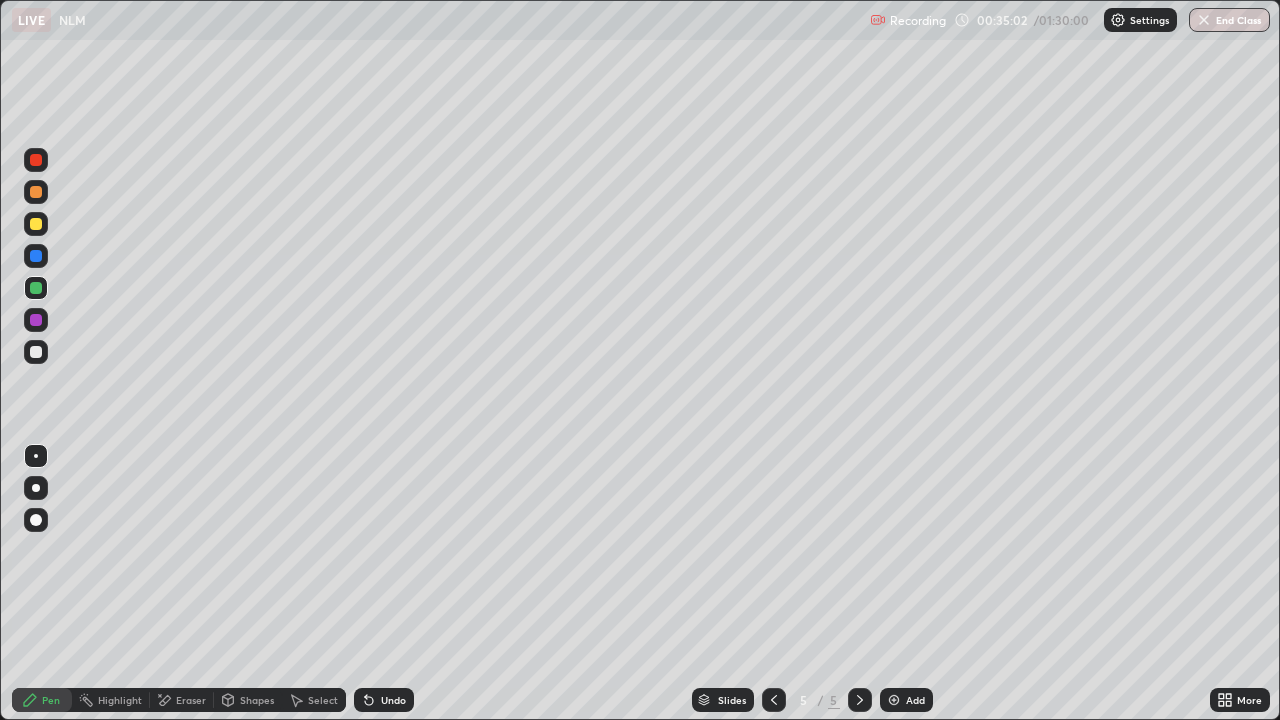 click on "Shapes" at bounding box center (248, 700) 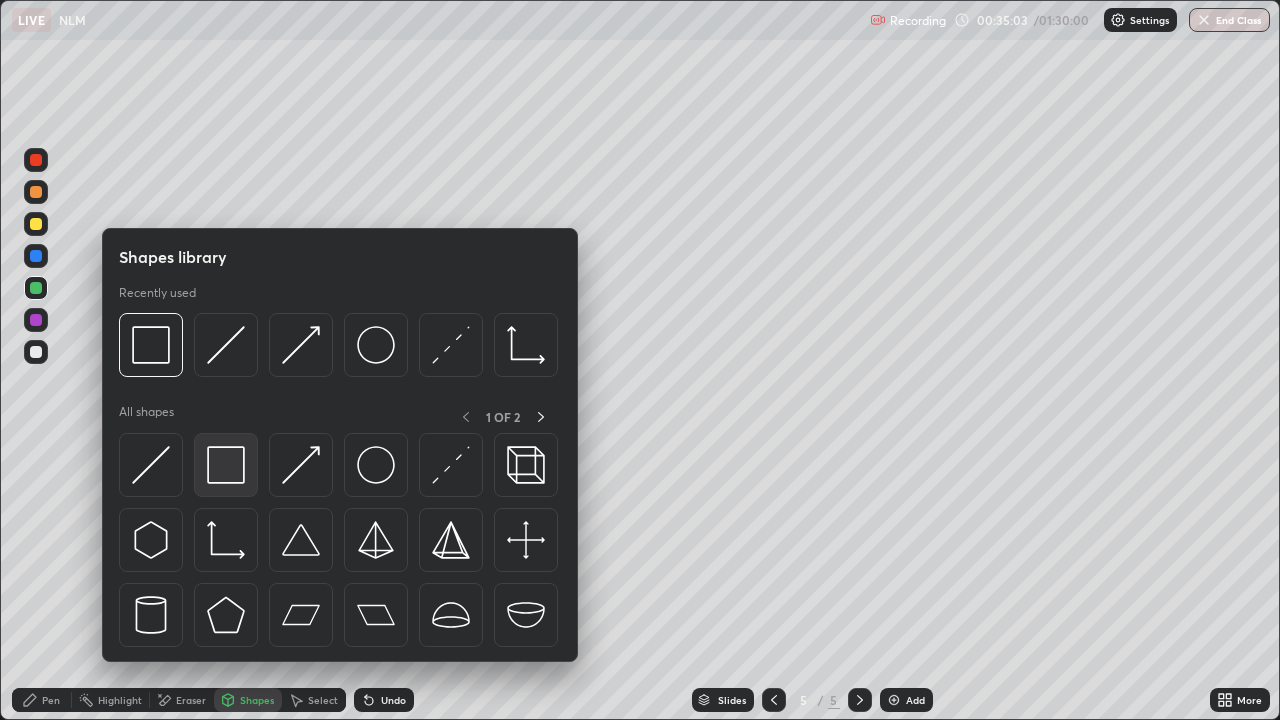 click at bounding box center [226, 465] 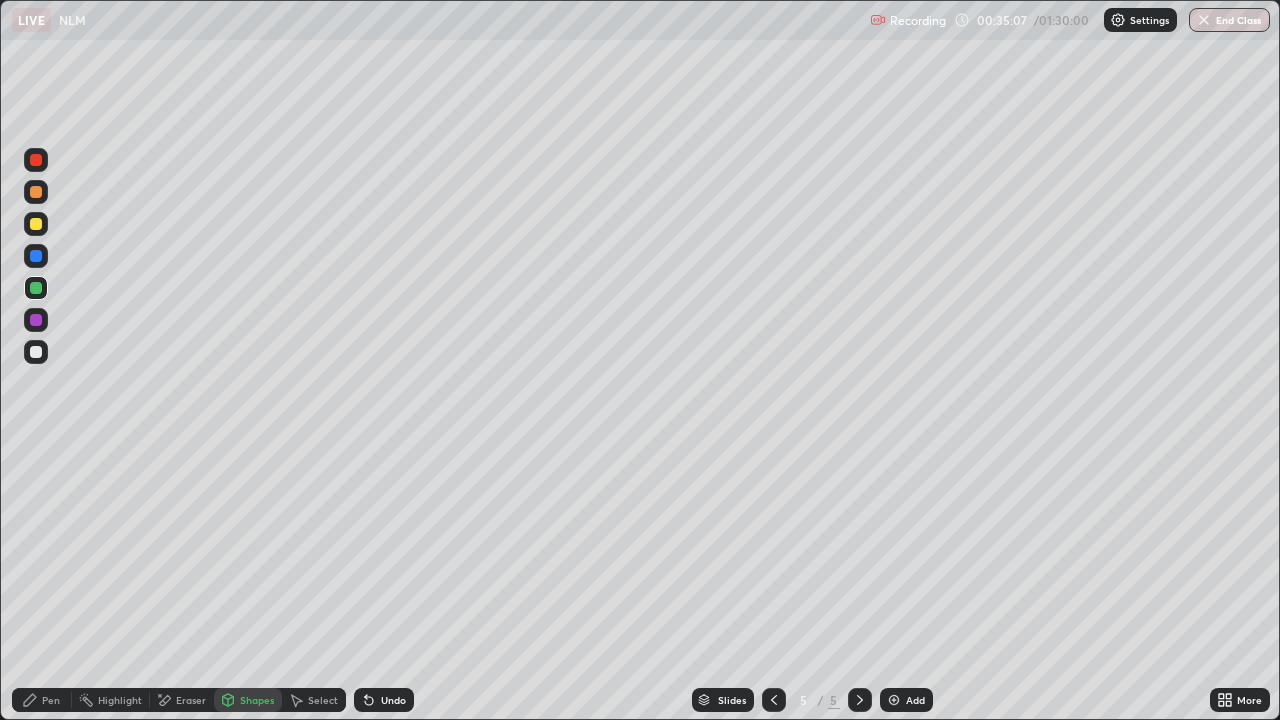 click on "Pen" at bounding box center [42, 700] 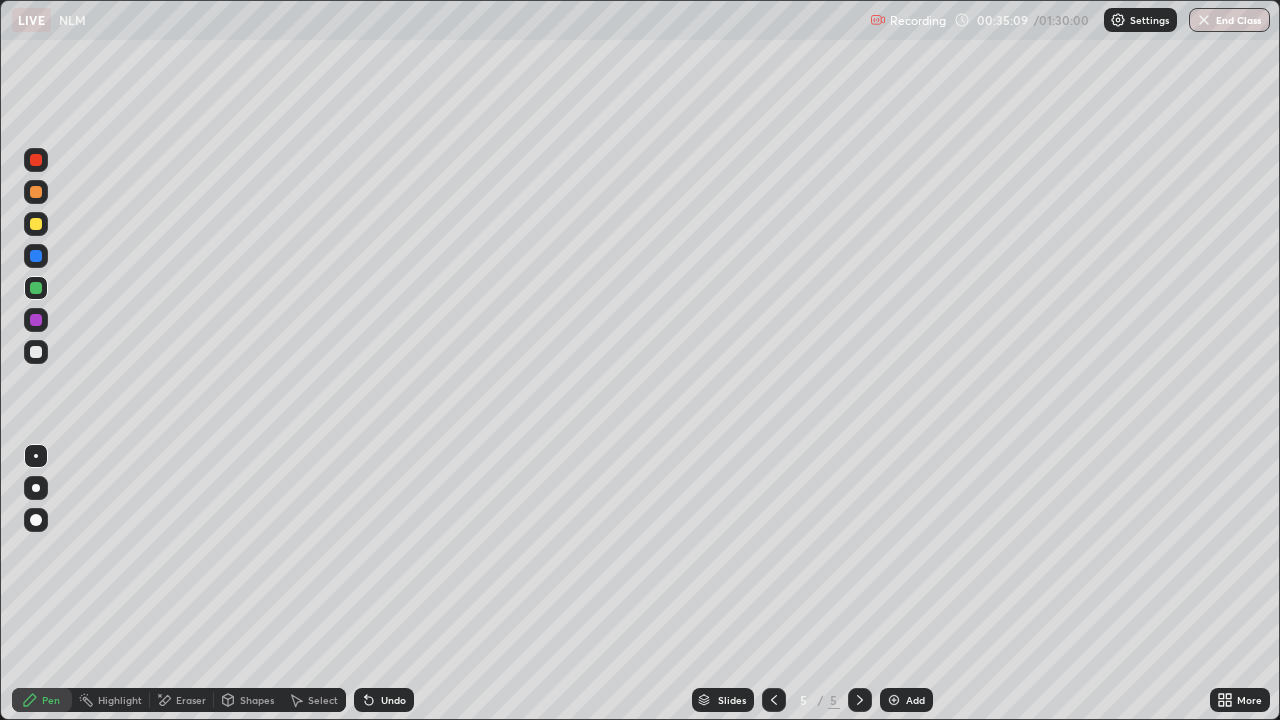 click at bounding box center (36, 352) 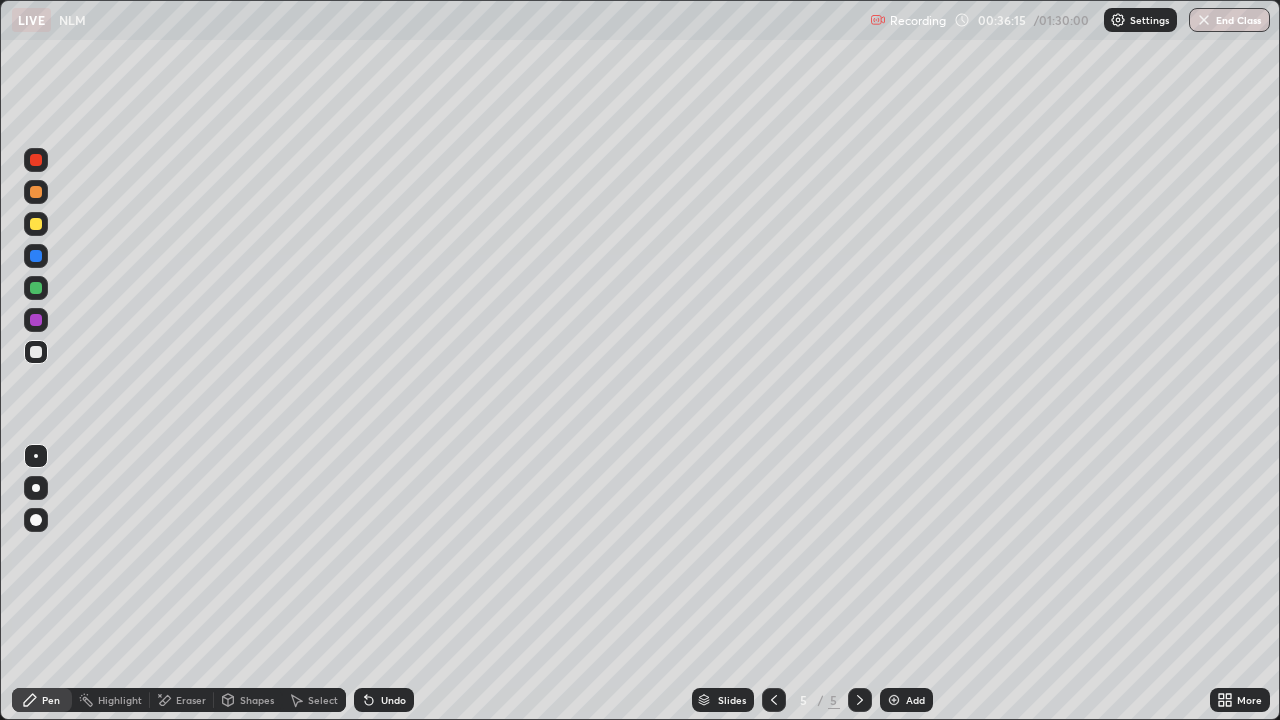 click on "Select" at bounding box center (323, 700) 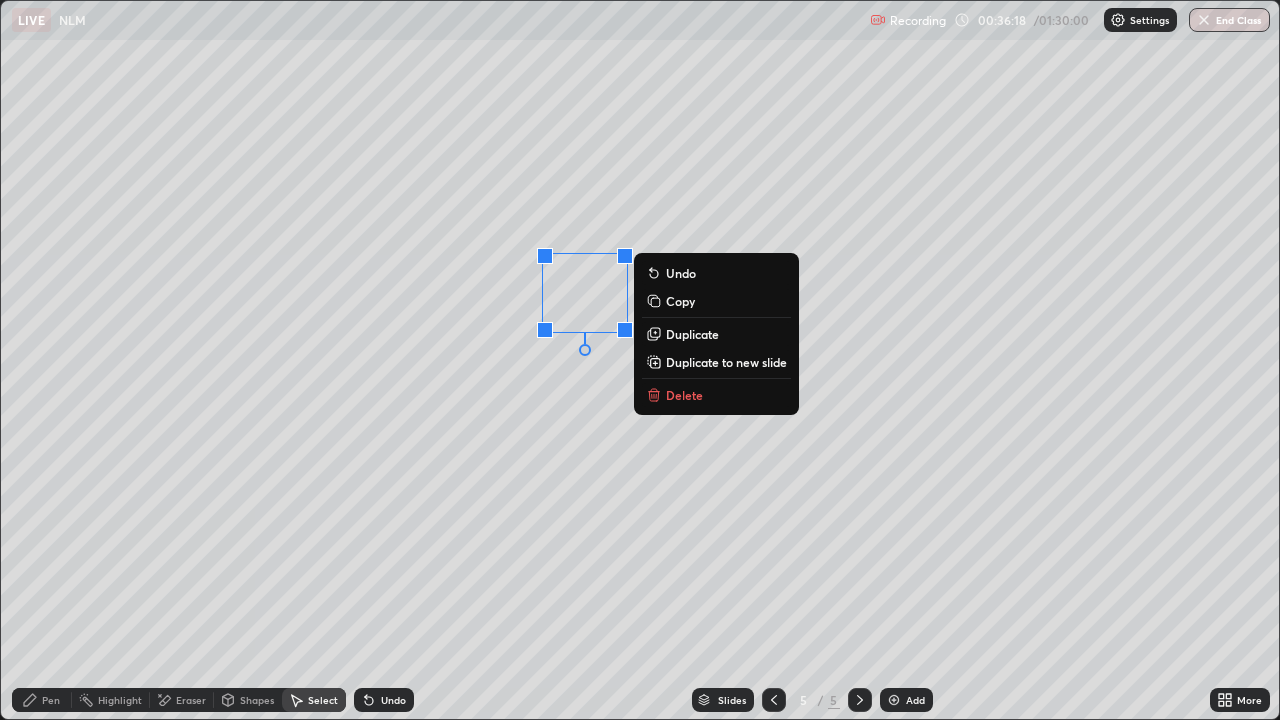 click on "Duplicate to new slide" at bounding box center [726, 362] 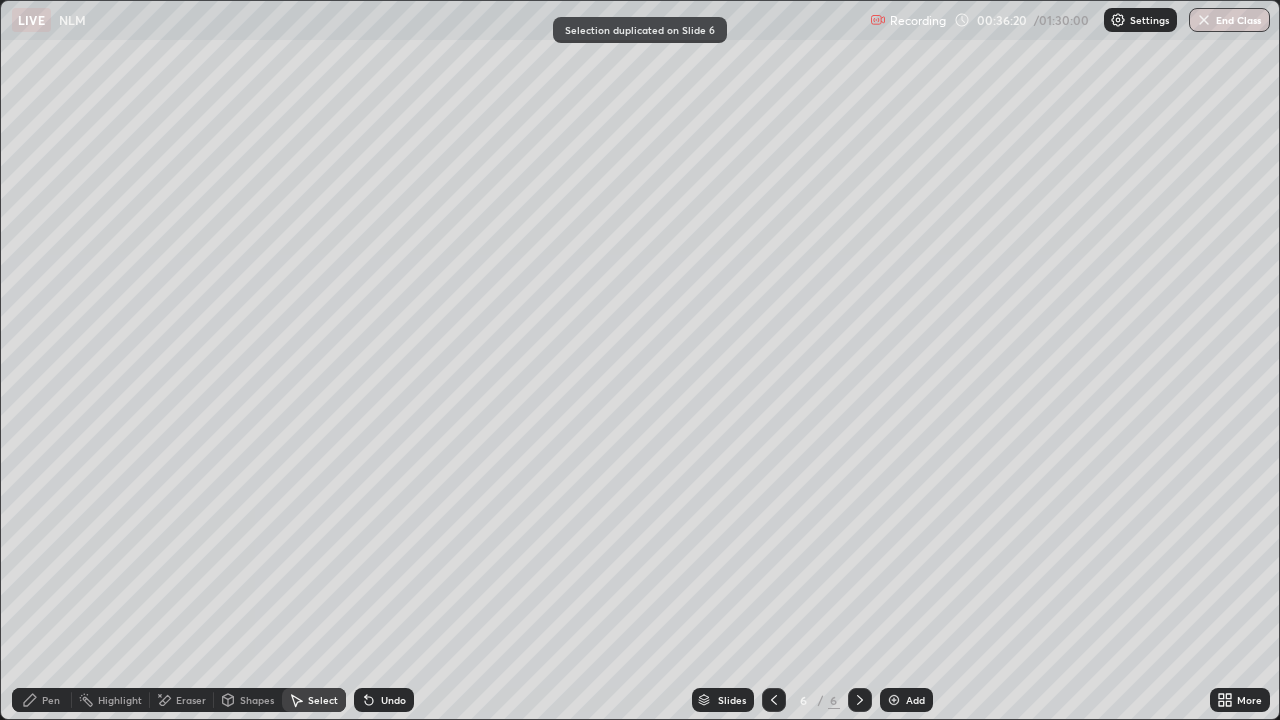 click on "Pen" at bounding box center (51, 700) 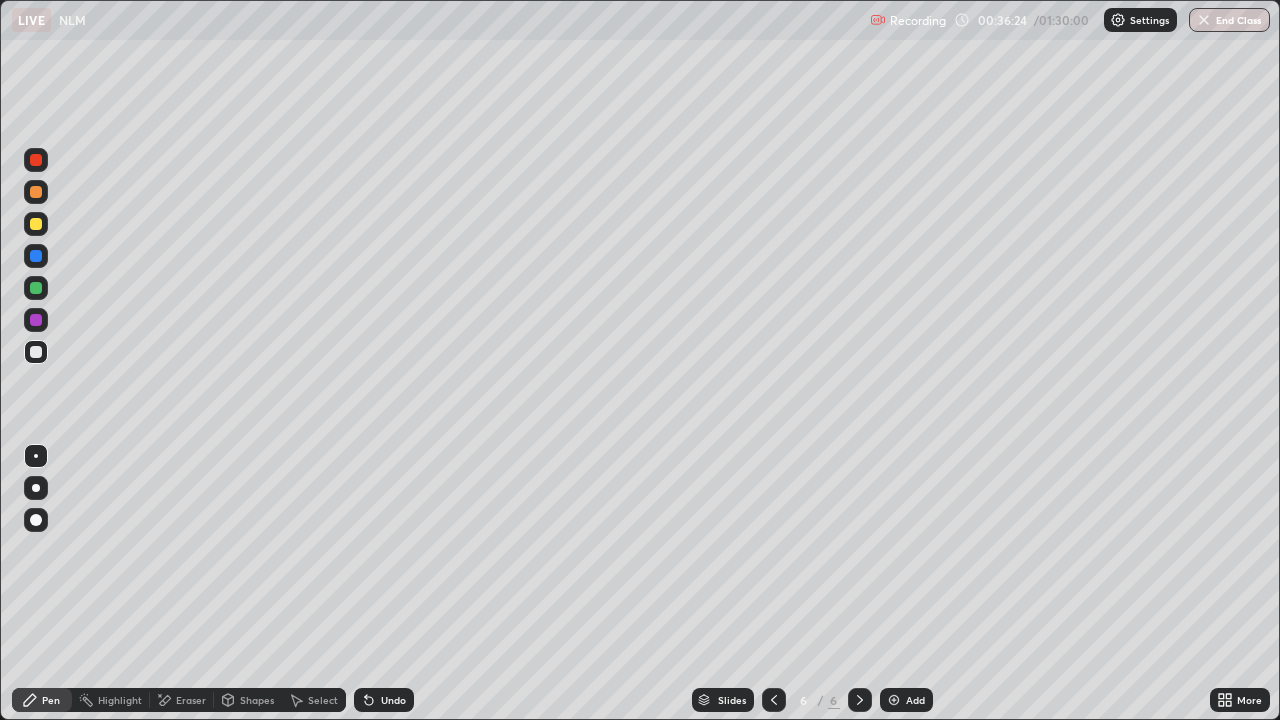 click at bounding box center [36, 256] 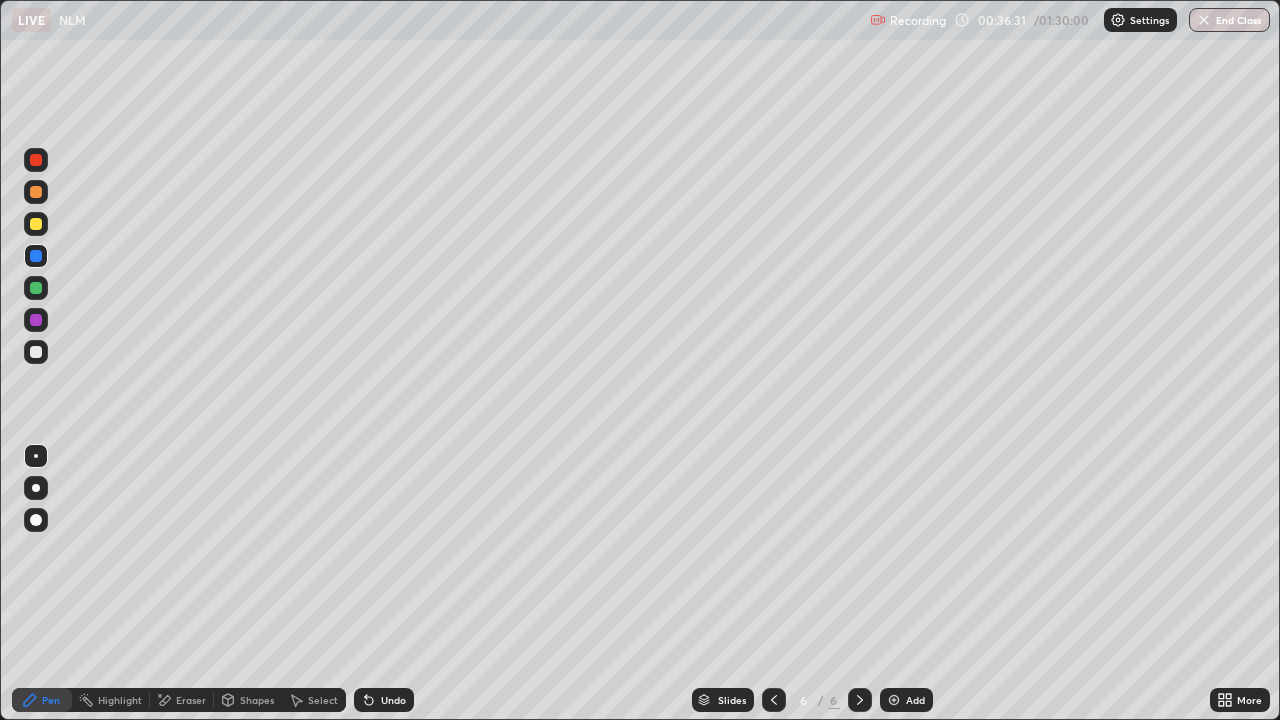 click 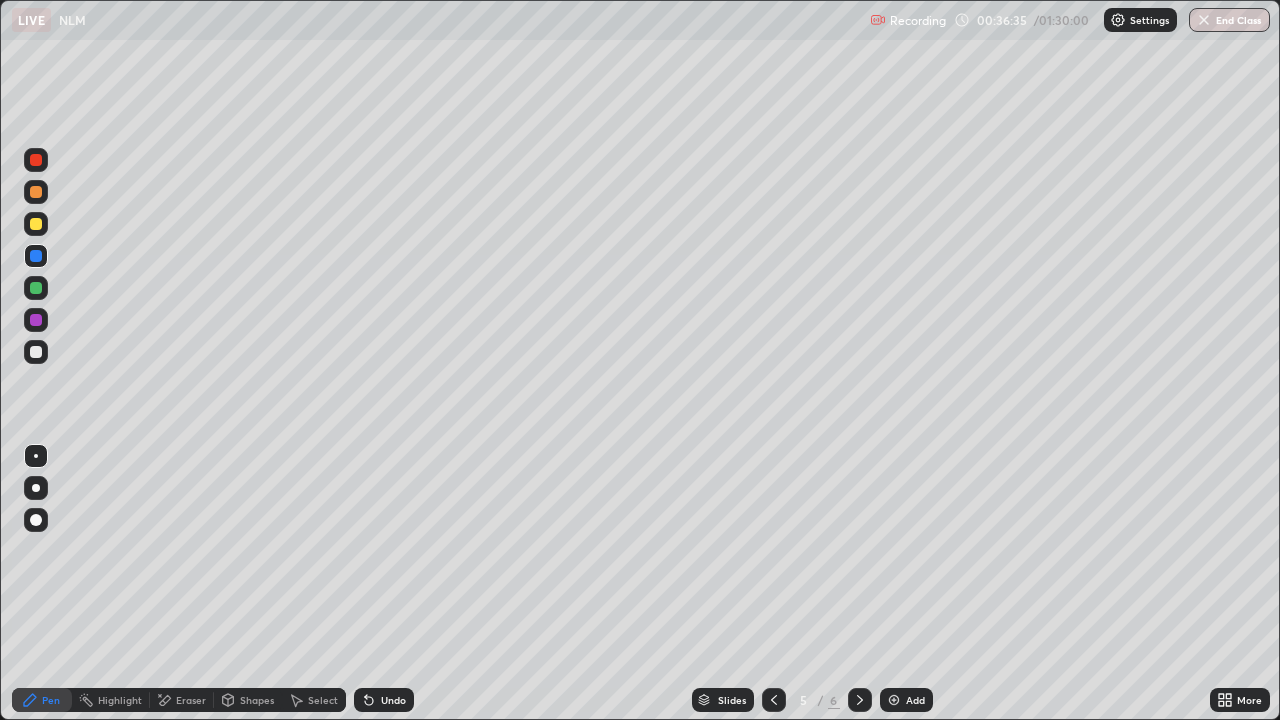 click at bounding box center [860, 700] 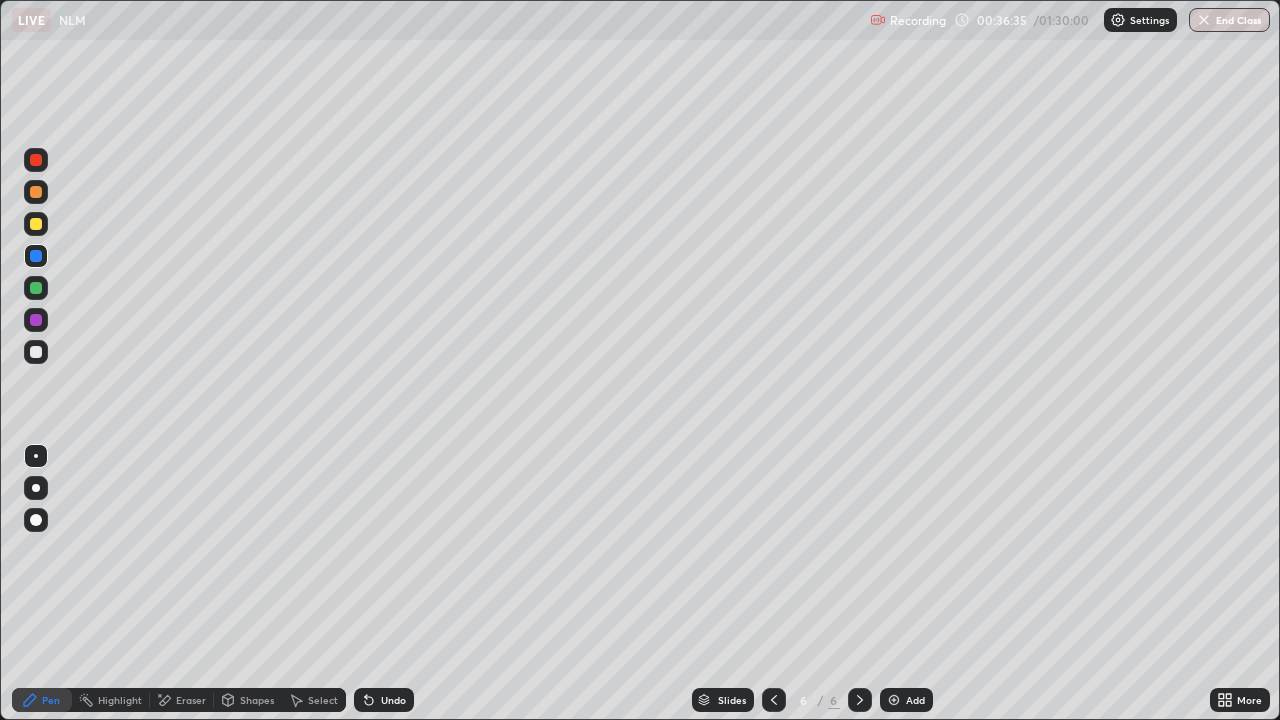 click 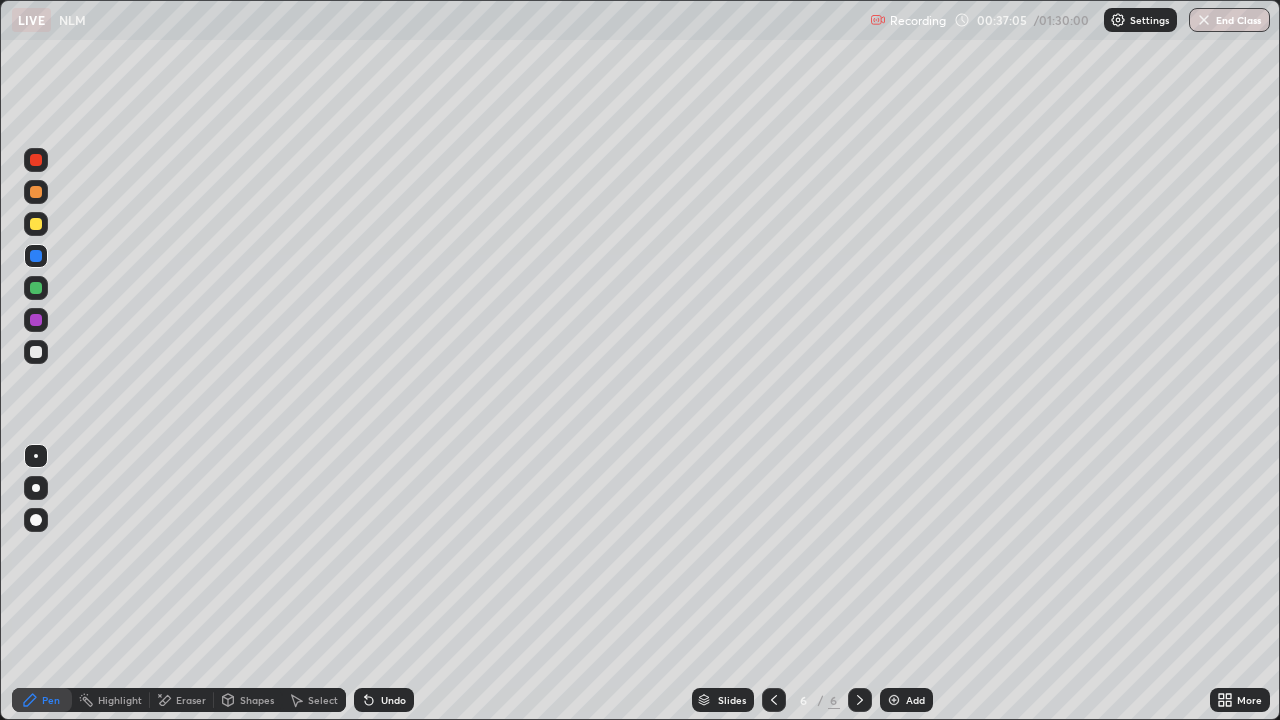 click at bounding box center (774, 700) 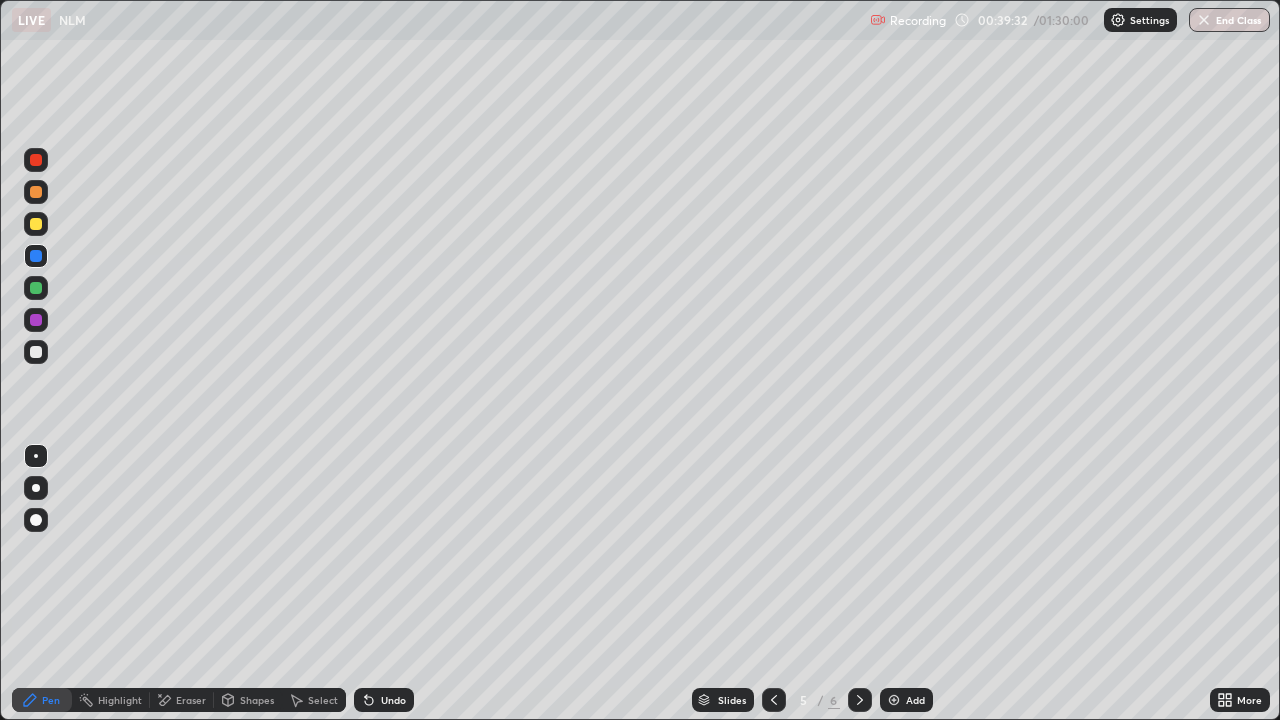 click on "Add" at bounding box center [906, 700] 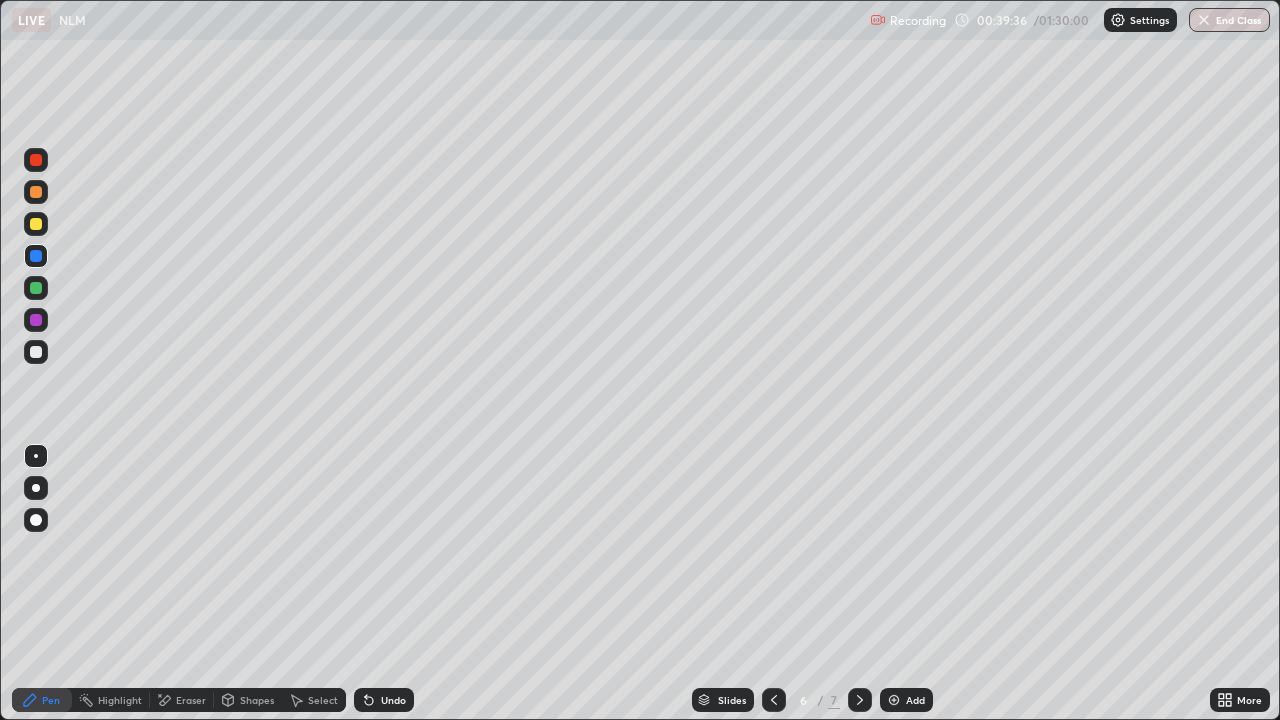 click at bounding box center (36, 224) 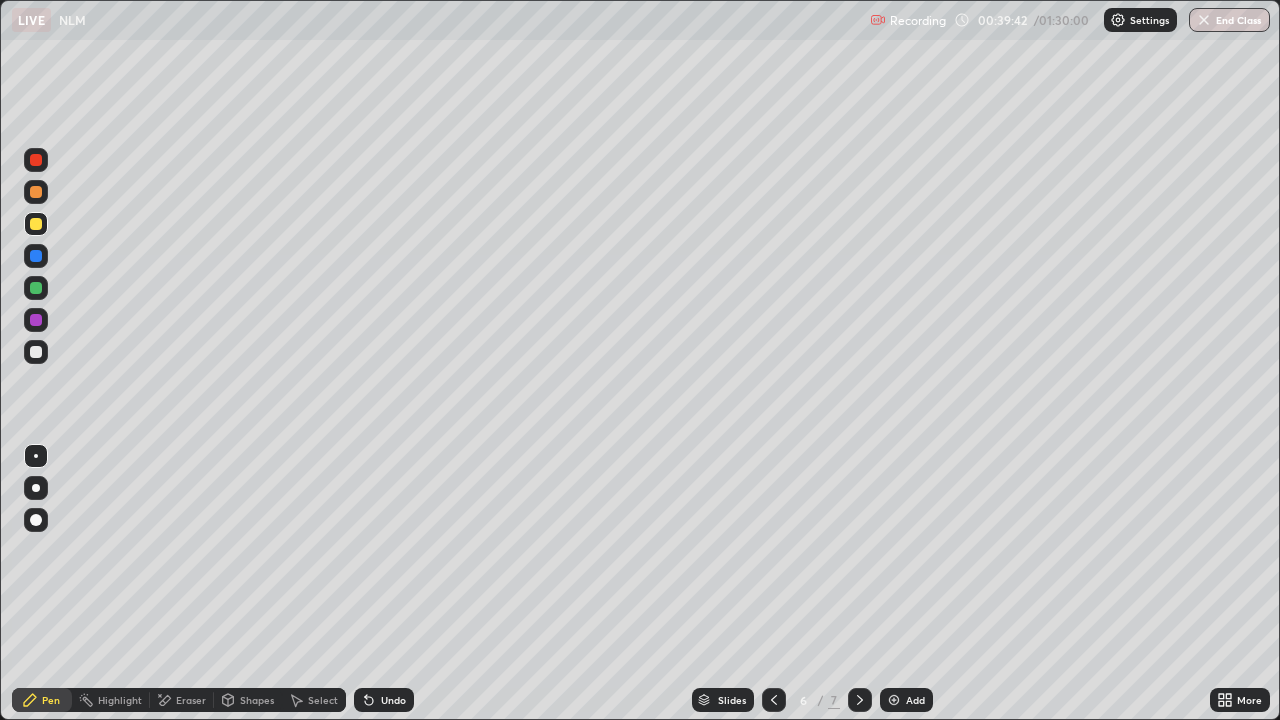 click on "Shapes" at bounding box center (257, 700) 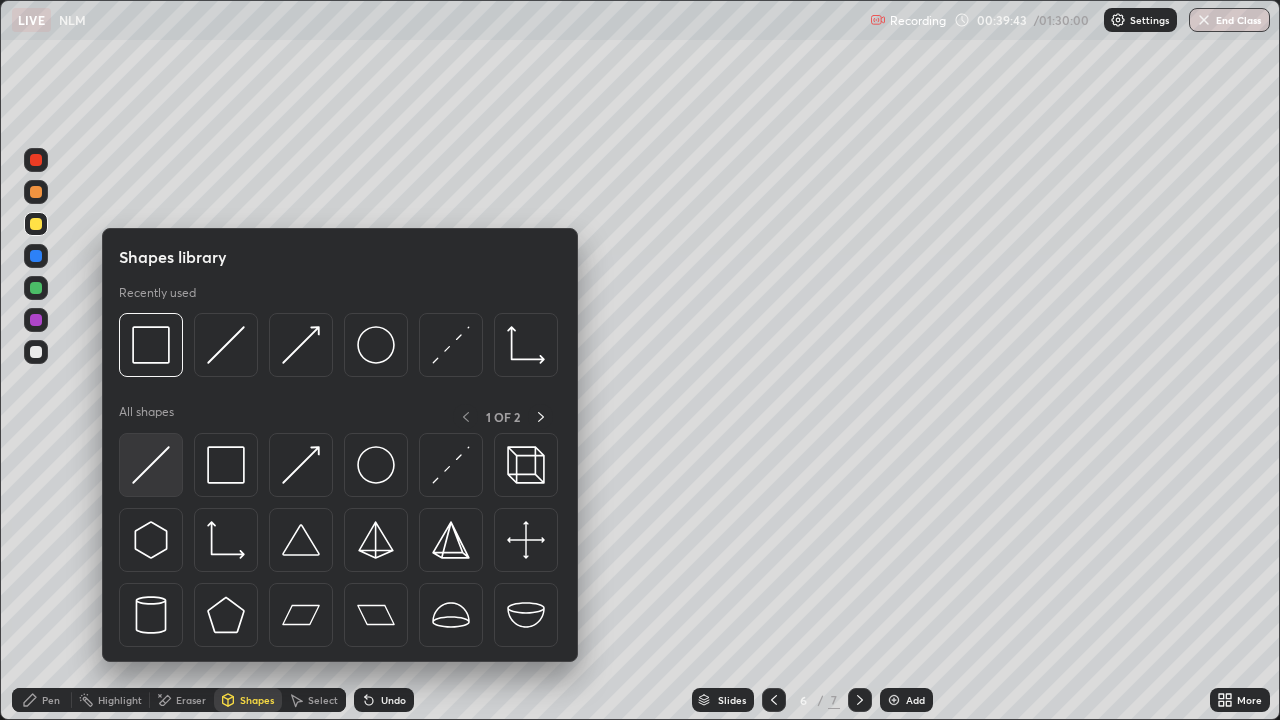 click at bounding box center (151, 465) 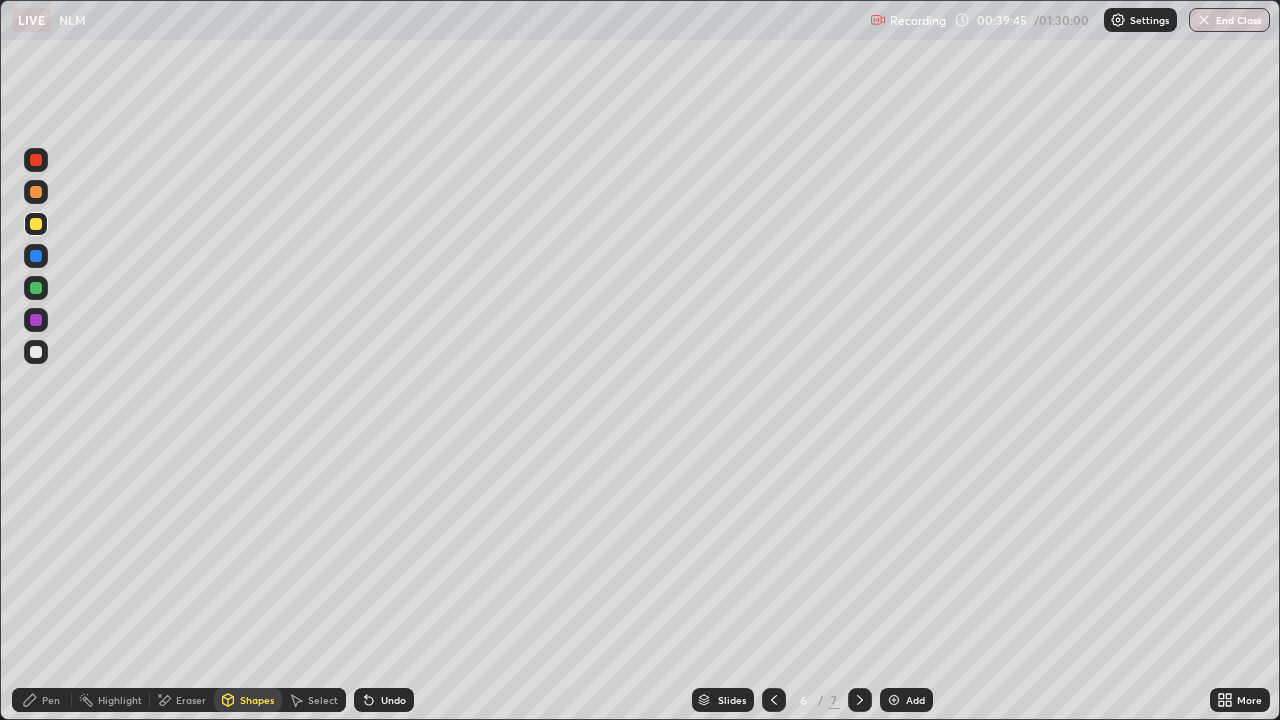 click on "Shapes" at bounding box center (257, 700) 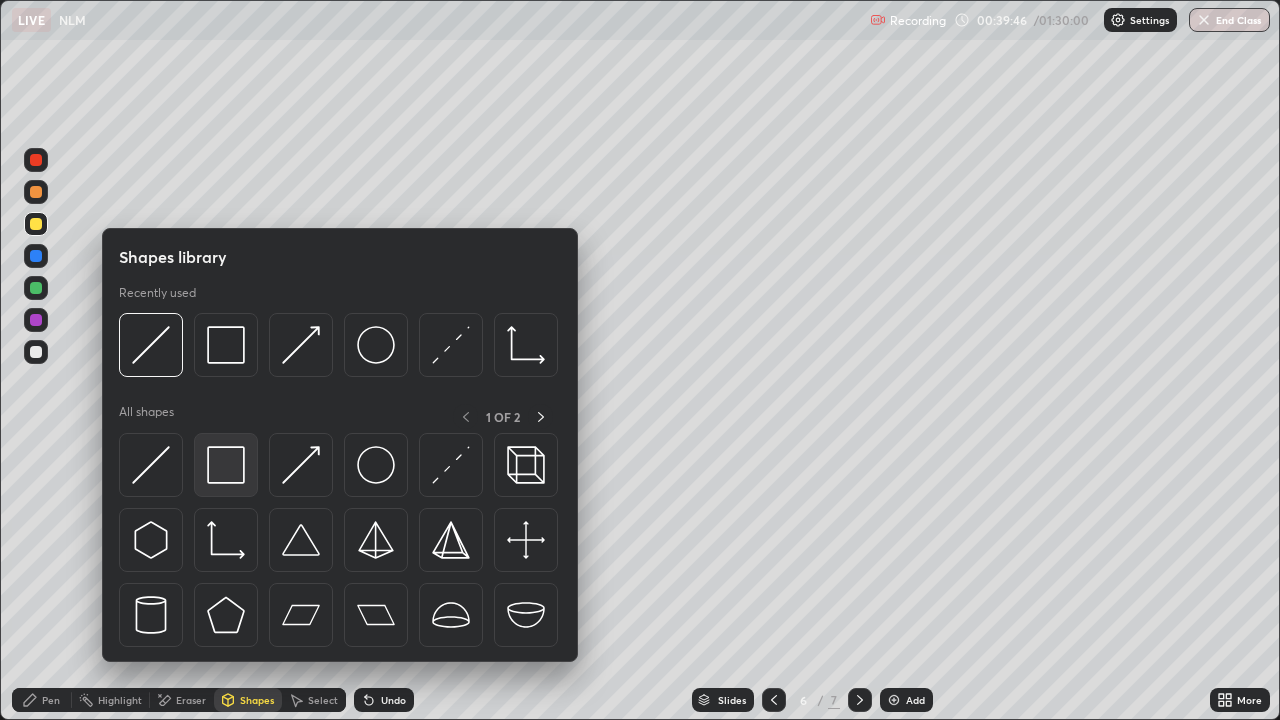 click at bounding box center [226, 465] 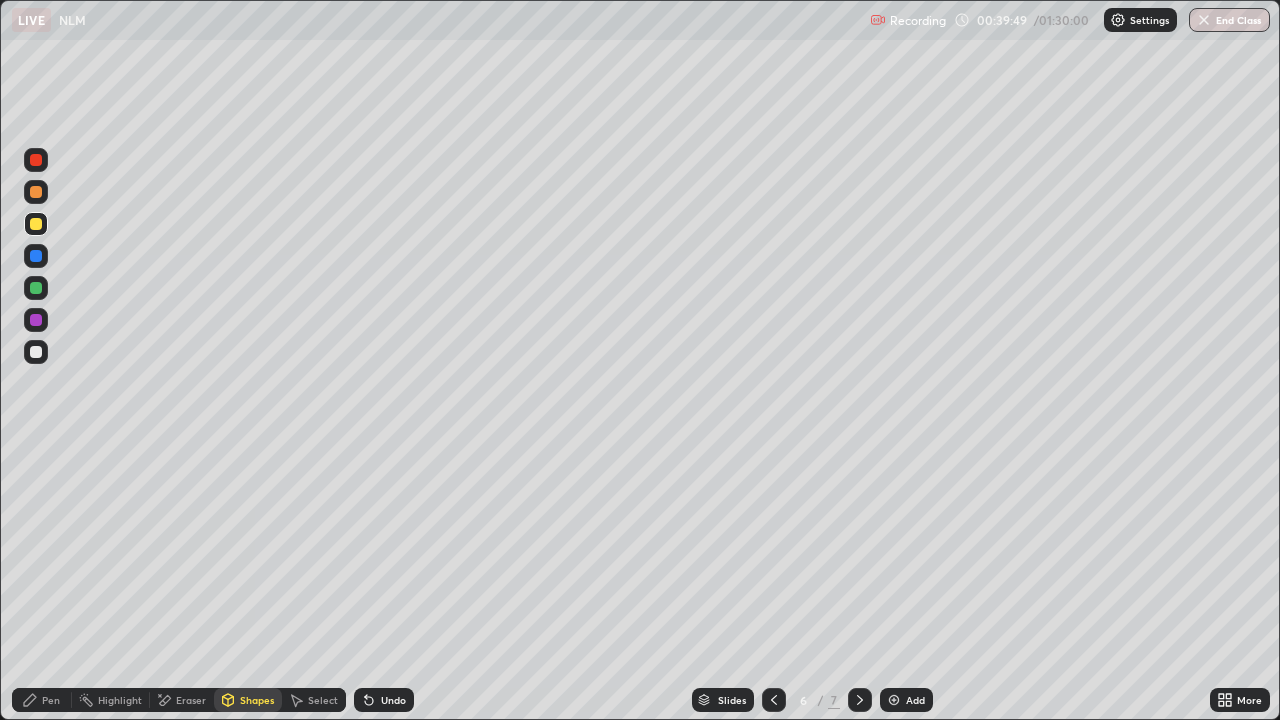 click on "Pen" at bounding box center (51, 700) 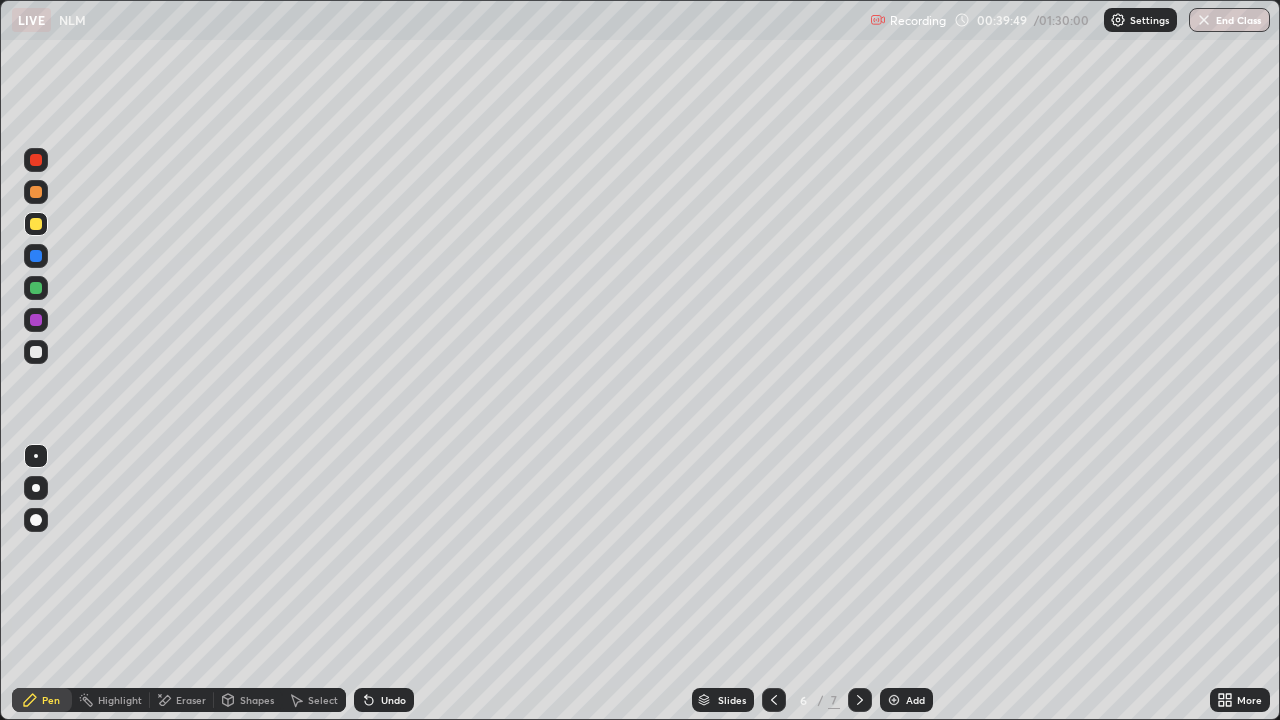 click on "Shapes" at bounding box center [257, 700] 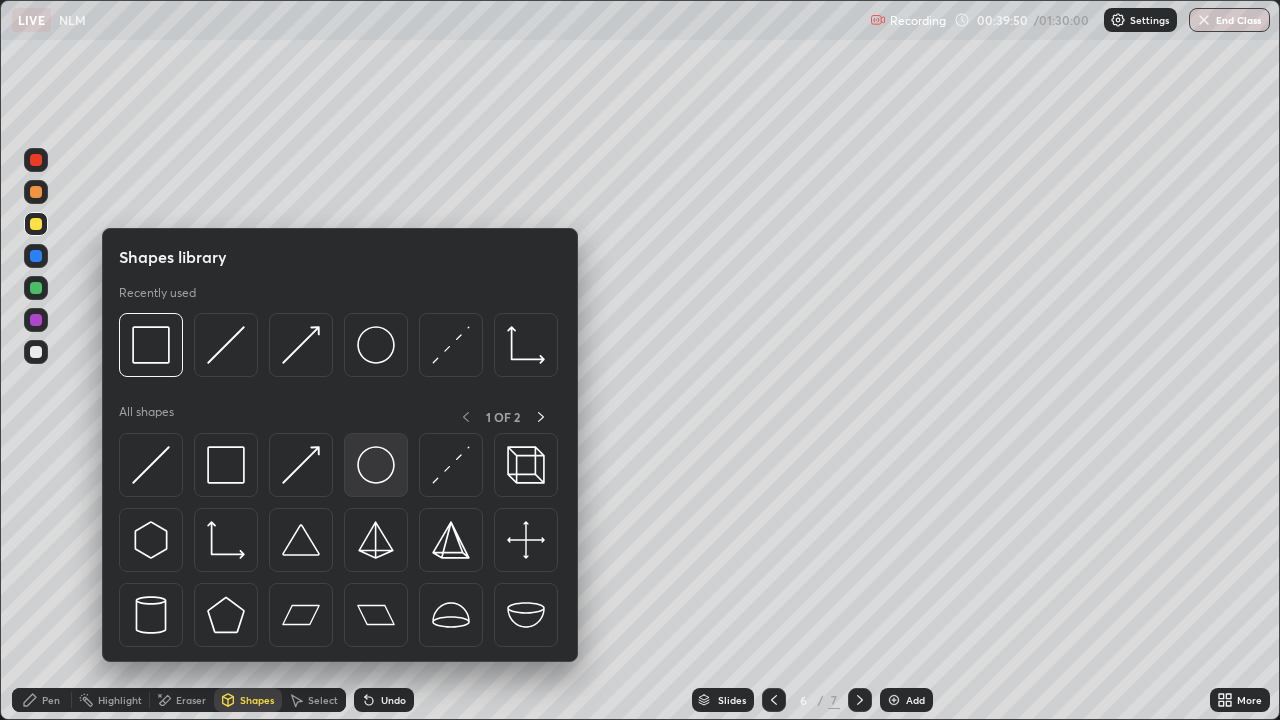 click at bounding box center (376, 465) 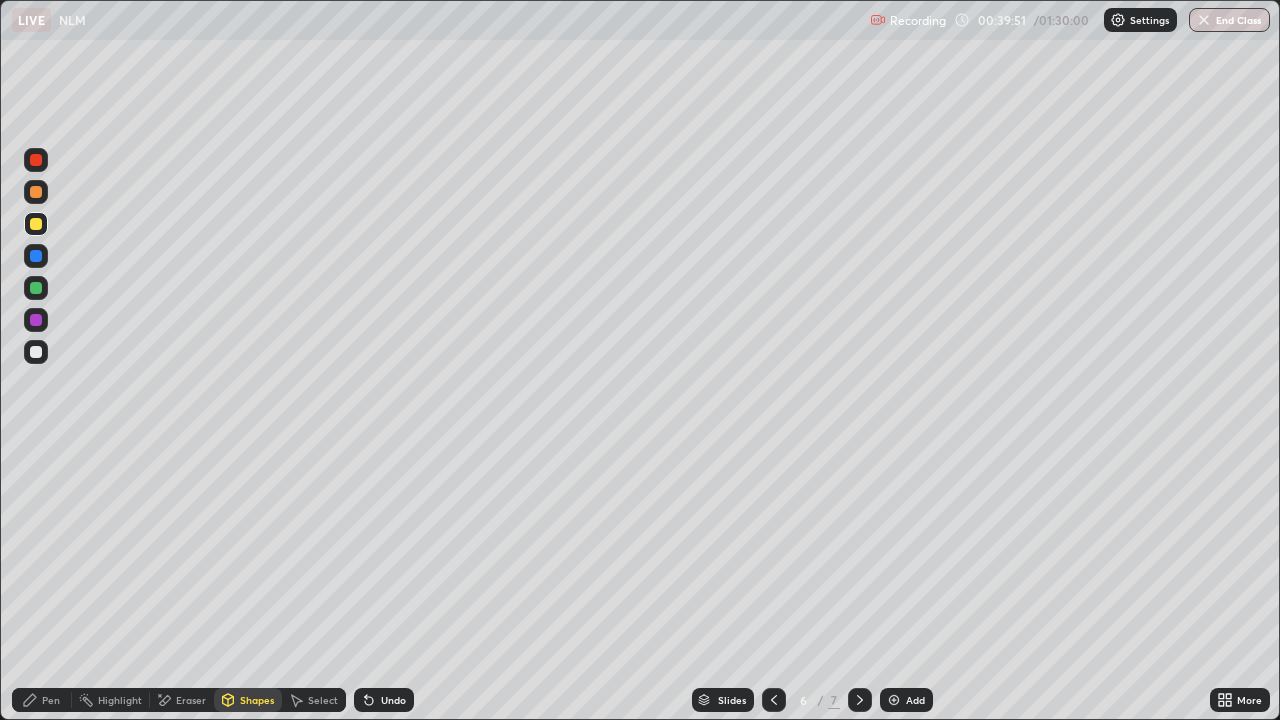 click at bounding box center [36, 352] 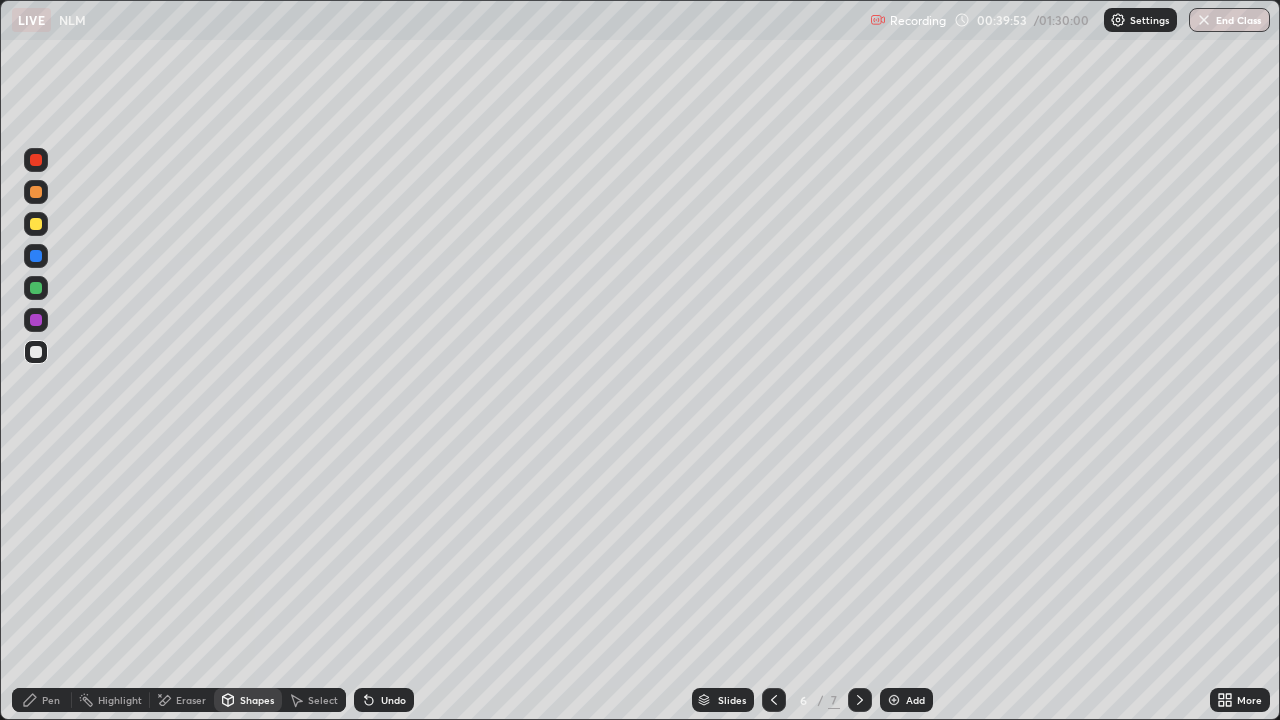 click on "Pen" at bounding box center (51, 700) 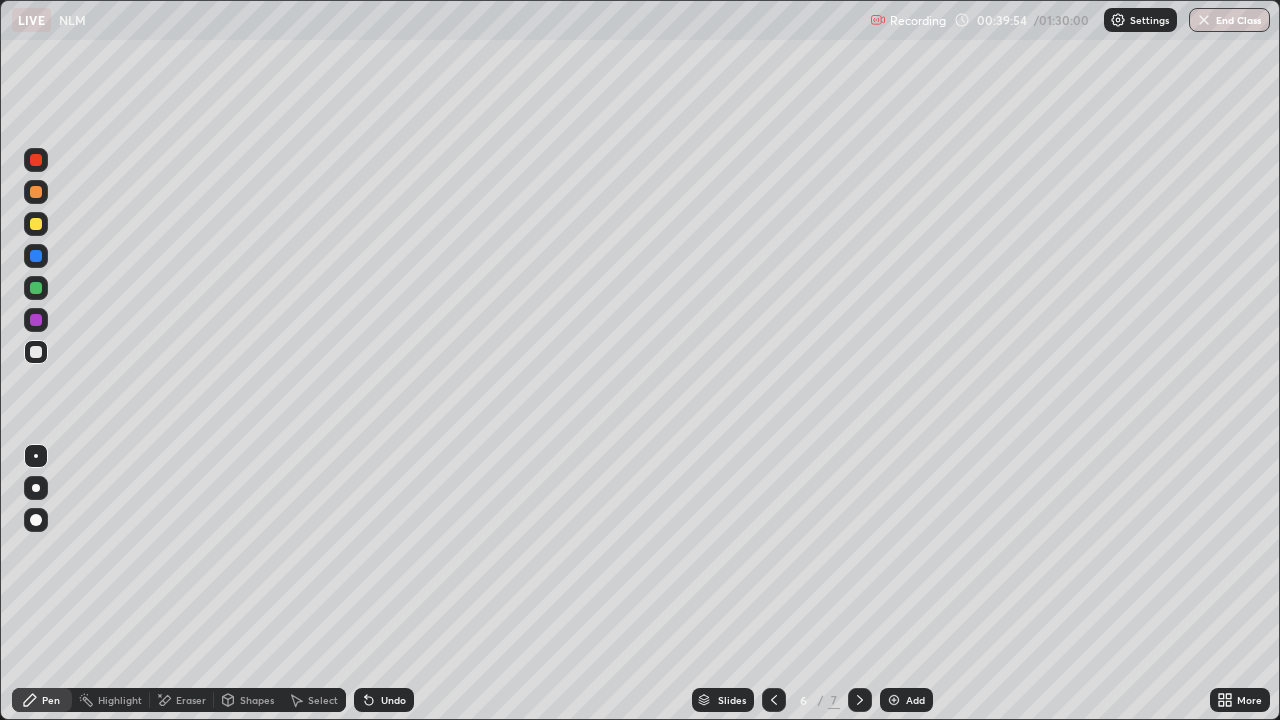 click at bounding box center [36, 288] 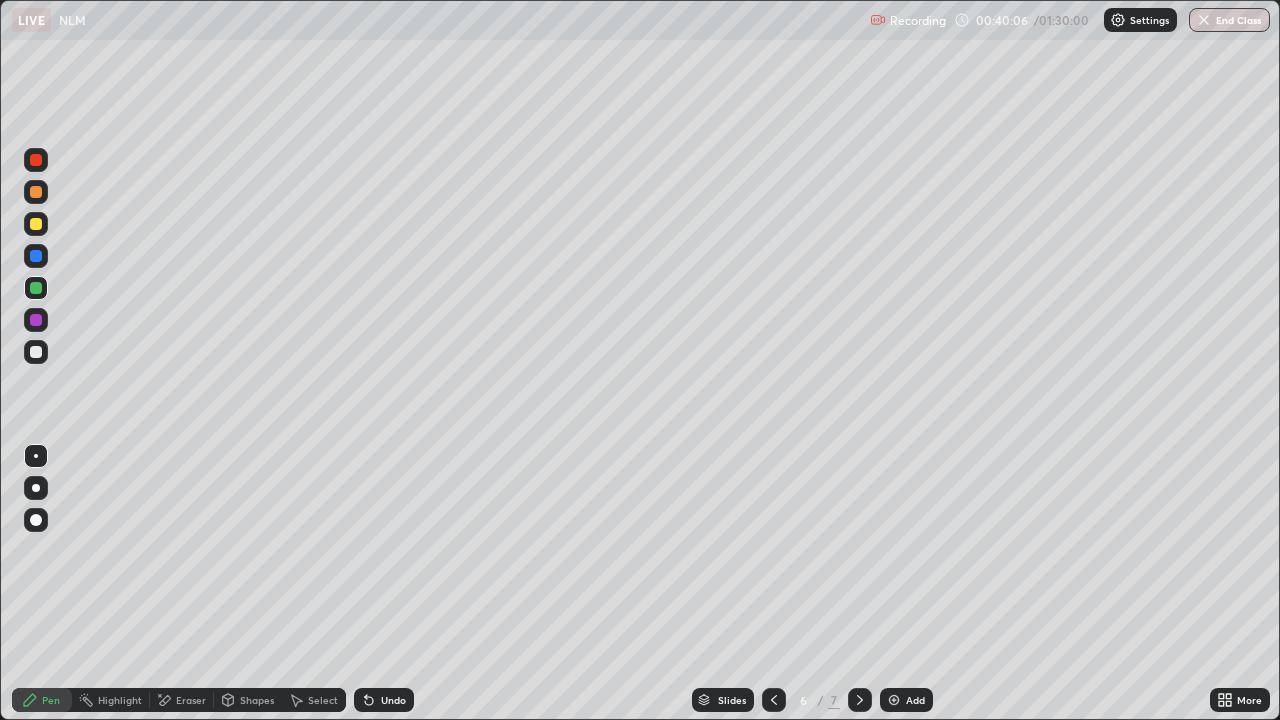 click at bounding box center (36, 352) 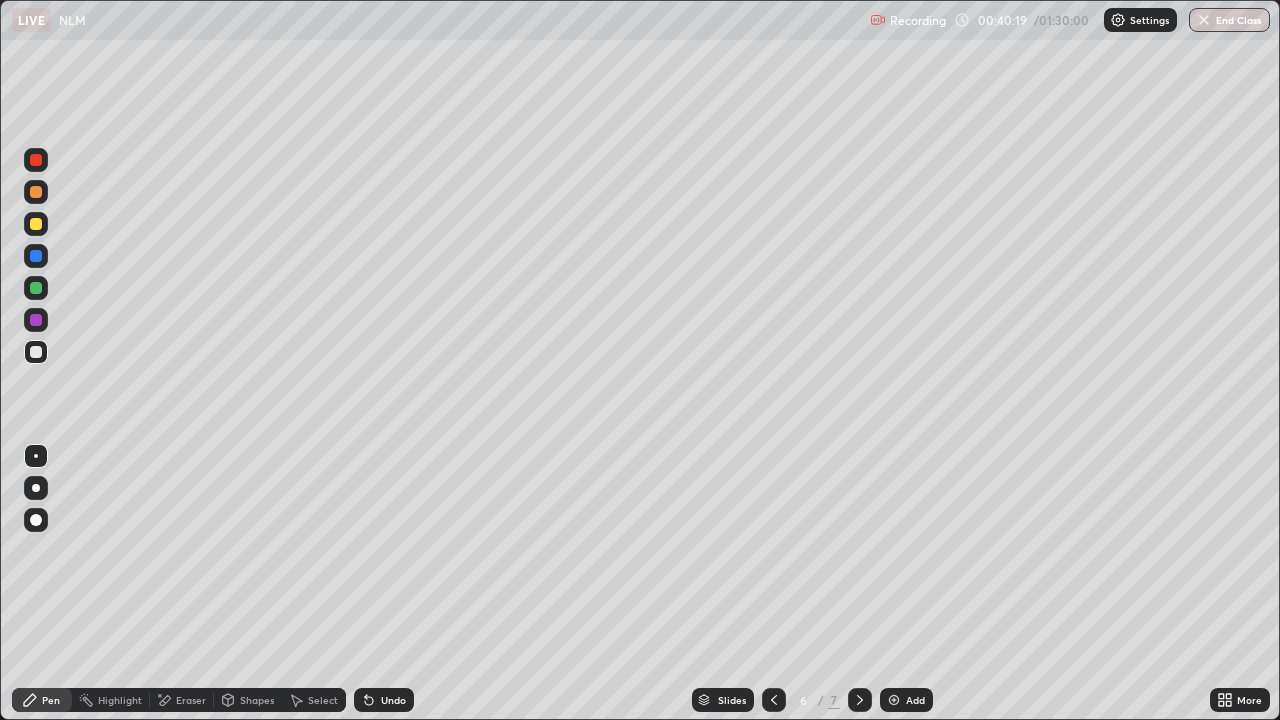 click 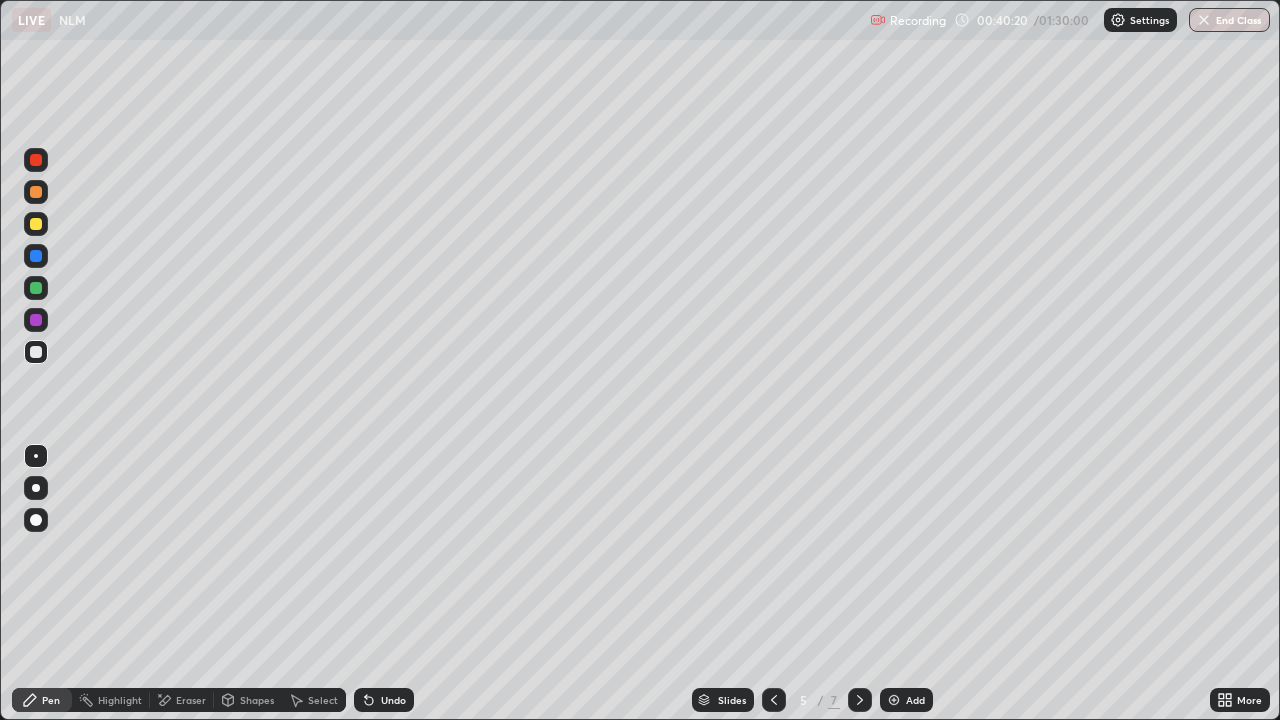 click 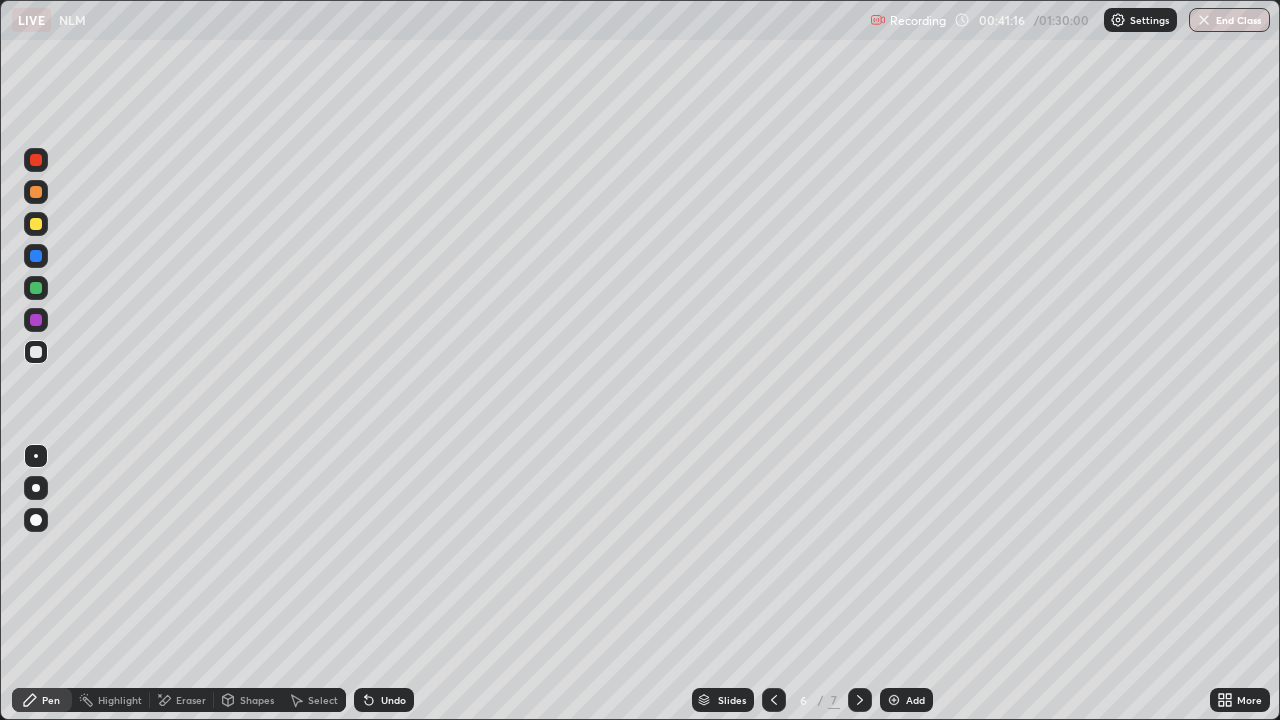 click at bounding box center (36, 288) 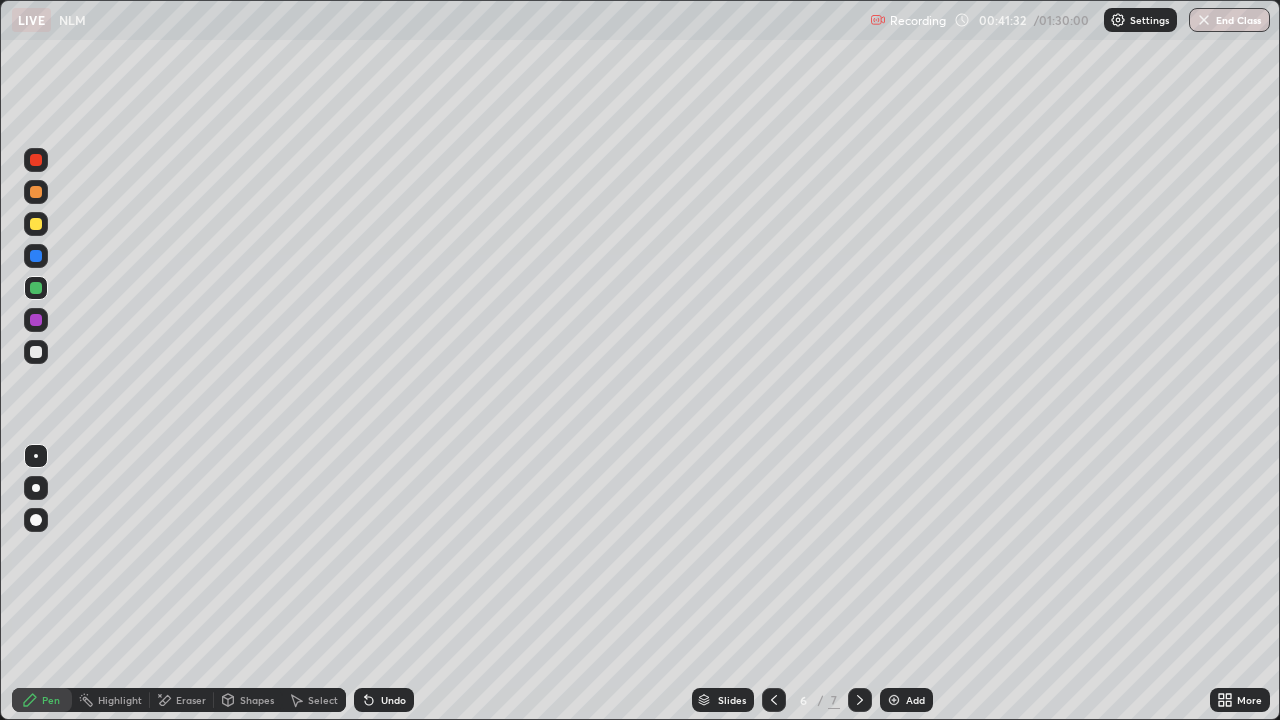 click at bounding box center (36, 256) 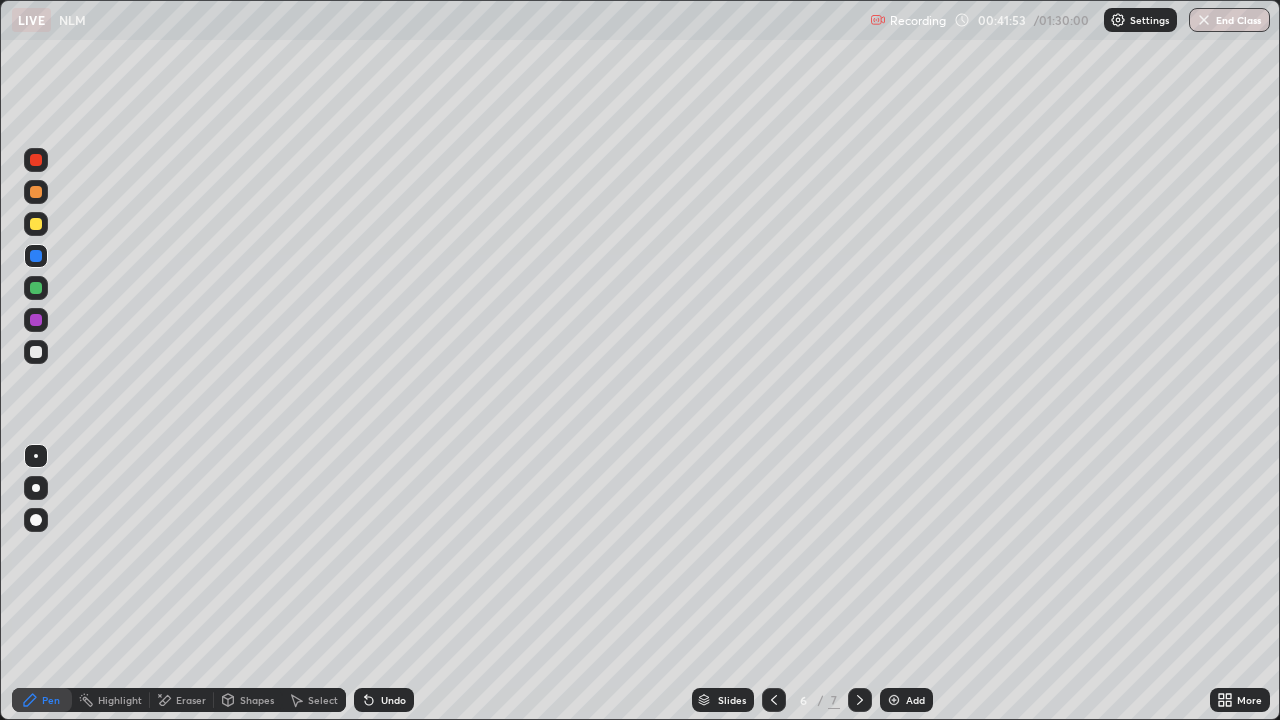 click on "Shapes" at bounding box center [248, 700] 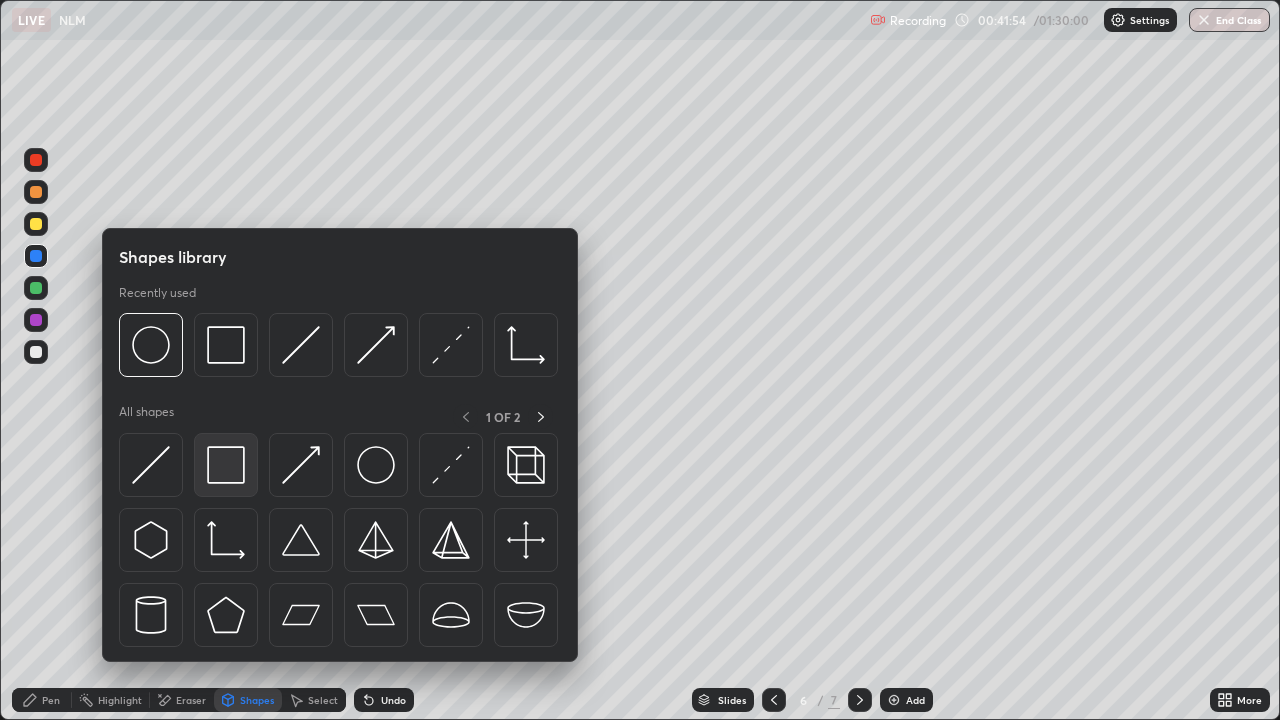 click at bounding box center (226, 465) 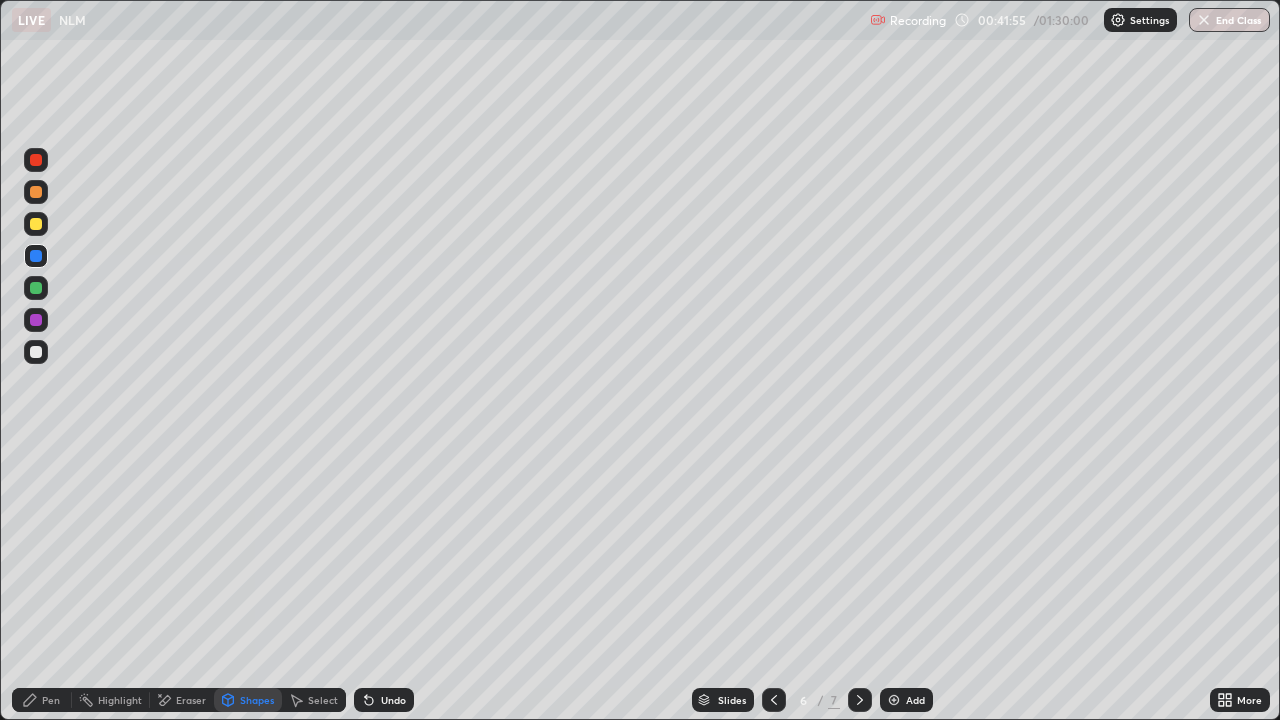 click at bounding box center (36, 224) 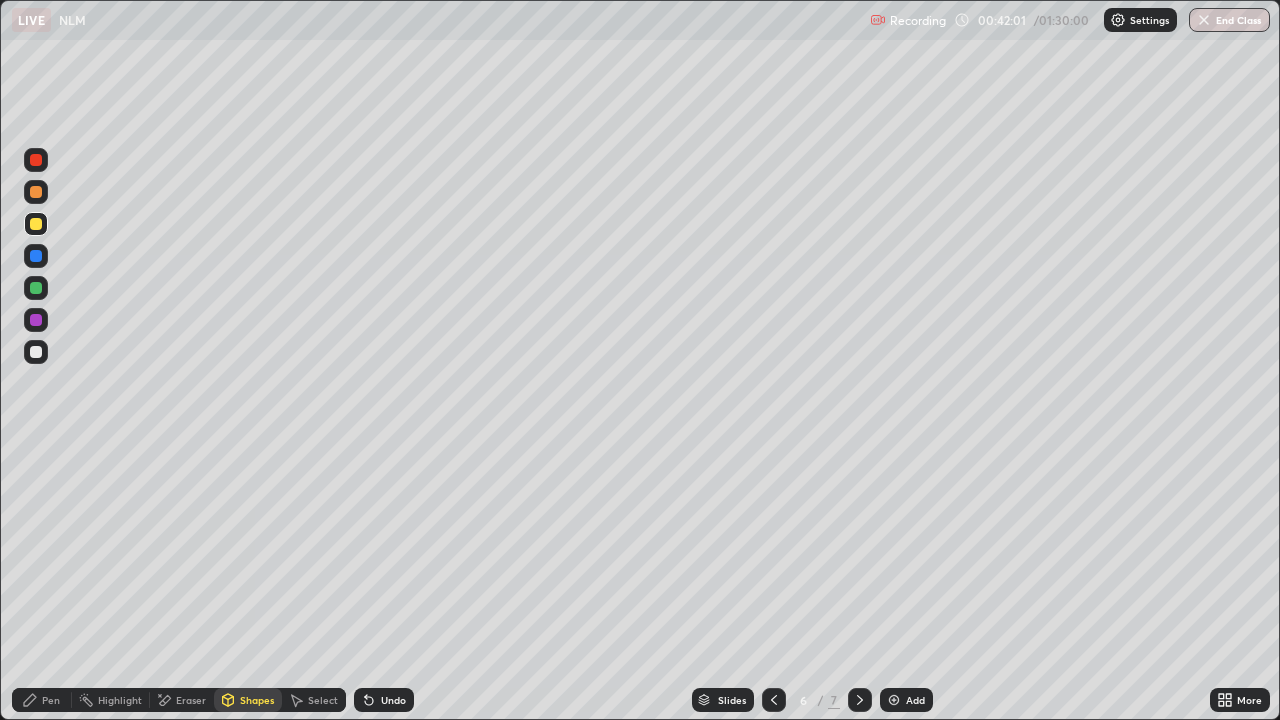 click on "Shapes" at bounding box center [257, 700] 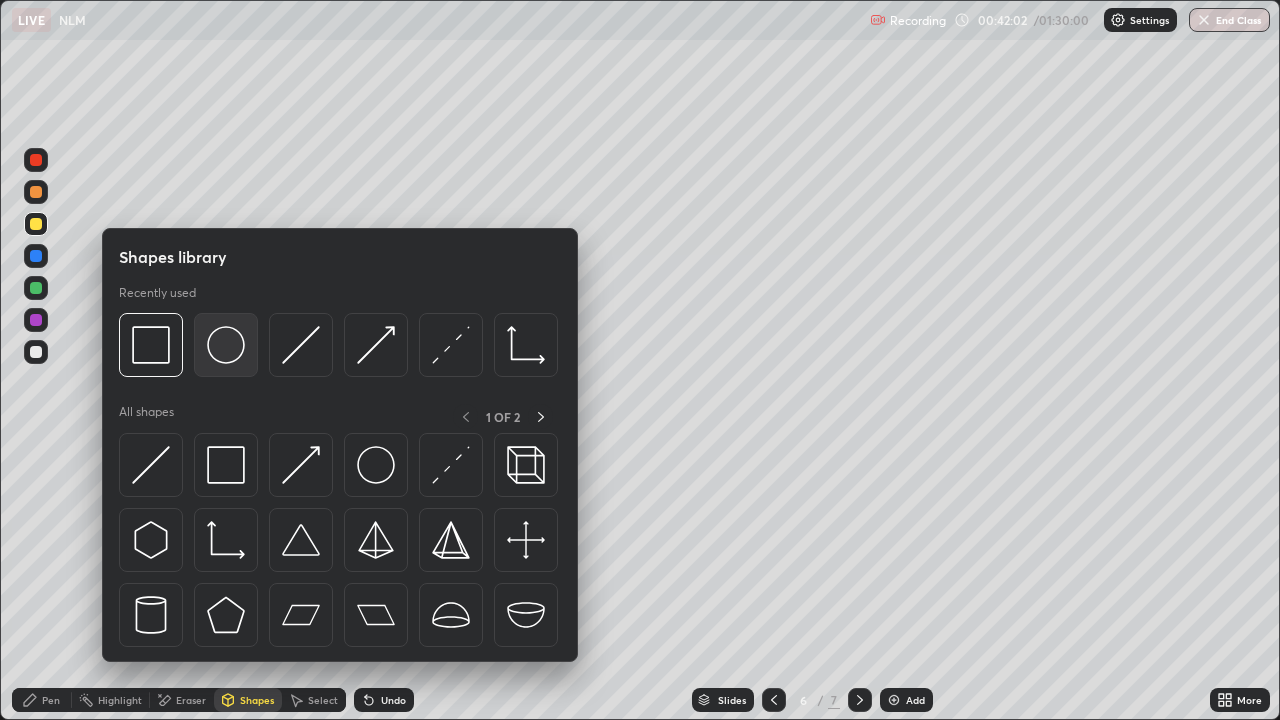 click at bounding box center [226, 345] 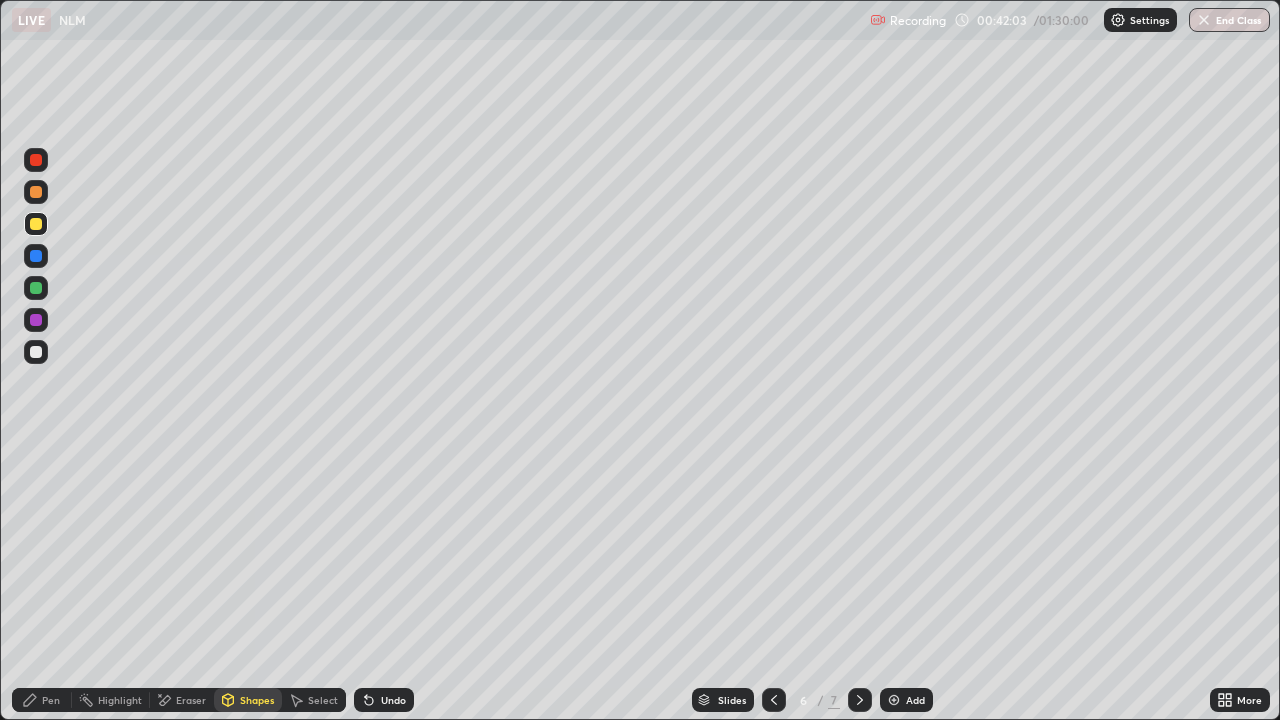 click at bounding box center [36, 352] 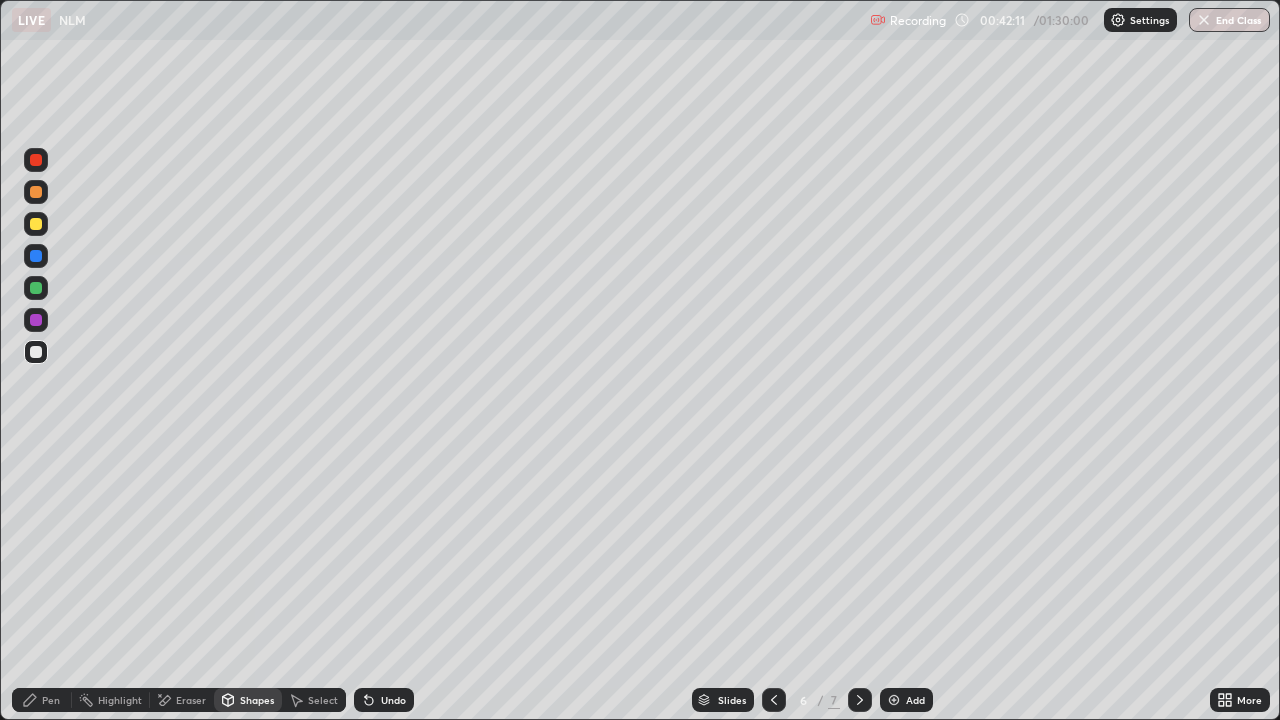 click on "Undo" at bounding box center (393, 700) 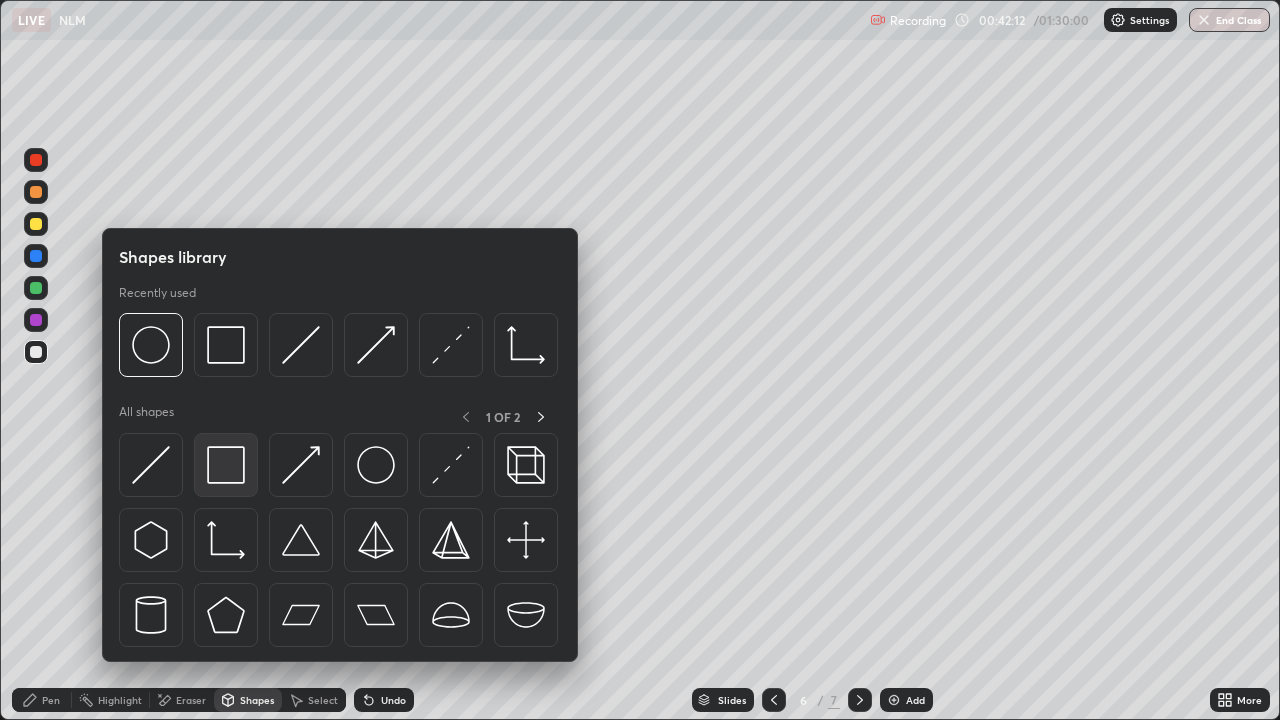 click at bounding box center [226, 465] 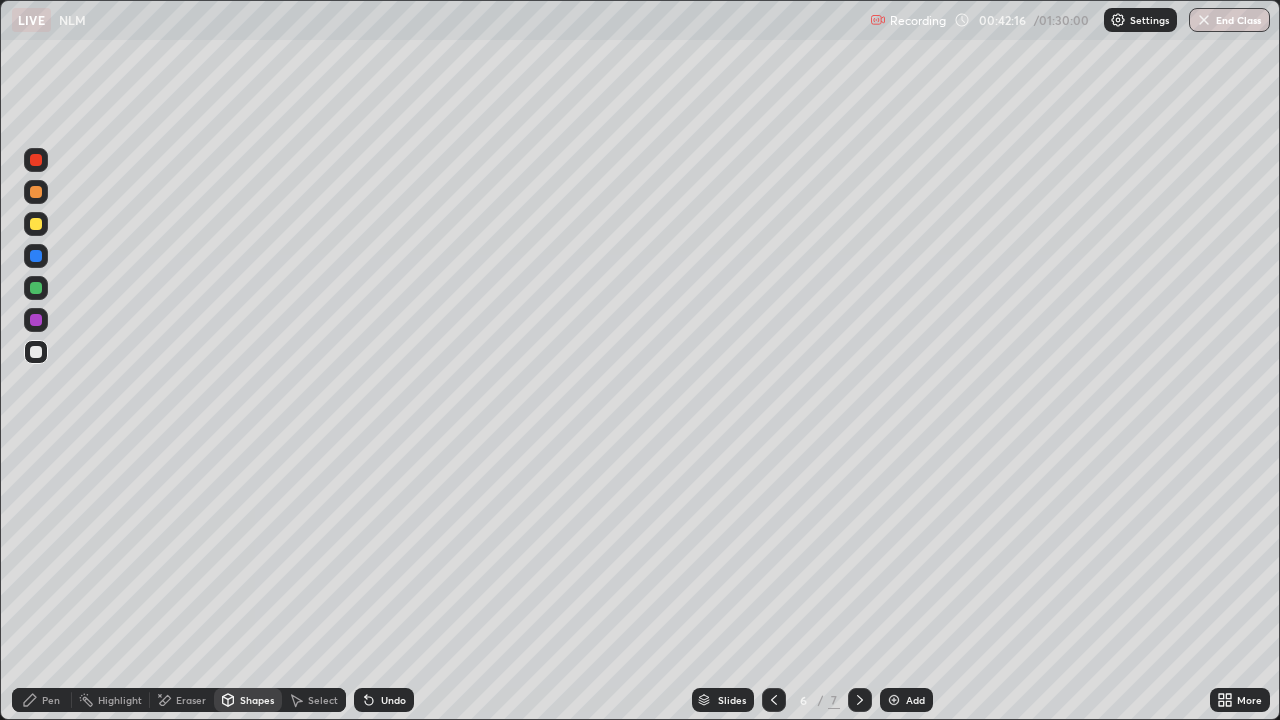 click on "Pen" at bounding box center (51, 700) 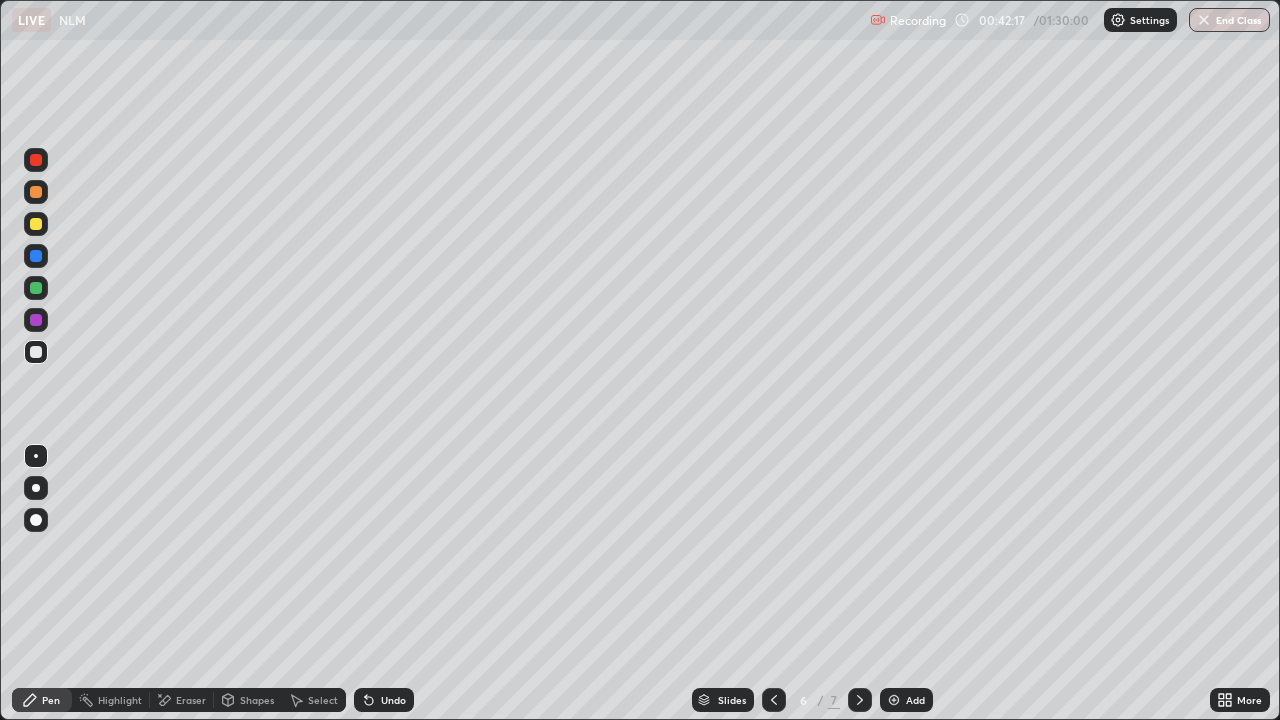 click at bounding box center (36, 288) 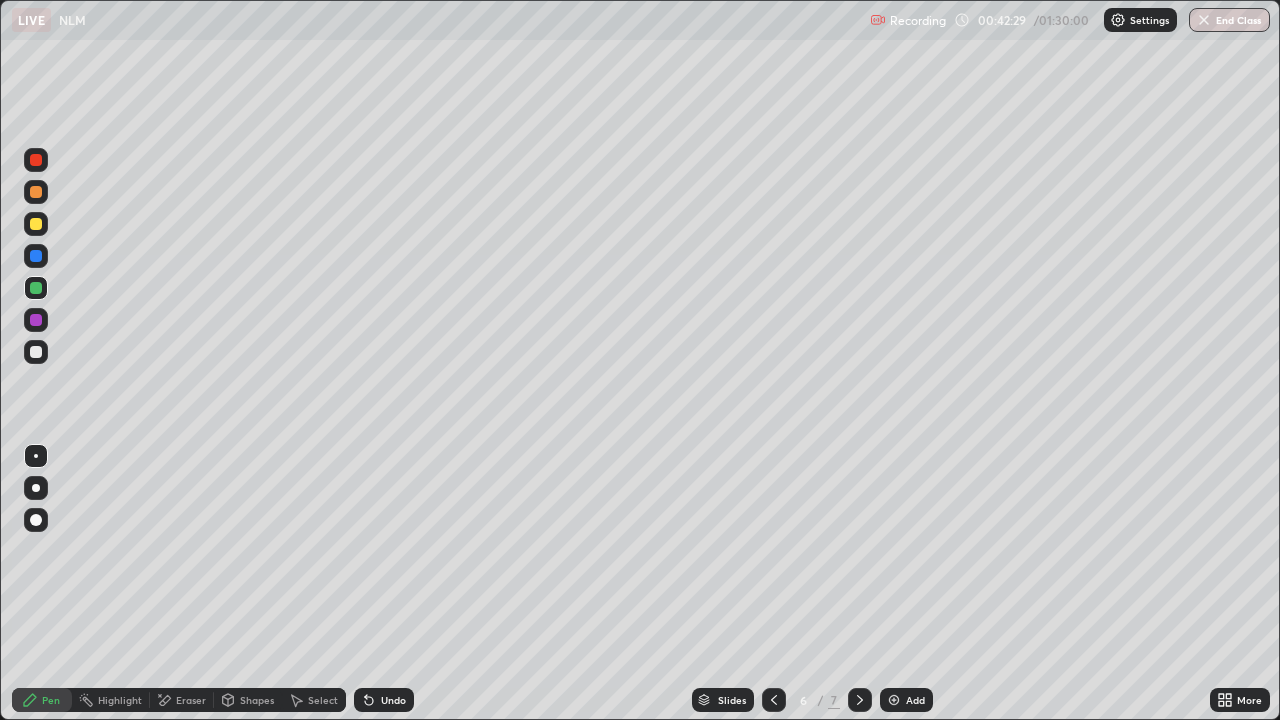 click at bounding box center [36, 352] 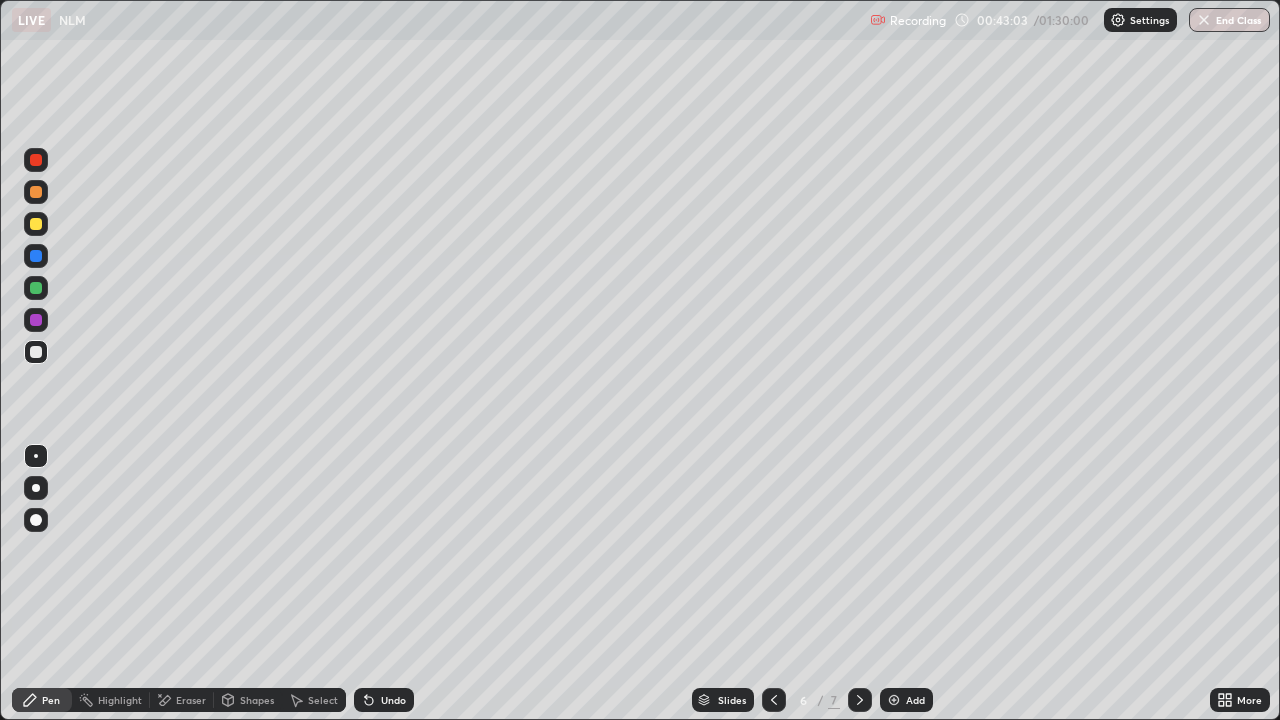 click at bounding box center (36, 320) 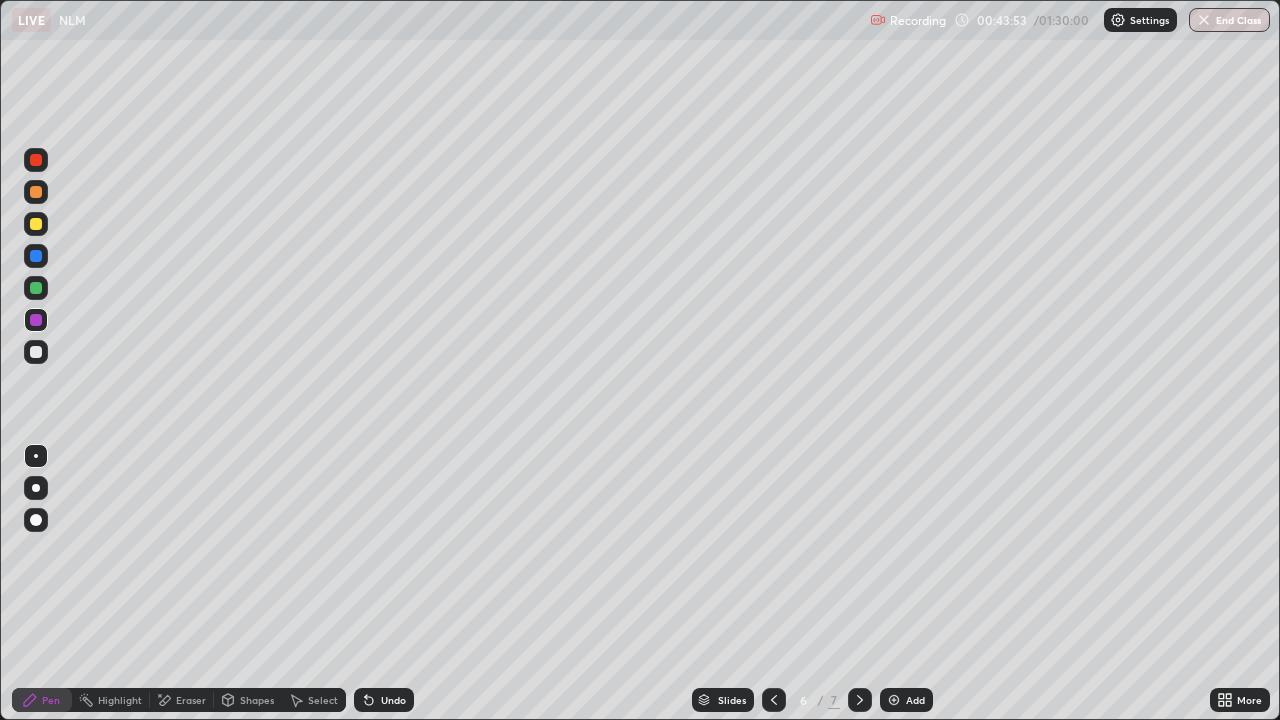 click at bounding box center [894, 700] 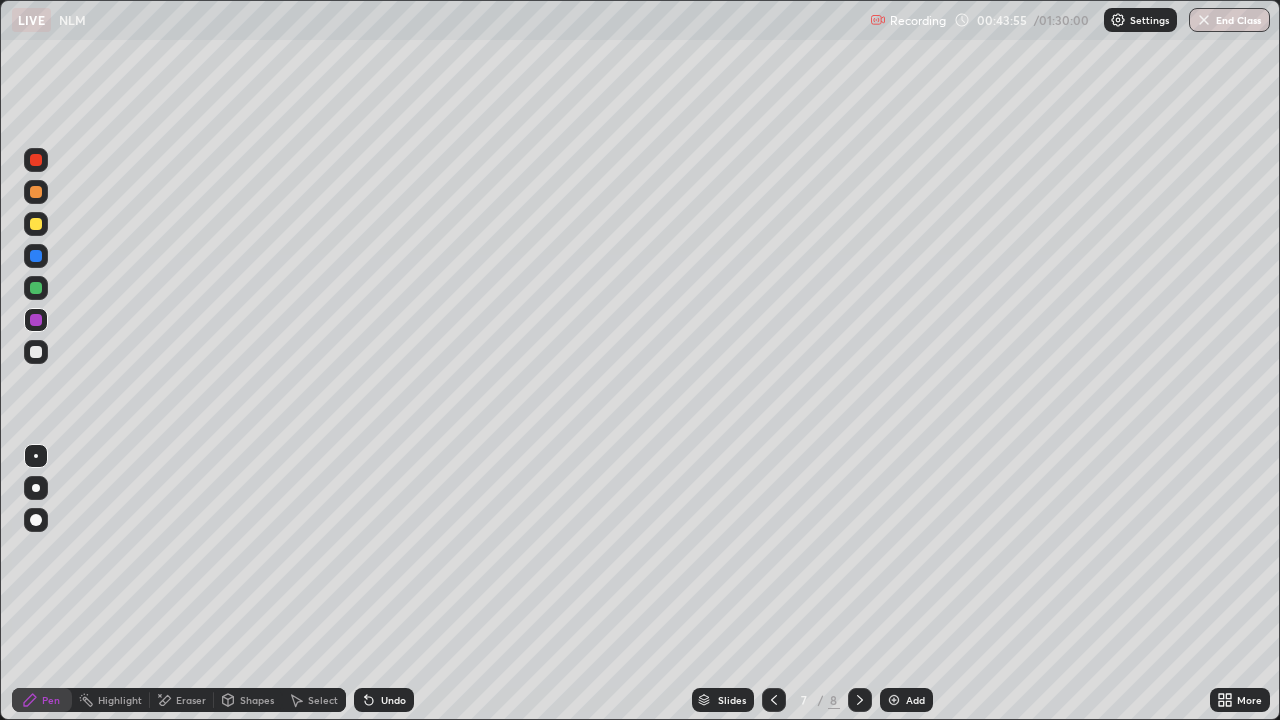 click on "Shapes" at bounding box center [257, 700] 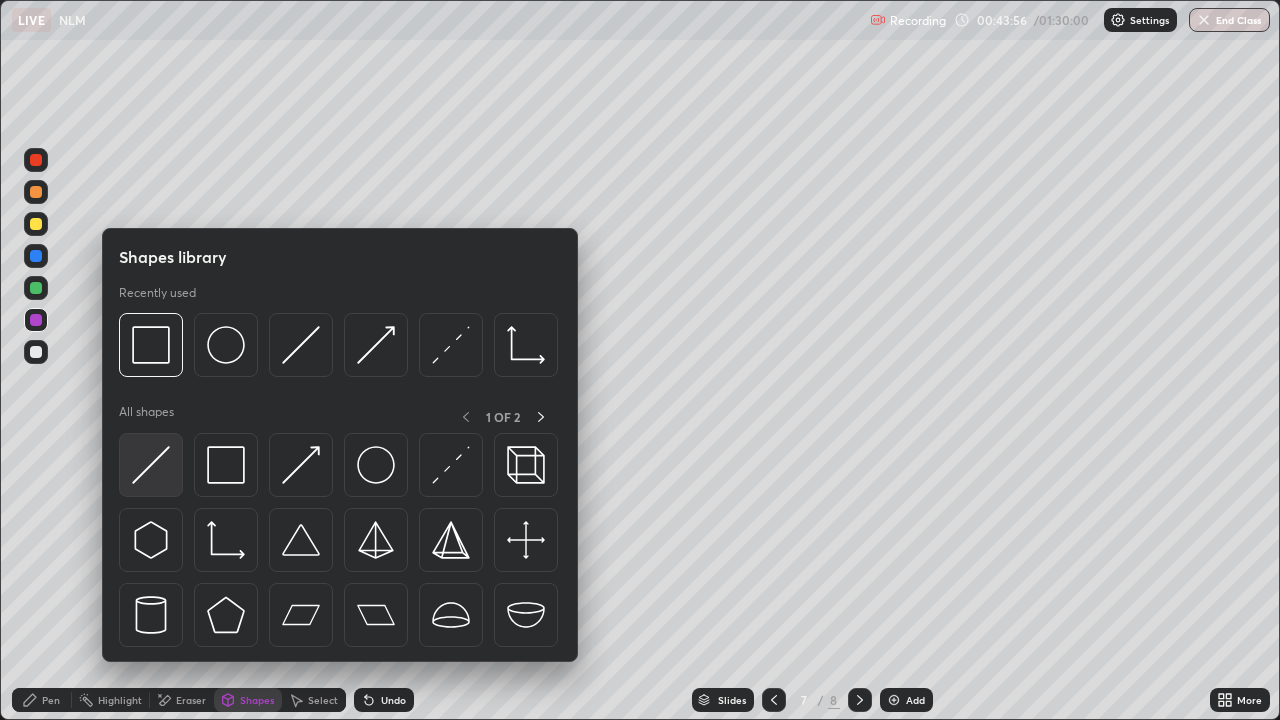 click at bounding box center [151, 465] 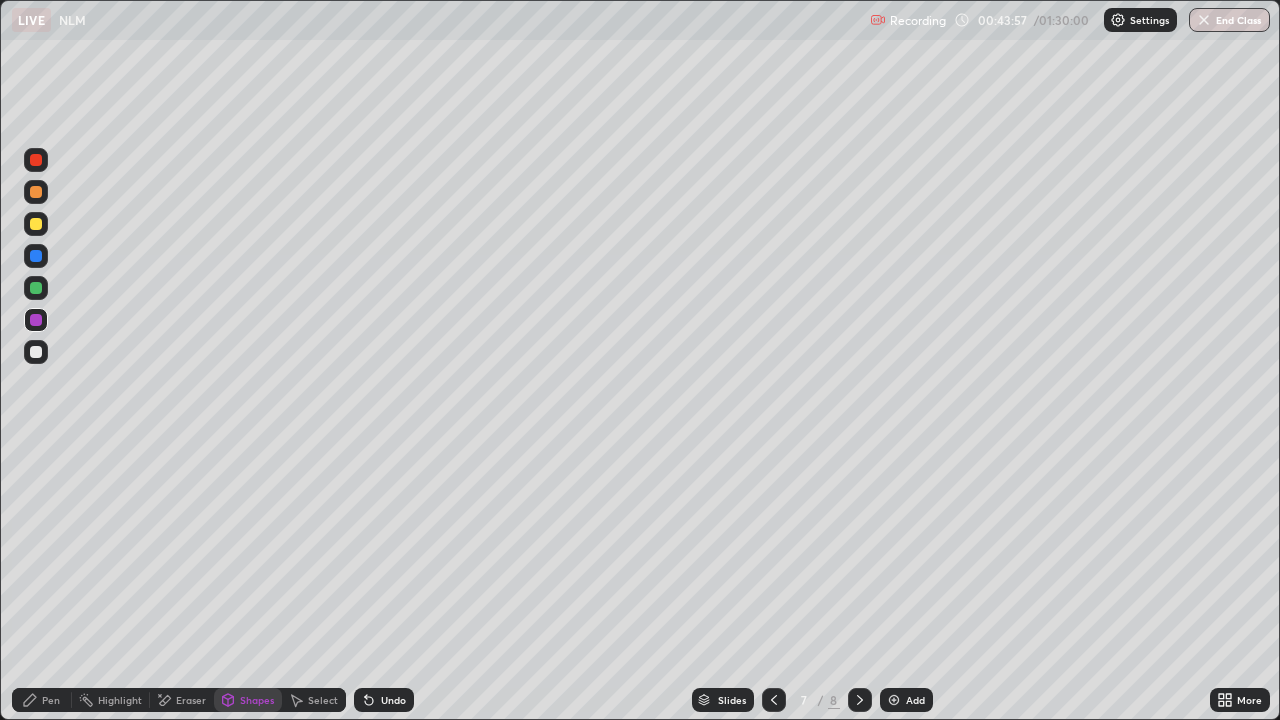 click at bounding box center [36, 224] 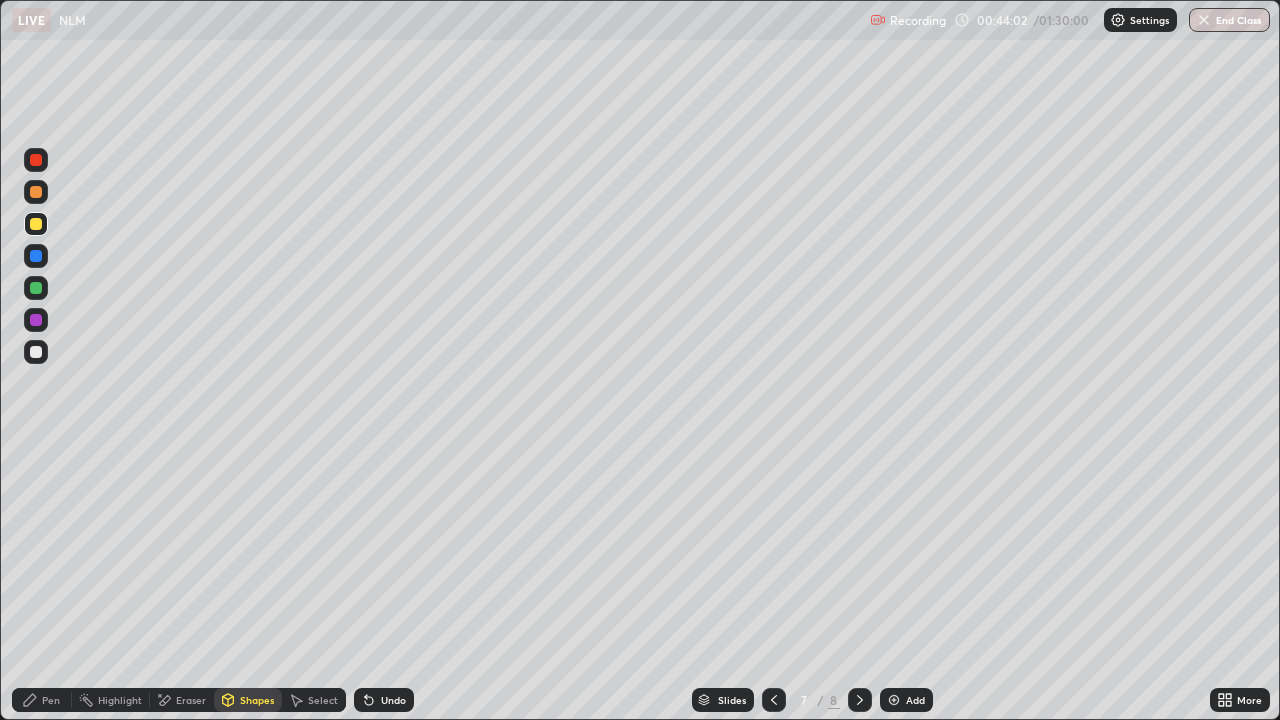 click on "Shapes" at bounding box center [257, 700] 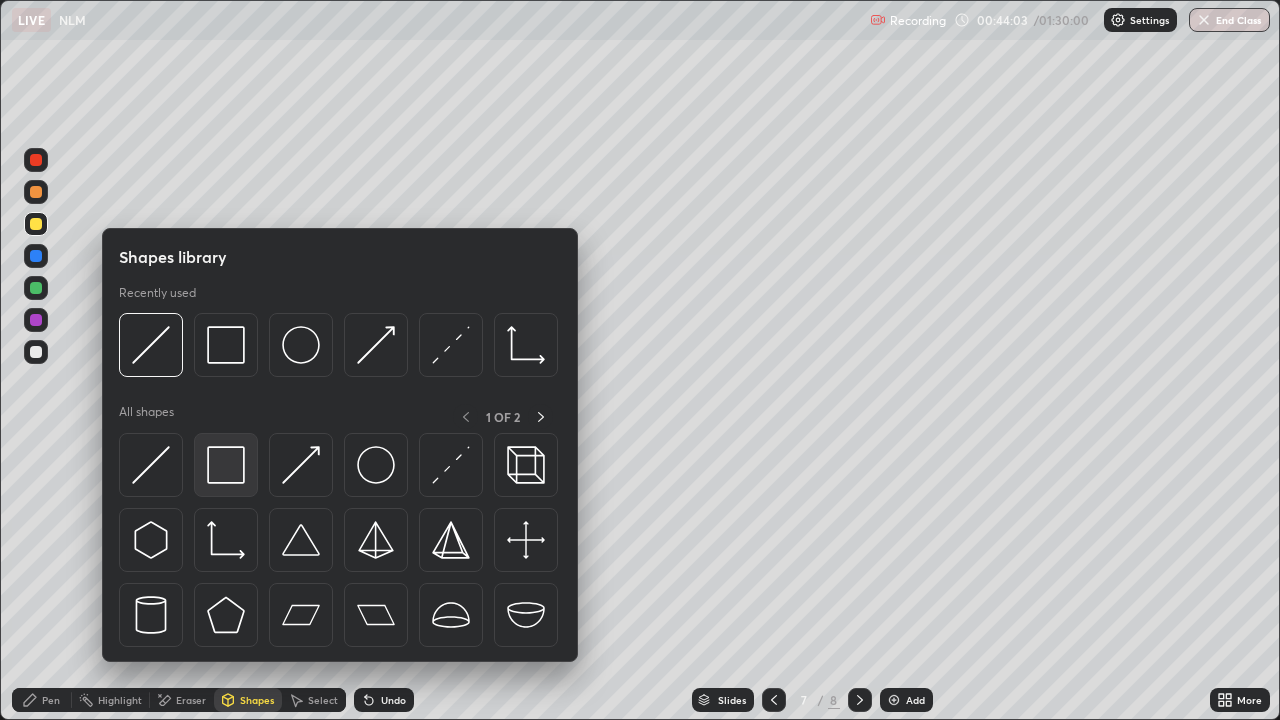 click at bounding box center [226, 465] 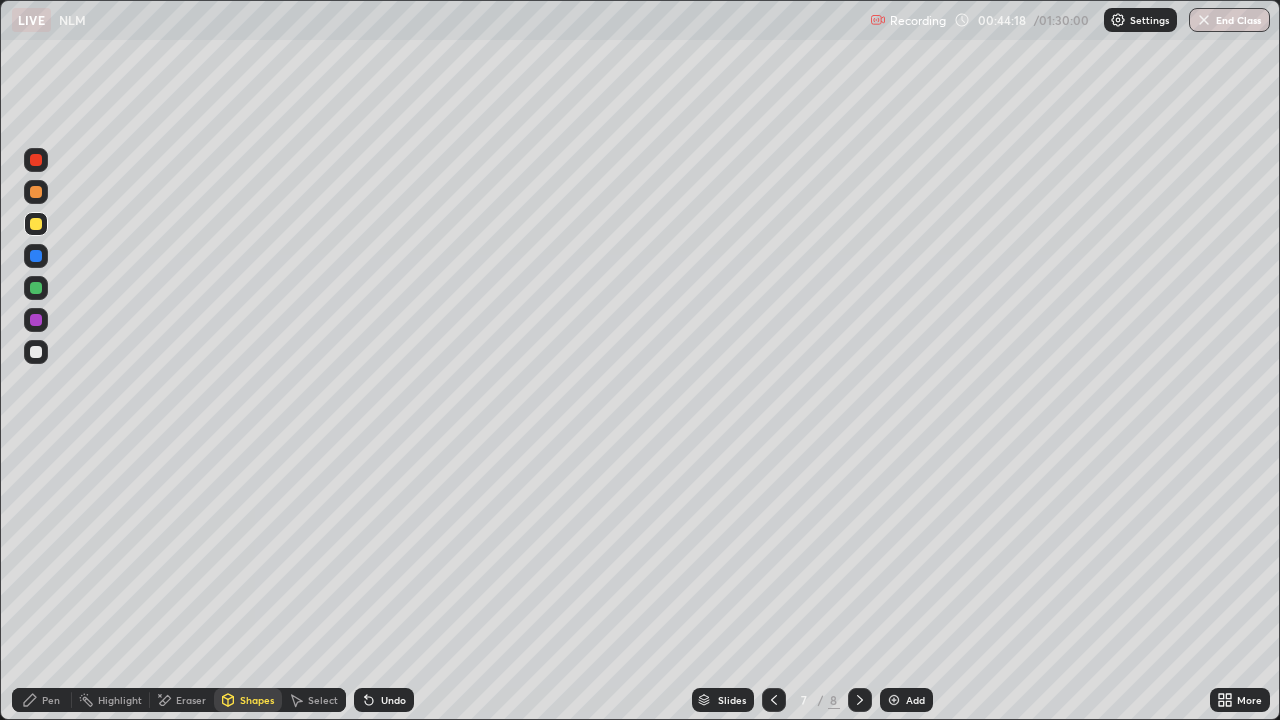 click at bounding box center (36, 352) 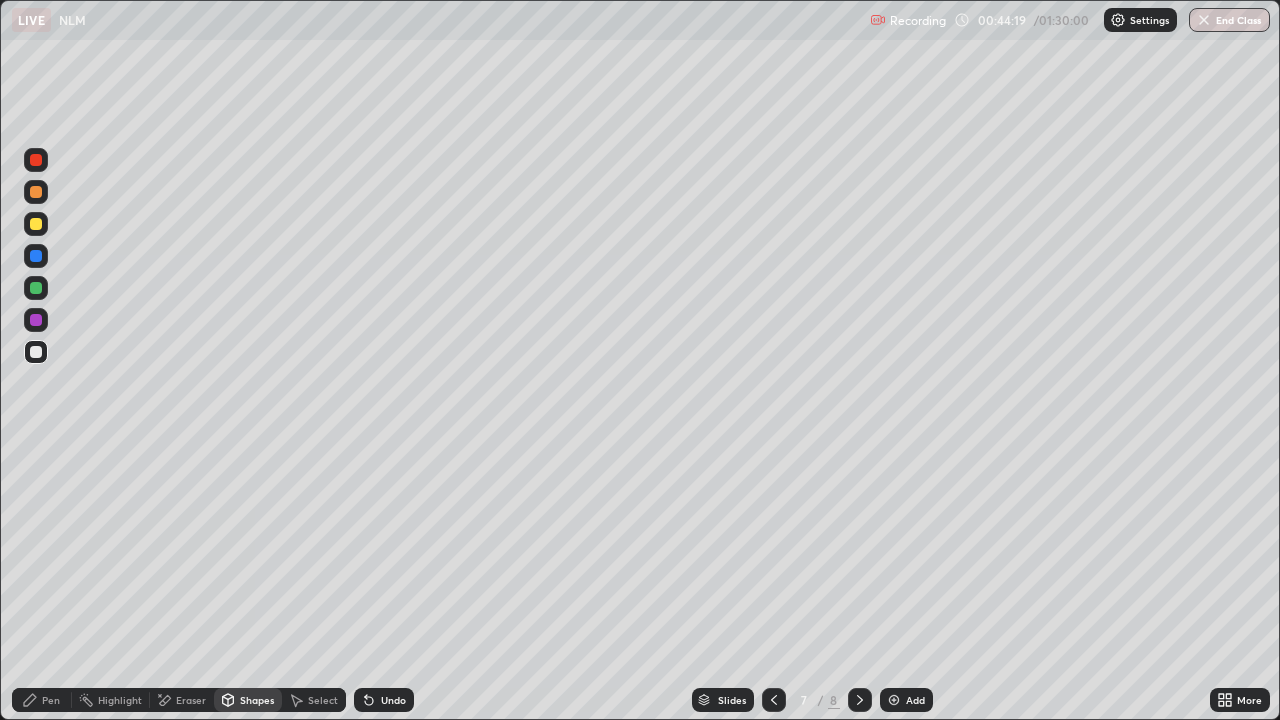 click on "Shapes" at bounding box center [248, 700] 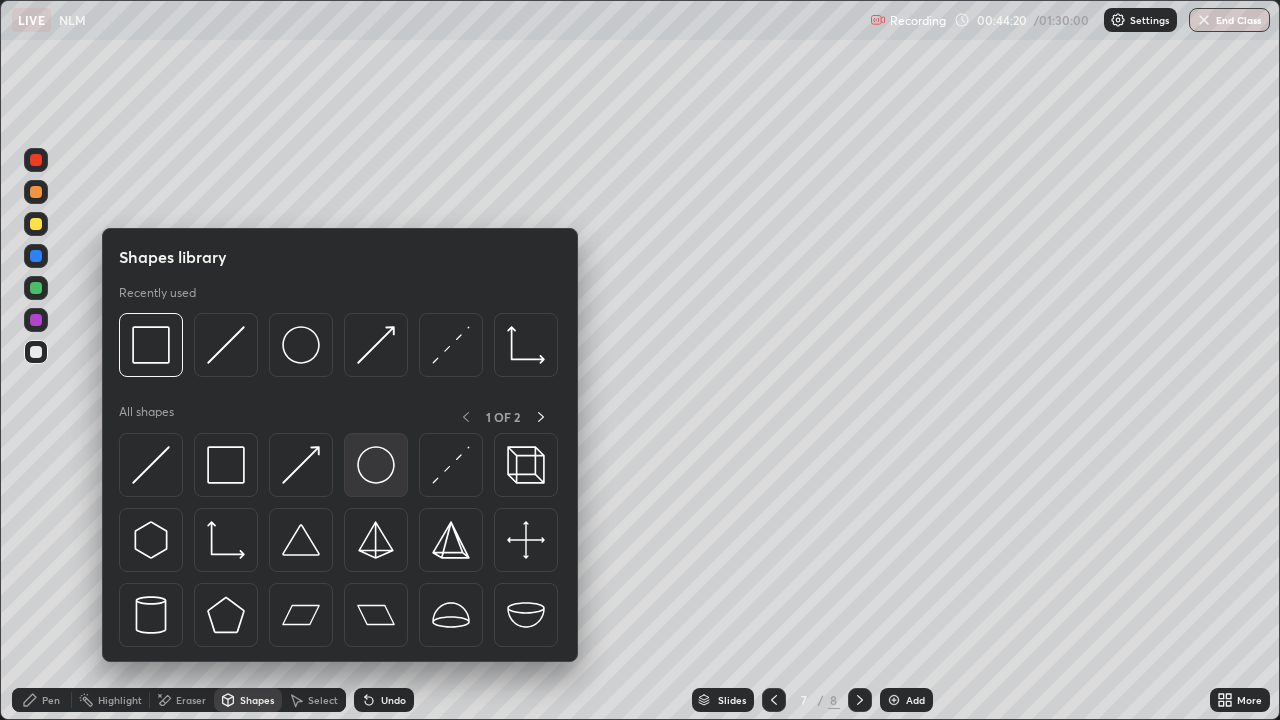 click at bounding box center [376, 465] 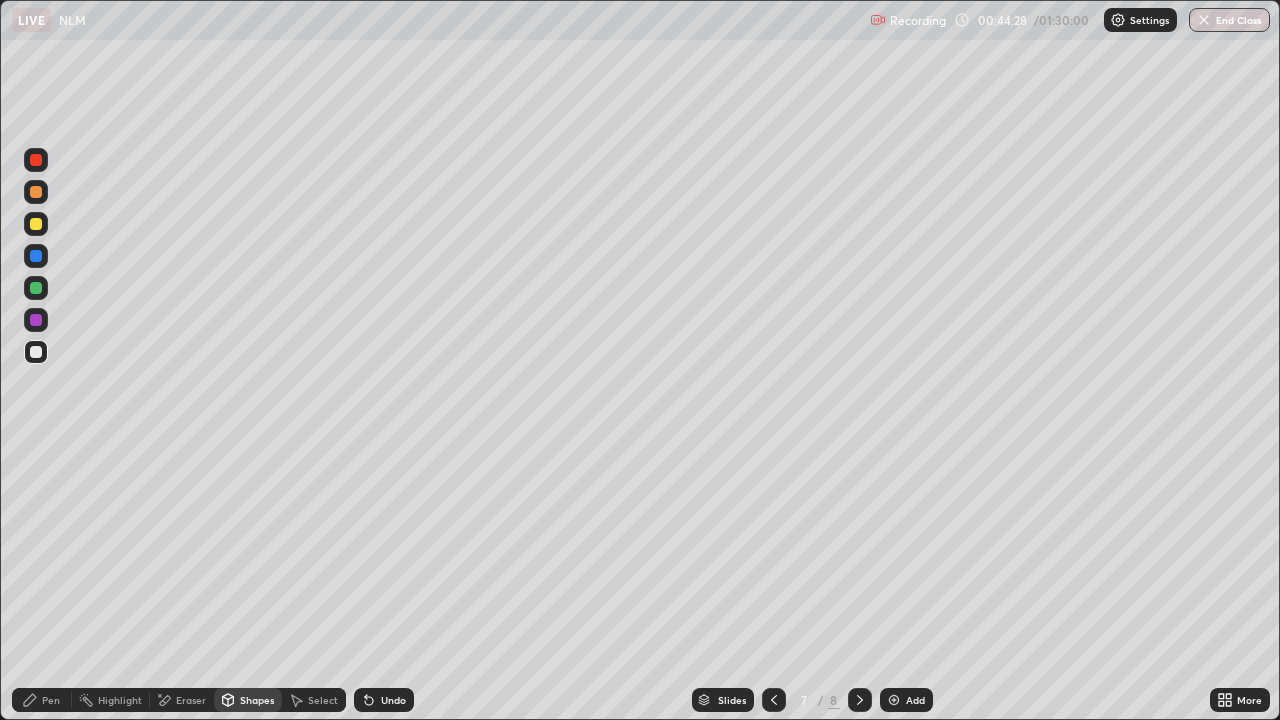 click on "Shapes" at bounding box center [248, 700] 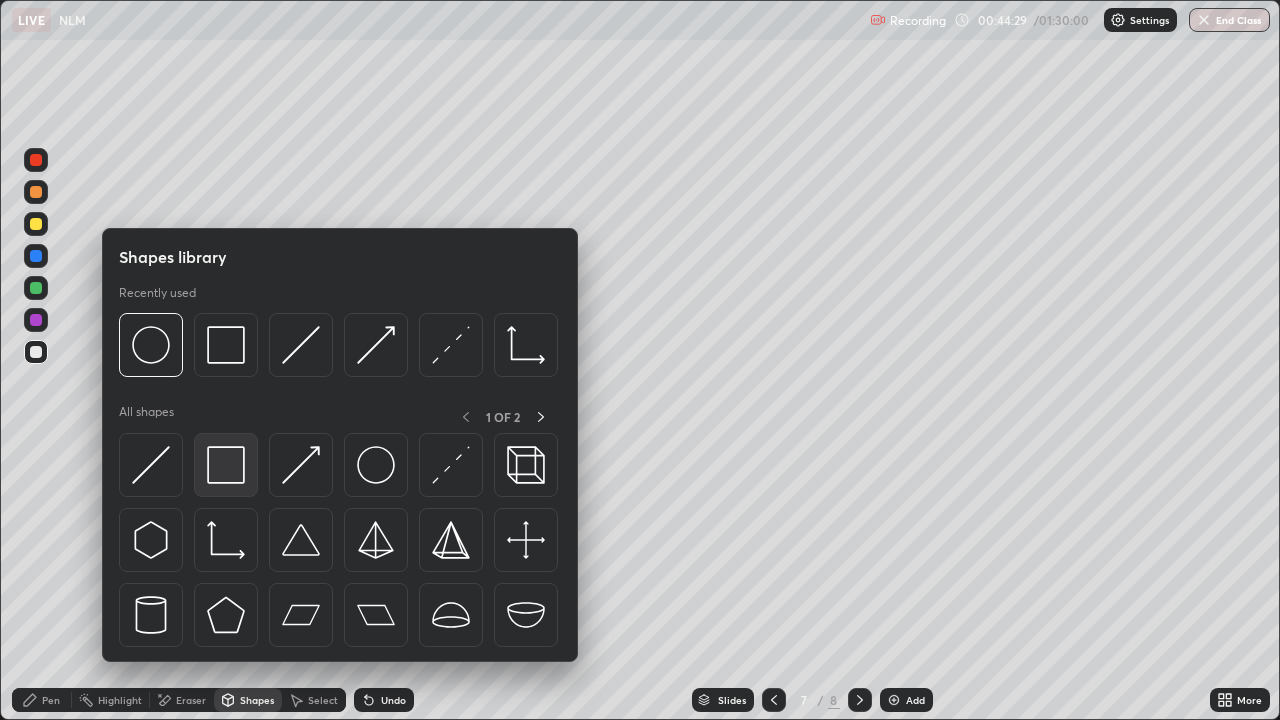 click at bounding box center (226, 465) 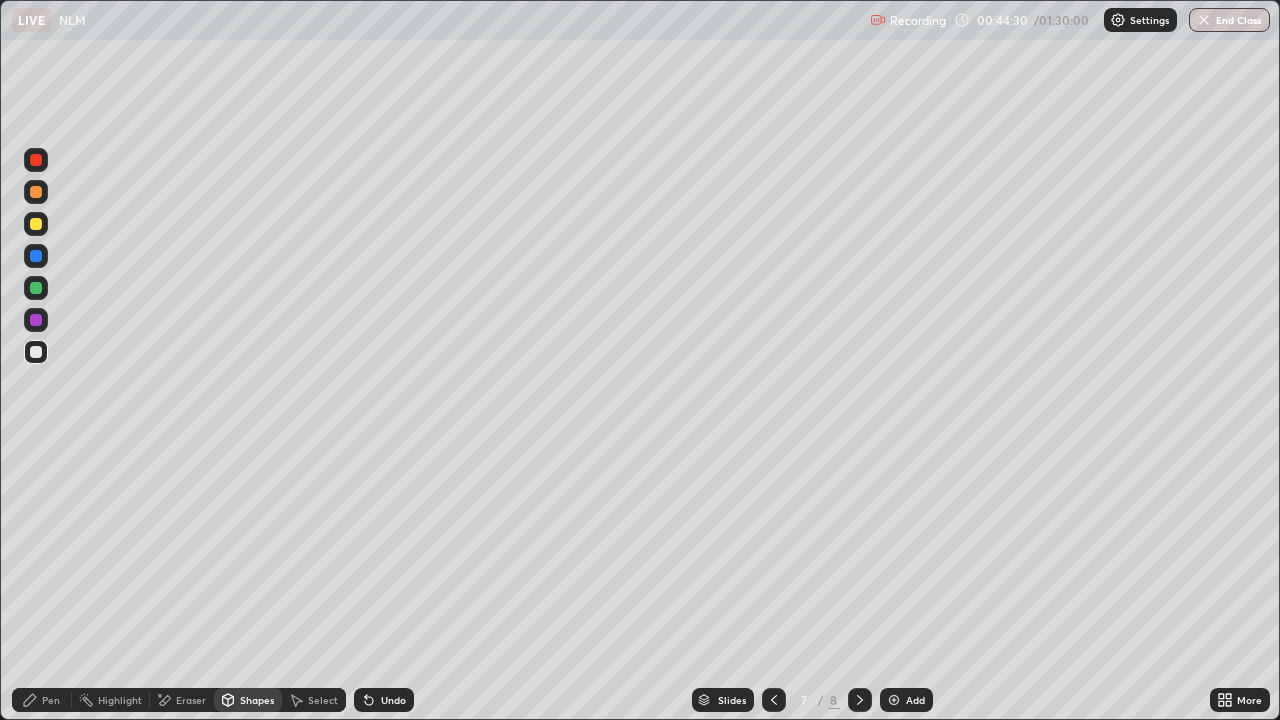 click at bounding box center [36, 288] 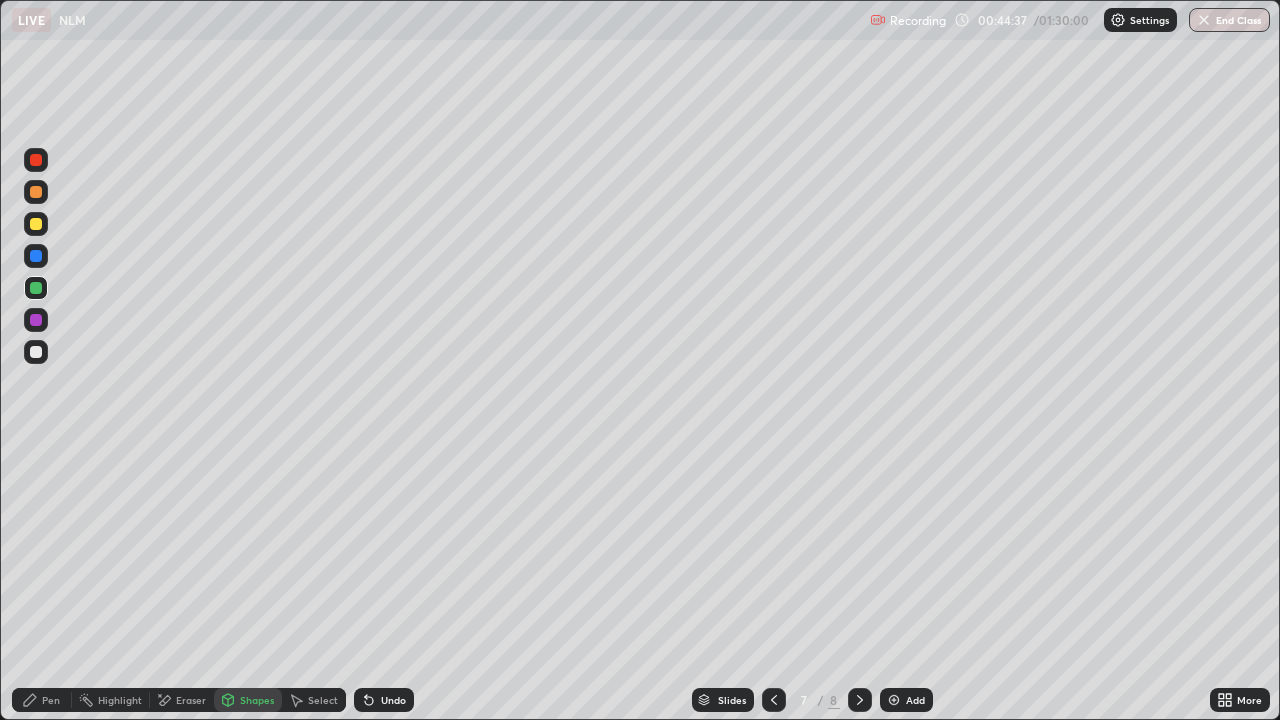click 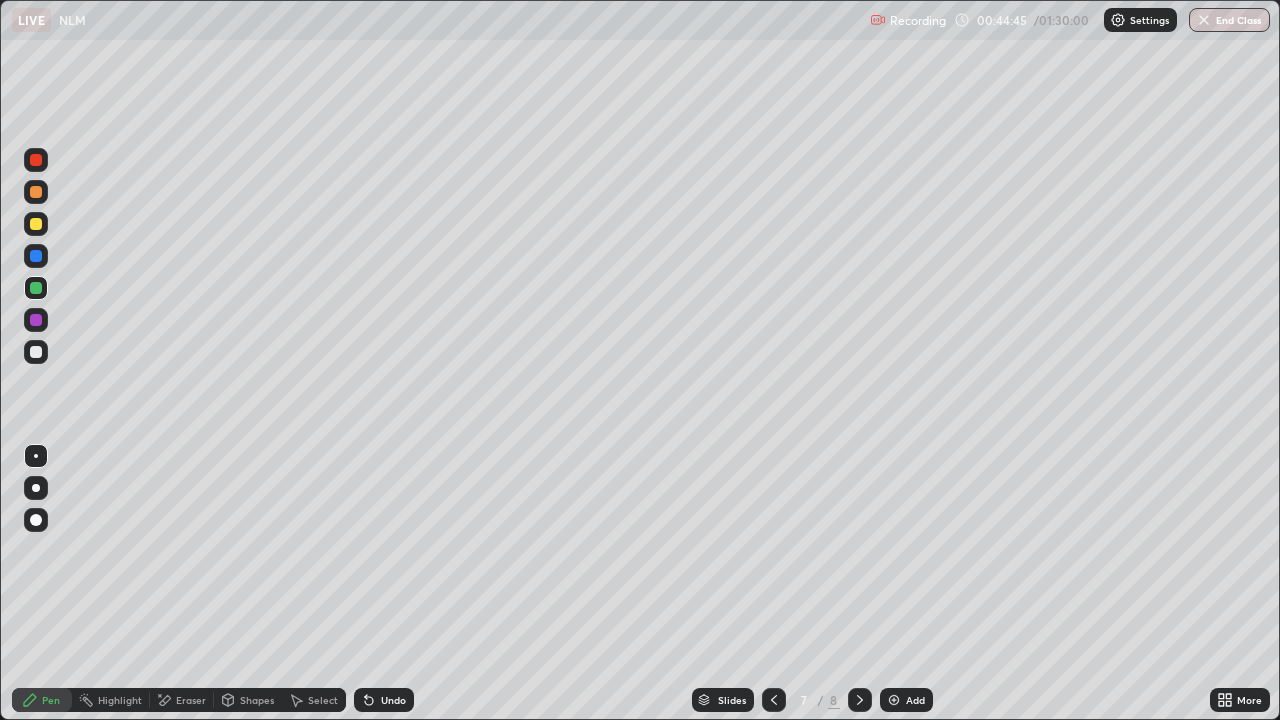 click at bounding box center (36, 352) 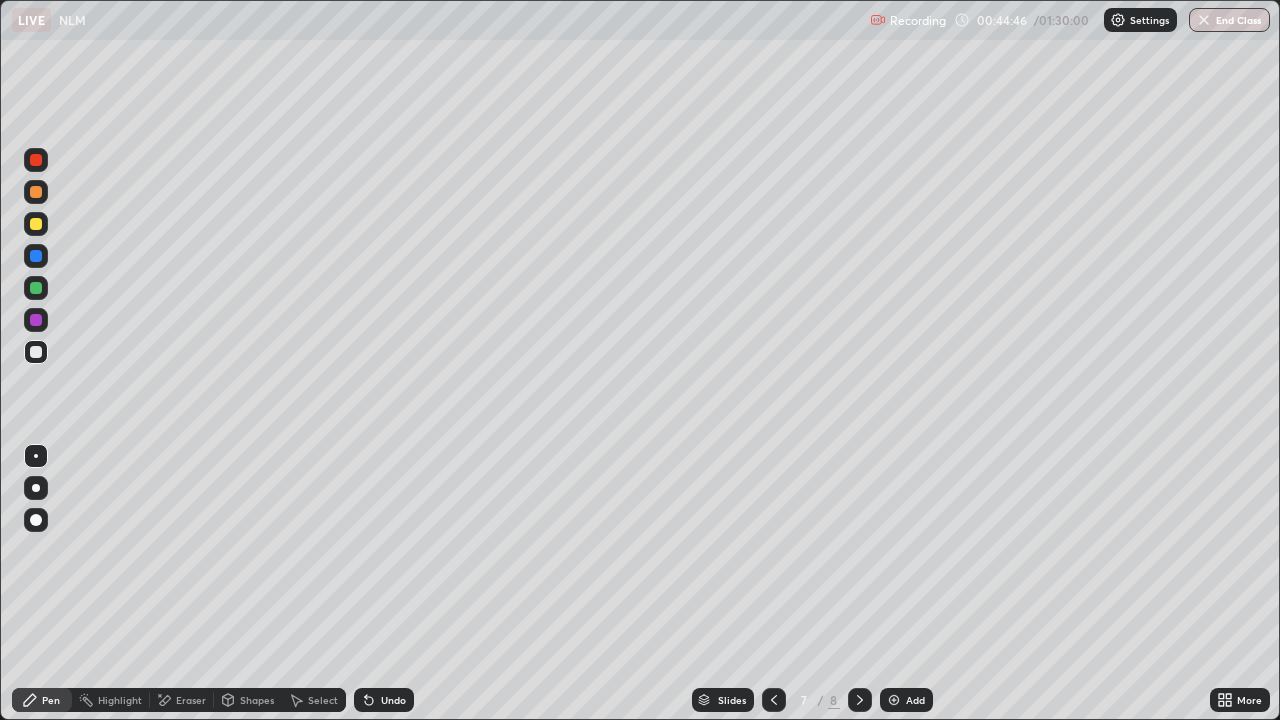 click at bounding box center [36, 320] 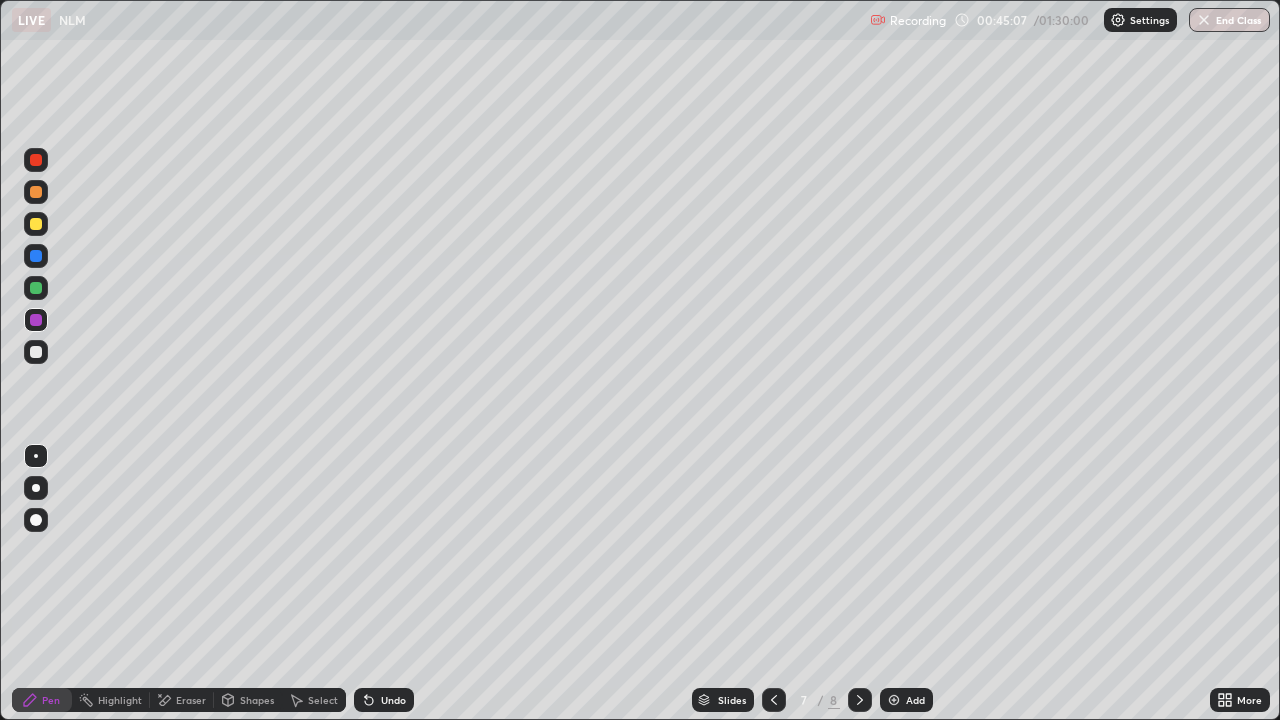 click at bounding box center (36, 288) 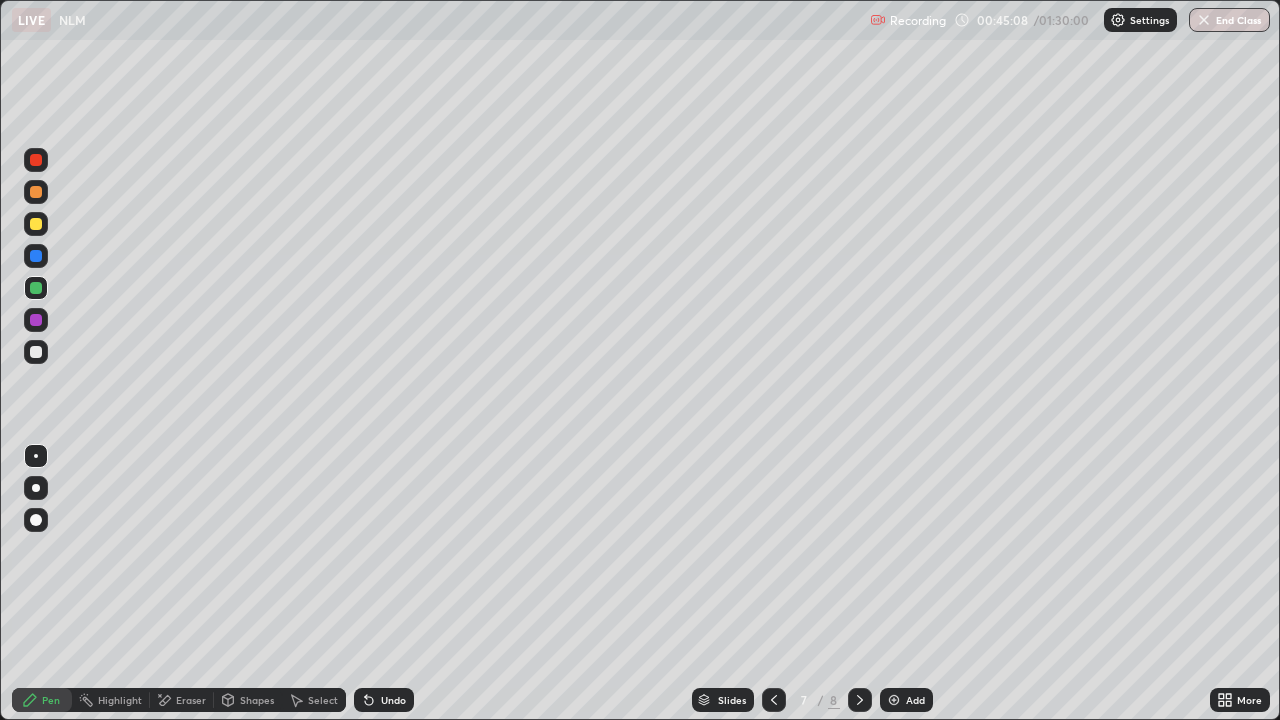 click at bounding box center (36, 224) 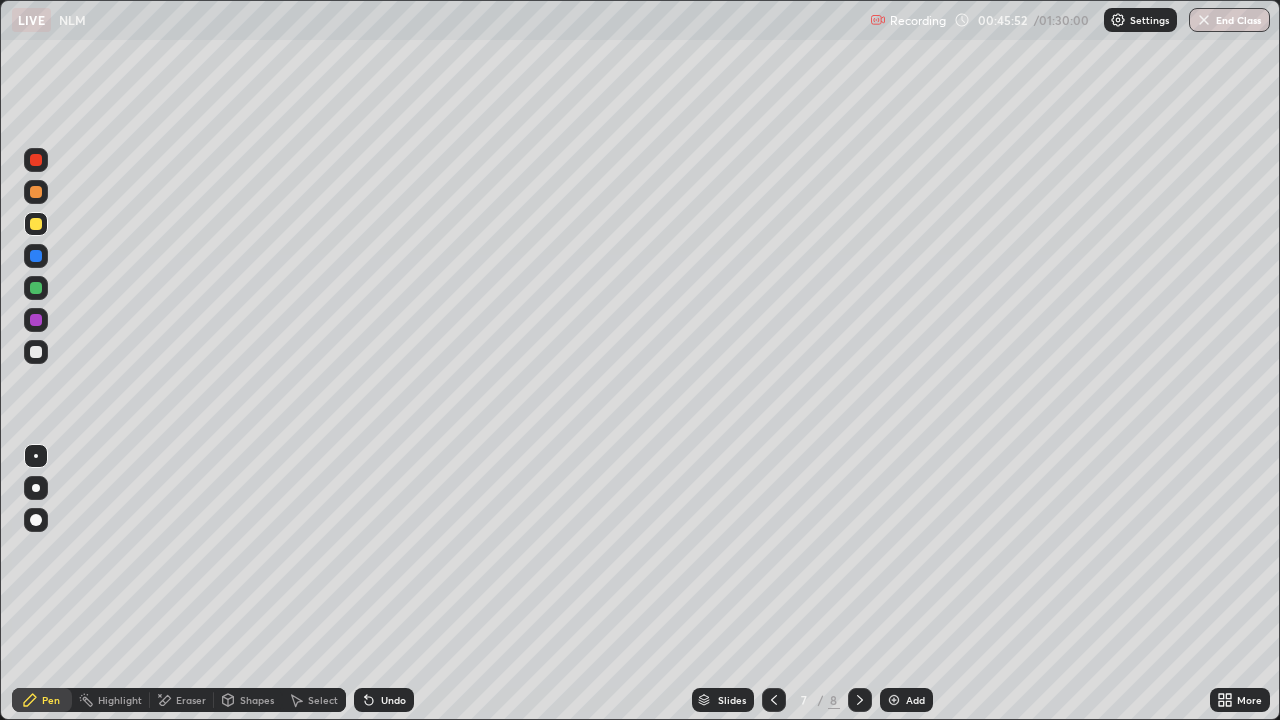 click on "Shapes" at bounding box center (257, 700) 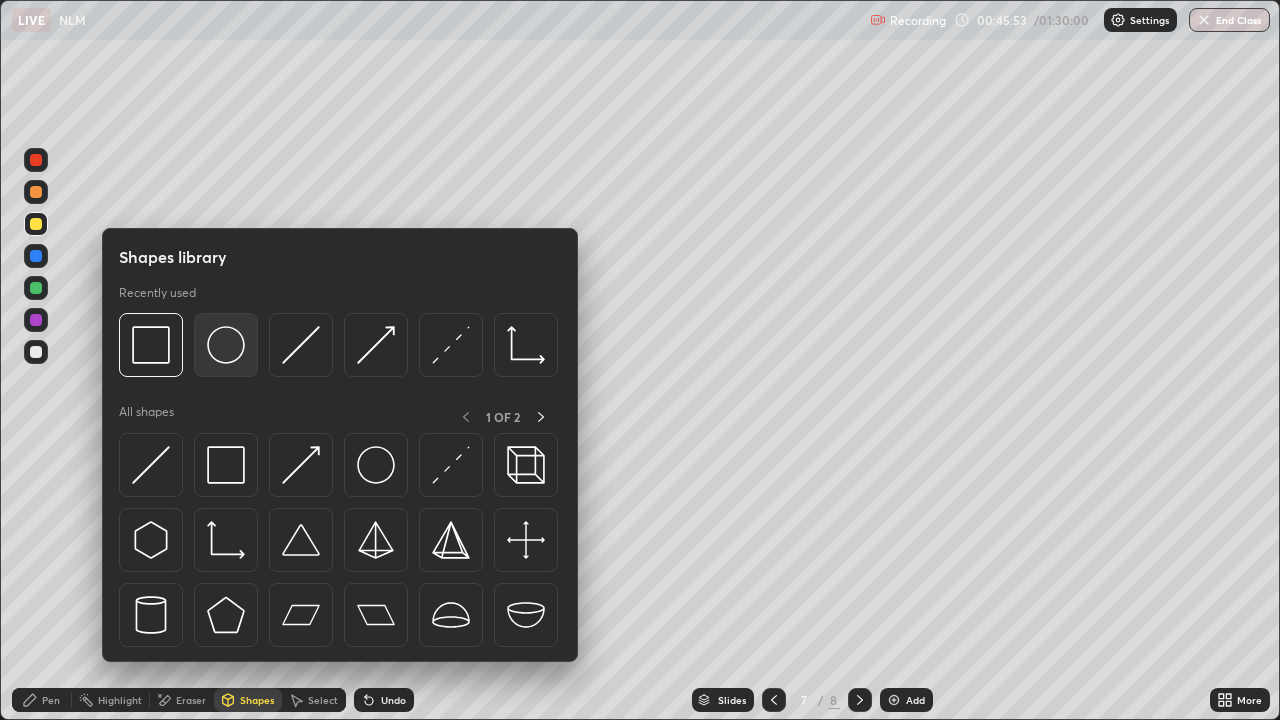 click at bounding box center (226, 345) 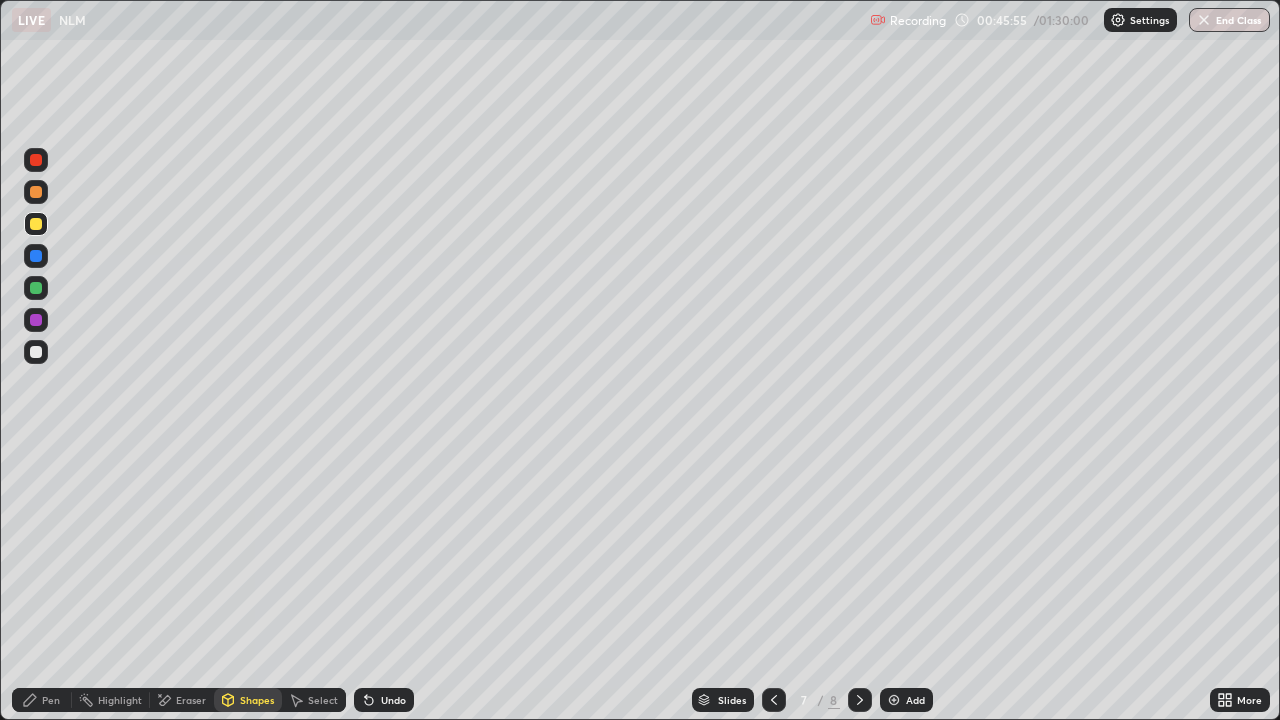 click at bounding box center (36, 352) 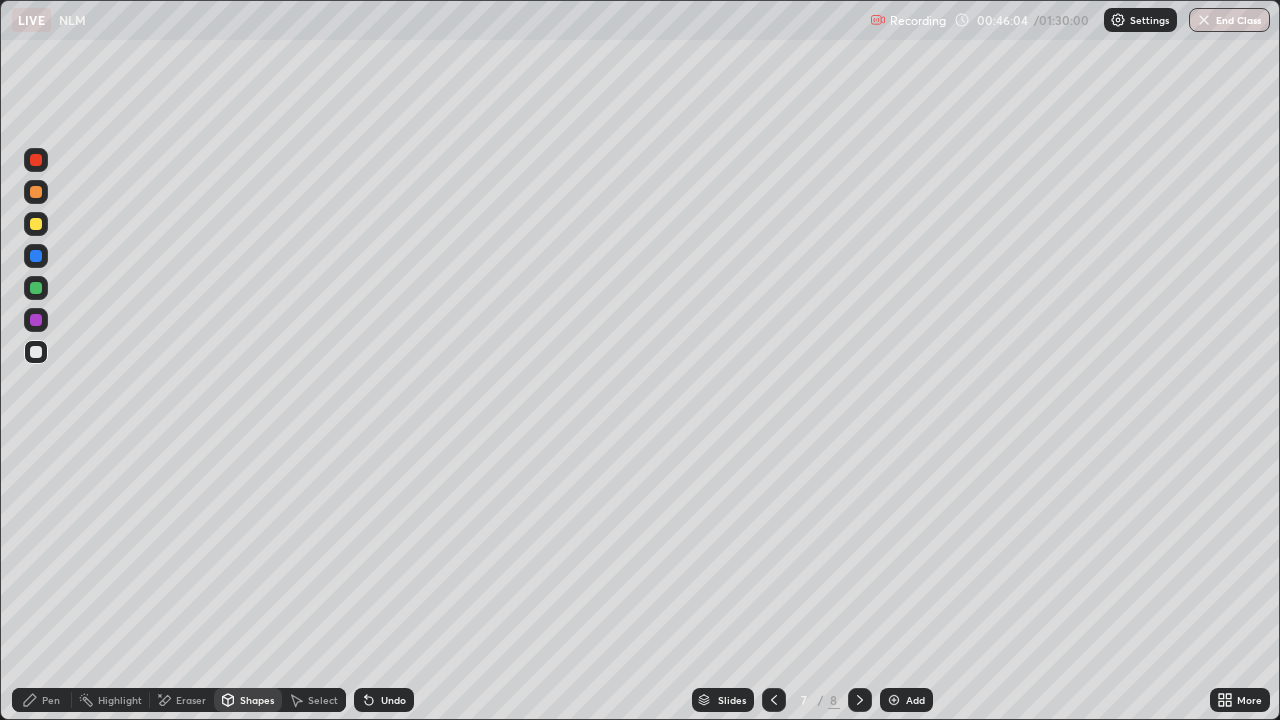 click 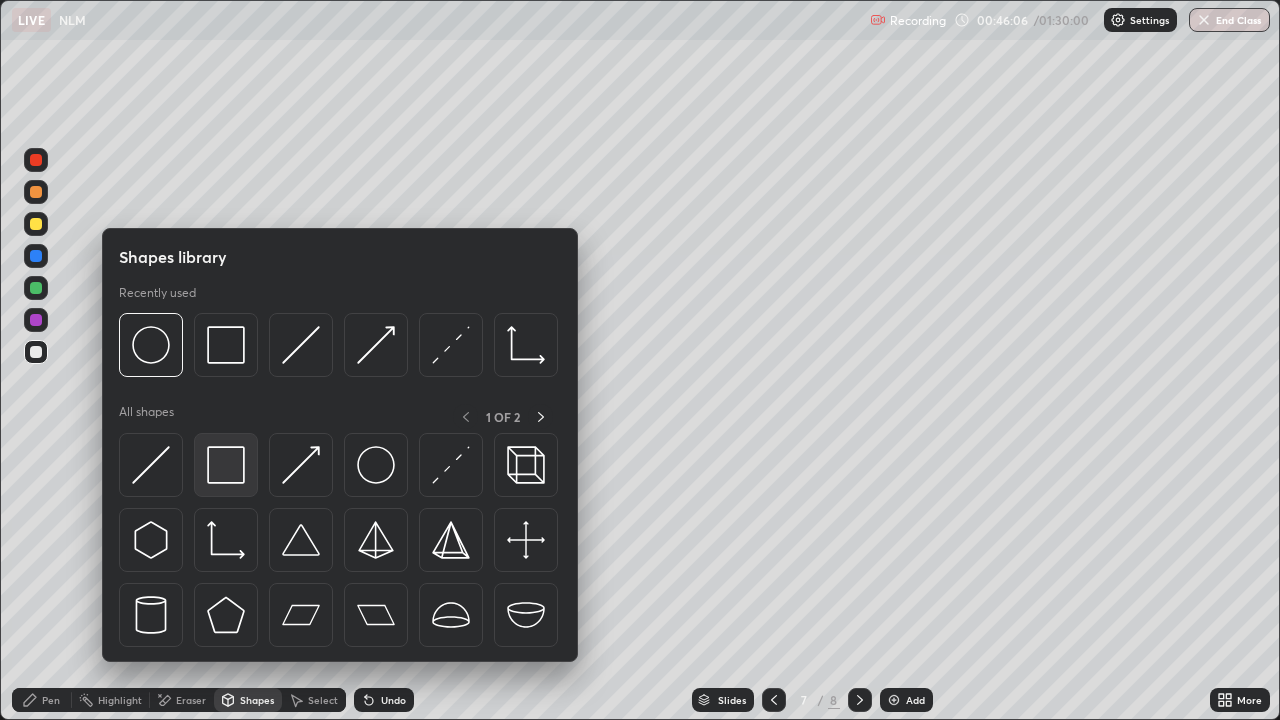 click at bounding box center (226, 465) 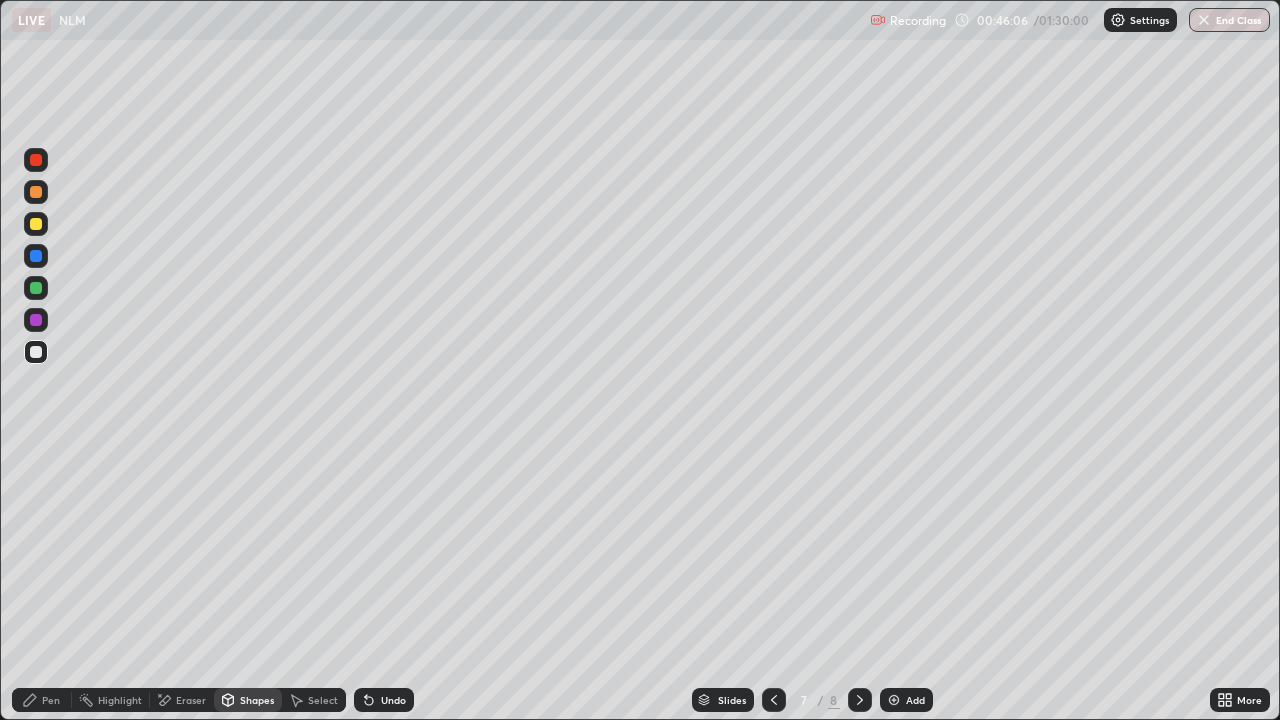 click at bounding box center [36, 224] 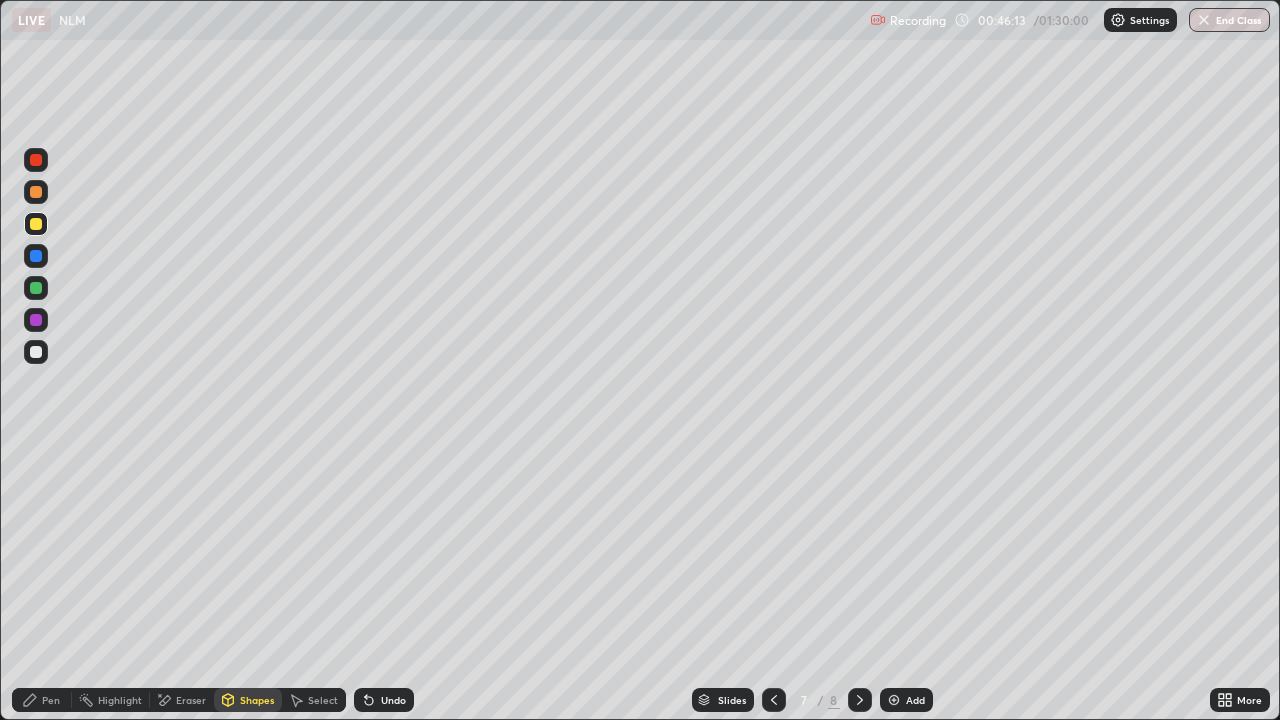 click on "Pen" at bounding box center [51, 700] 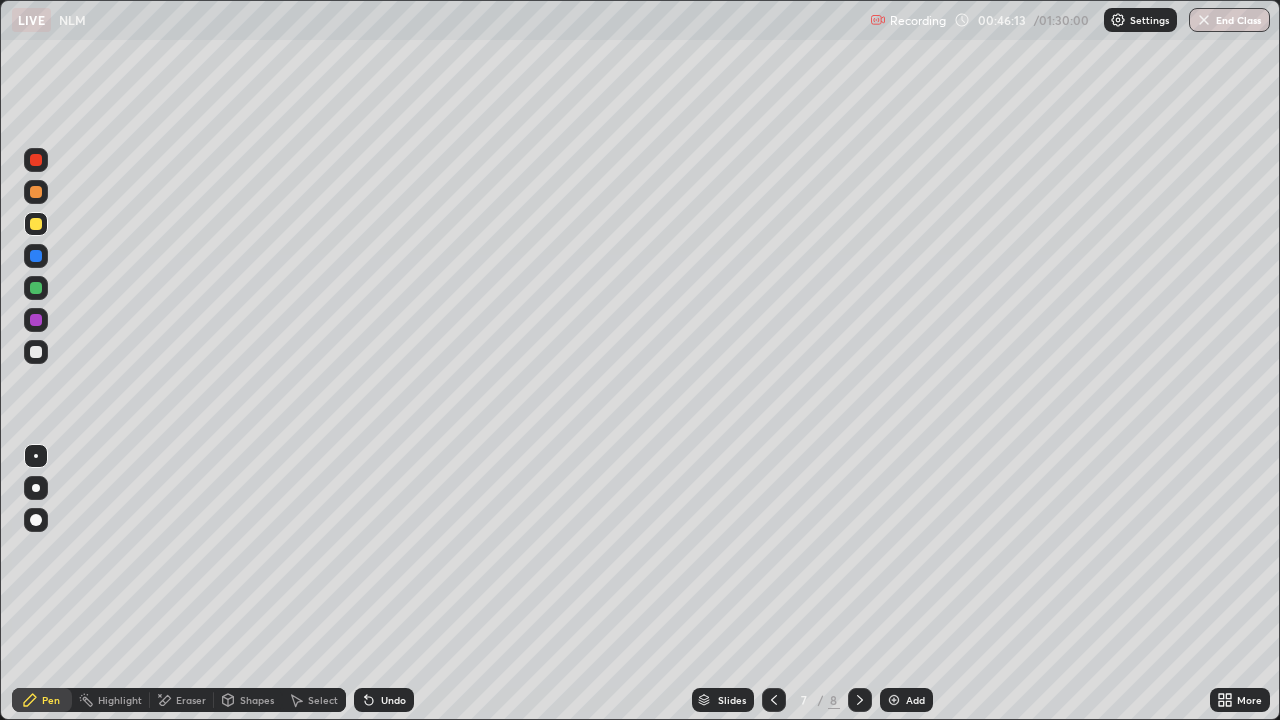 click at bounding box center [36, 352] 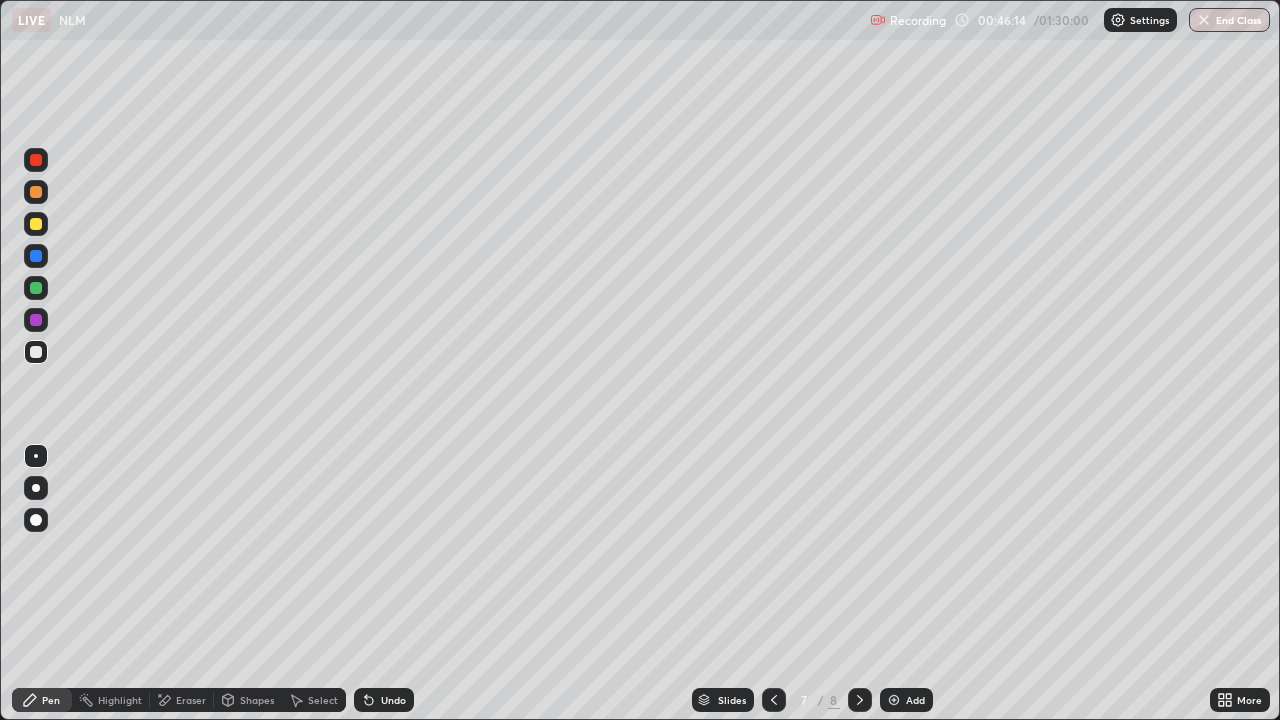 click at bounding box center (36, 288) 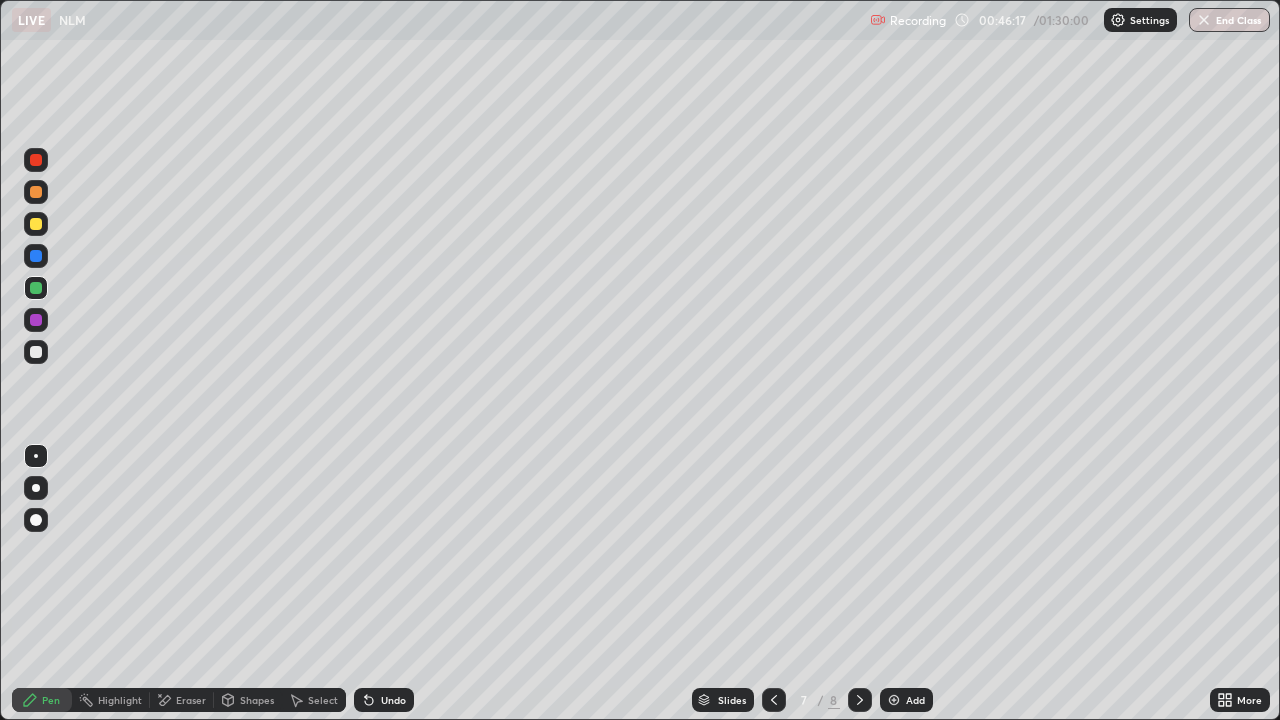 click on "Select" at bounding box center (323, 700) 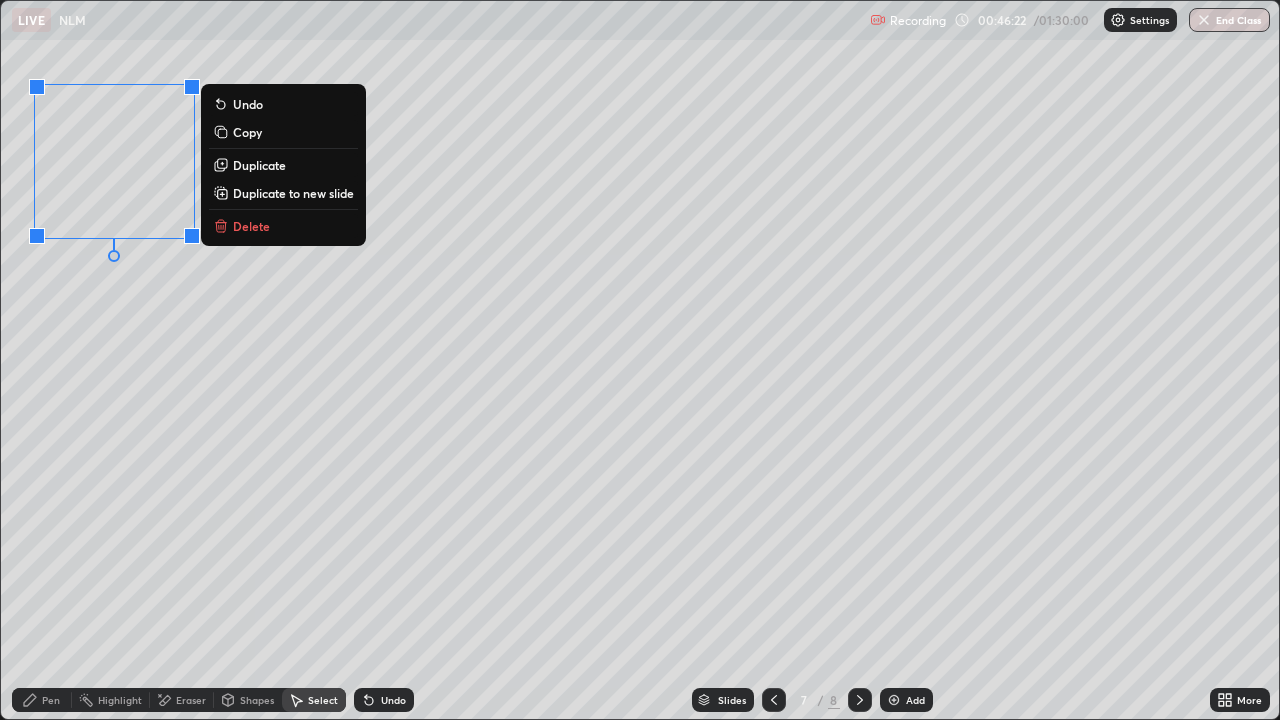 click on "0 ° Undo Copy Duplicate Duplicate to new slide Delete" at bounding box center [640, 360] 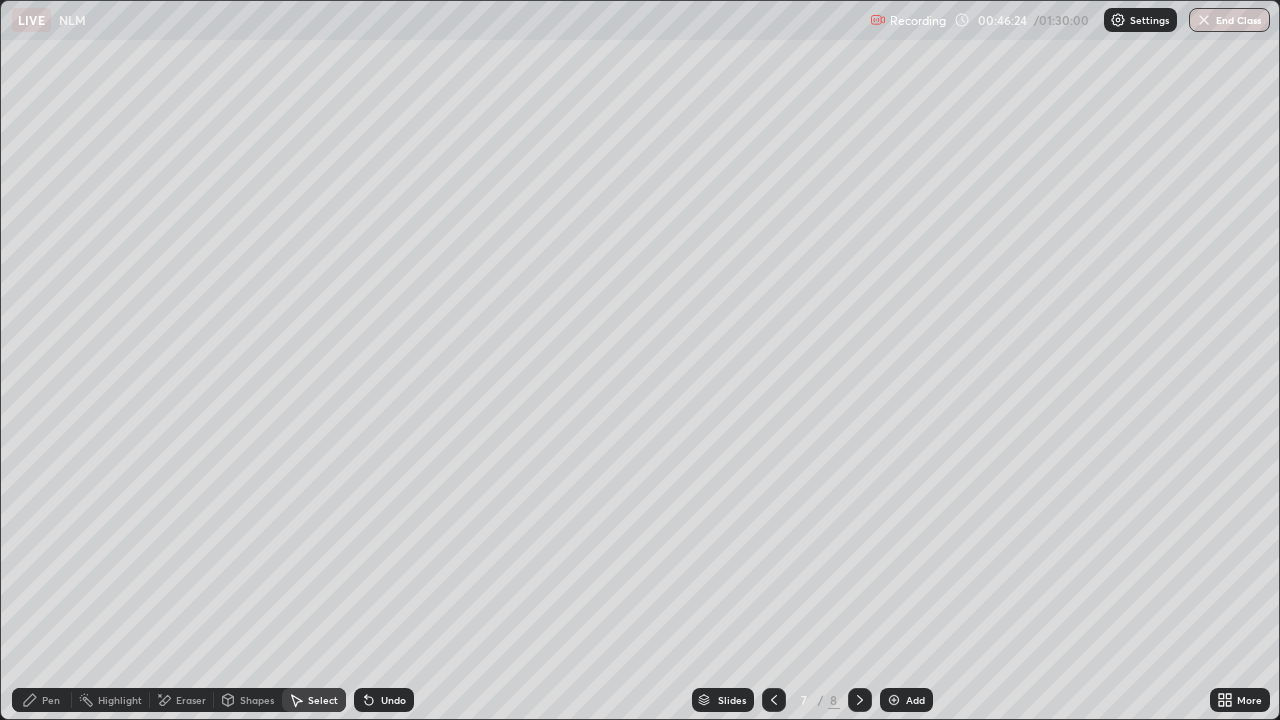 click on "Pen" at bounding box center [42, 700] 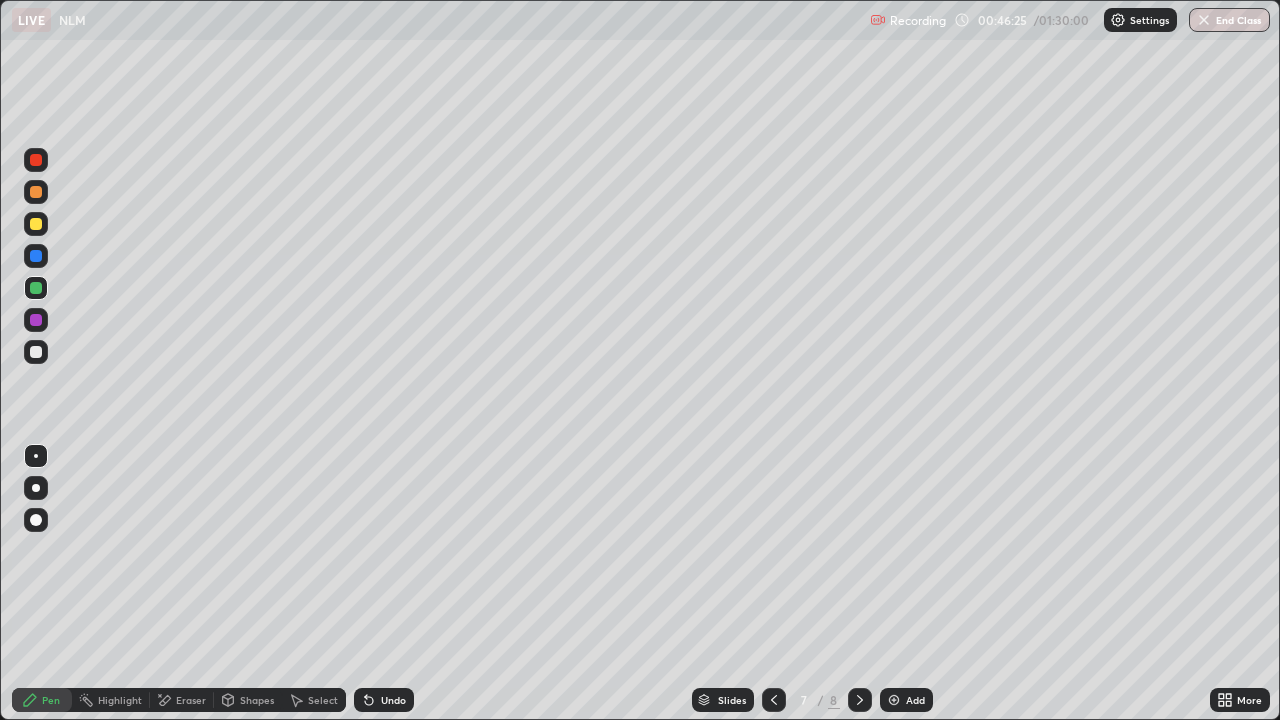 click at bounding box center (36, 320) 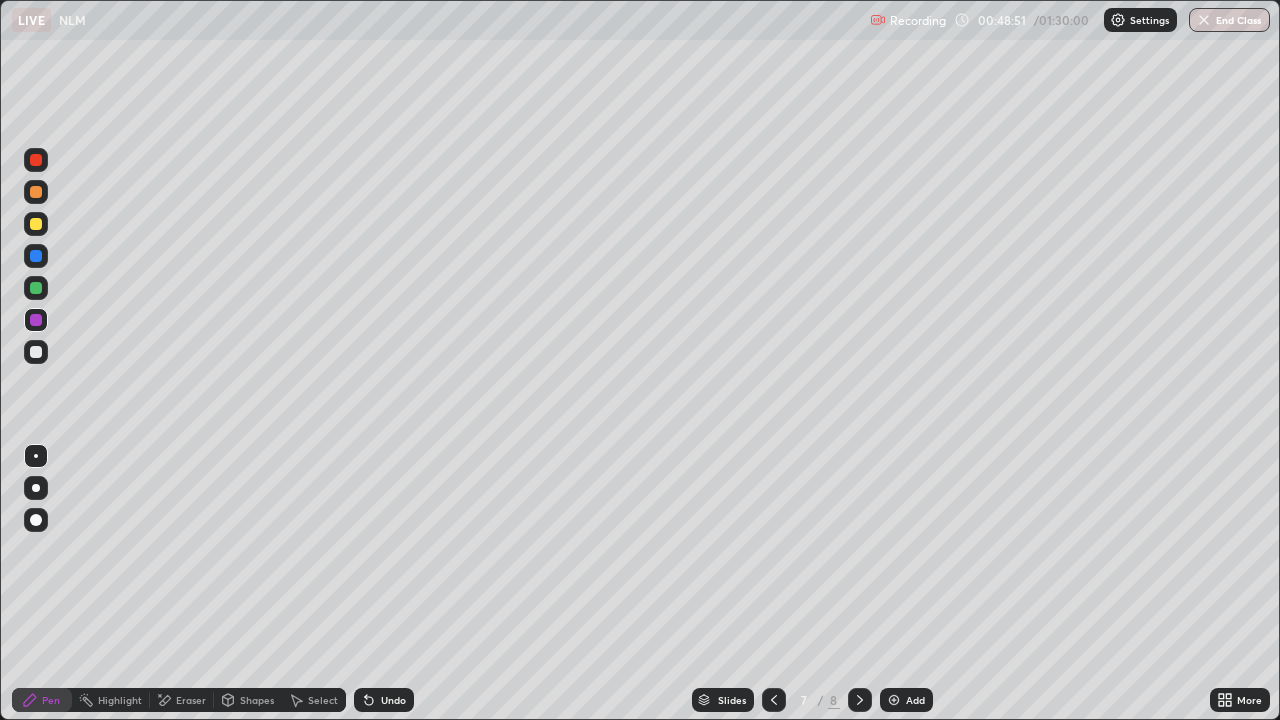 click at bounding box center (36, 352) 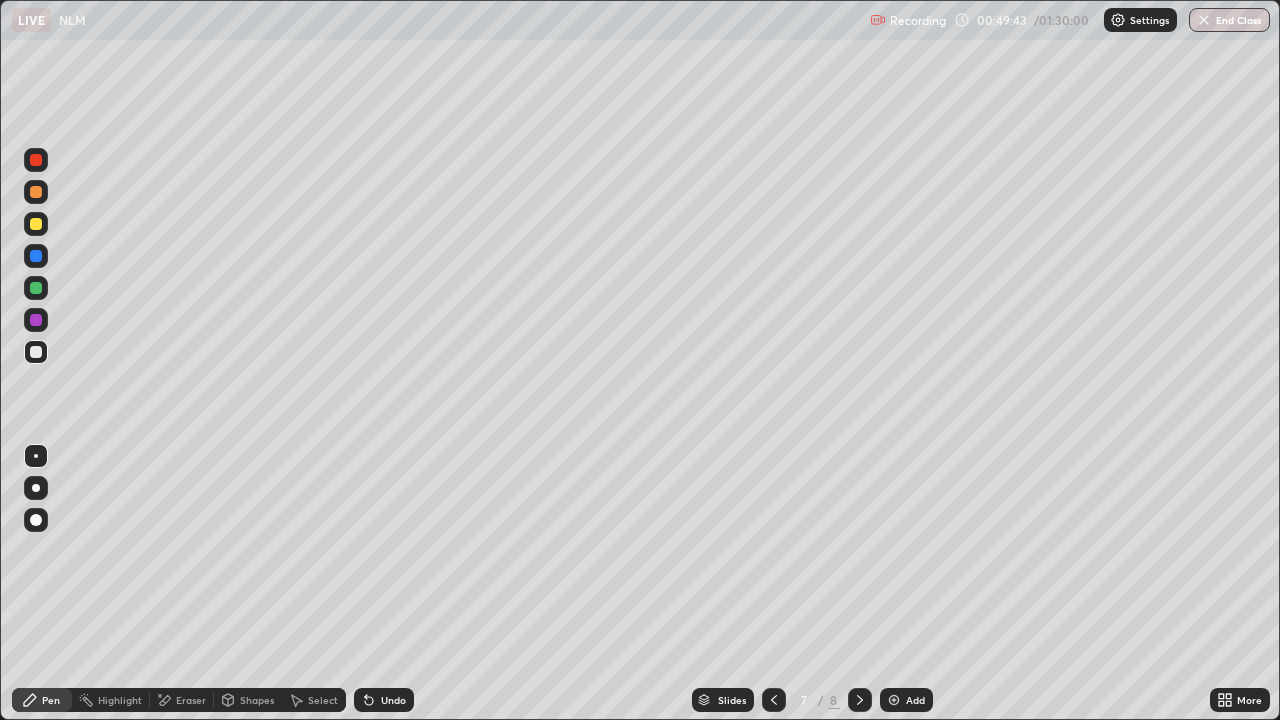 click 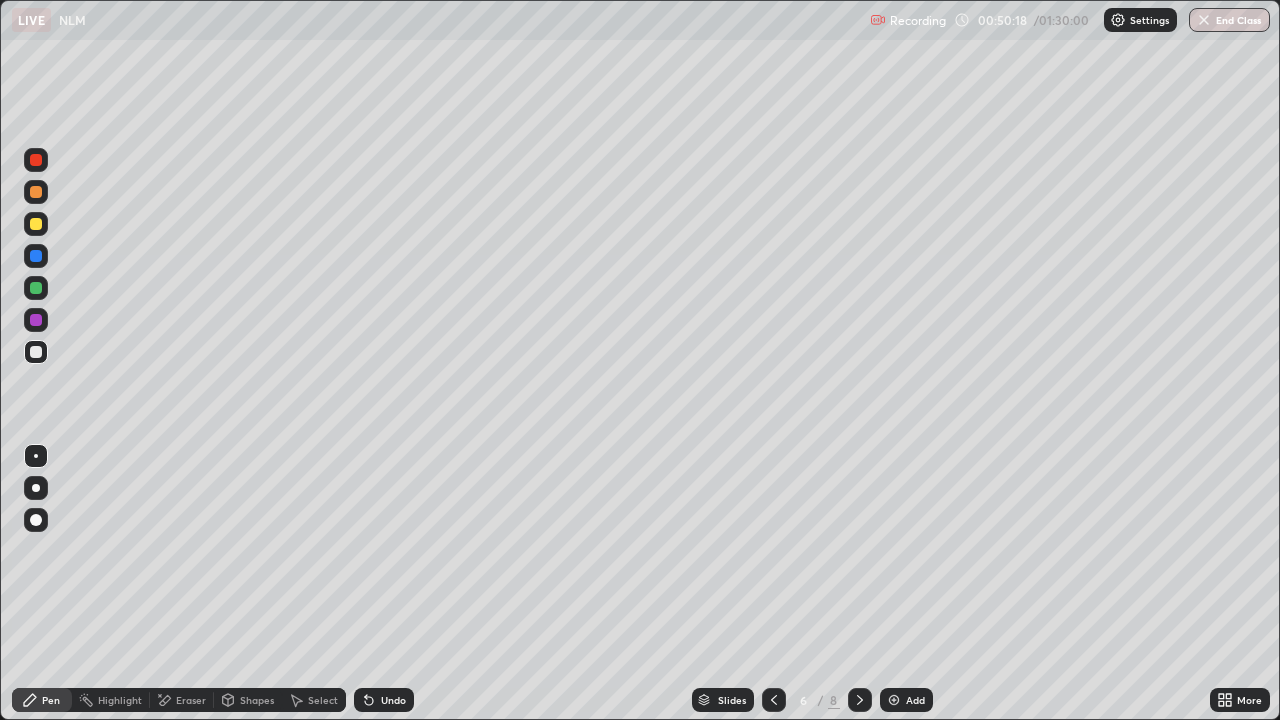 click on "Add" at bounding box center (915, 700) 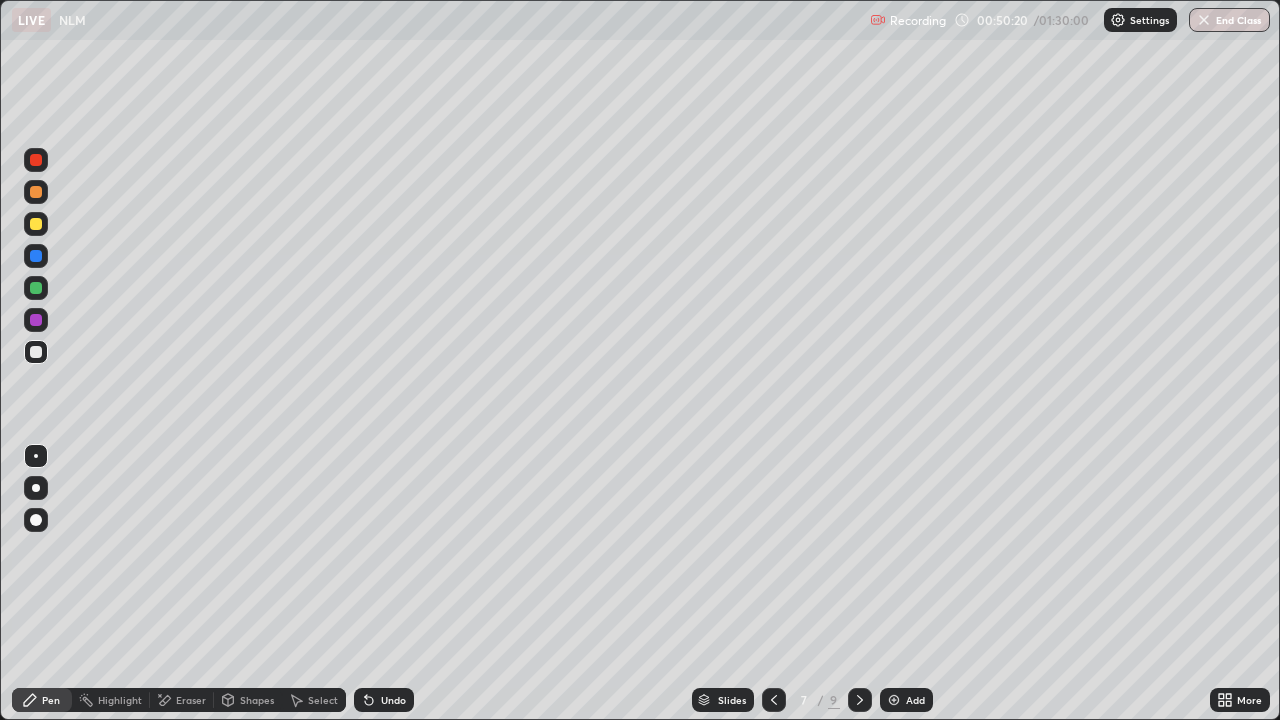 click 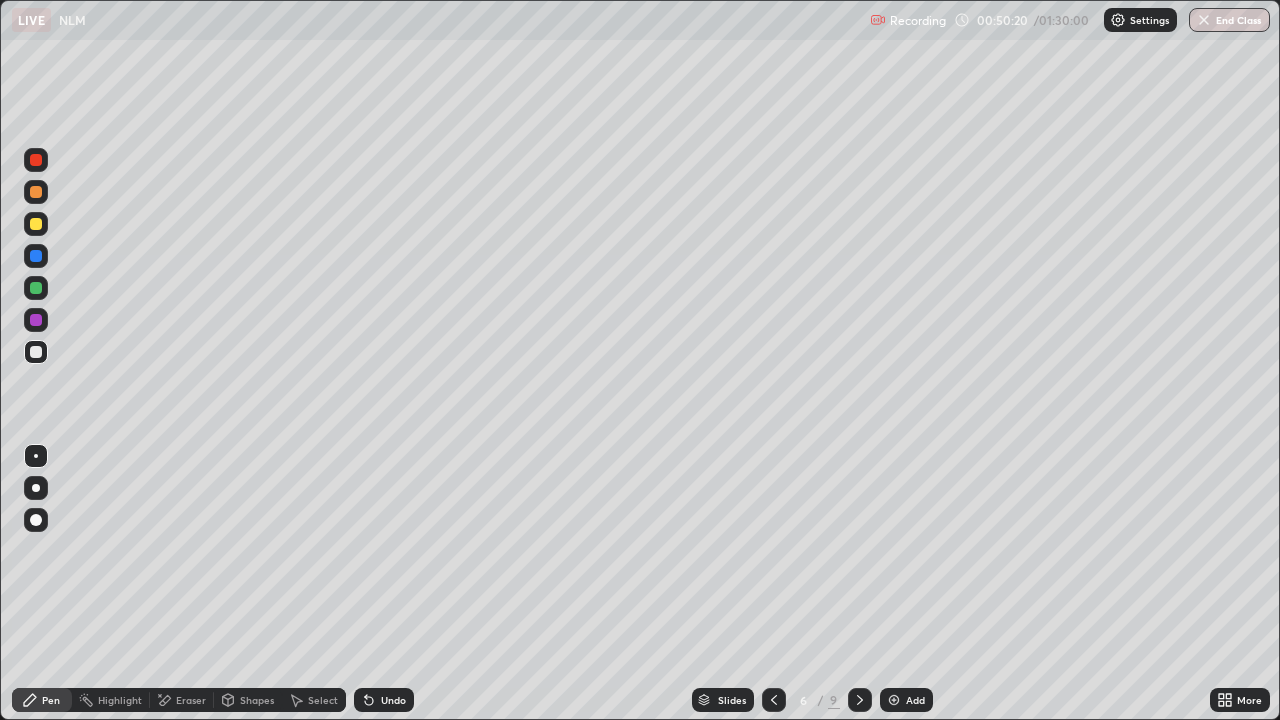click at bounding box center (860, 700) 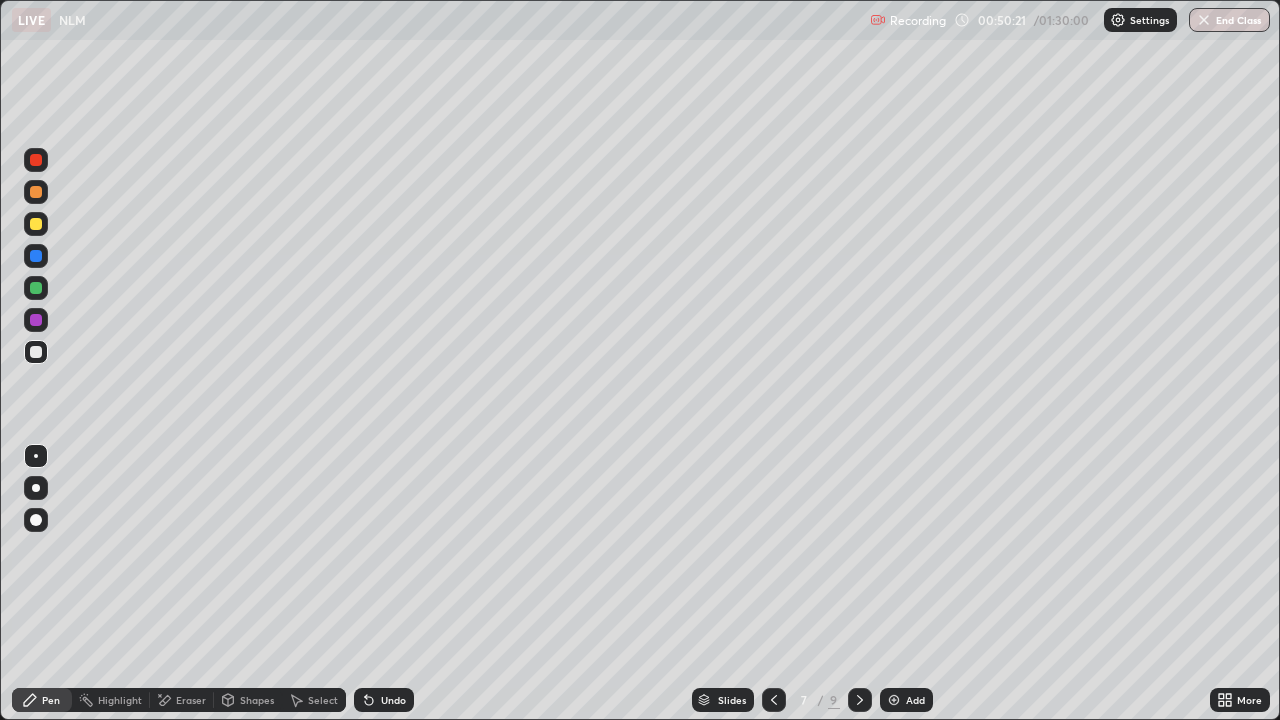 click 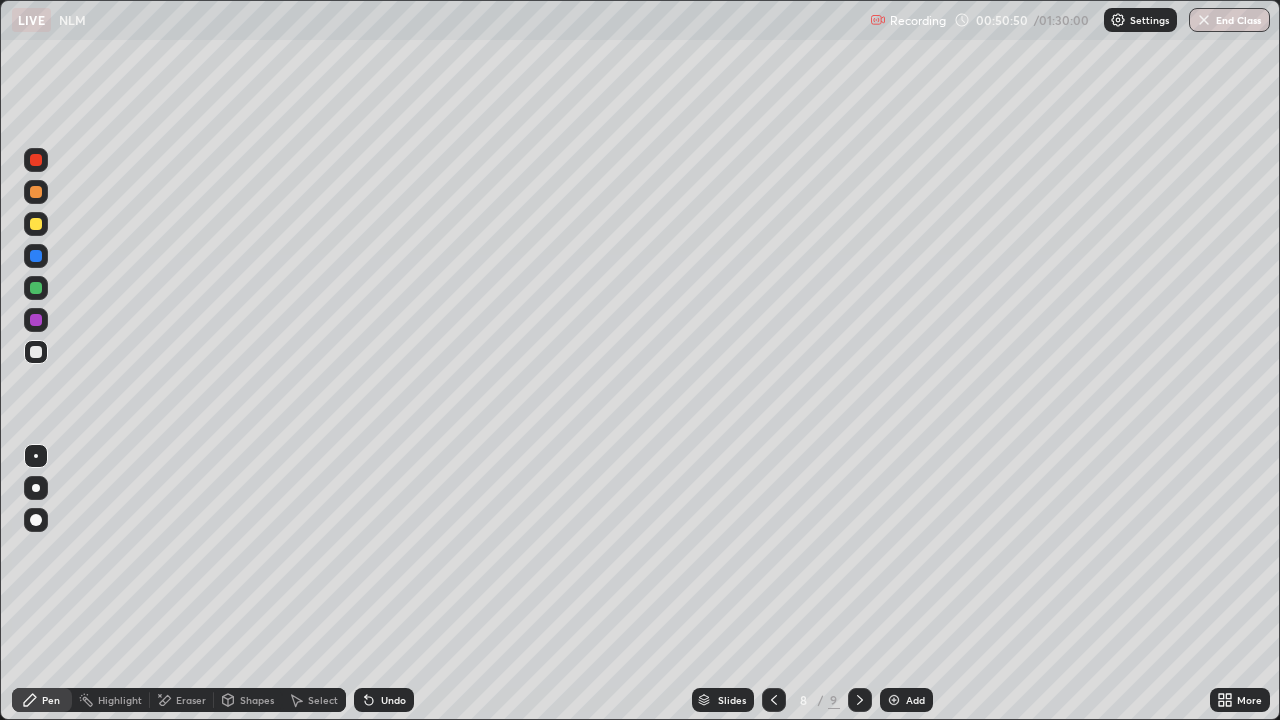 click at bounding box center (894, 700) 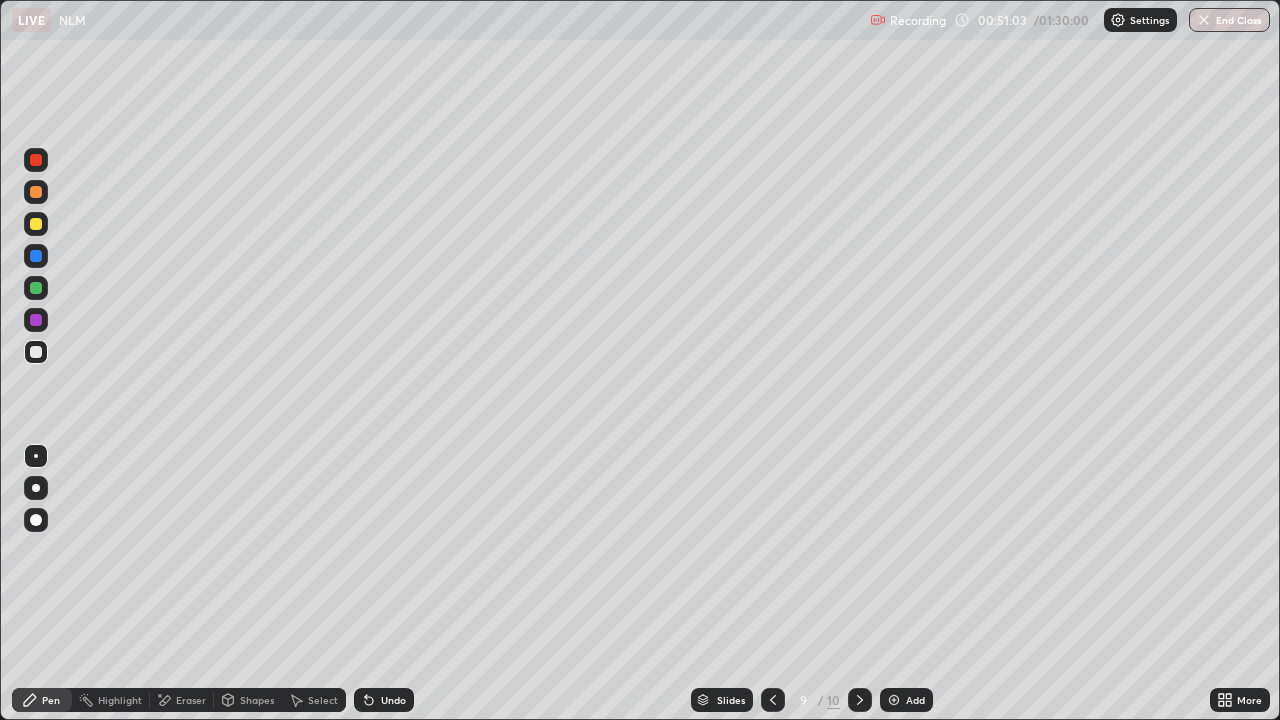 click on "Shapes" at bounding box center (257, 700) 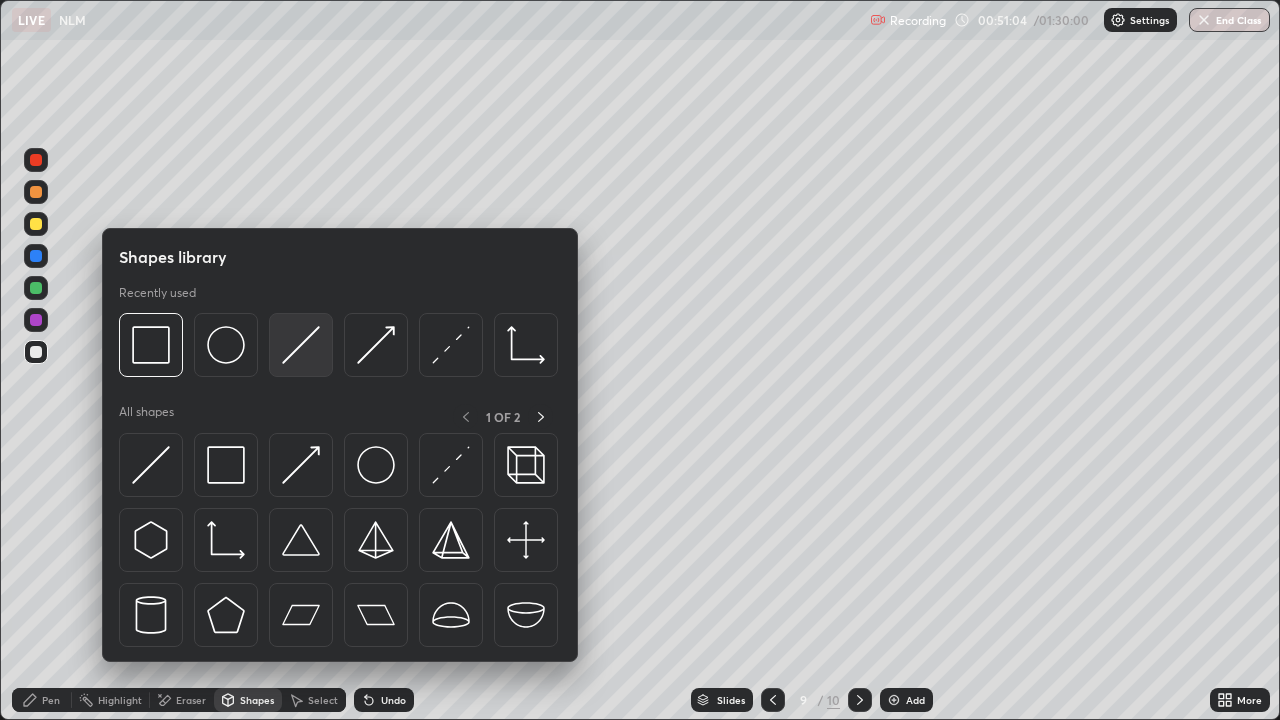 click at bounding box center (301, 345) 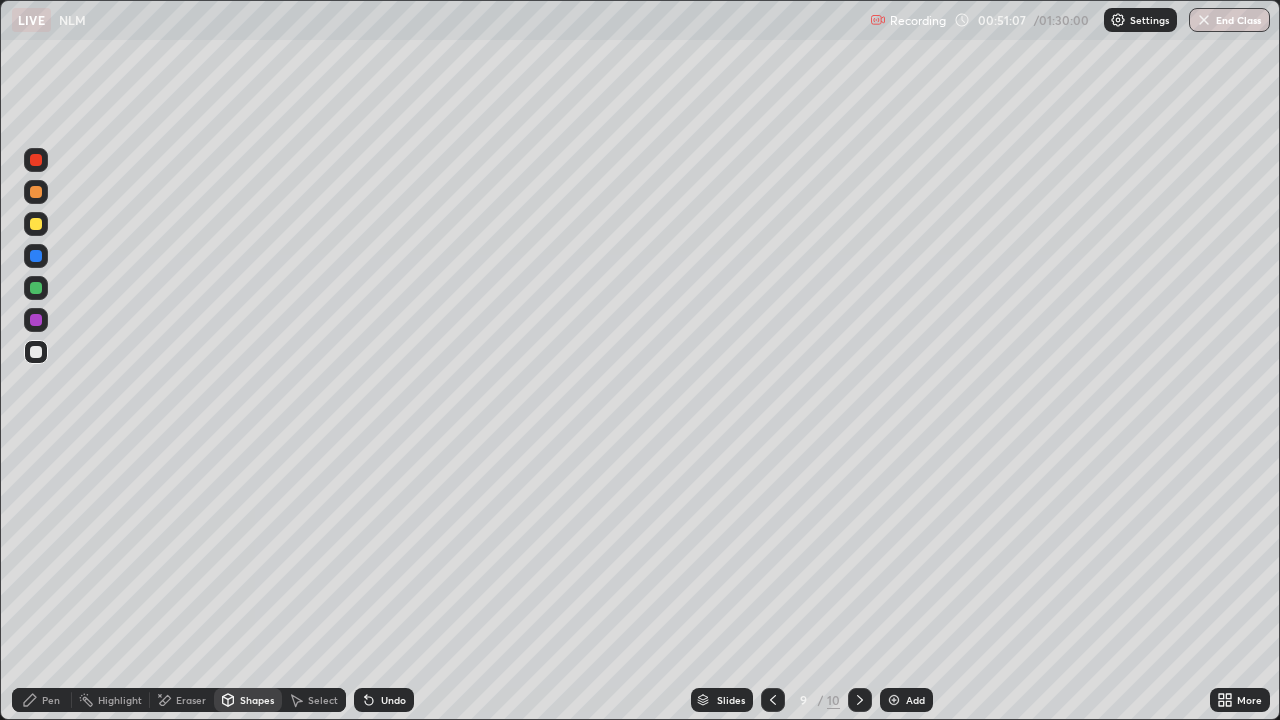 click on "Shapes" at bounding box center (257, 700) 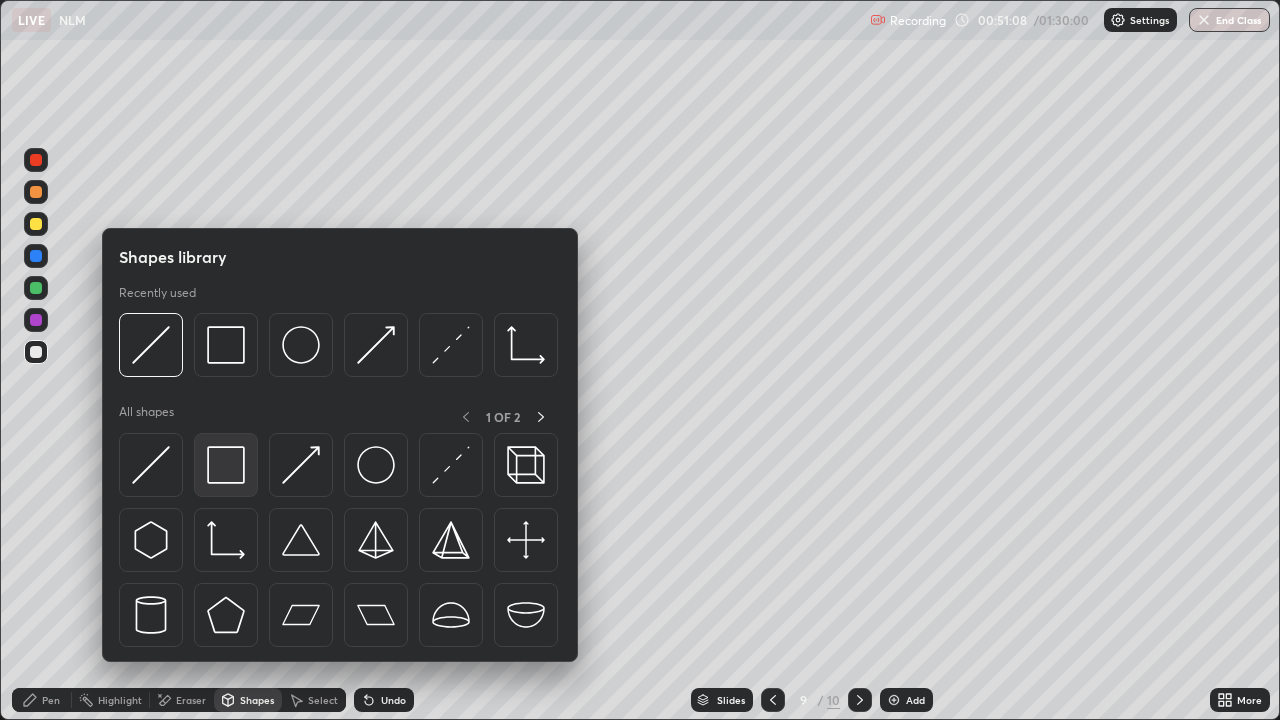 click at bounding box center (226, 465) 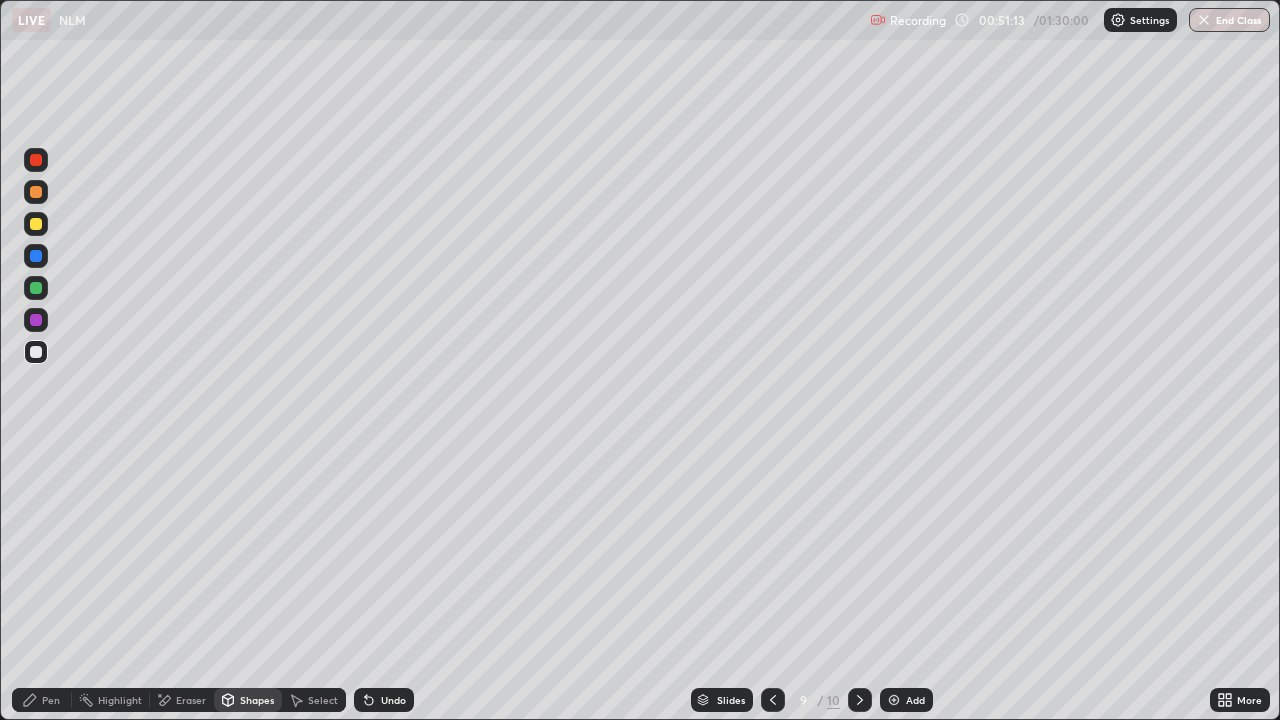 click 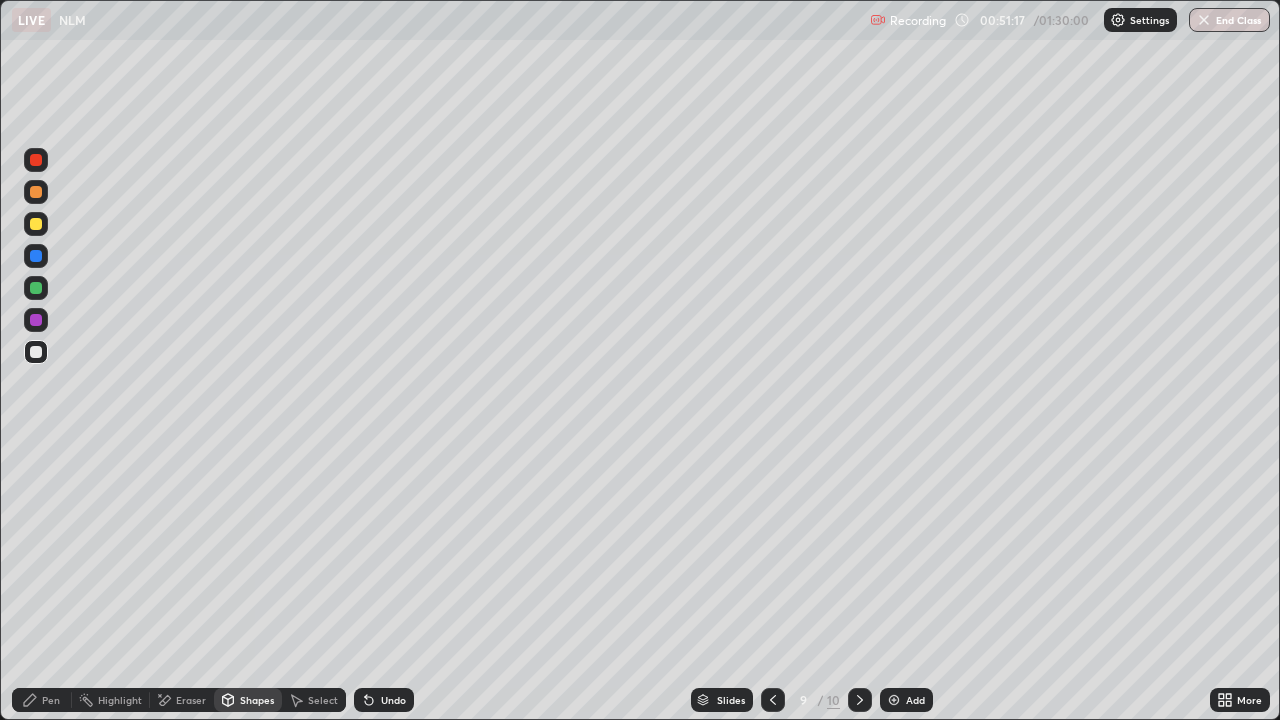 click on "Shapes" at bounding box center (248, 700) 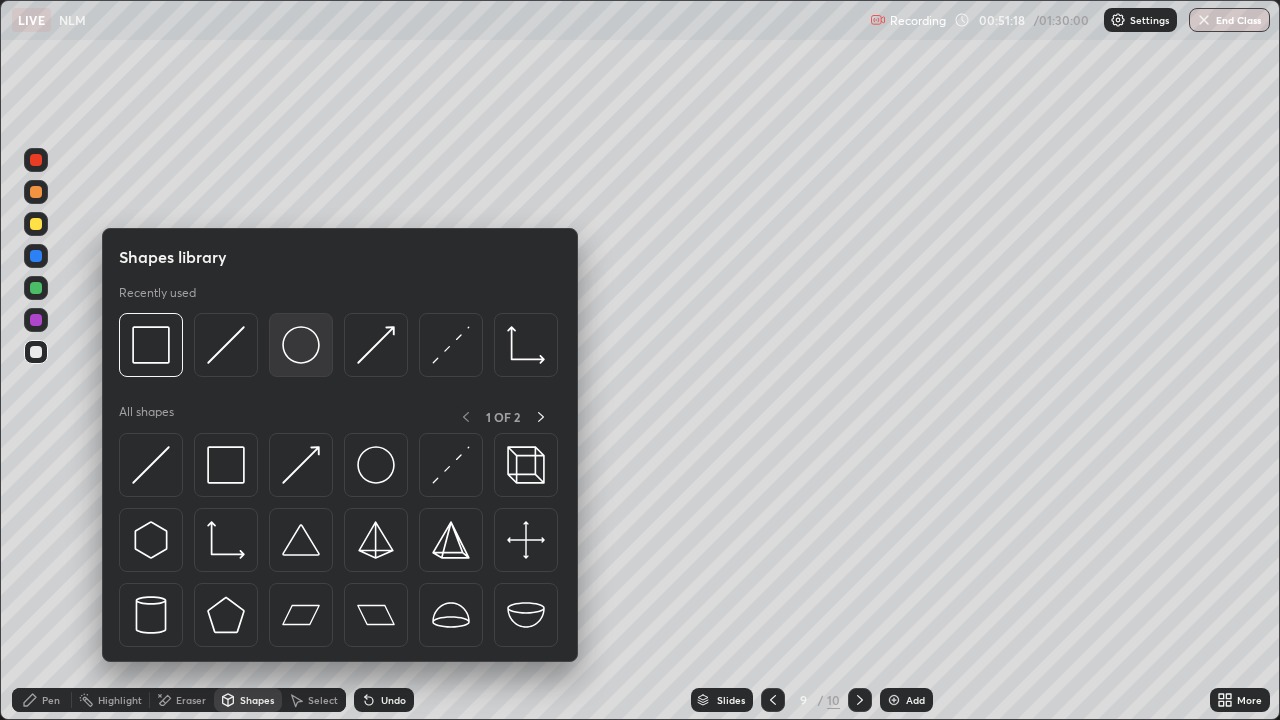 click at bounding box center [301, 345] 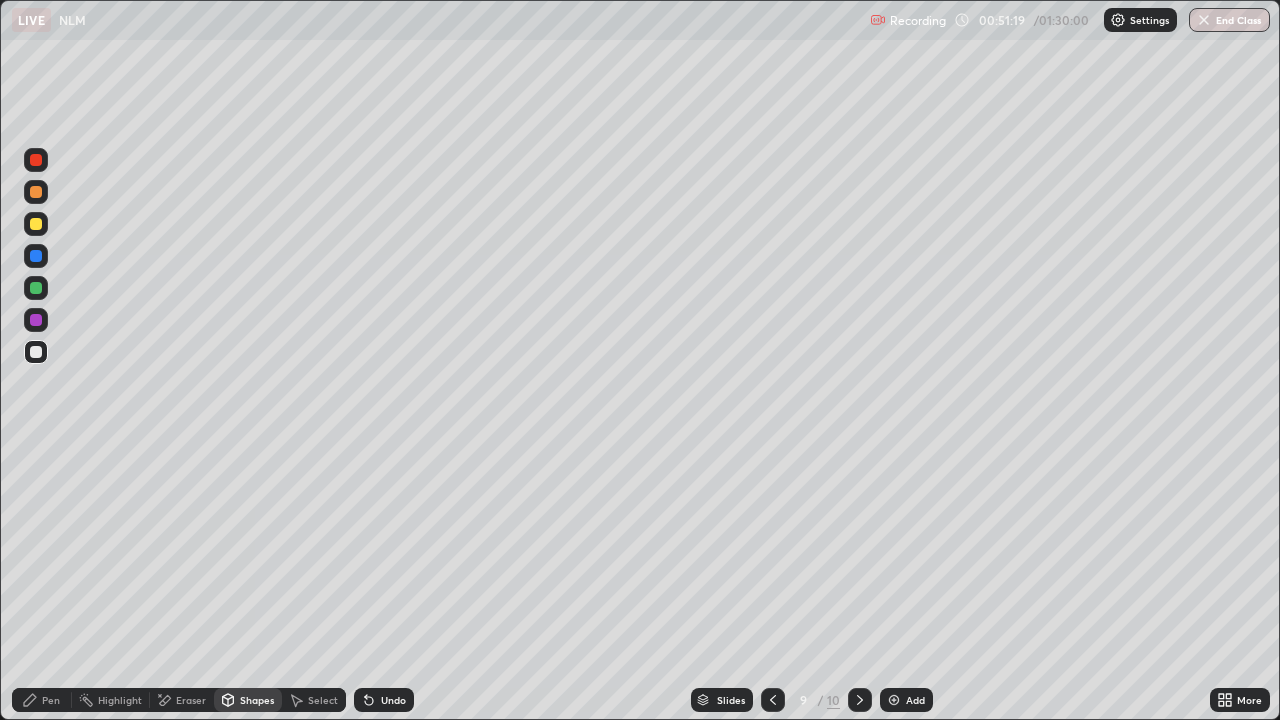 click at bounding box center [36, 224] 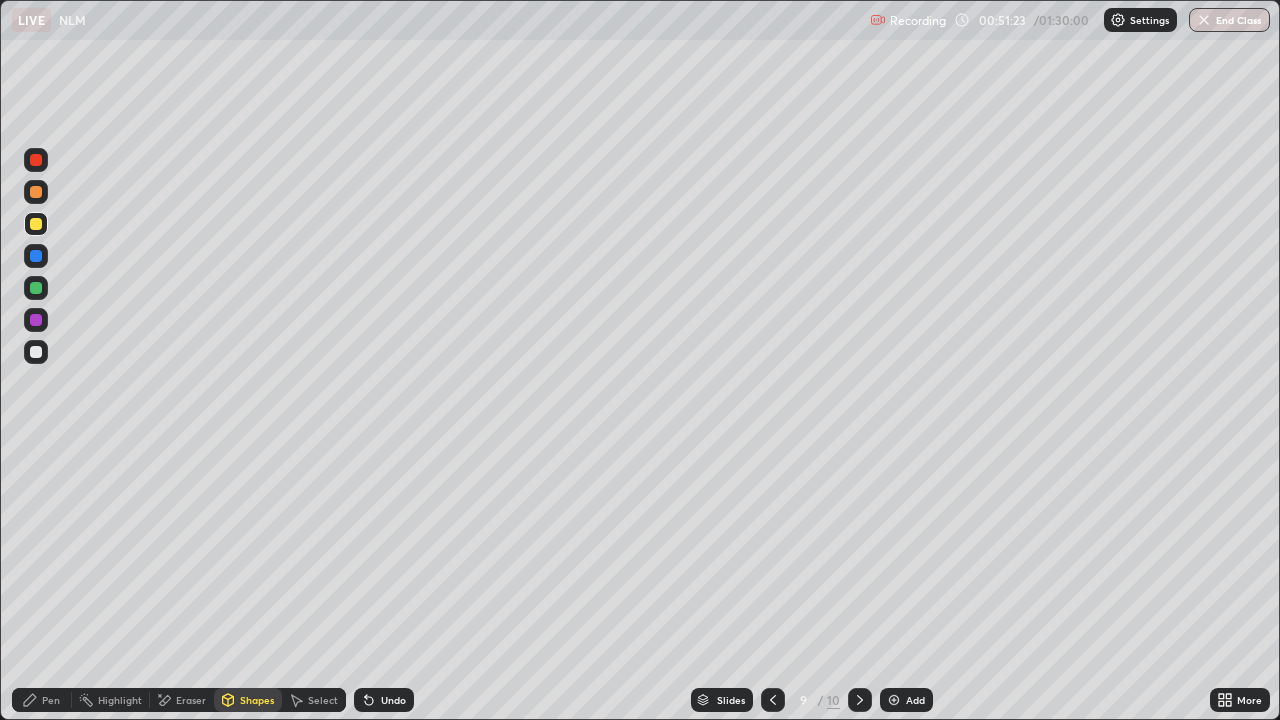 click on "Pen" at bounding box center (51, 700) 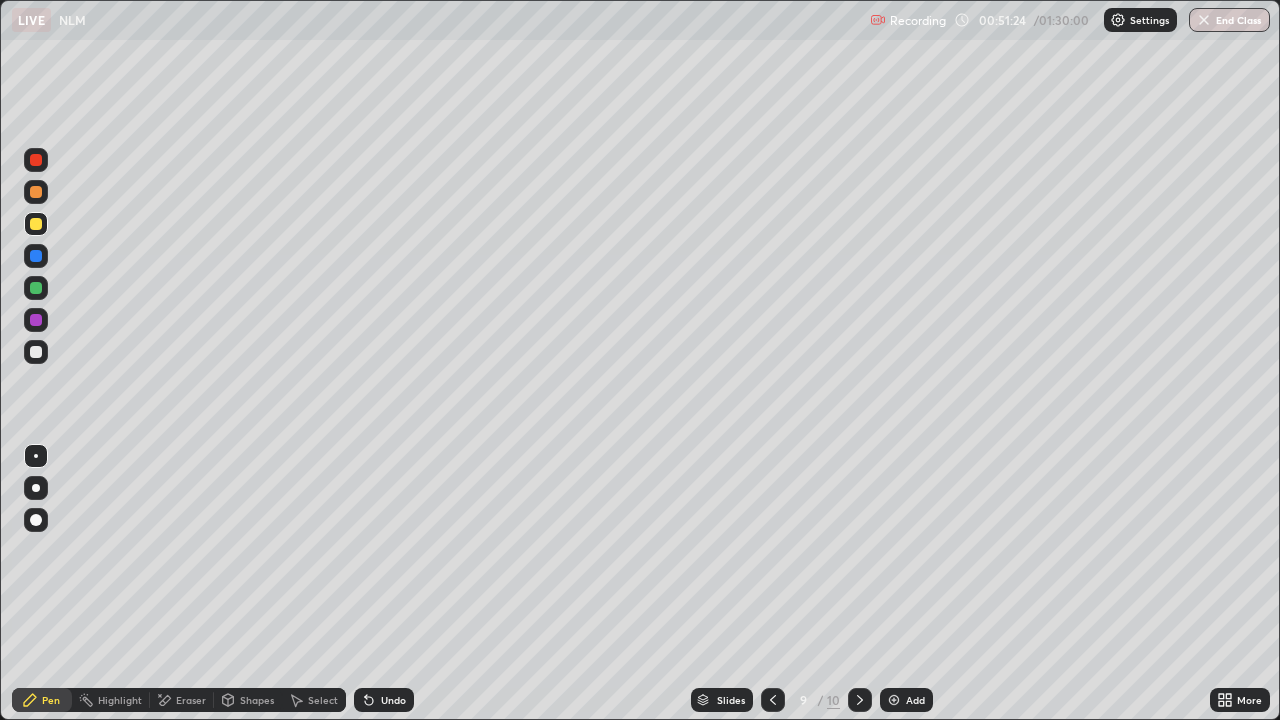 click at bounding box center (36, 320) 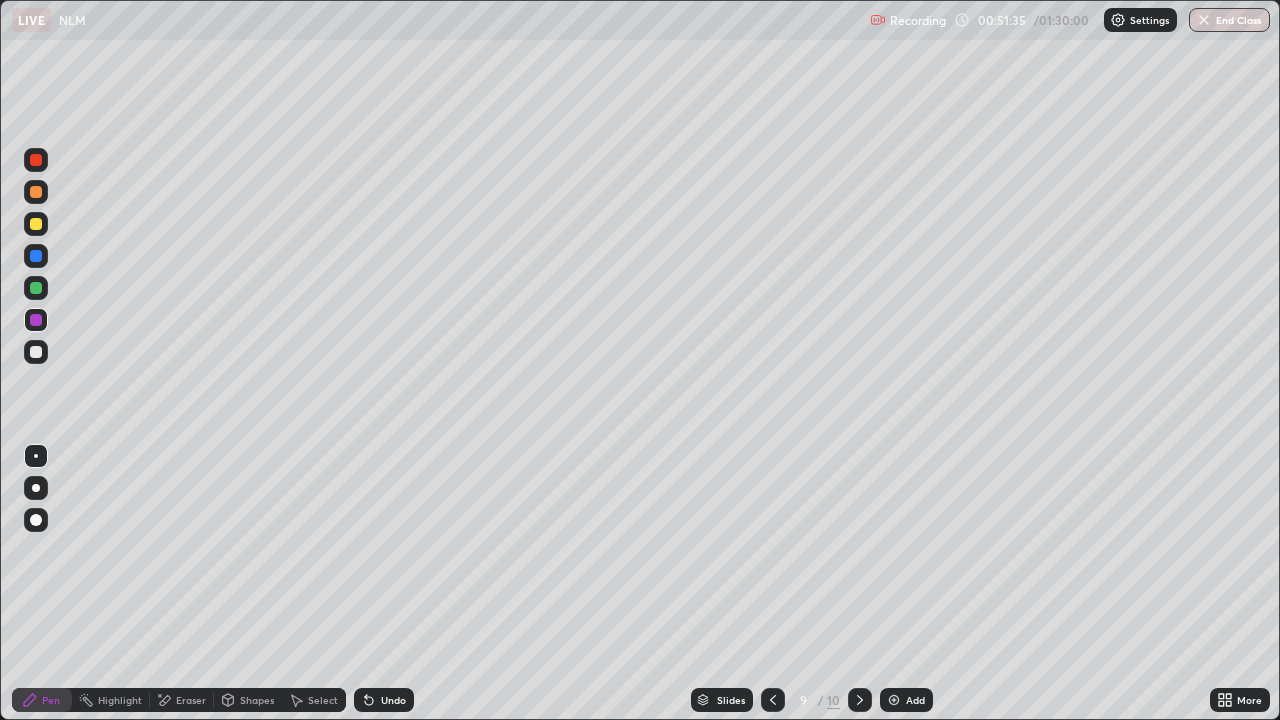 click on "Shapes" at bounding box center (257, 700) 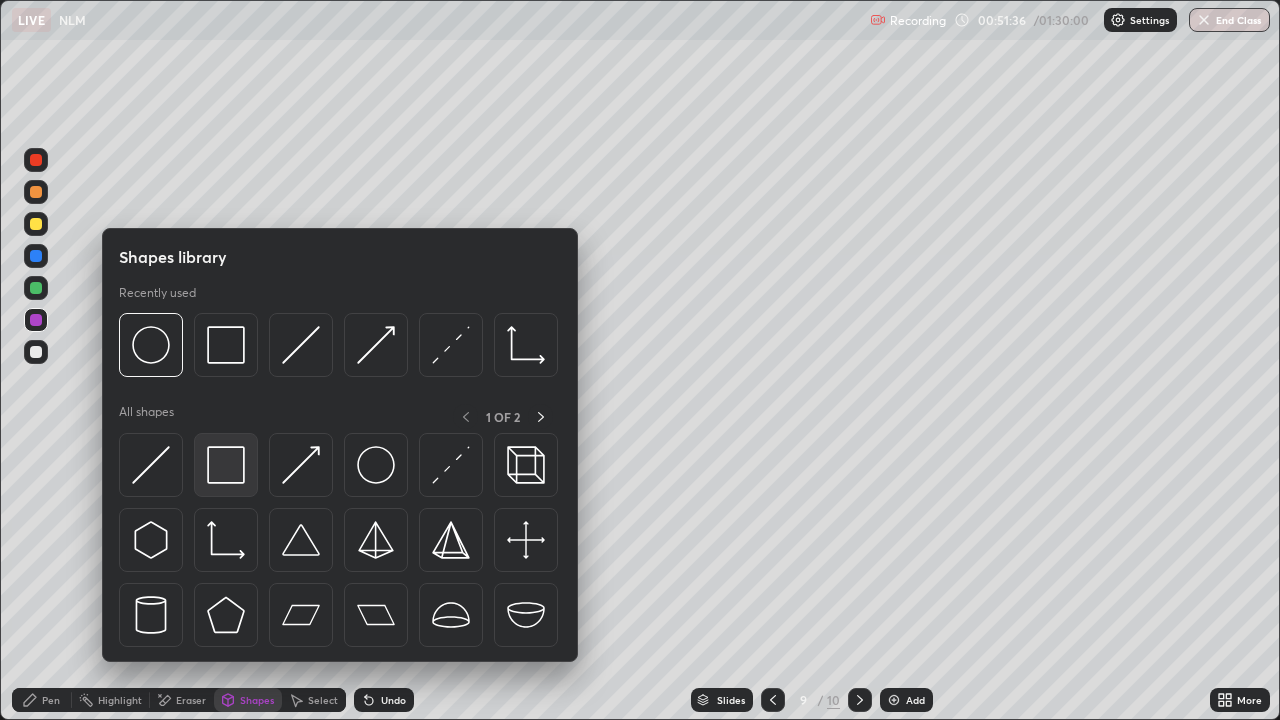 click at bounding box center (226, 465) 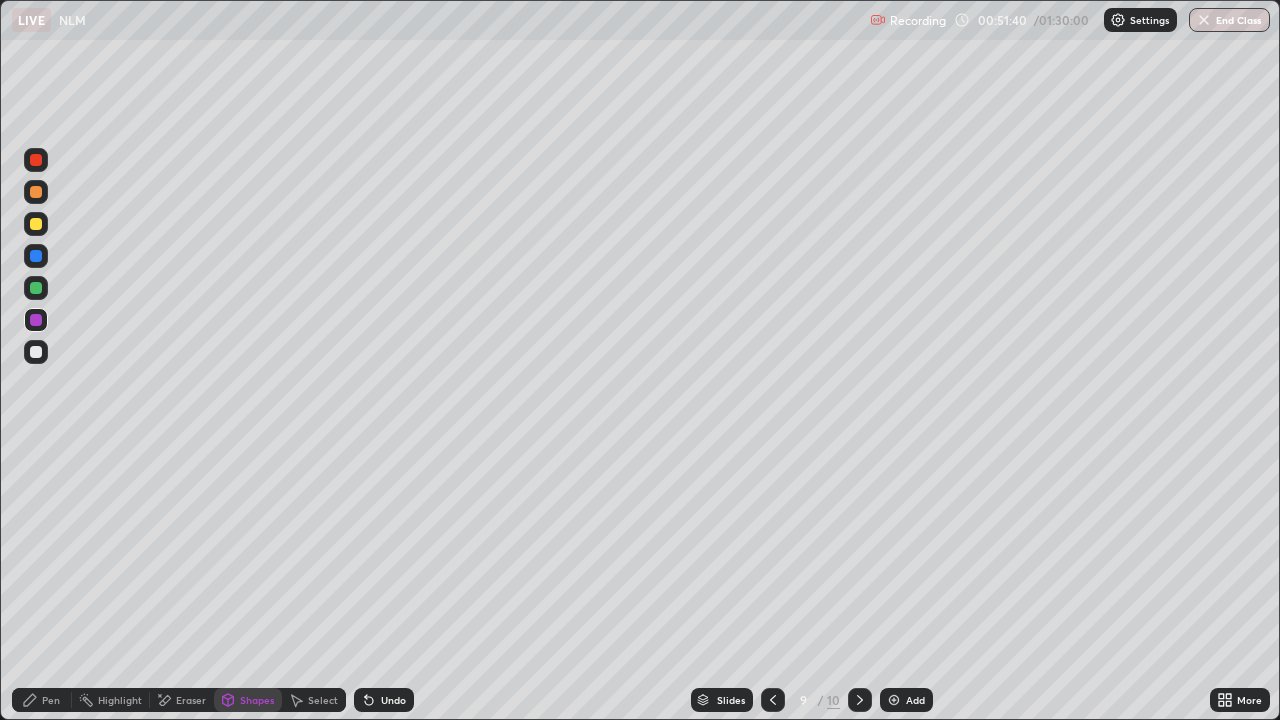 click on "Pen" at bounding box center [51, 700] 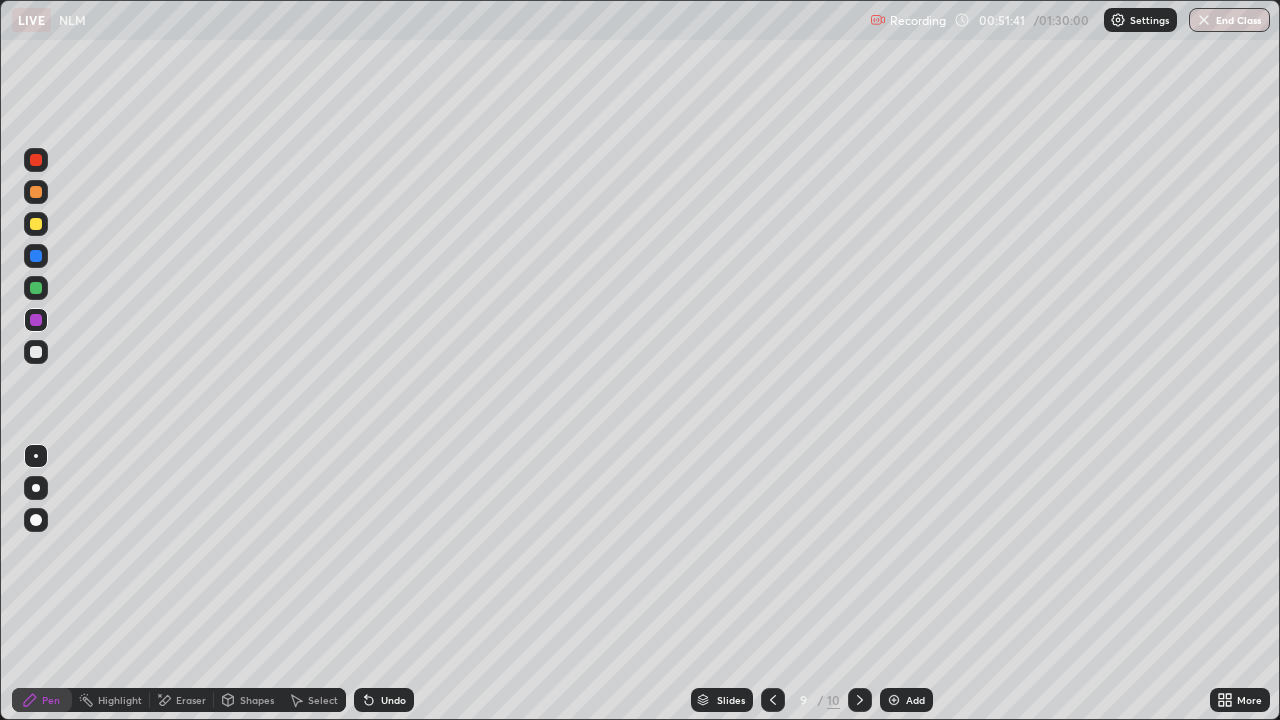 click at bounding box center [36, 352] 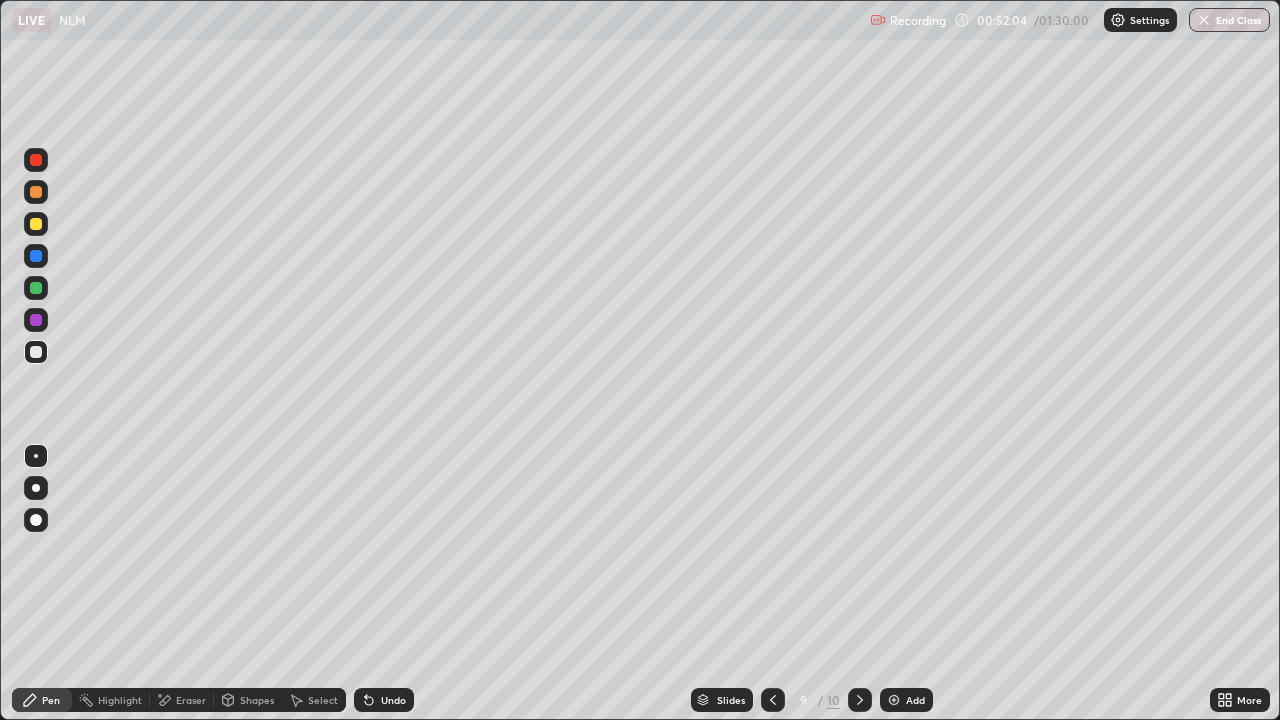 click on "Undo" at bounding box center (384, 700) 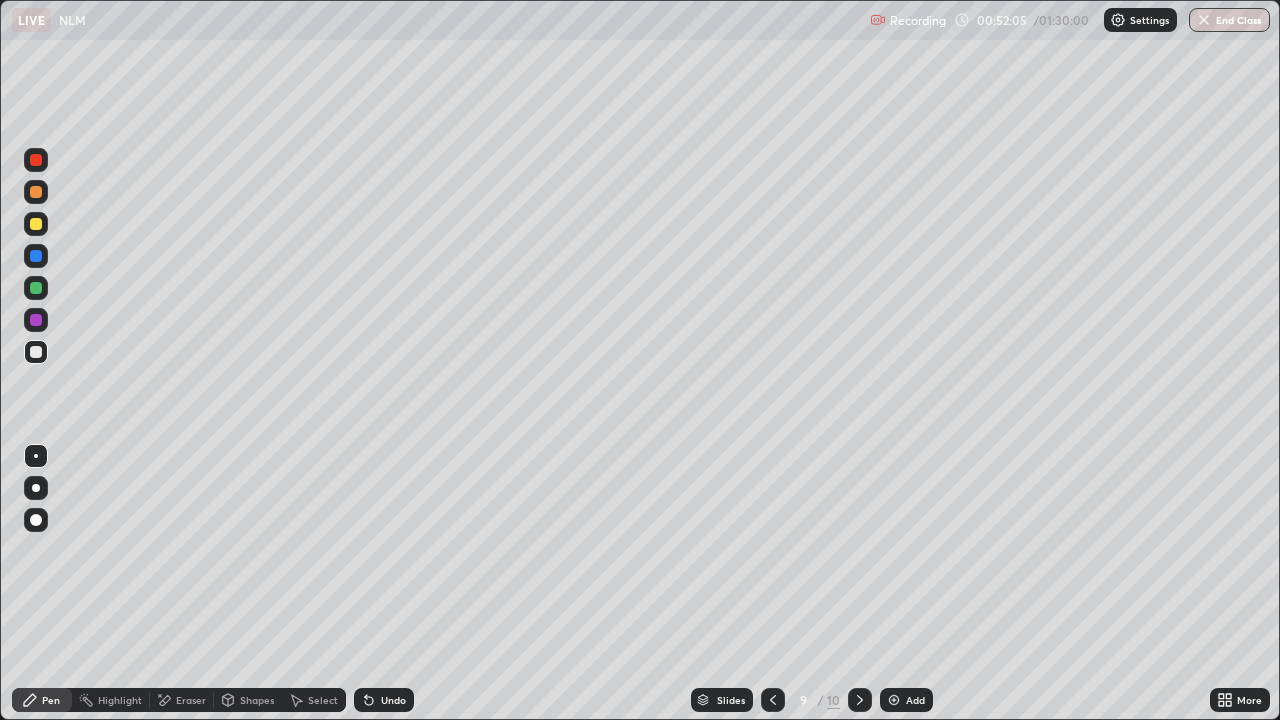 click on "Undo" at bounding box center [393, 700] 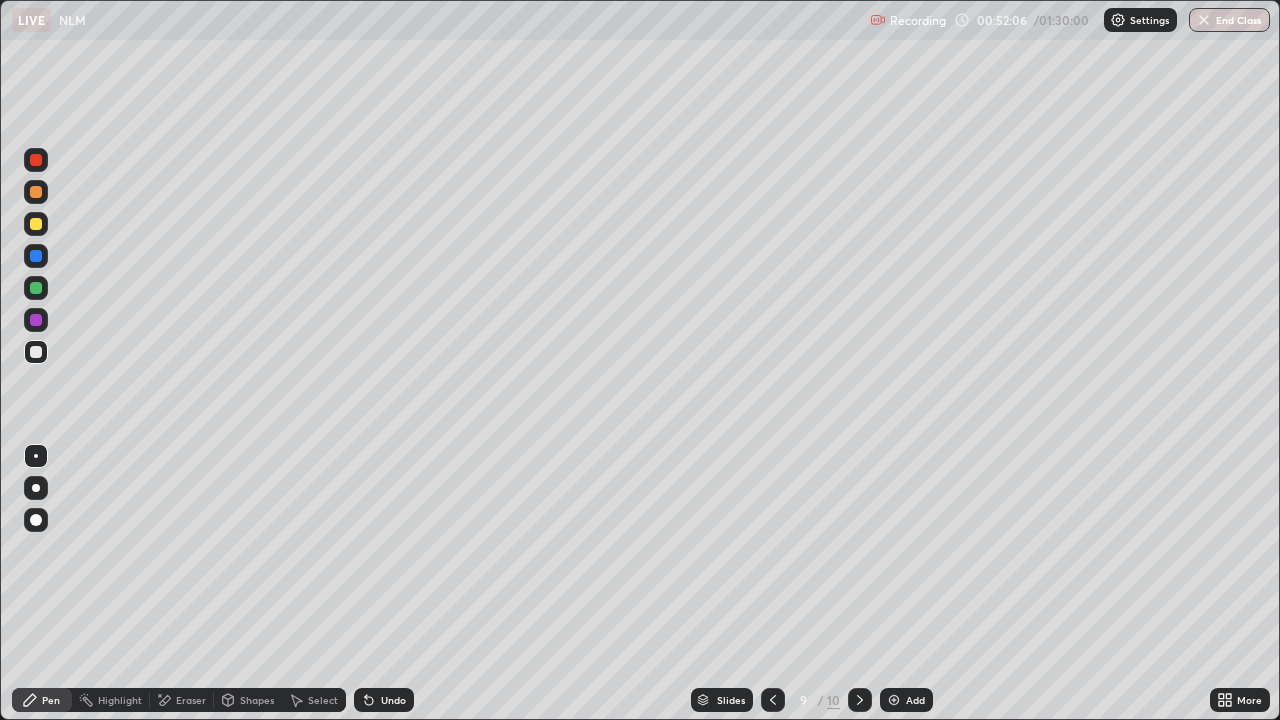 click on "Undo" at bounding box center (384, 700) 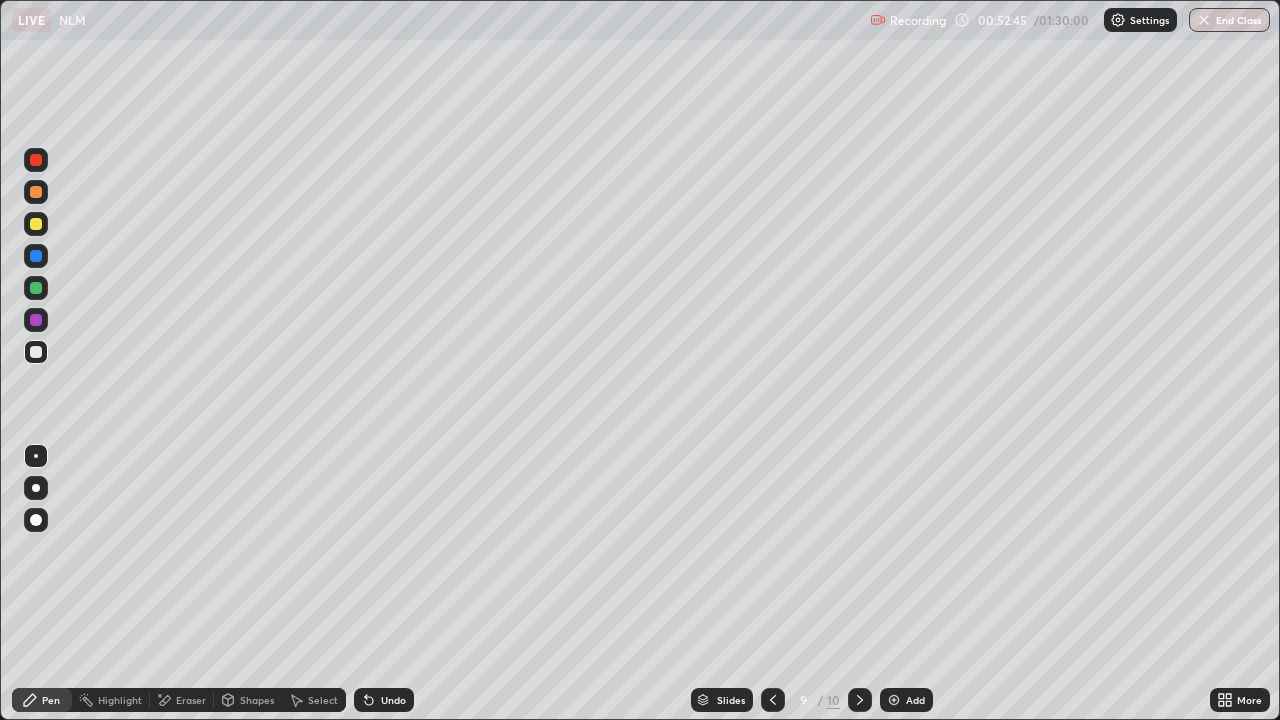 click at bounding box center [36, 288] 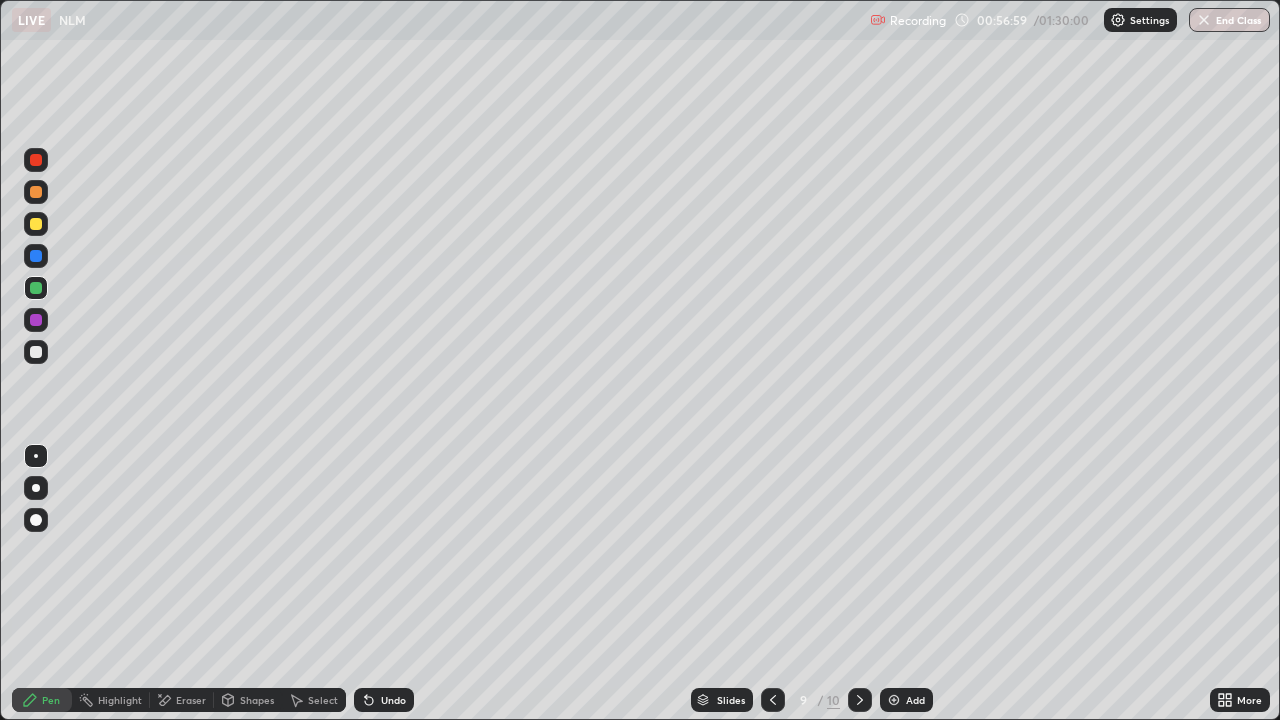 click on "Add" at bounding box center [915, 700] 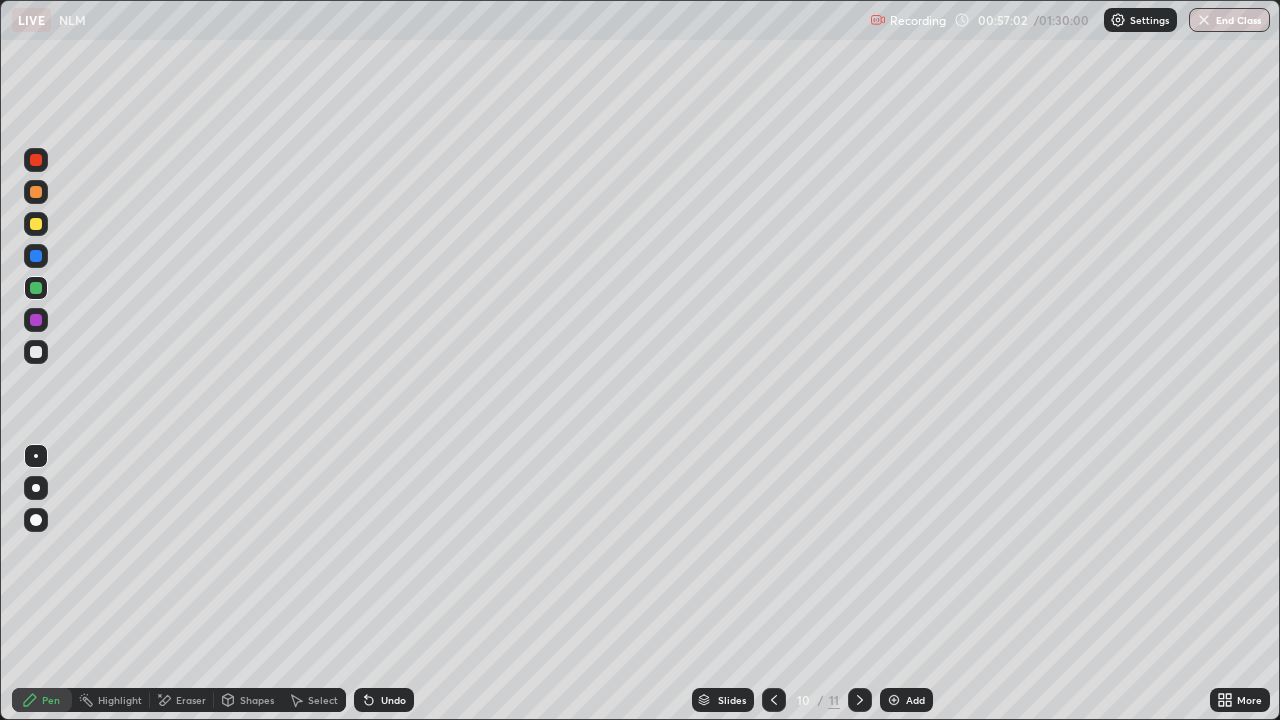 click on "Shapes" at bounding box center [257, 700] 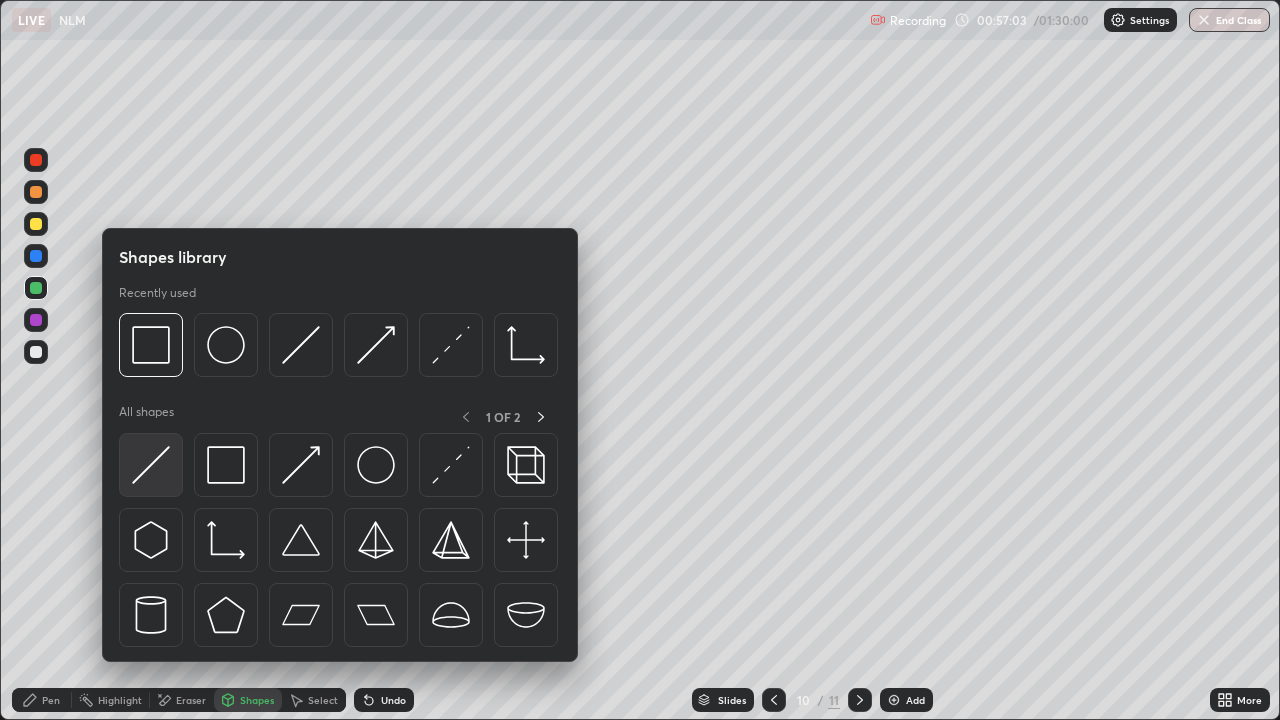 click at bounding box center (151, 465) 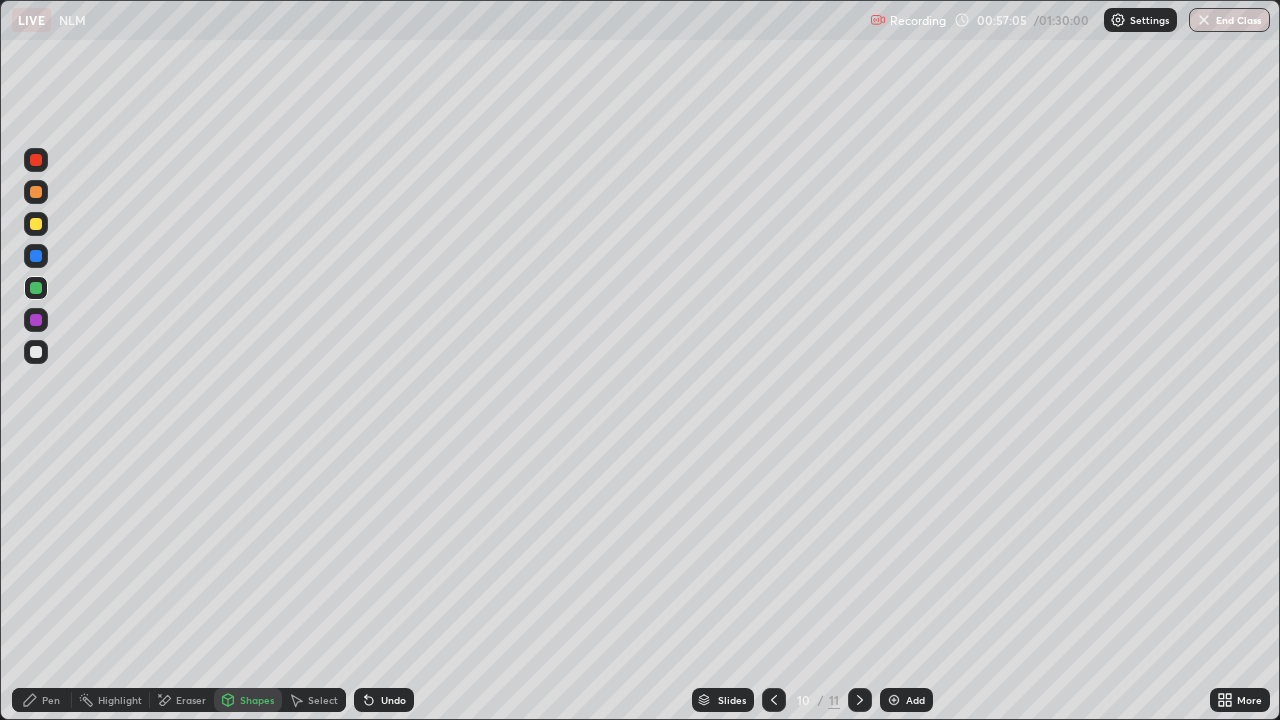 click on "Pen" at bounding box center (42, 700) 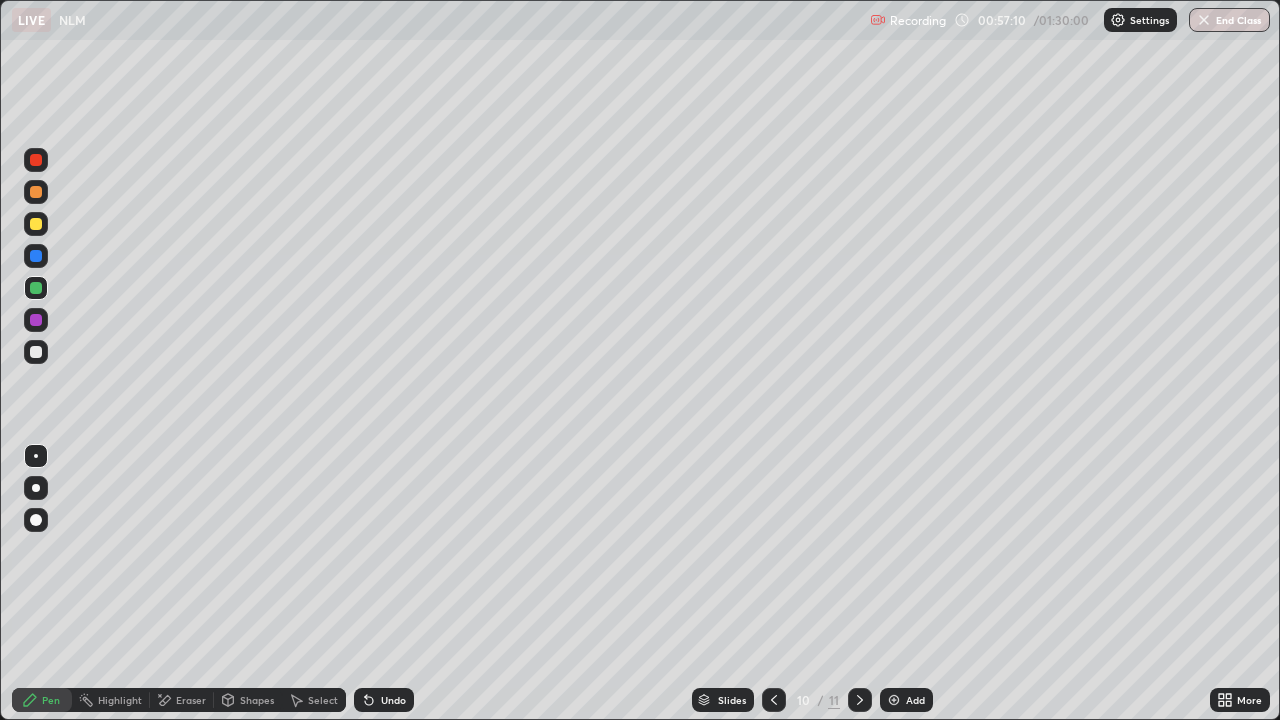 click on "Shapes" at bounding box center (248, 700) 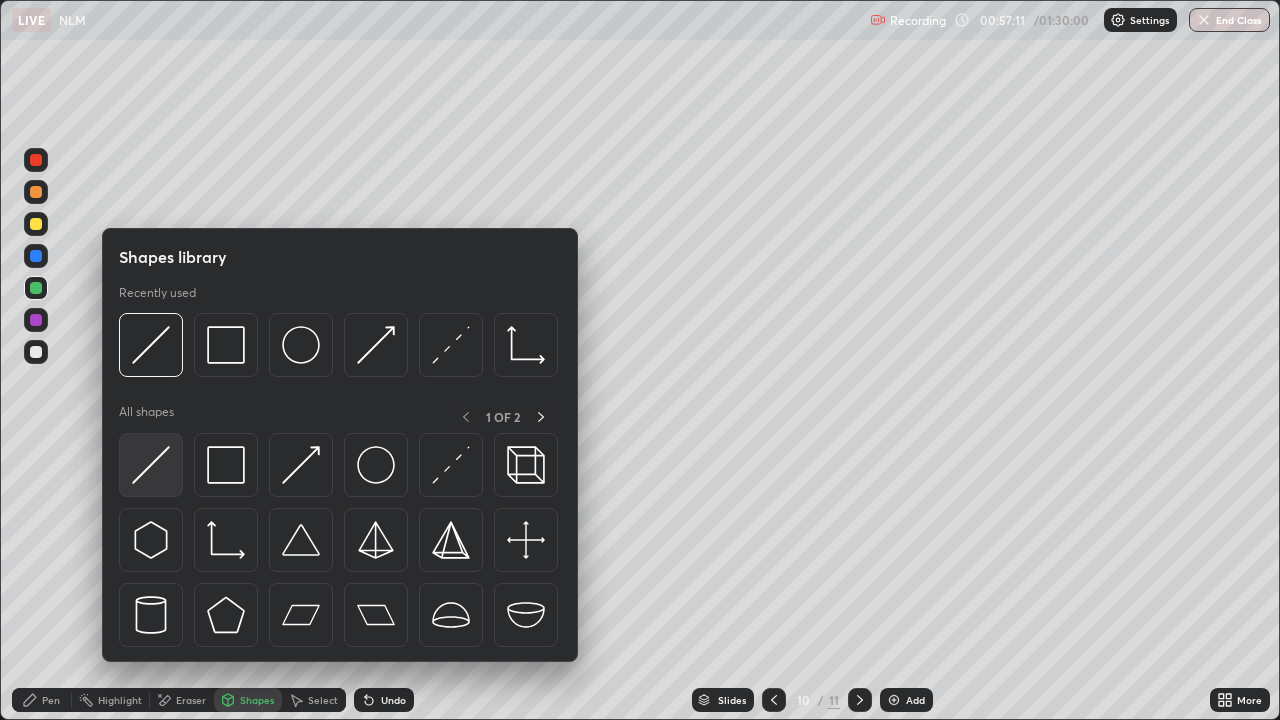click at bounding box center (151, 465) 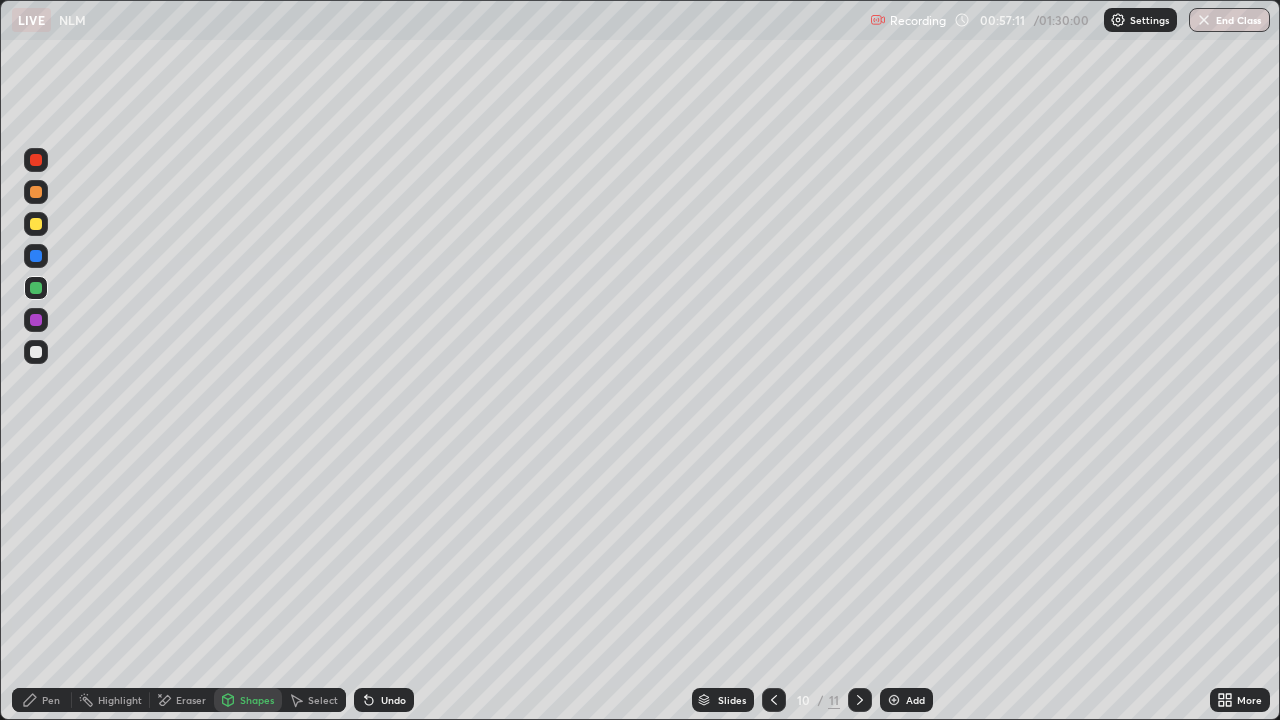 click at bounding box center [36, 352] 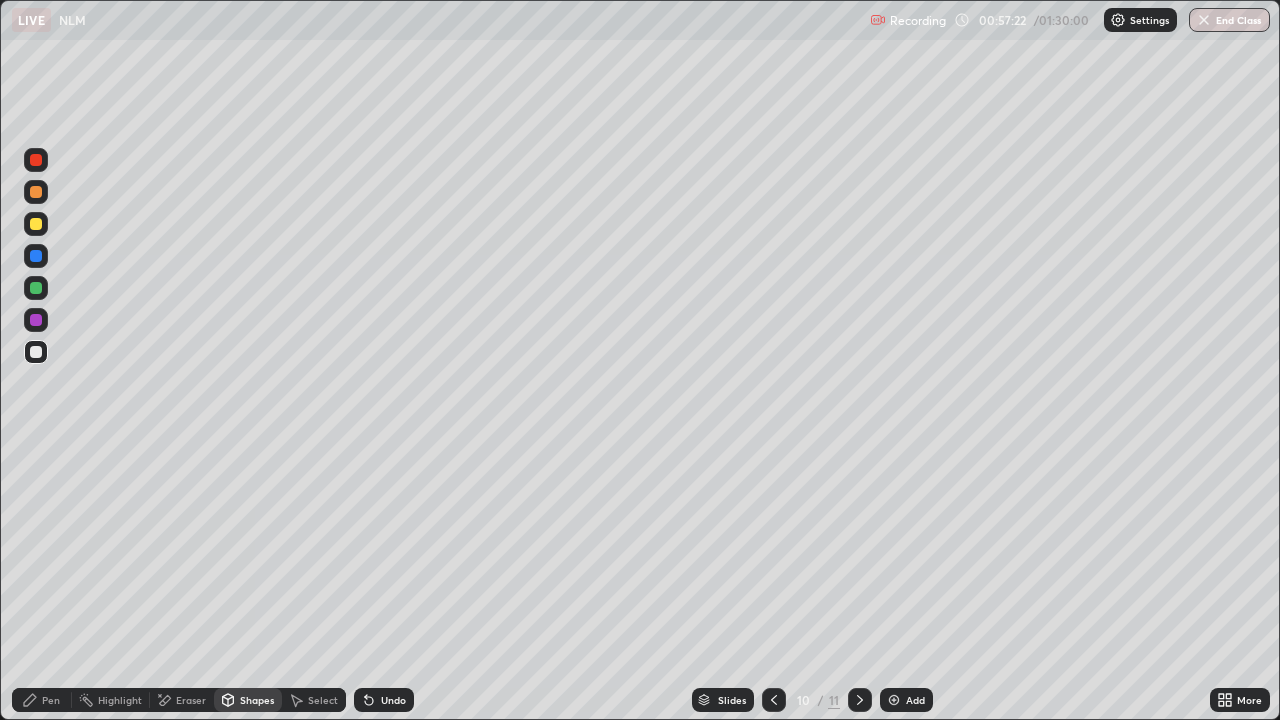 click on "Shapes" at bounding box center [257, 700] 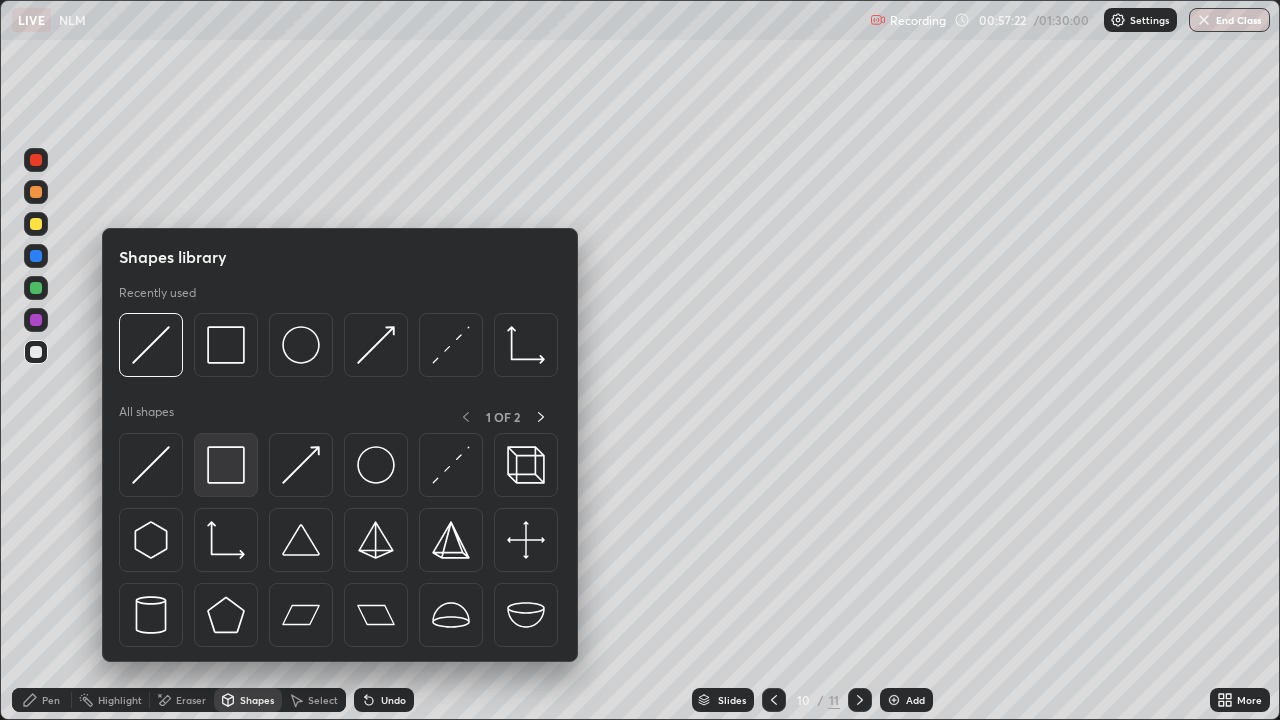 click at bounding box center [226, 465] 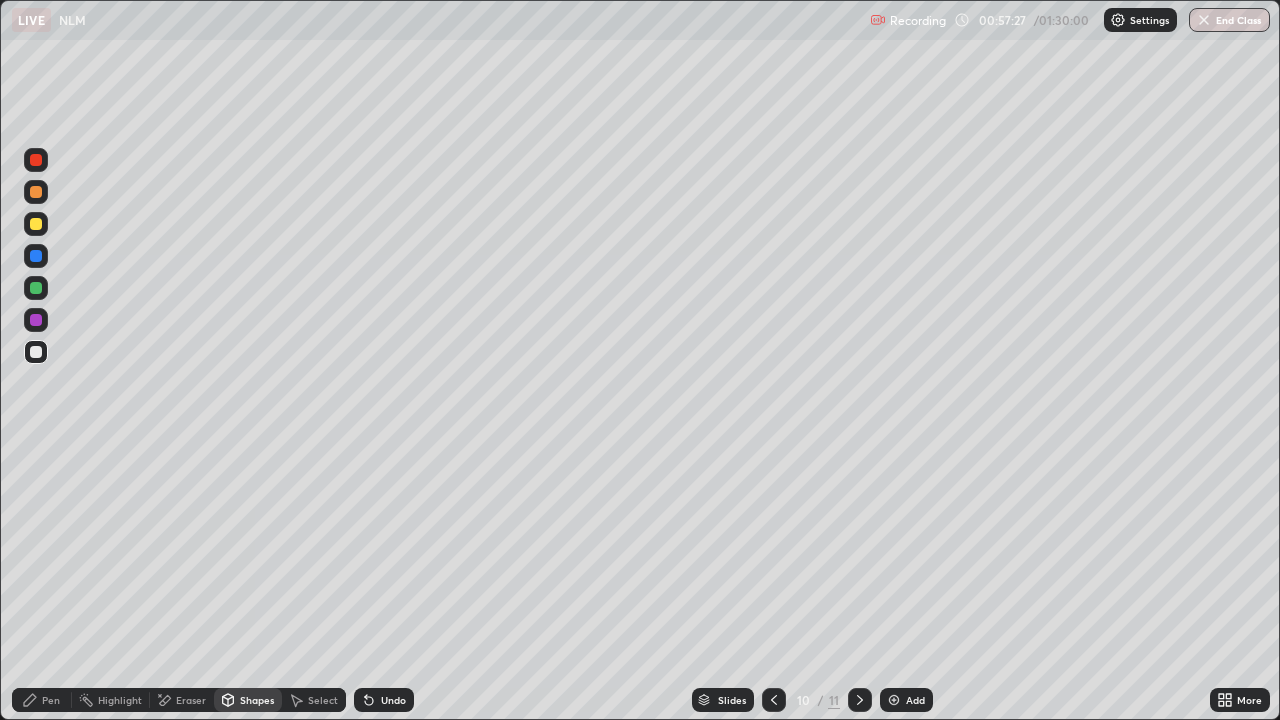 click 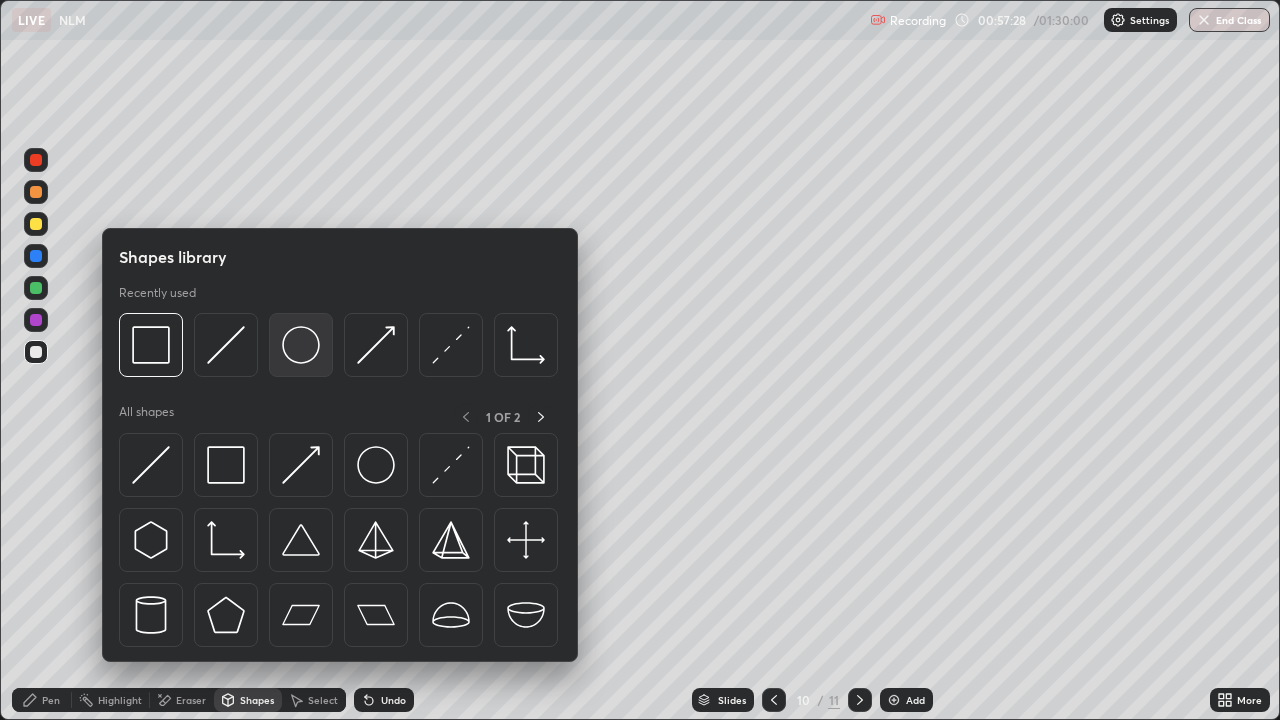 click at bounding box center (301, 345) 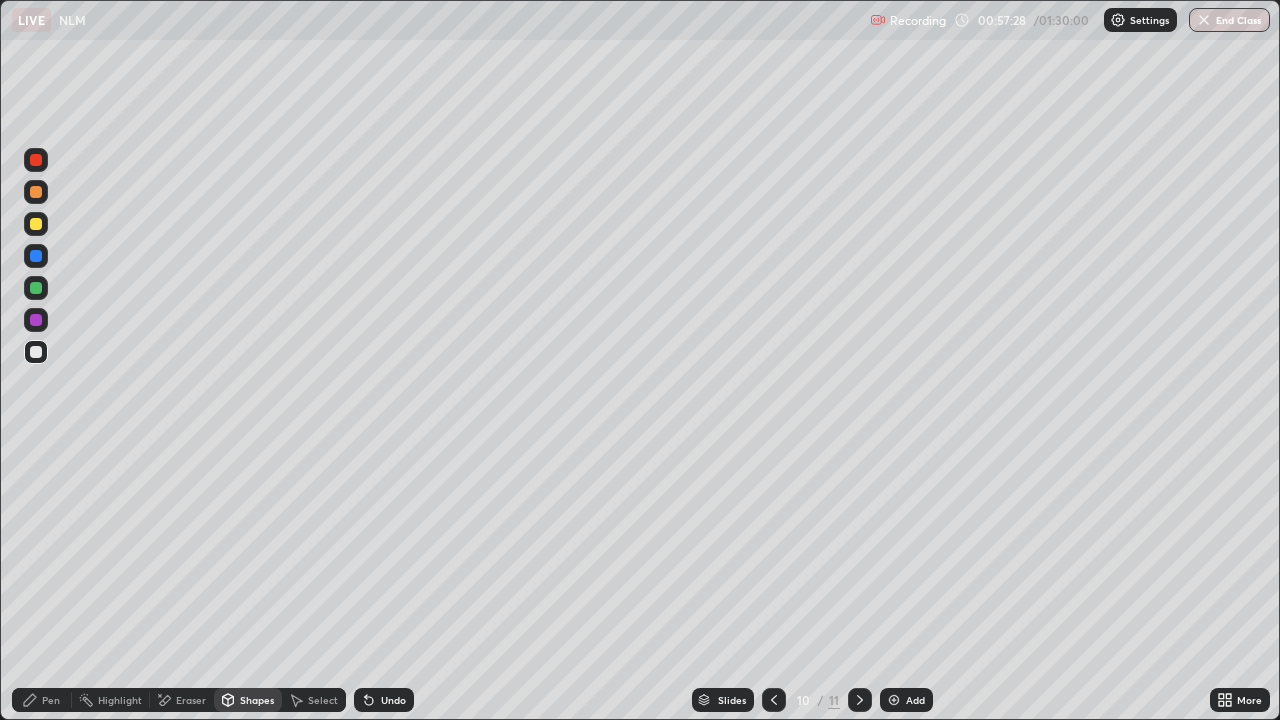 click at bounding box center [36, 288] 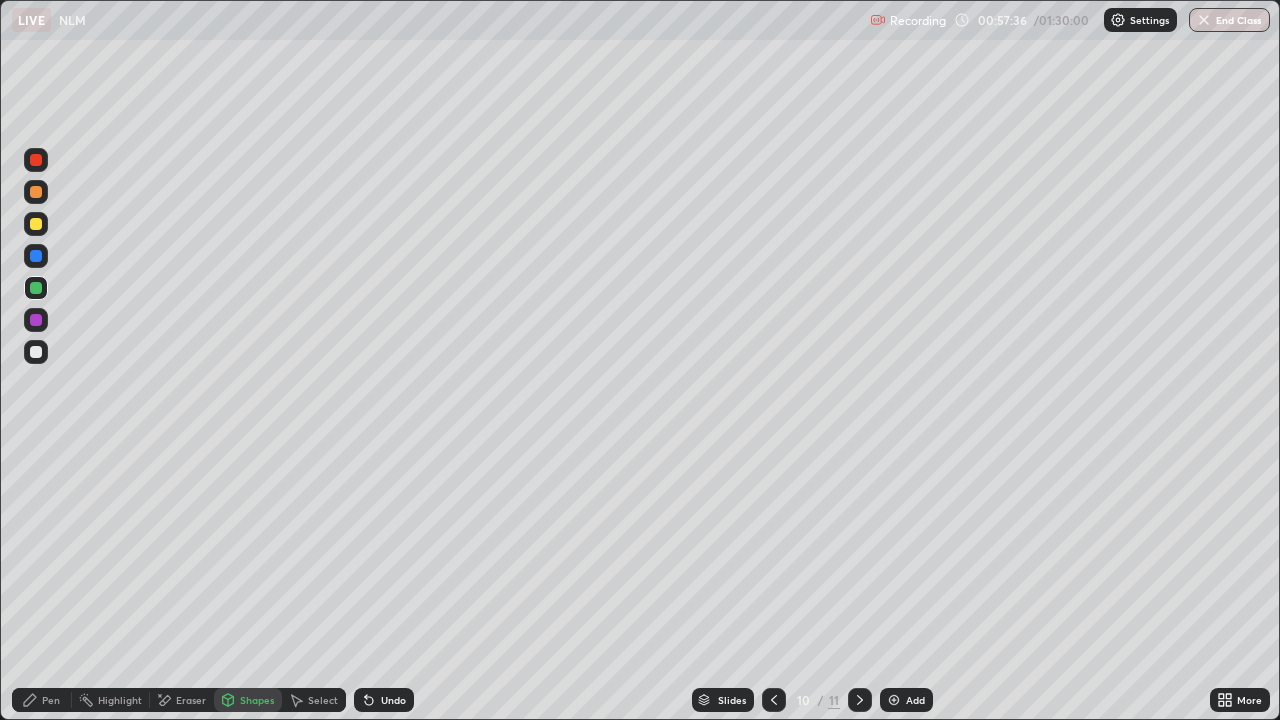 click at bounding box center (36, 320) 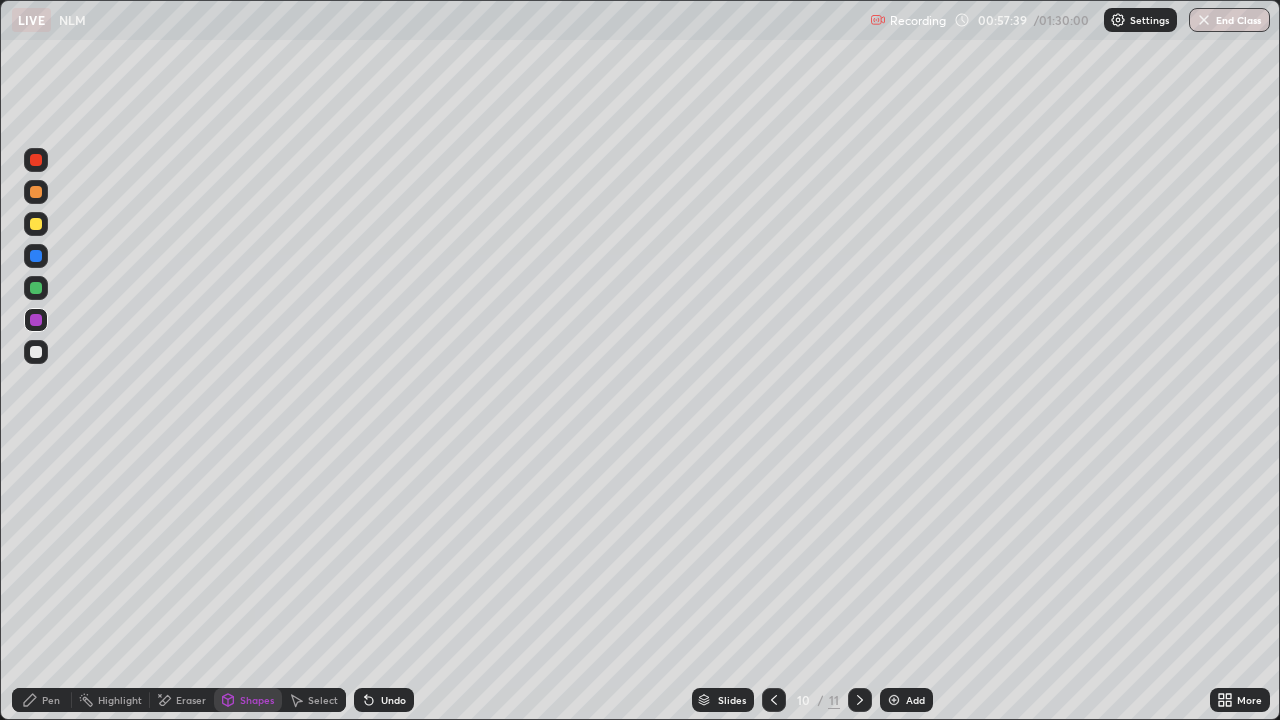 click at bounding box center (36, 352) 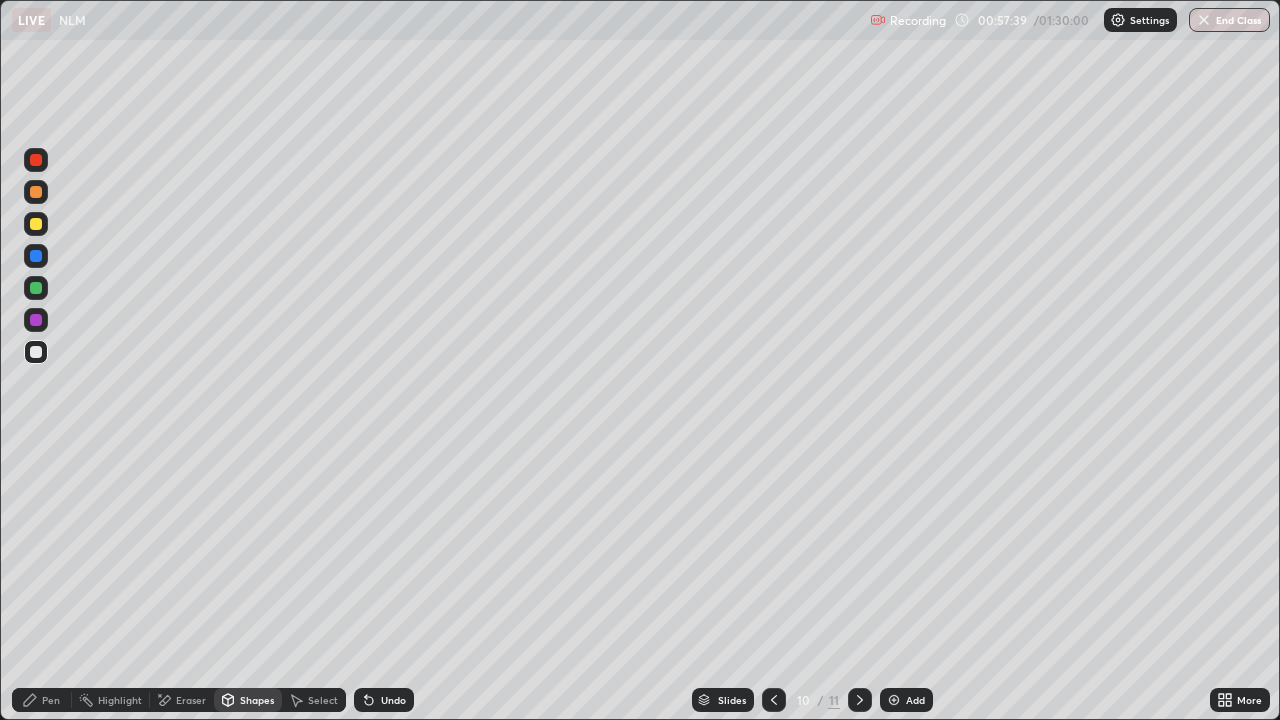 click on "Shapes" at bounding box center (257, 700) 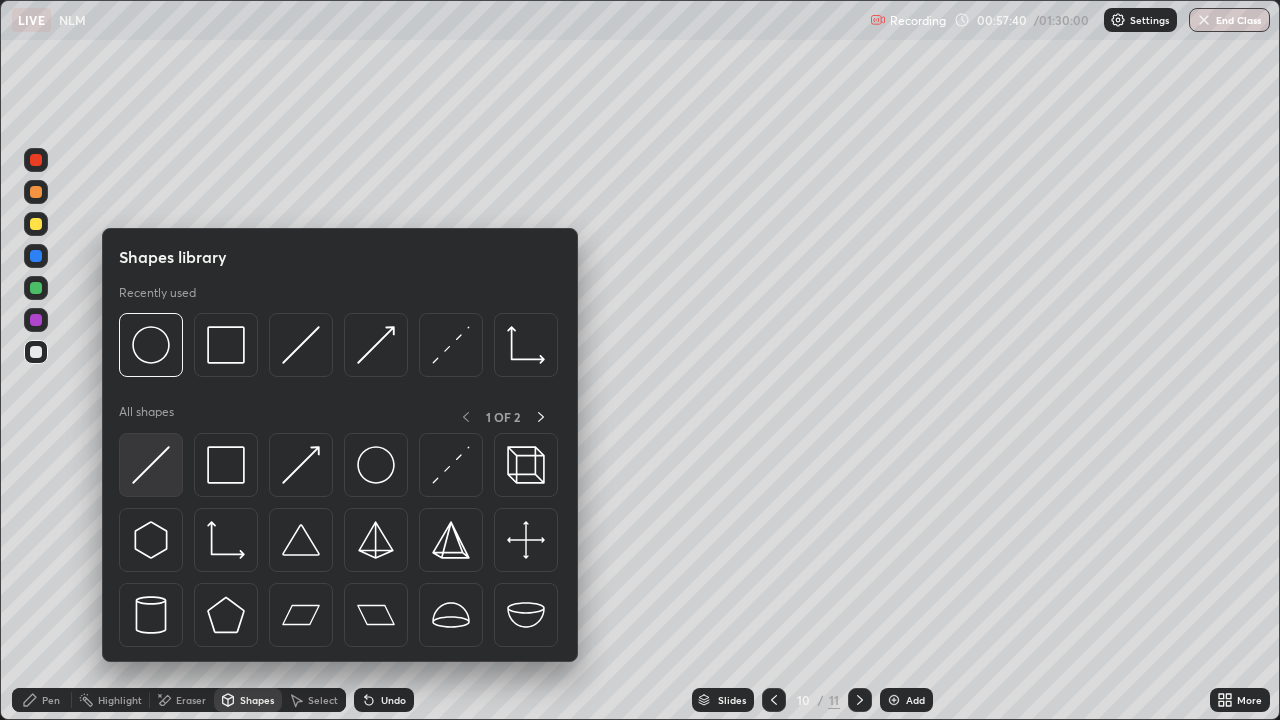 click at bounding box center (151, 465) 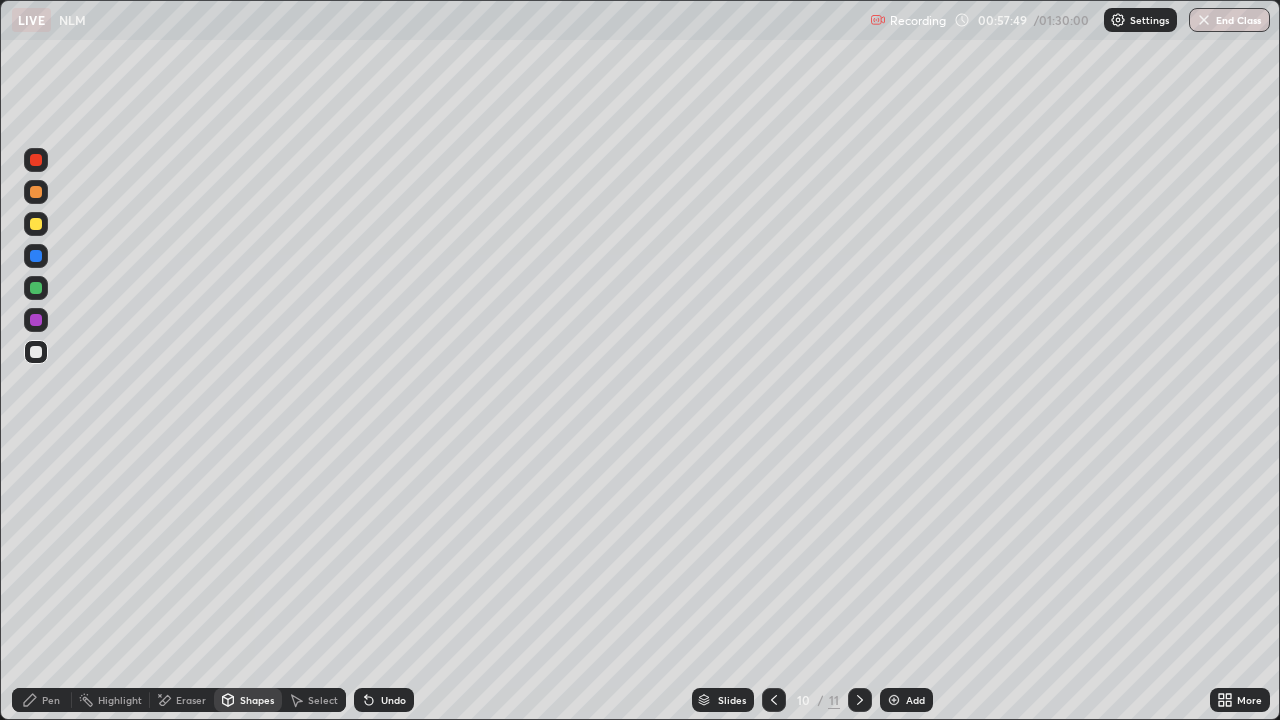 click on "Pen" at bounding box center (51, 700) 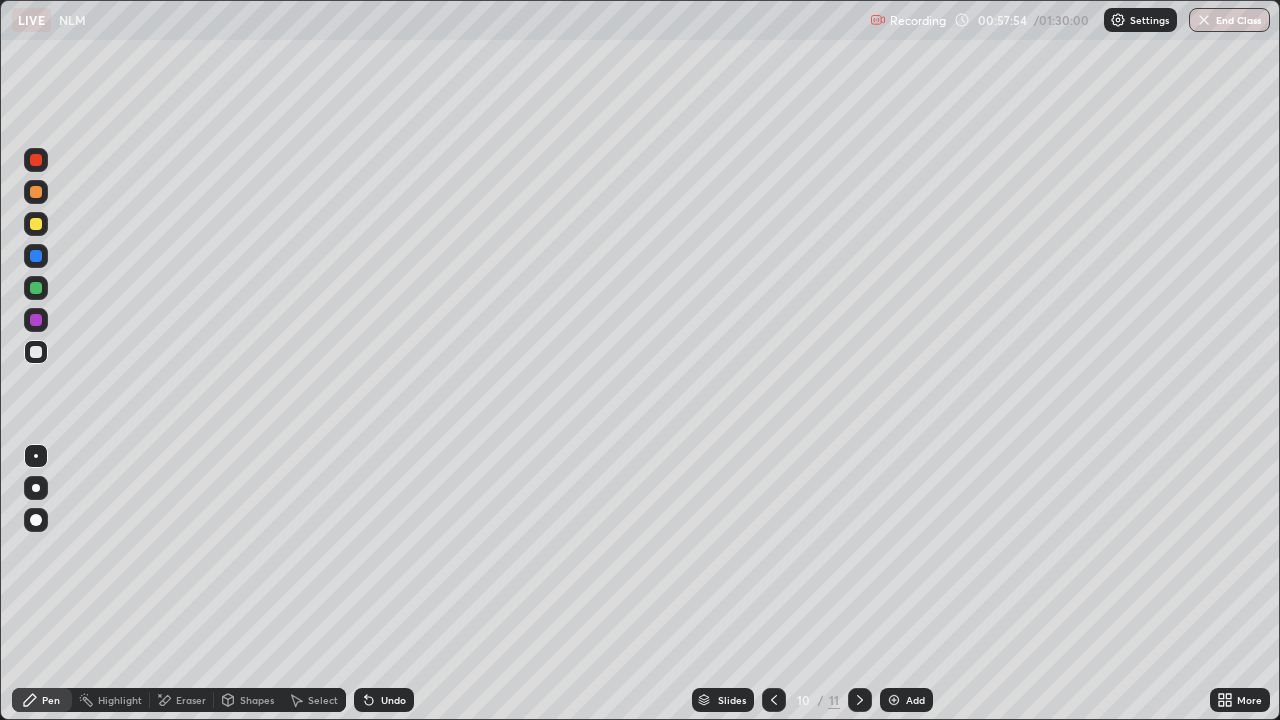 click on "Shapes" at bounding box center (257, 700) 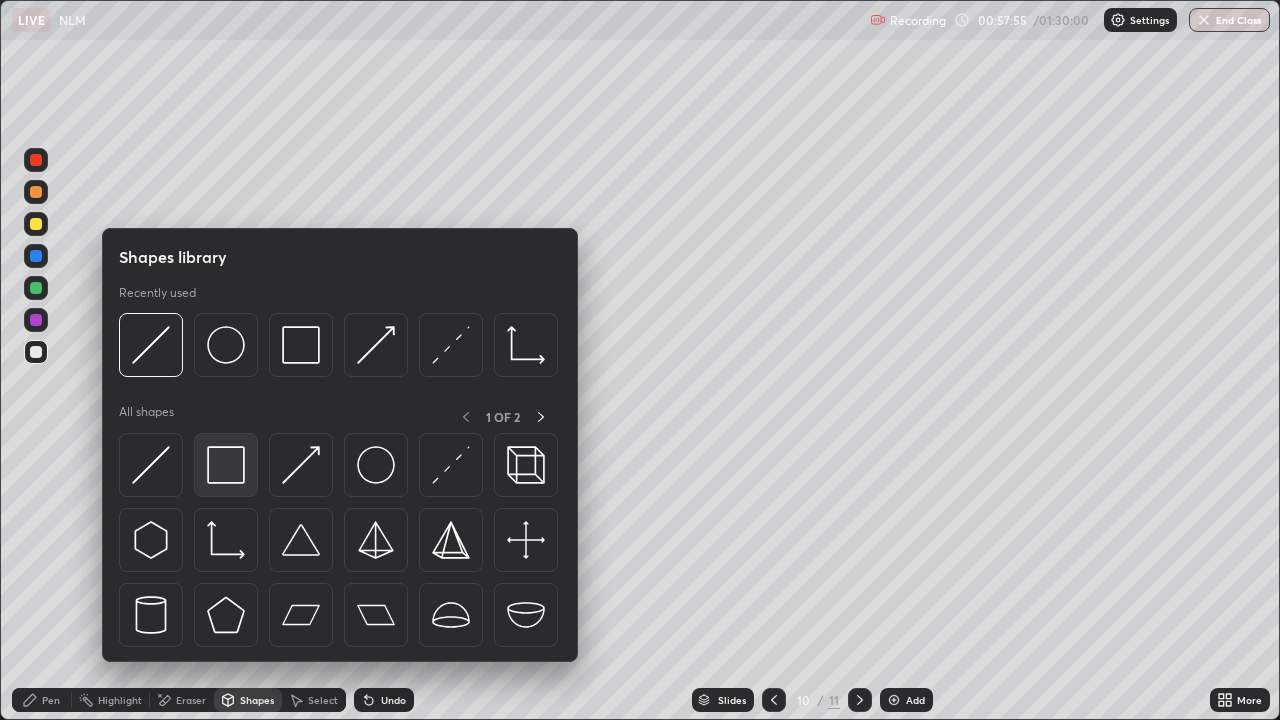click at bounding box center (226, 465) 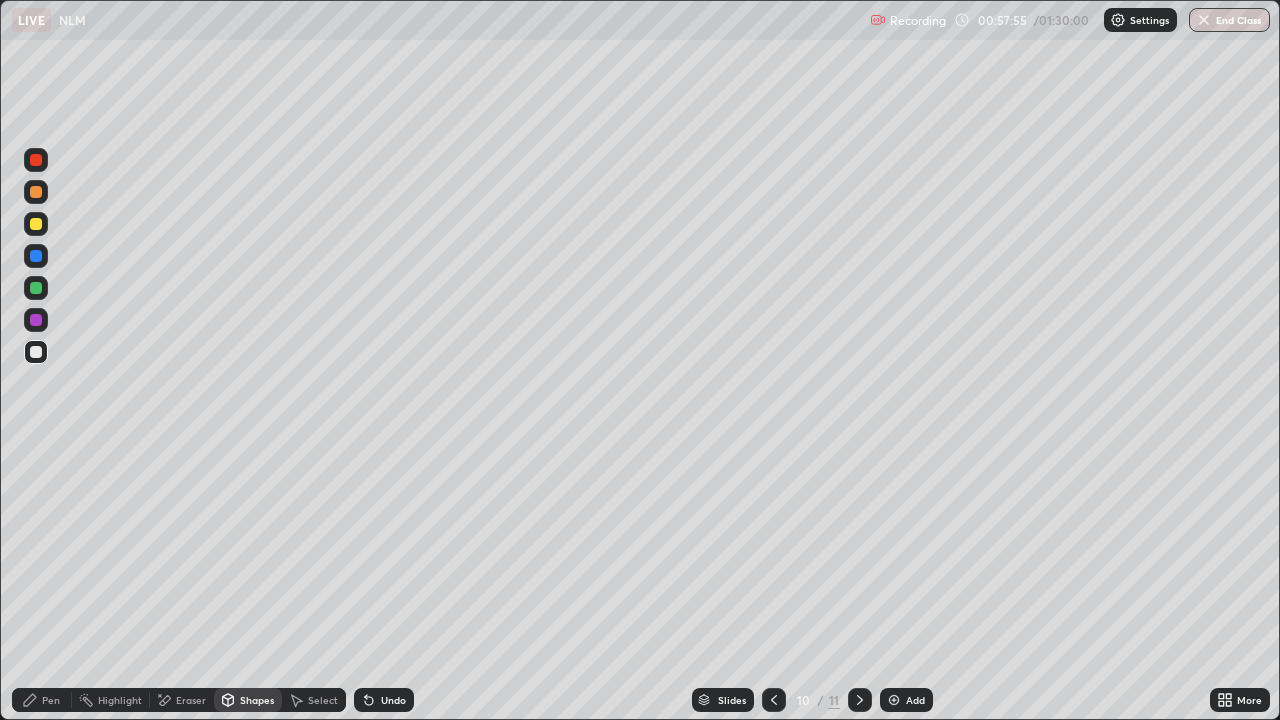 click at bounding box center [36, 320] 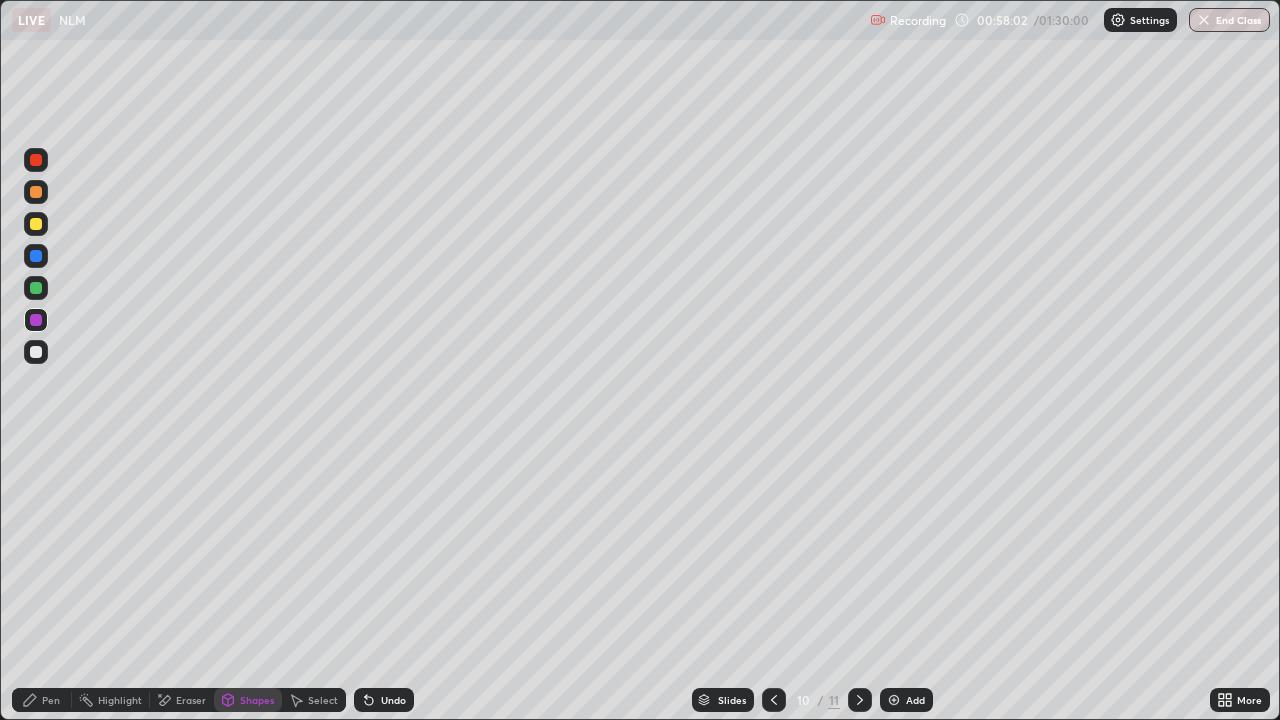 click on "Select" at bounding box center (323, 700) 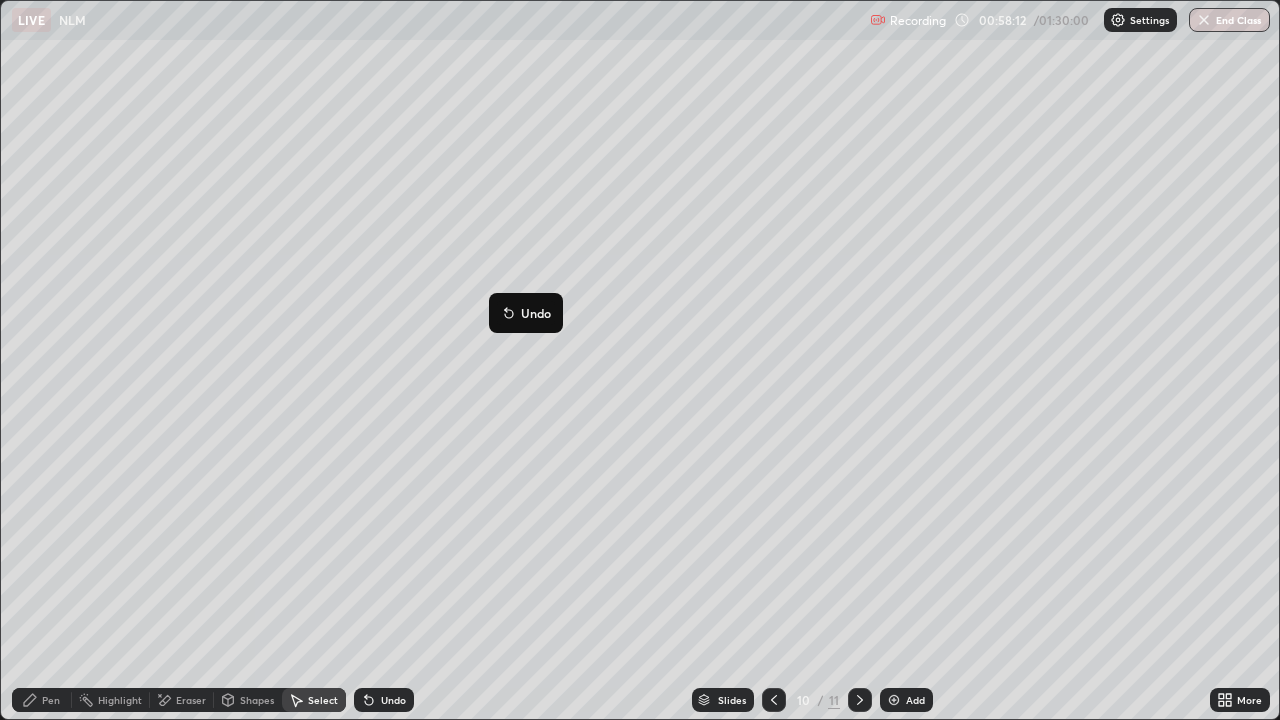 click on "42 ° Undo Copy Duplicate Duplicate to new slide Delete" at bounding box center (640, 360) 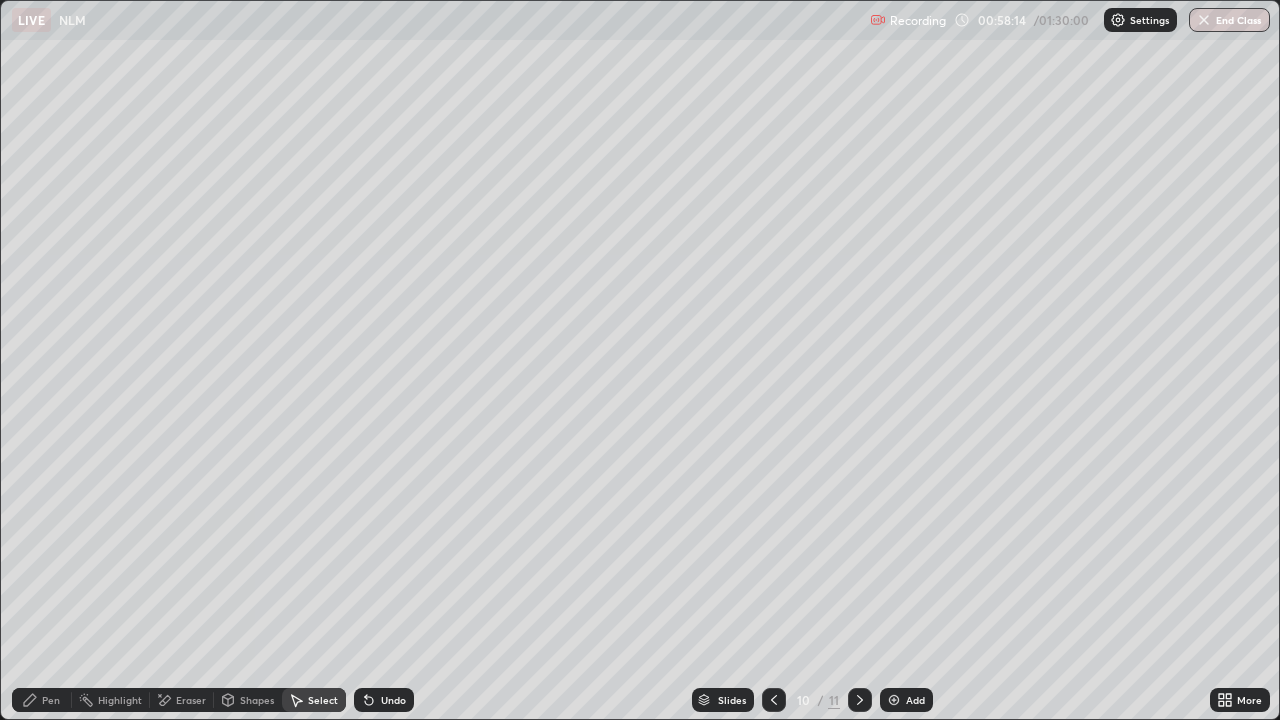 click on "Pen" at bounding box center [42, 700] 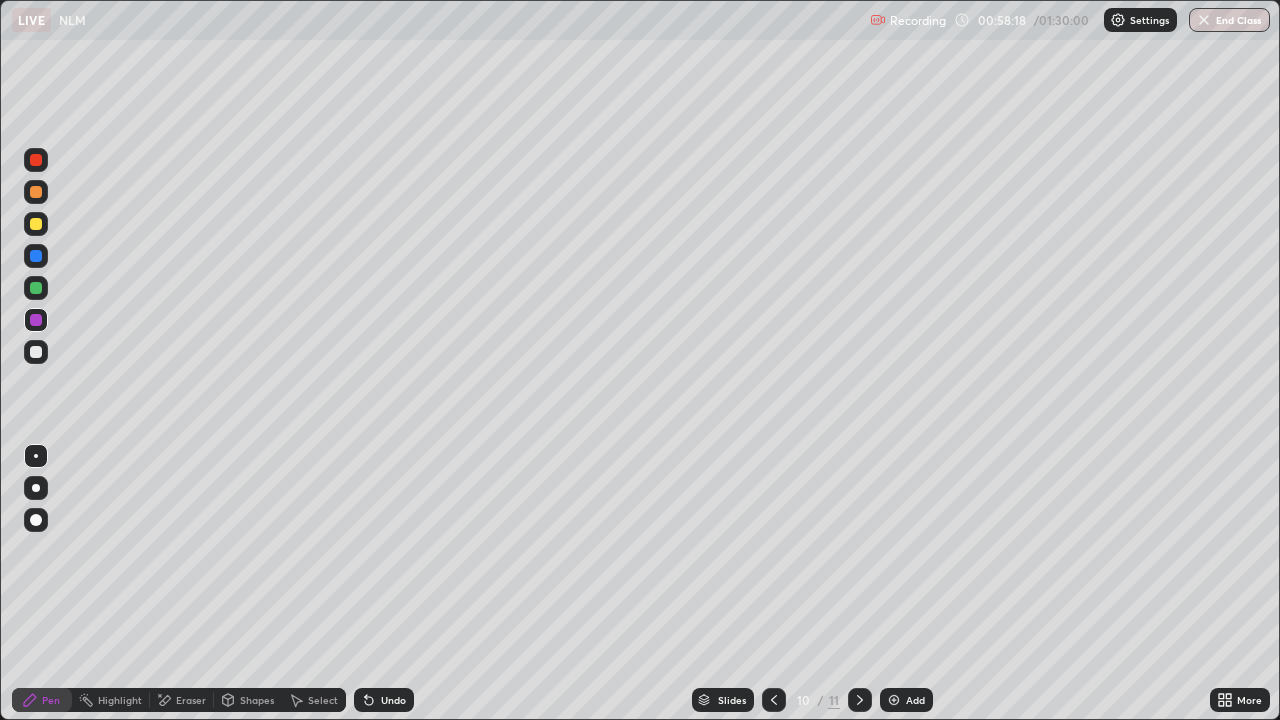 click at bounding box center (36, 352) 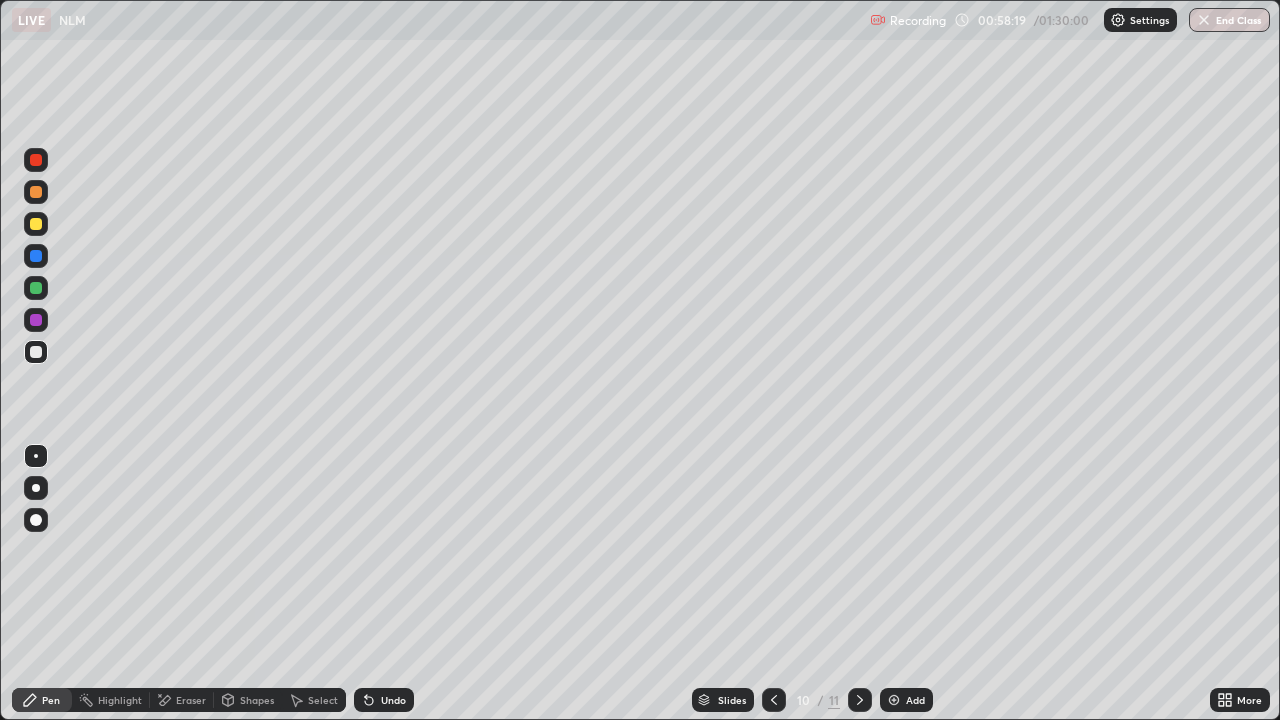 click at bounding box center (36, 320) 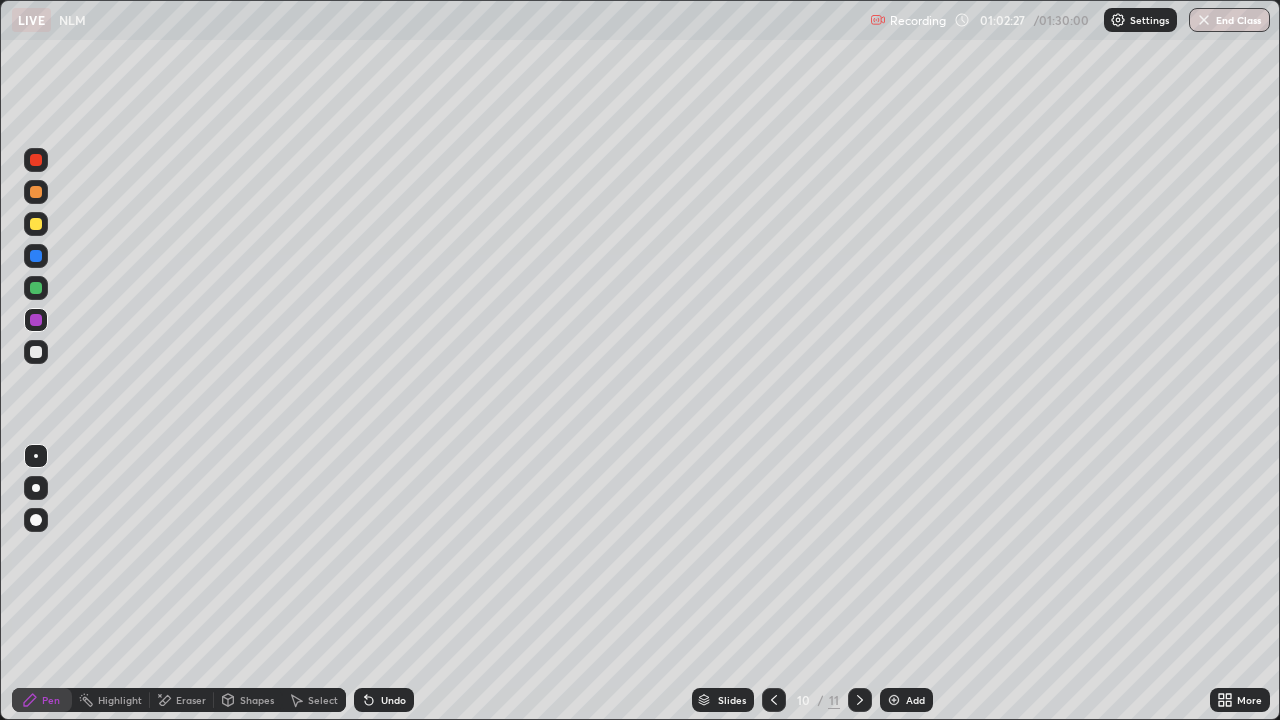 click on "Undo" at bounding box center [393, 700] 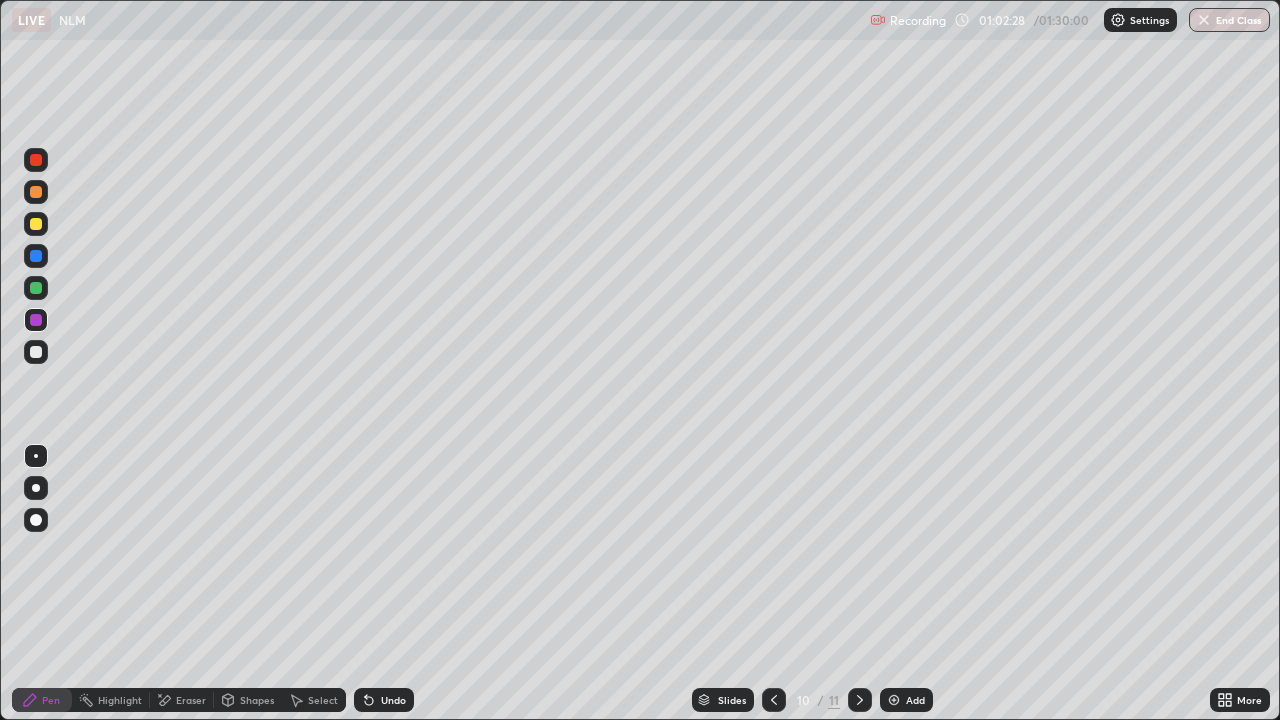 click on "Undo" at bounding box center (393, 700) 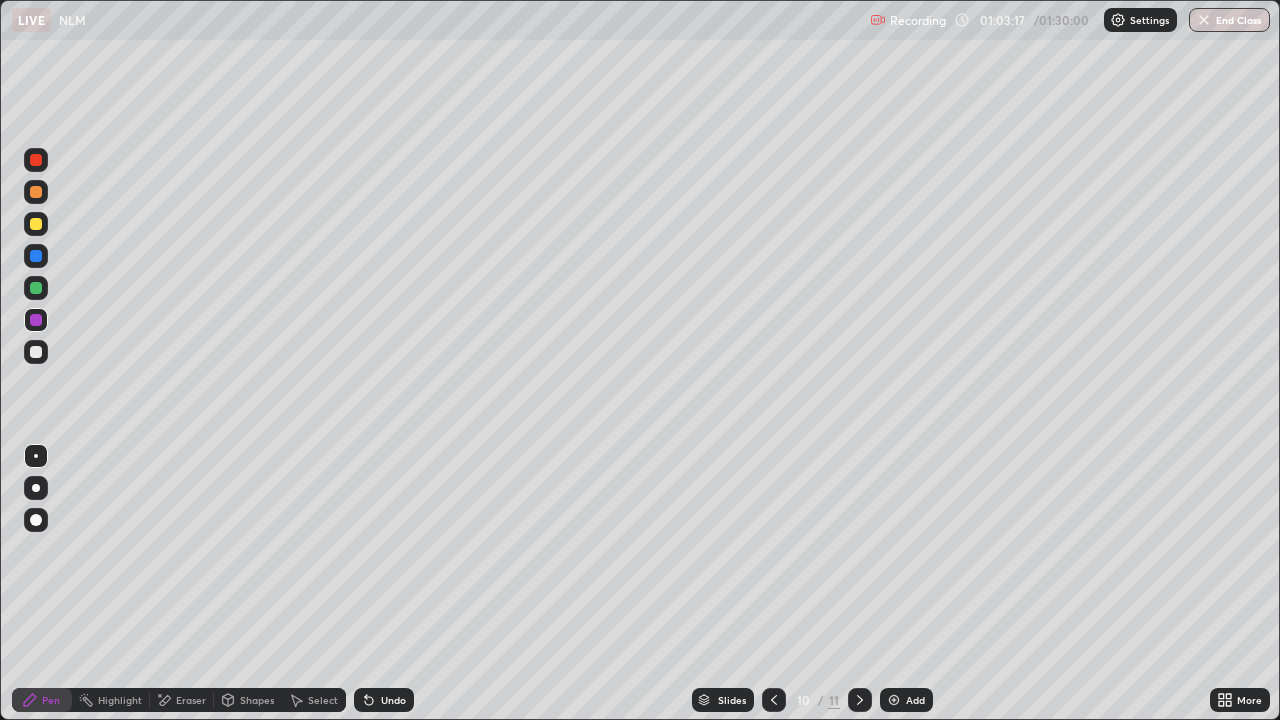 click at bounding box center [36, 352] 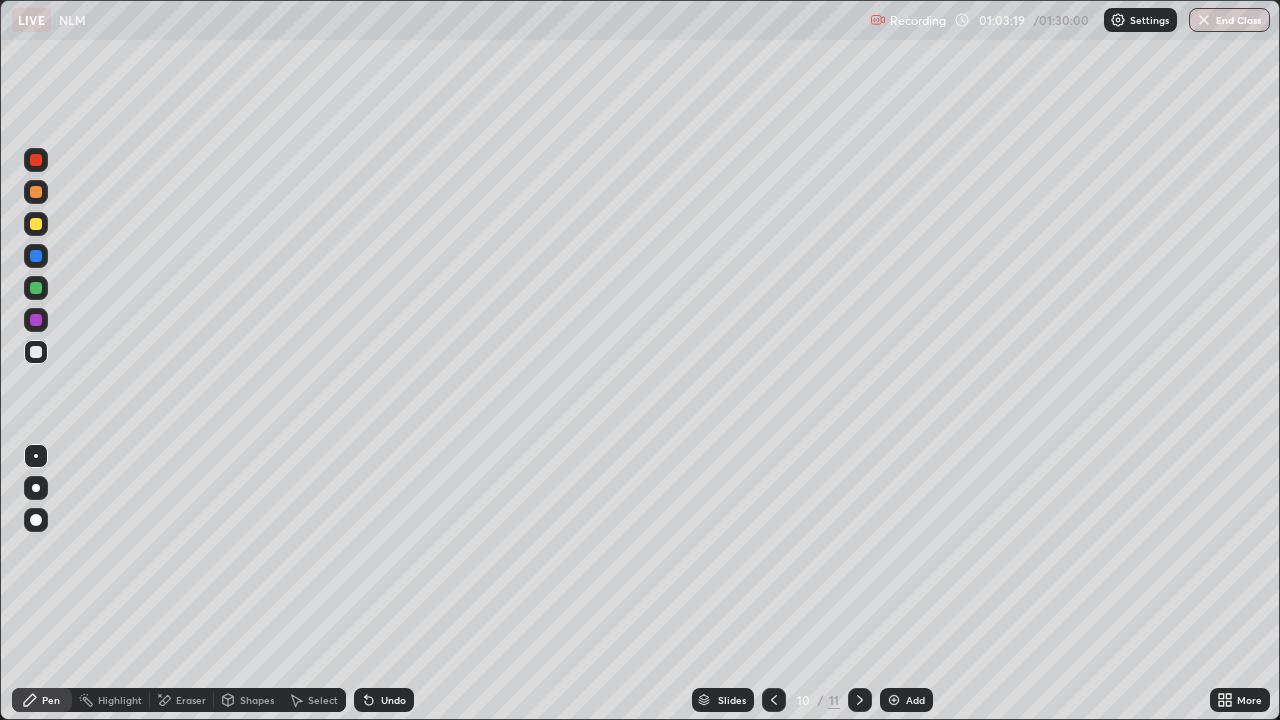 click at bounding box center [36, 224] 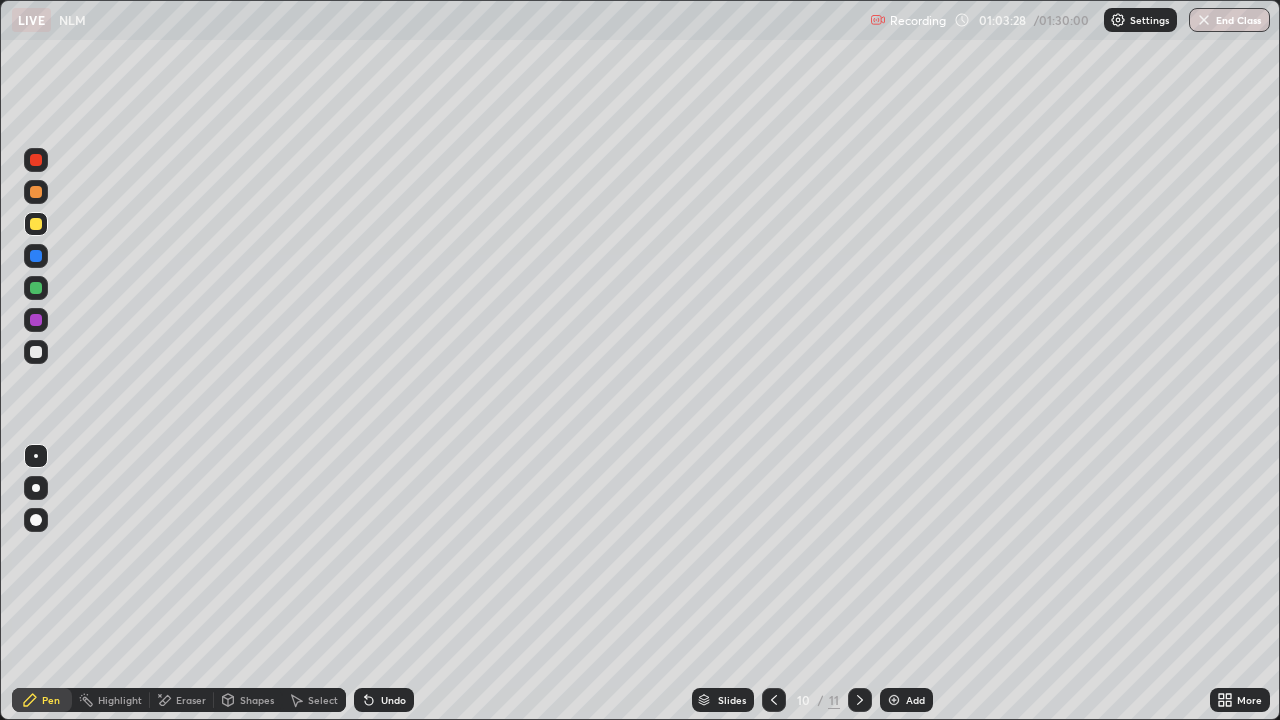 click on "Select" at bounding box center (323, 700) 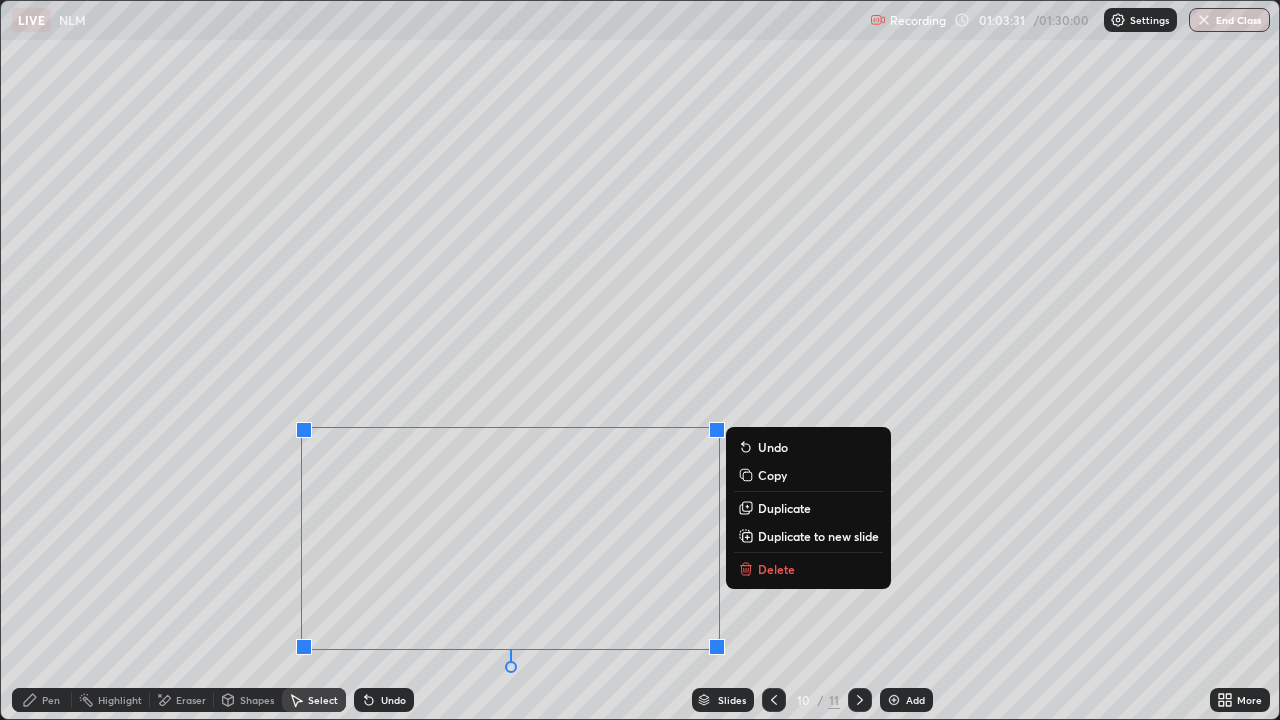 click on "Delete" at bounding box center [776, 569] 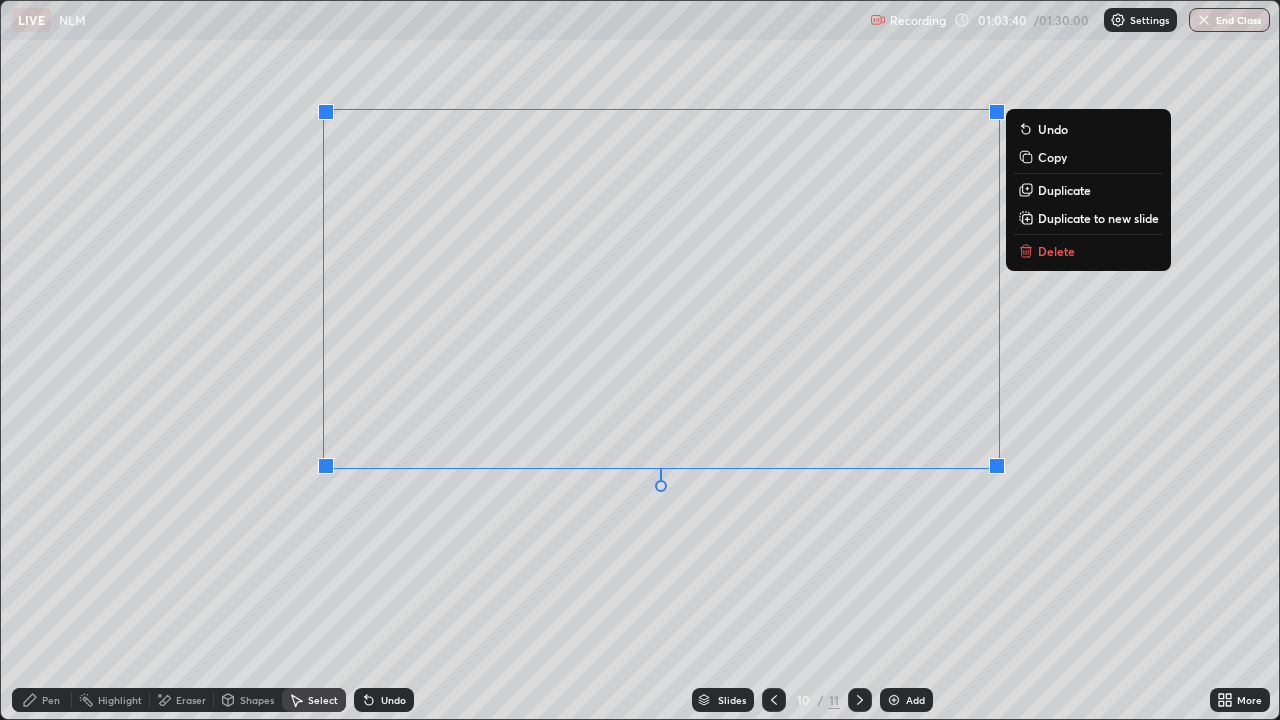 click on "0 ° Undo Copy Duplicate Duplicate to new slide Delete" at bounding box center [640, 360] 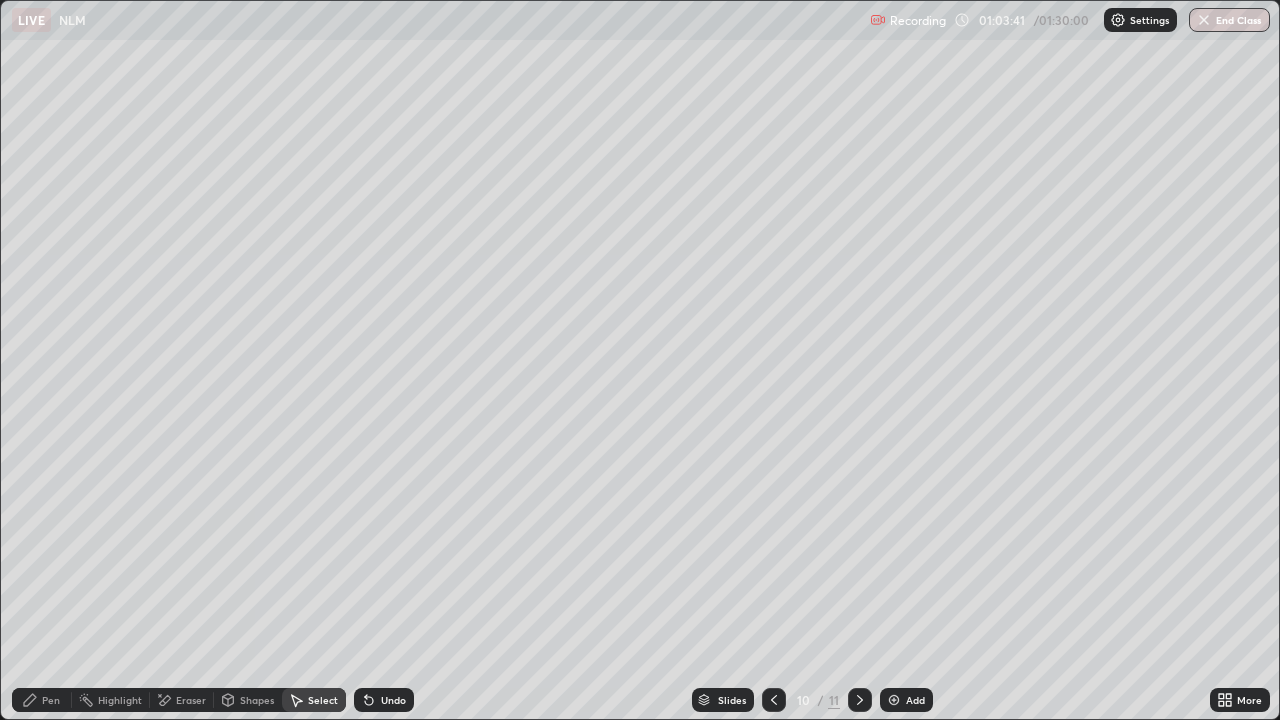 click on "Pen" at bounding box center [51, 700] 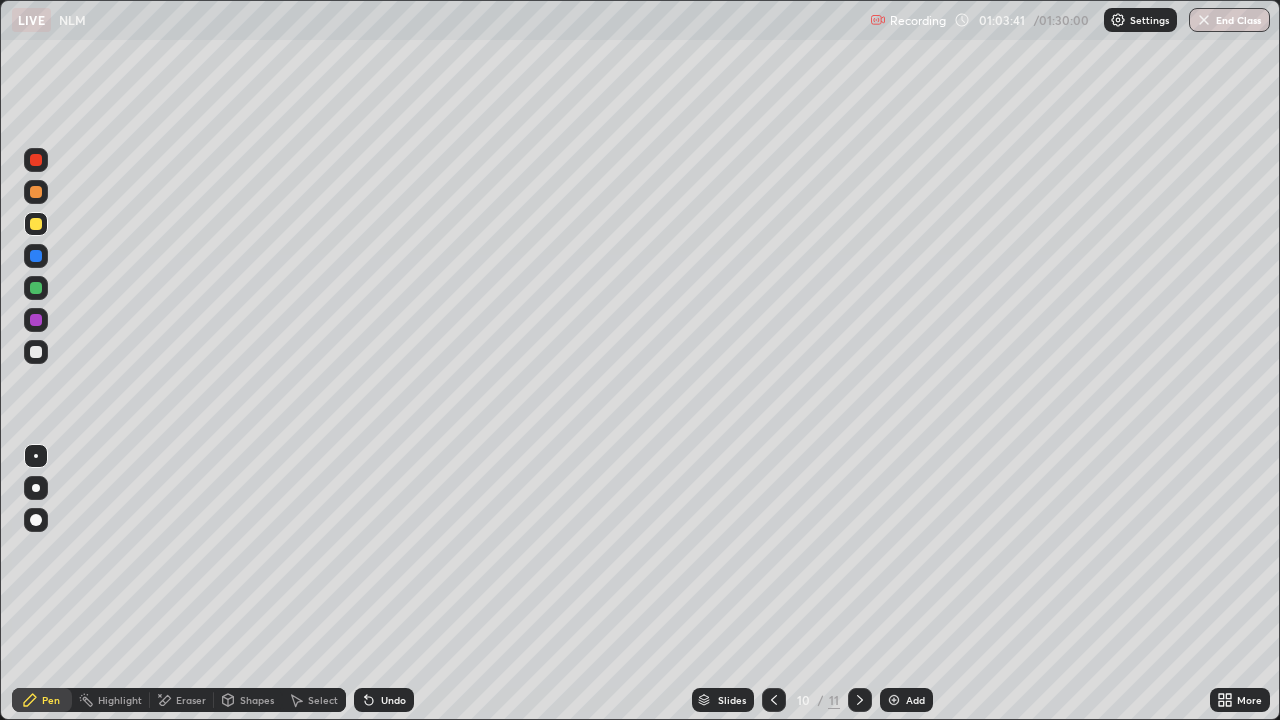 click on "Eraser" at bounding box center [182, 700] 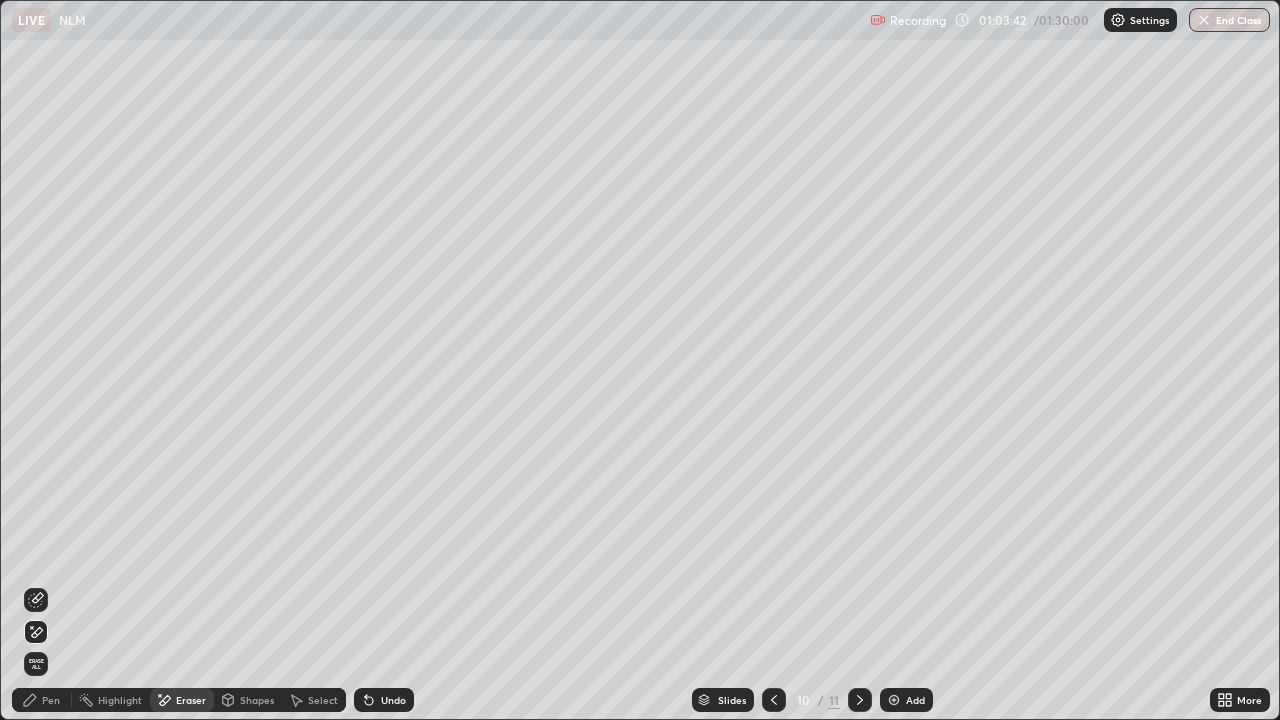 click 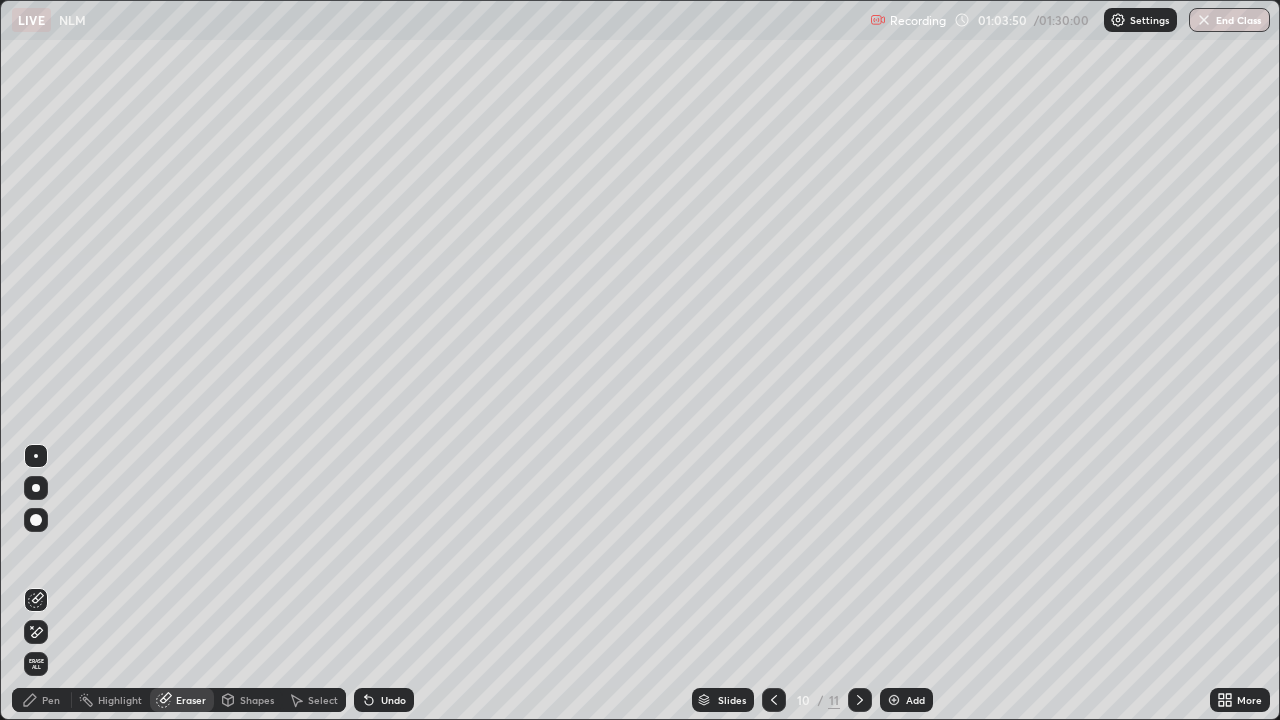 click on "Pen" at bounding box center [51, 700] 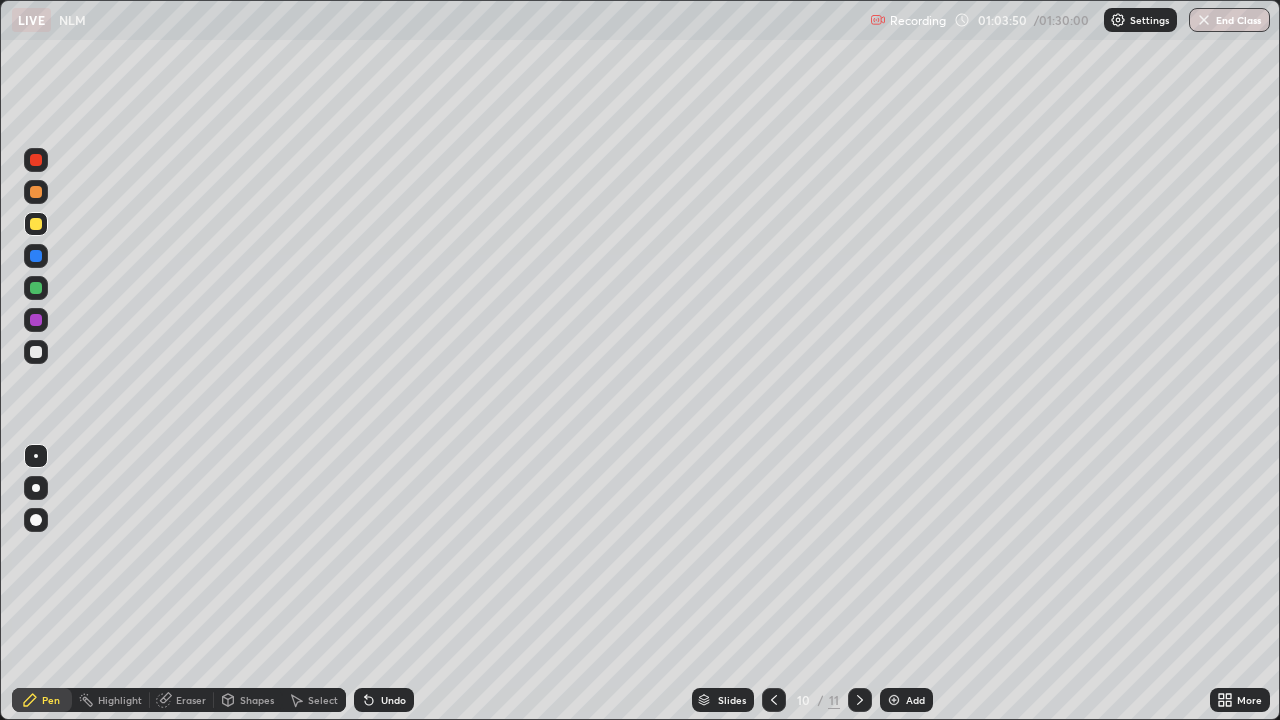 click at bounding box center [36, 224] 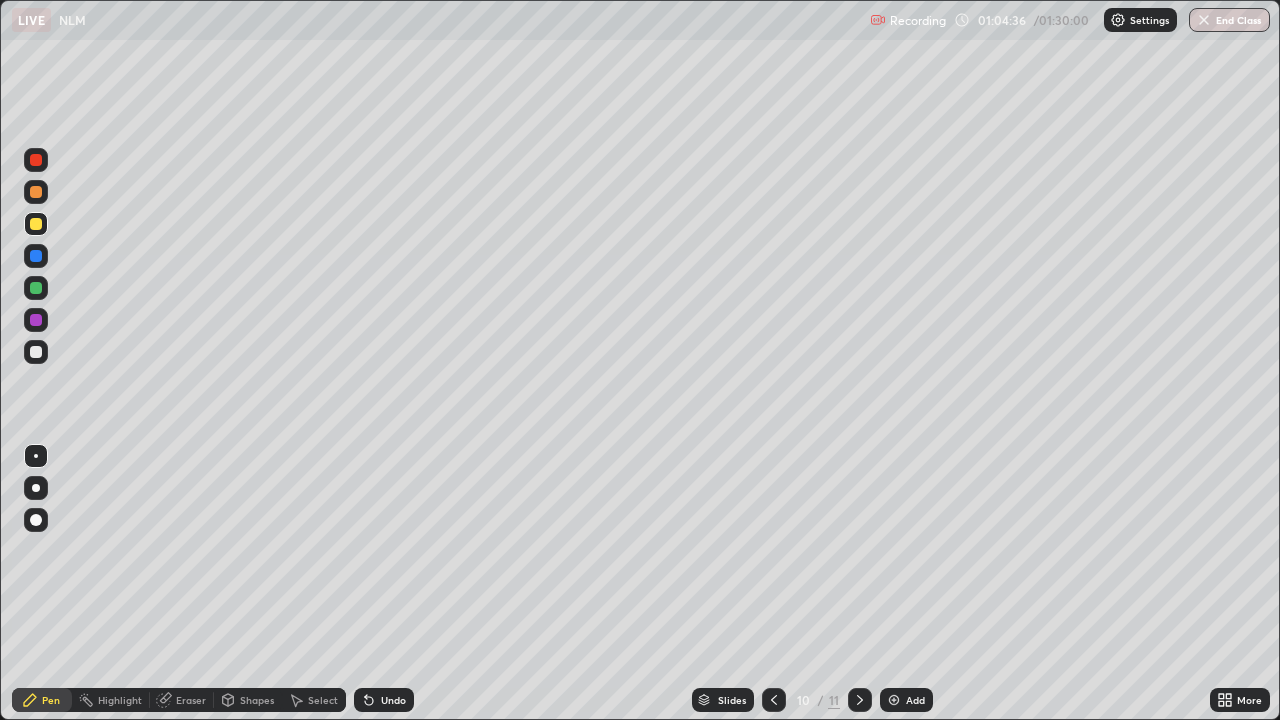 click on "Eraser" at bounding box center (191, 700) 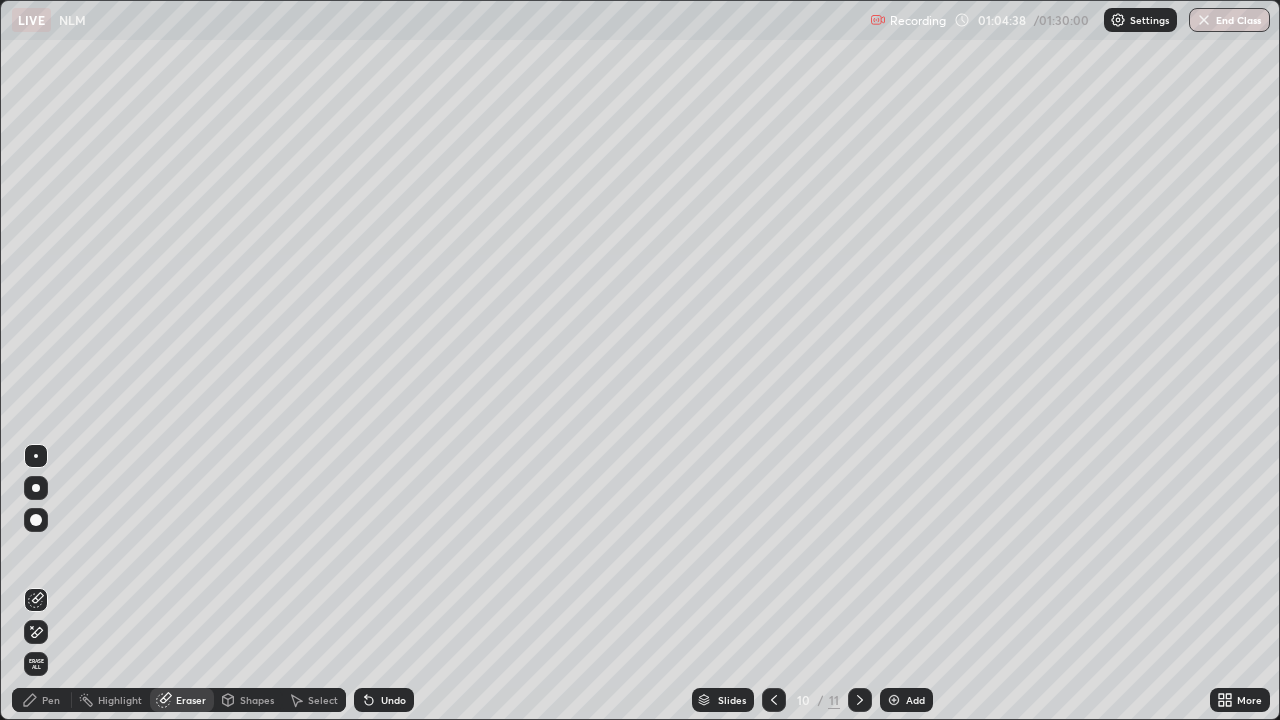 click on "Pen" at bounding box center [42, 700] 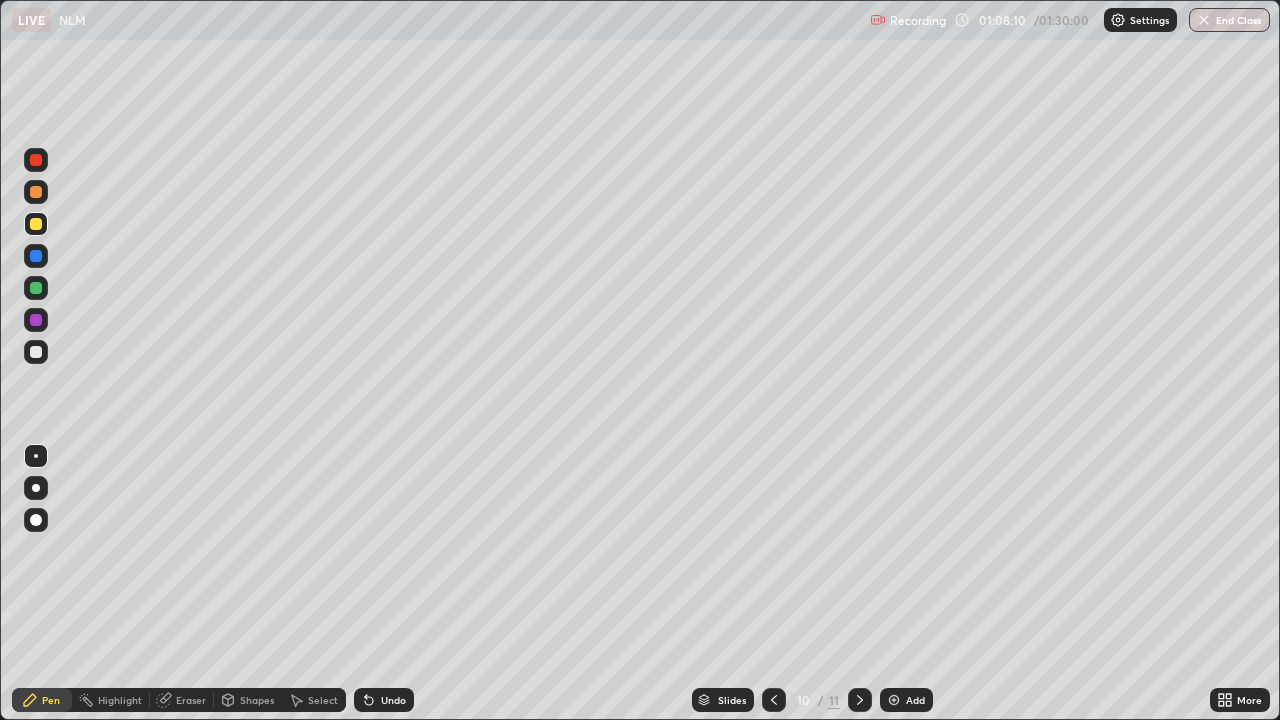 click at bounding box center (894, 700) 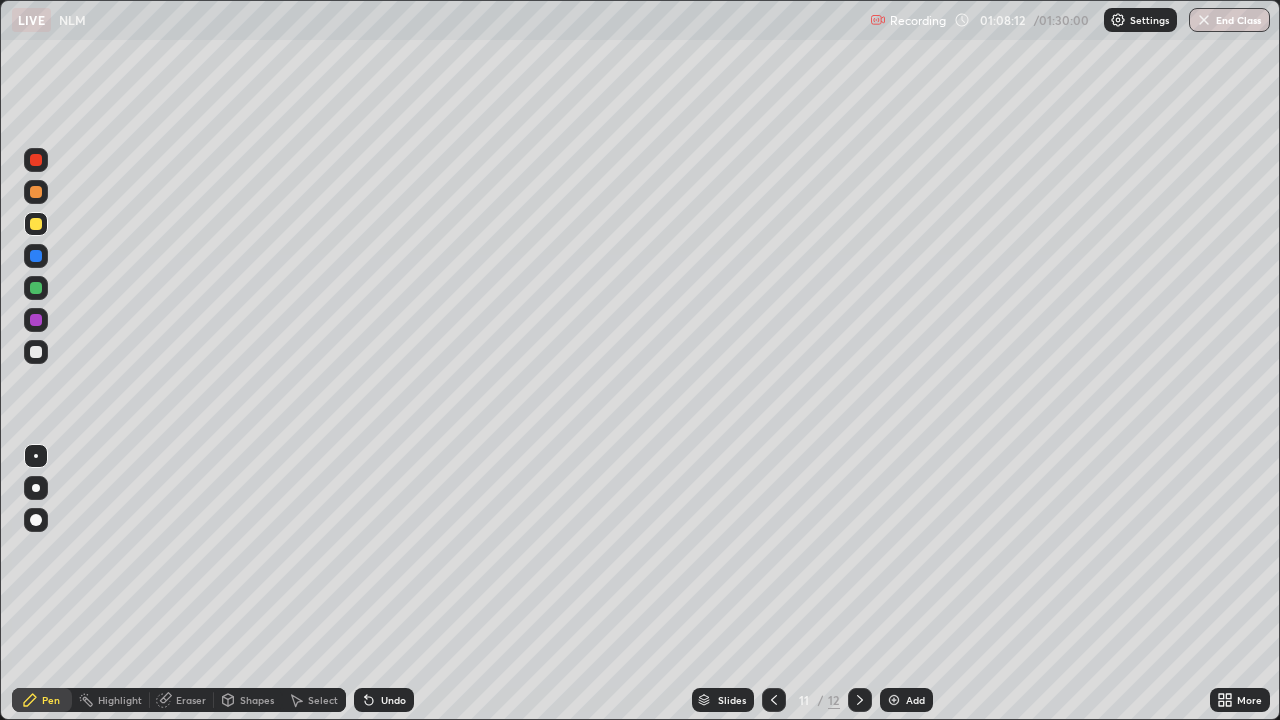 click 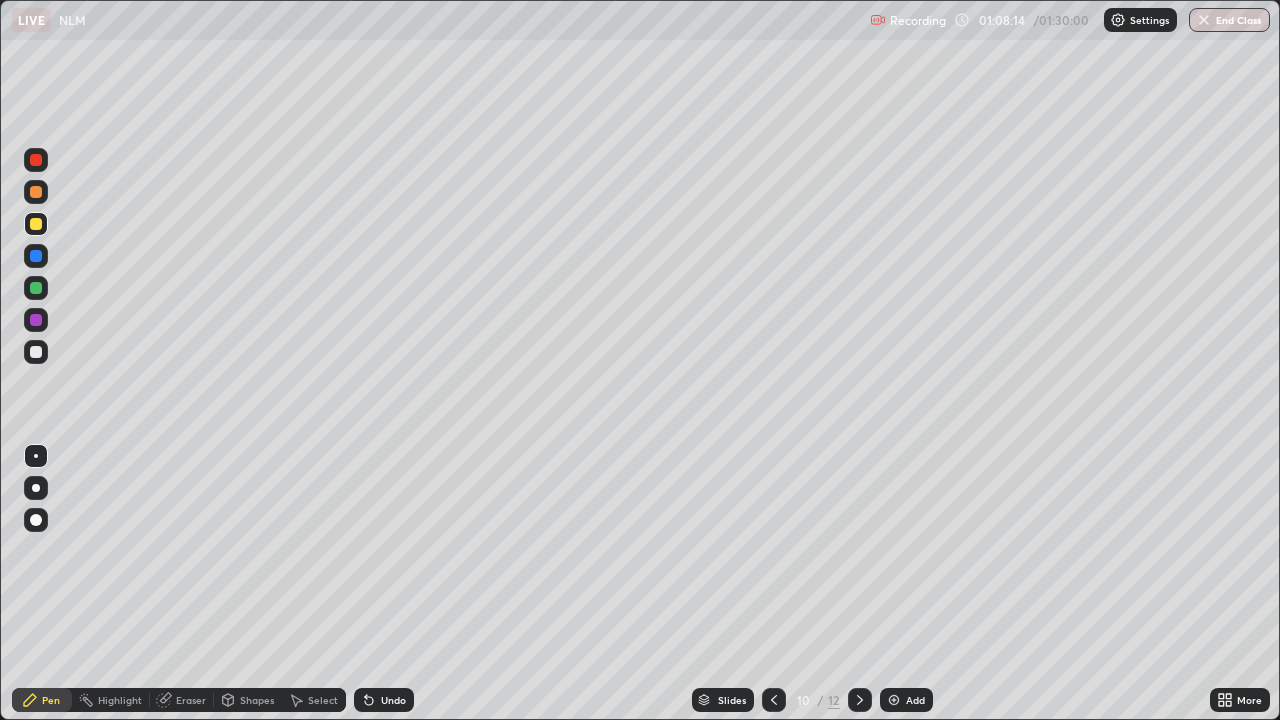 click on "Select" at bounding box center (323, 700) 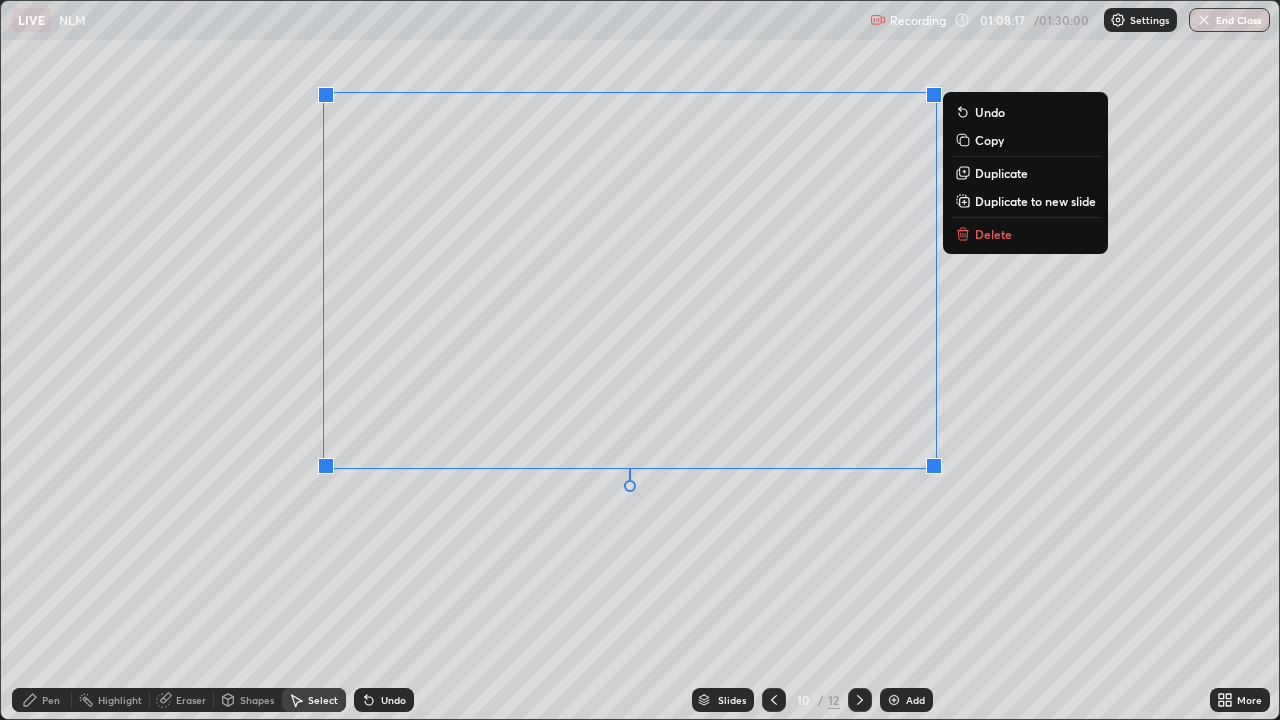 click 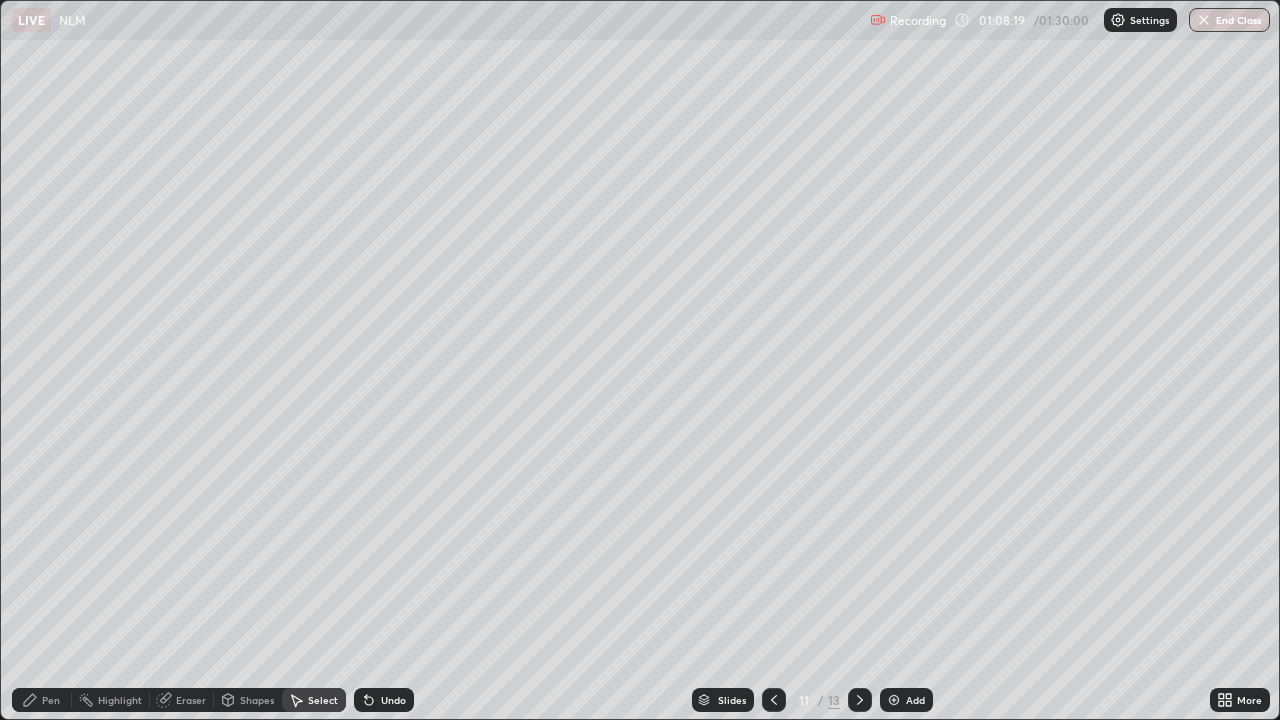 click on "Pen" at bounding box center [51, 700] 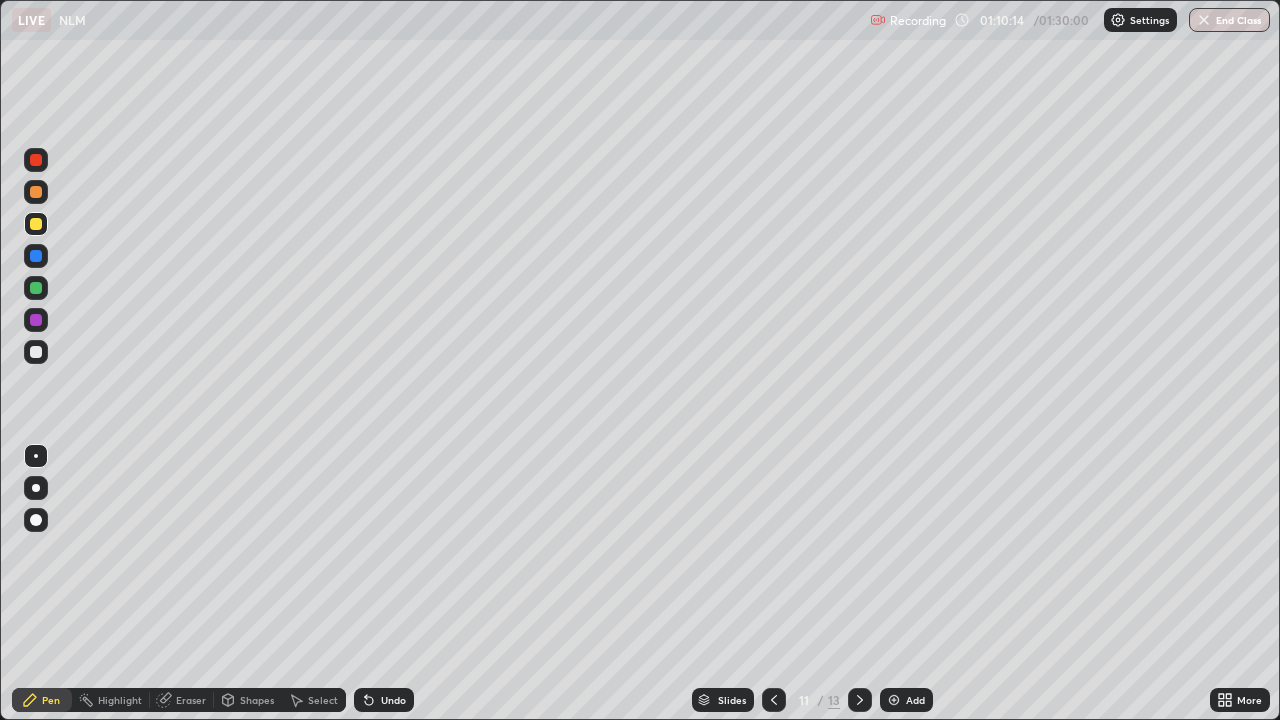 click 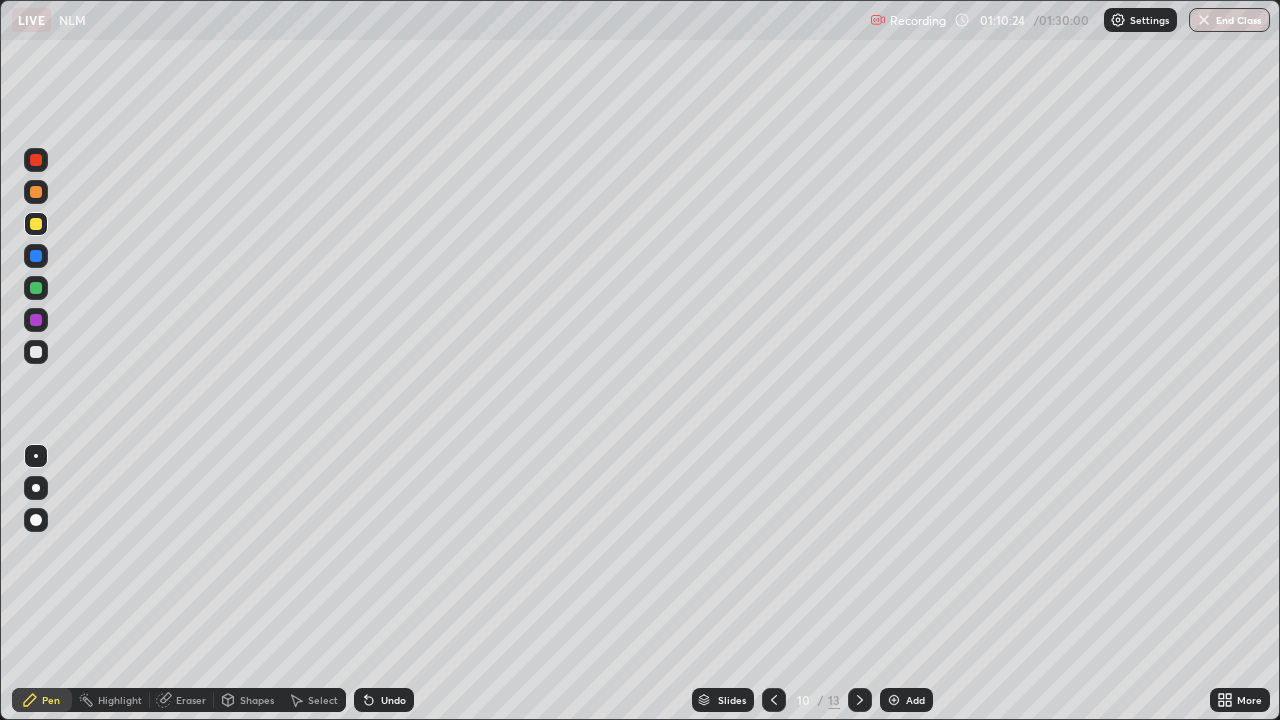 click at bounding box center [860, 700] 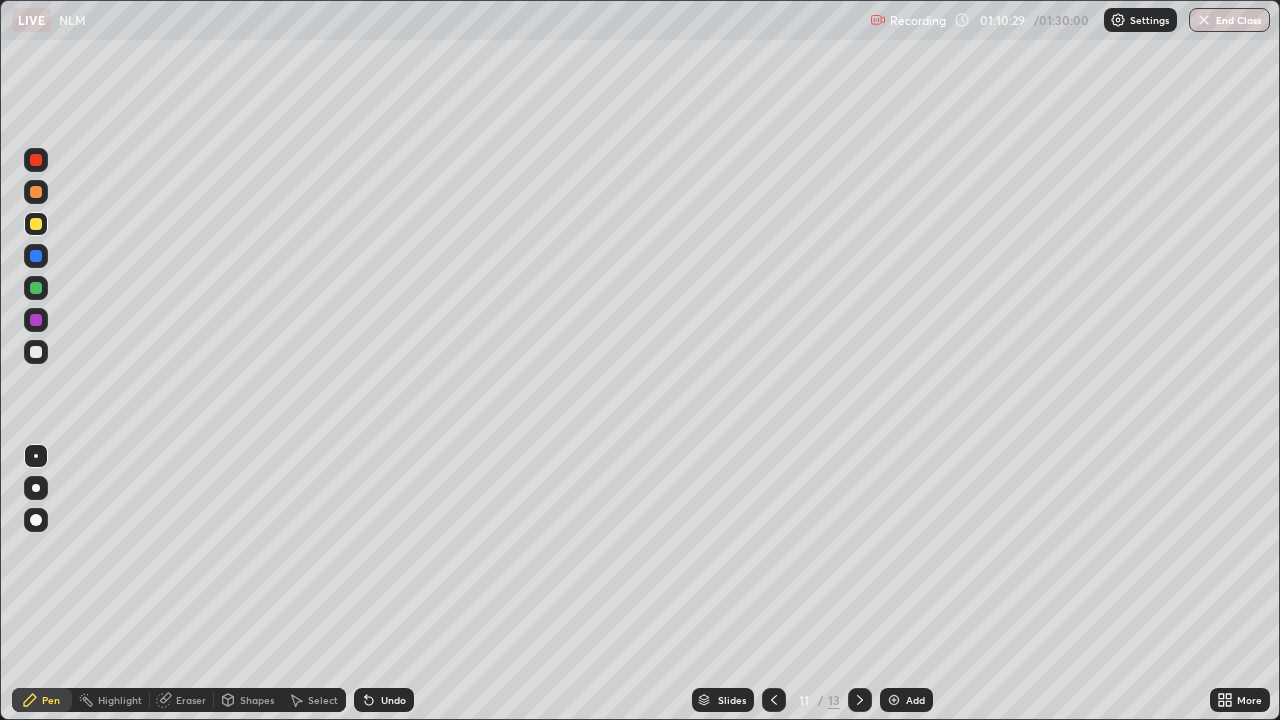 click 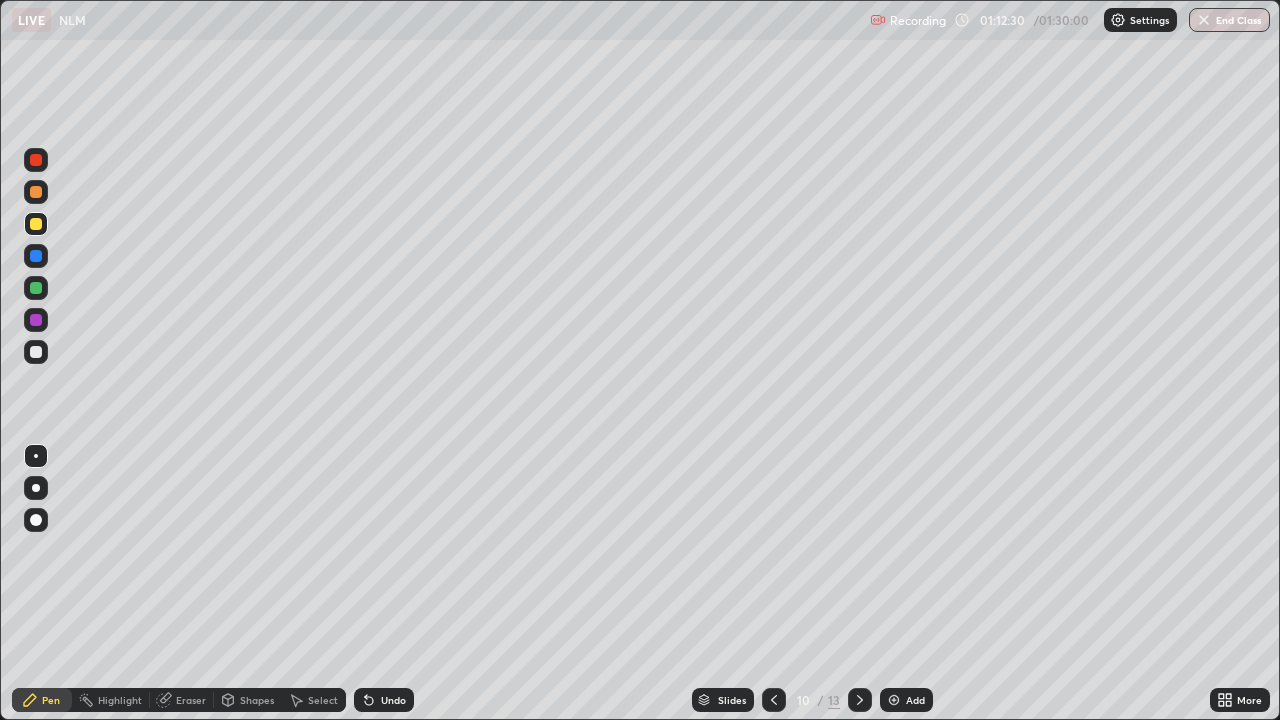 click at bounding box center [860, 700] 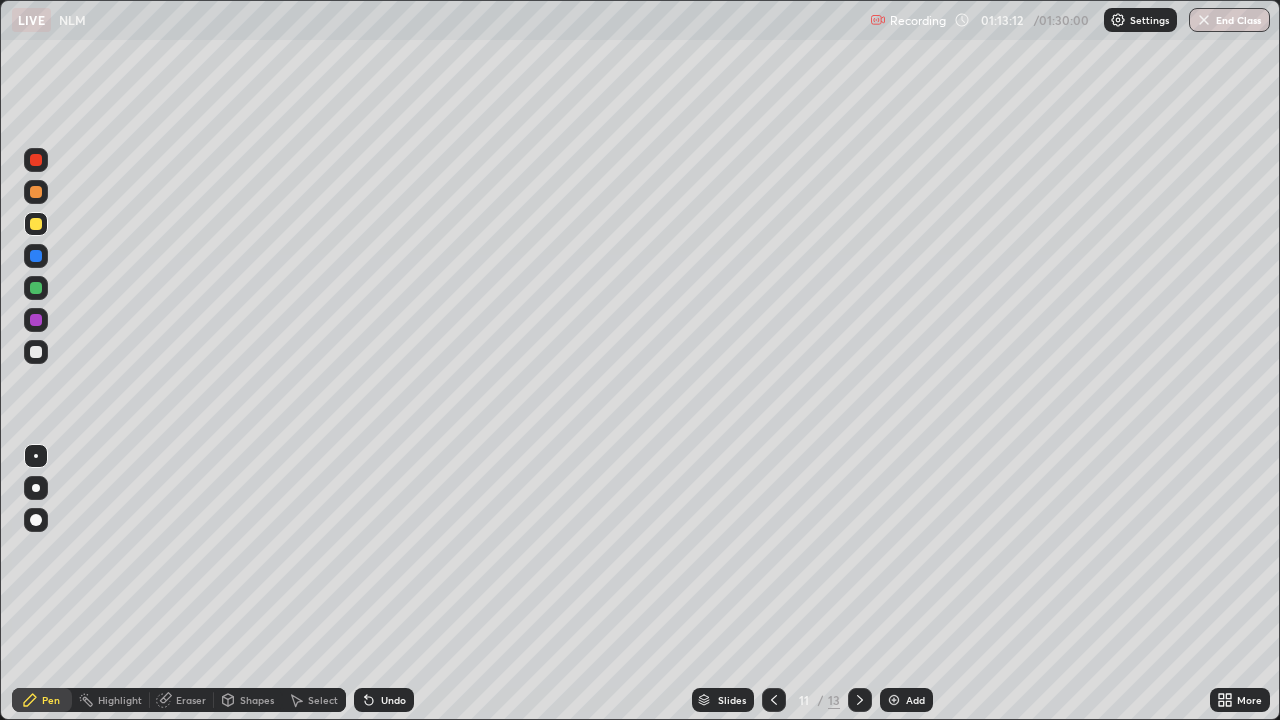click 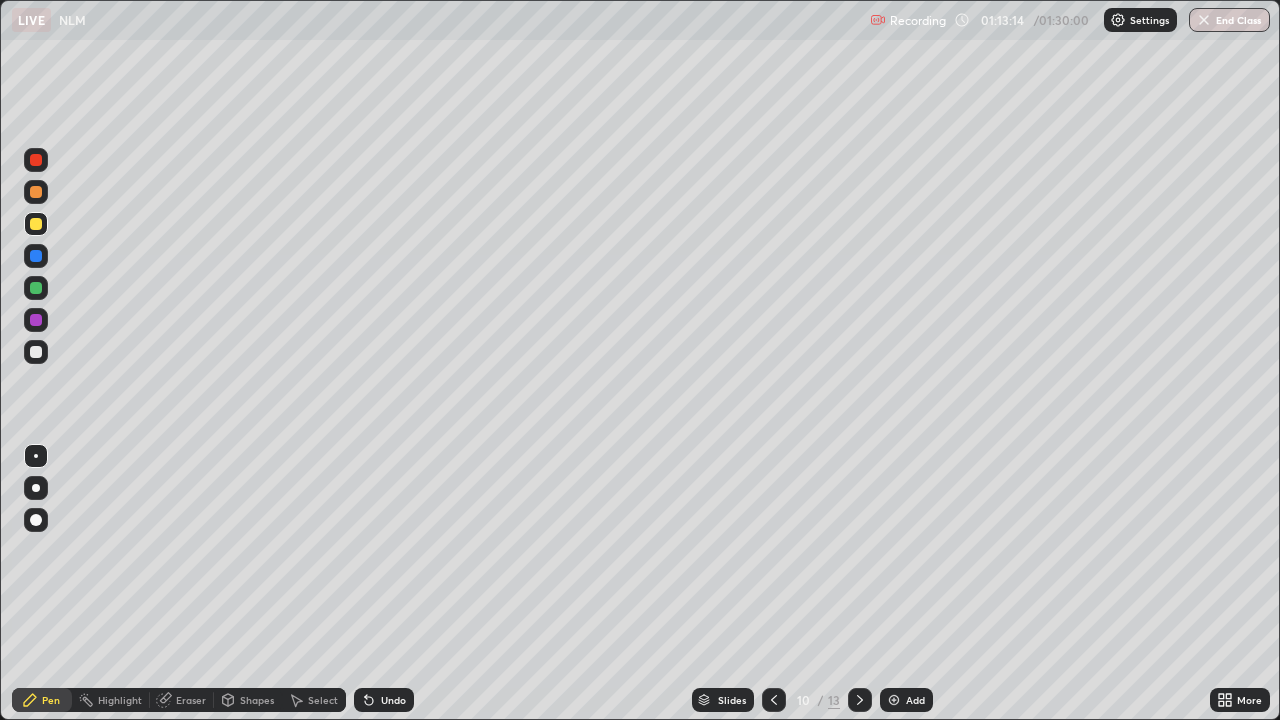 click at bounding box center [860, 700] 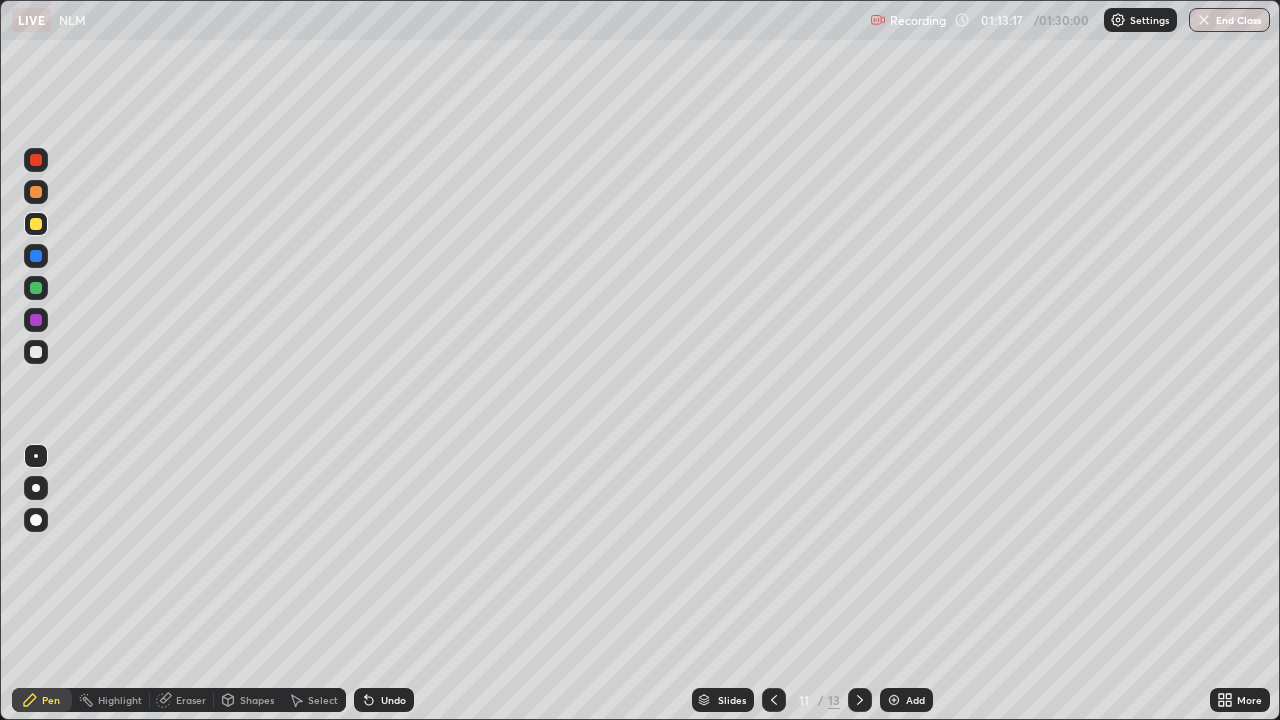 click 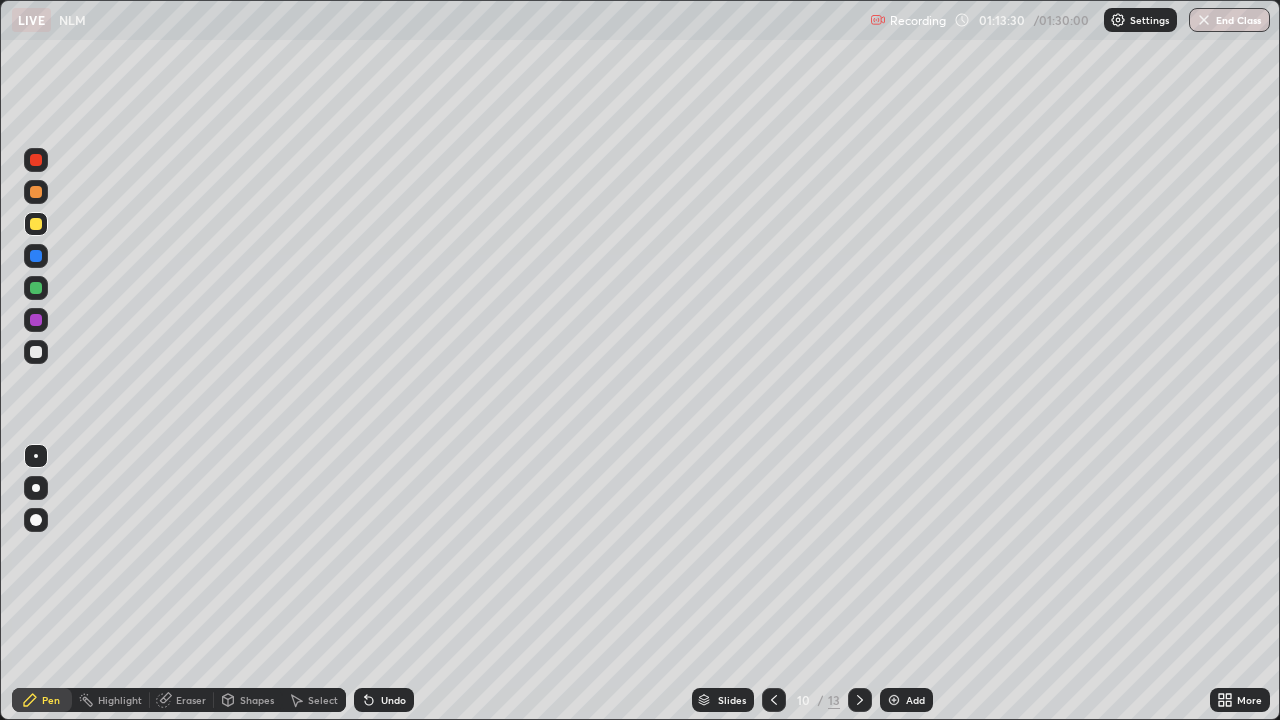 click at bounding box center [860, 700] 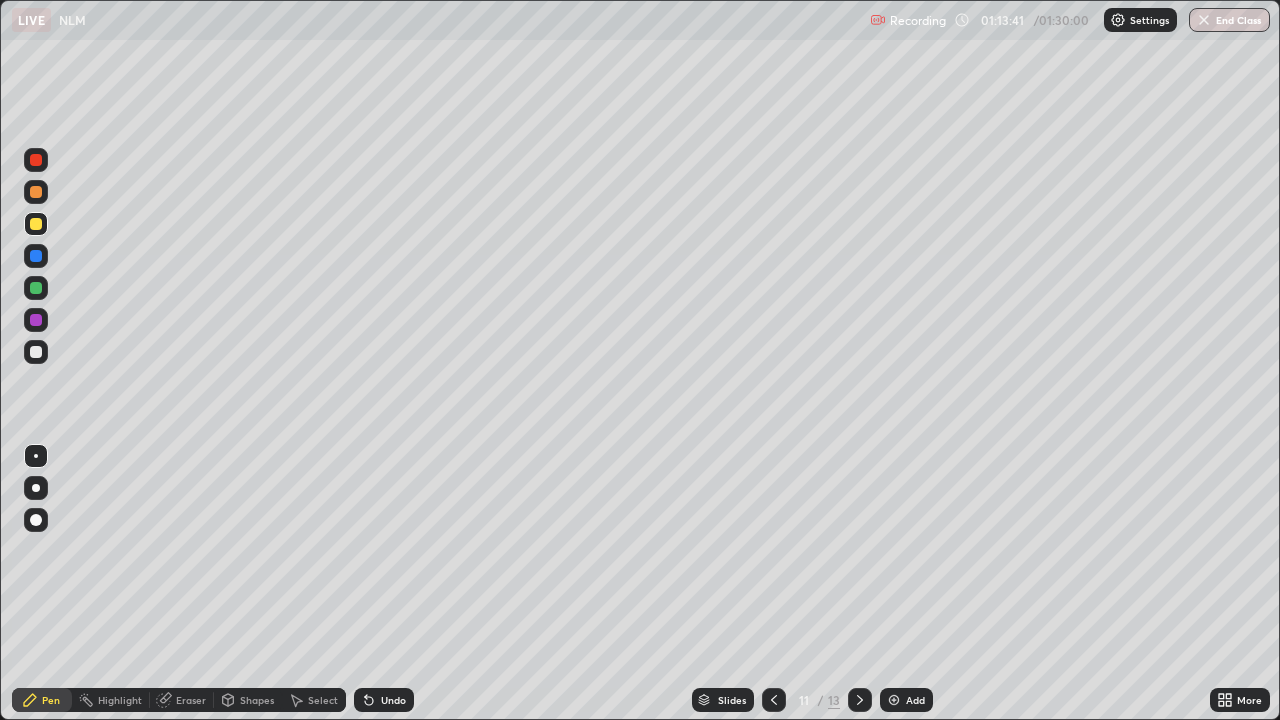 click at bounding box center [894, 700] 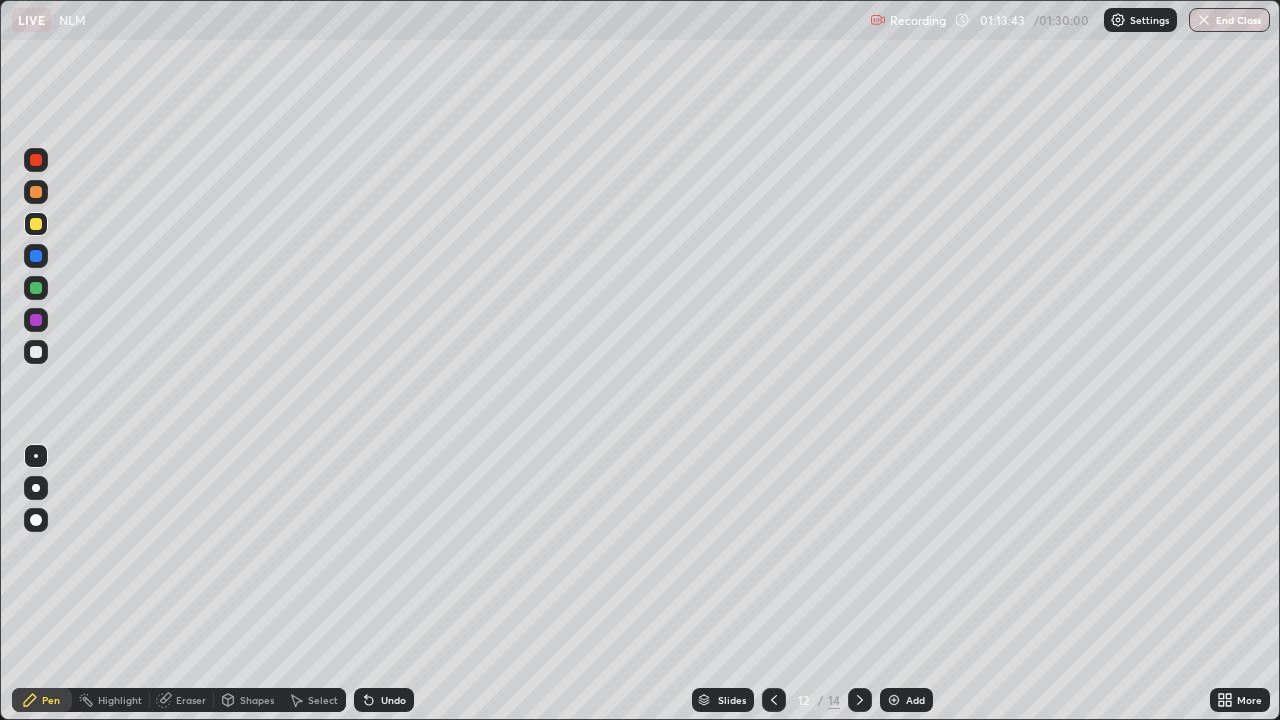 click on "Shapes" at bounding box center [257, 700] 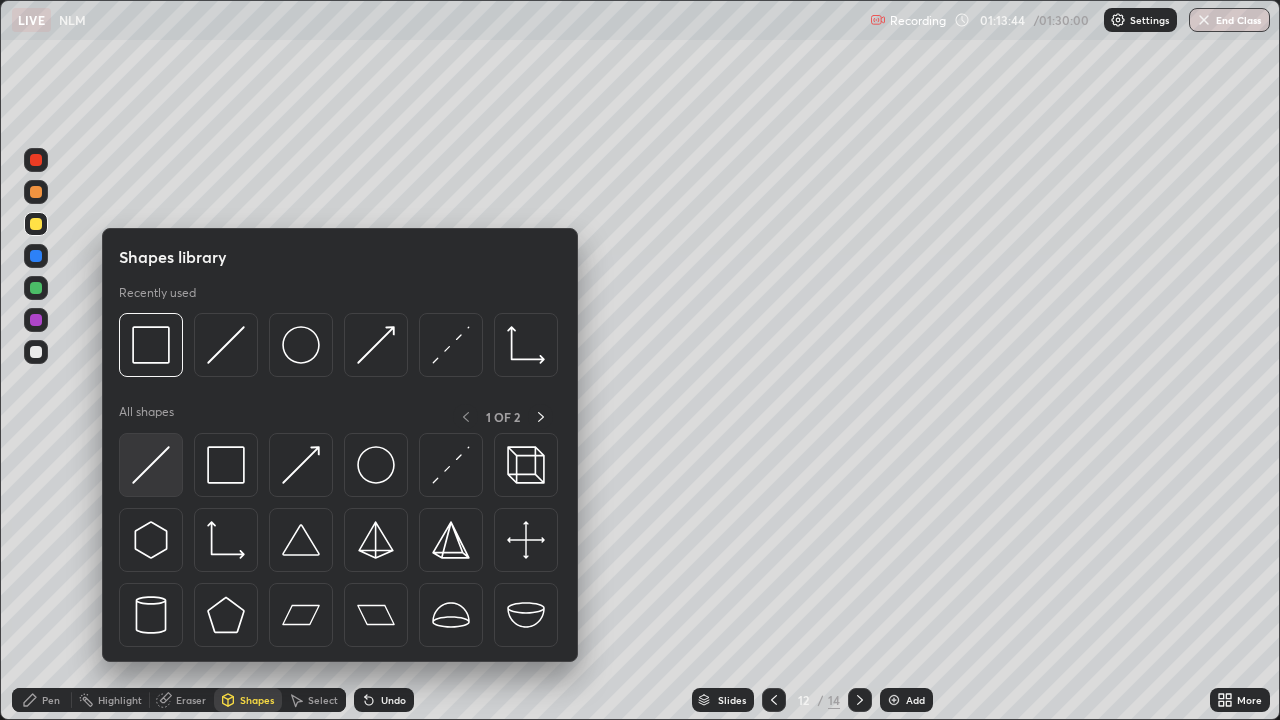 click at bounding box center (151, 465) 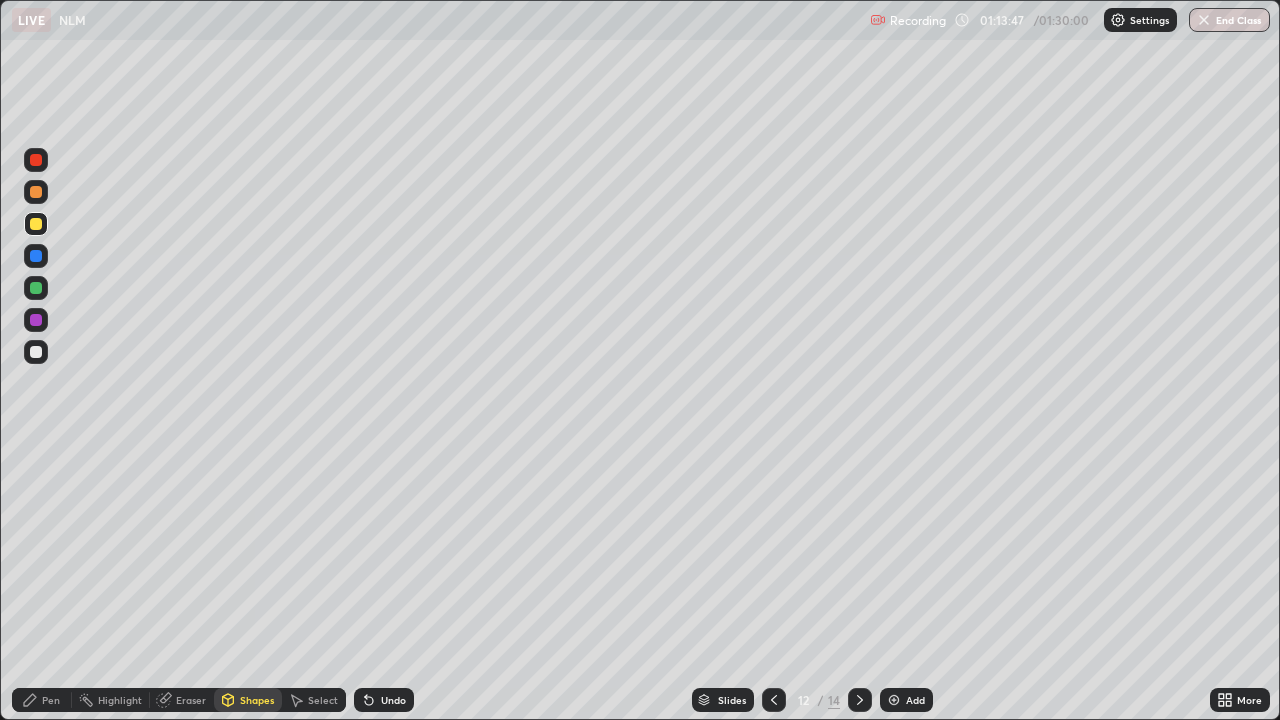 click 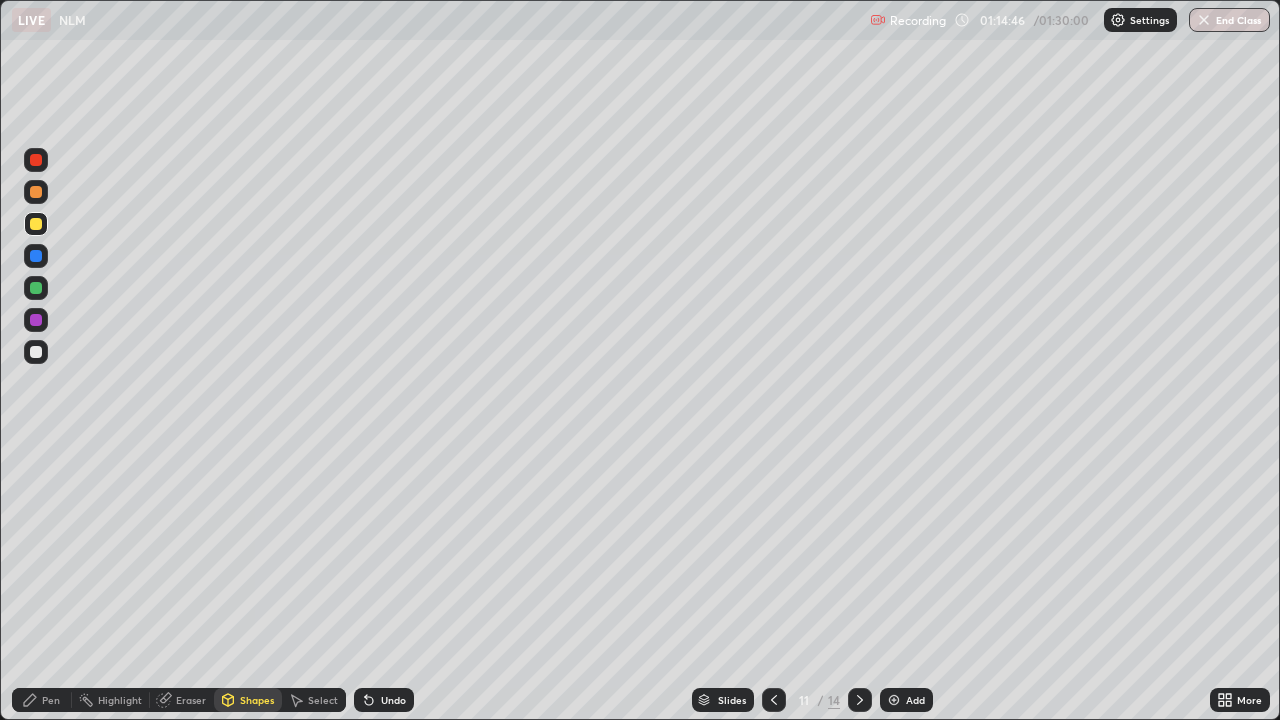 click on "Add" at bounding box center [915, 700] 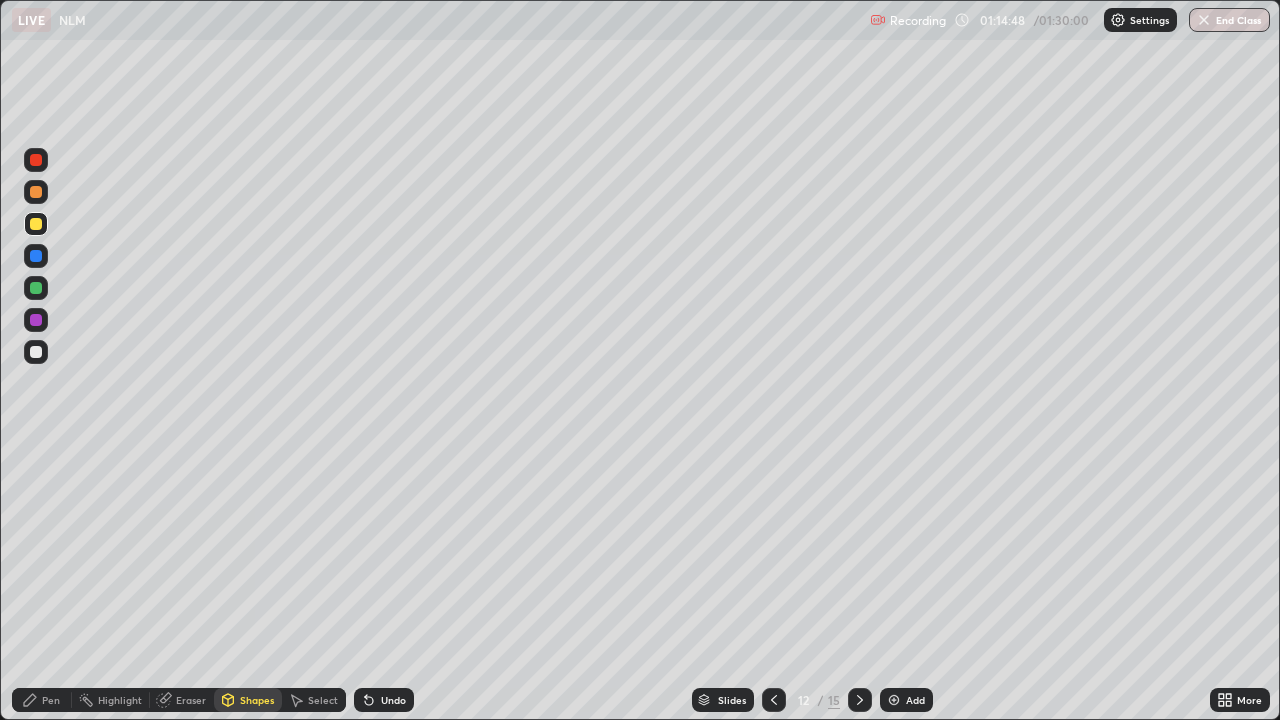 click on "Shapes" at bounding box center [257, 700] 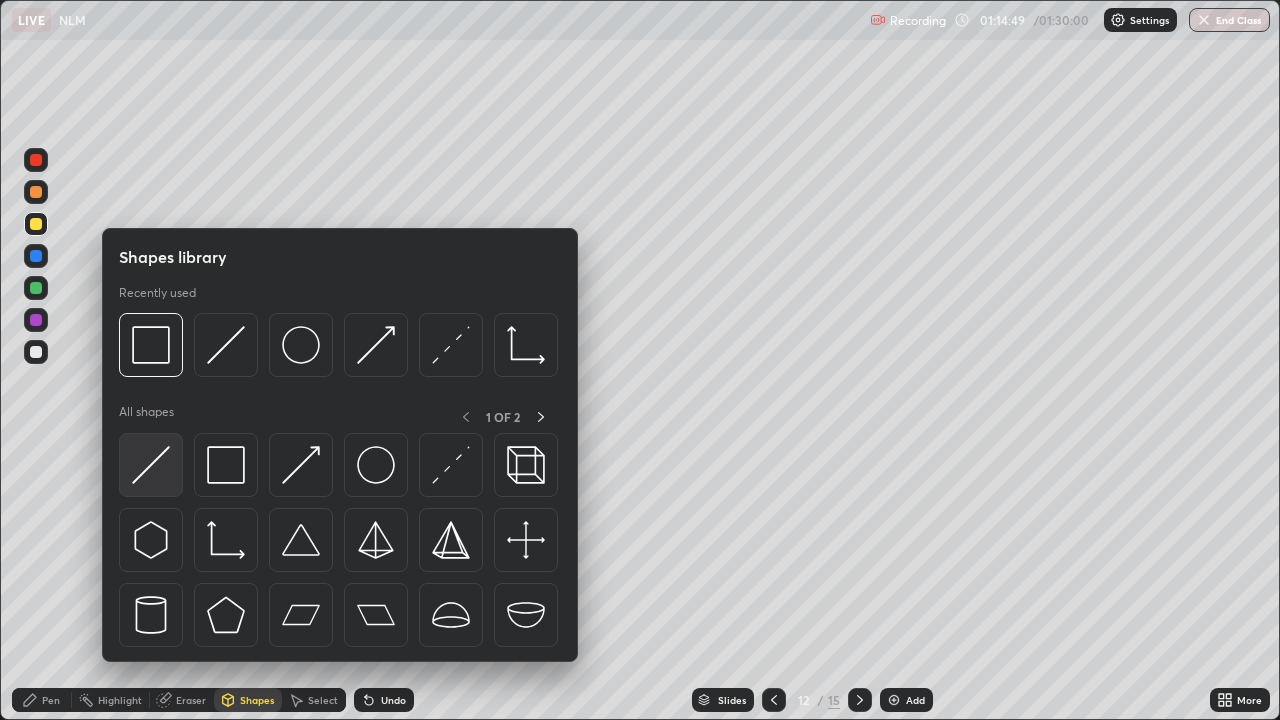 click at bounding box center [151, 465] 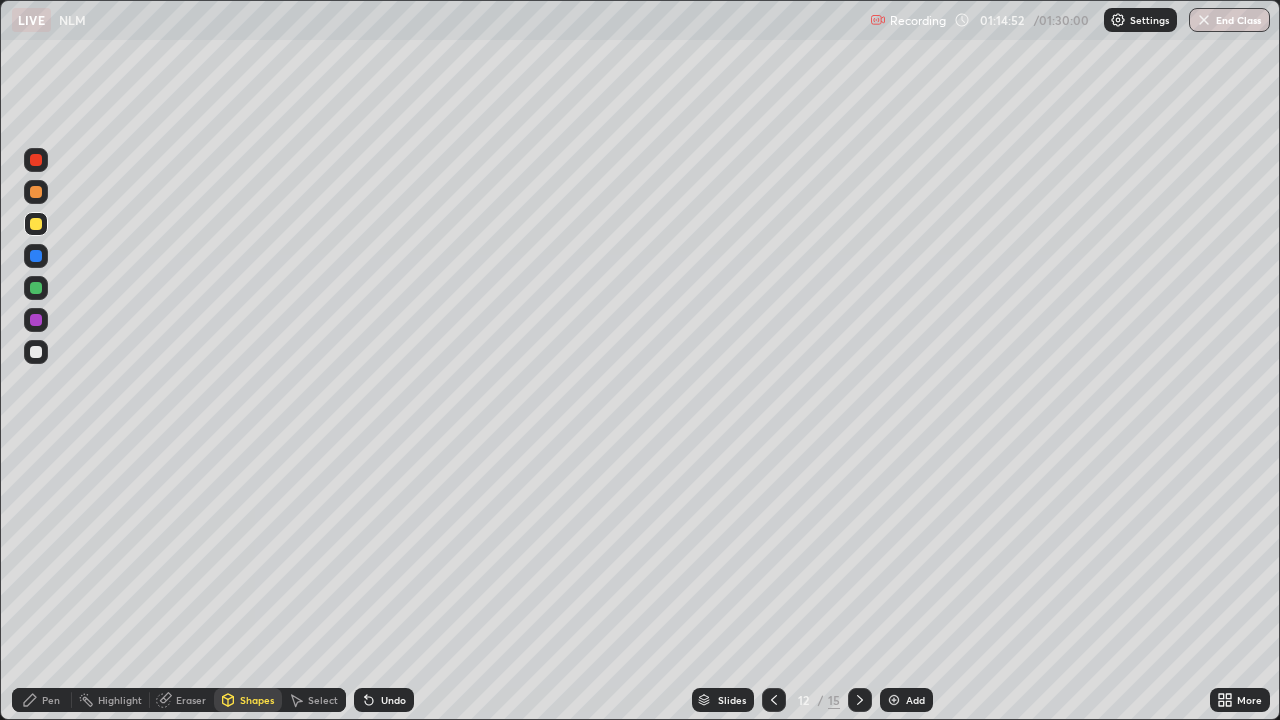 click on "Shapes" at bounding box center (257, 700) 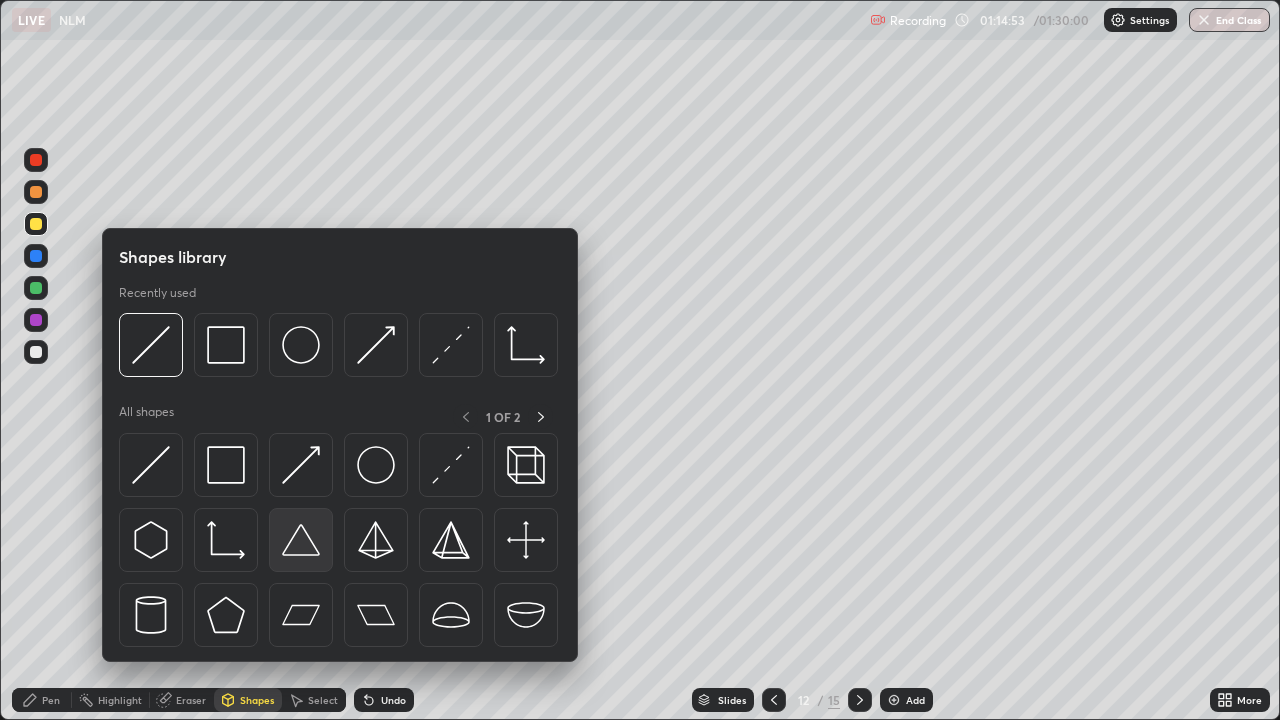 click at bounding box center [301, 540] 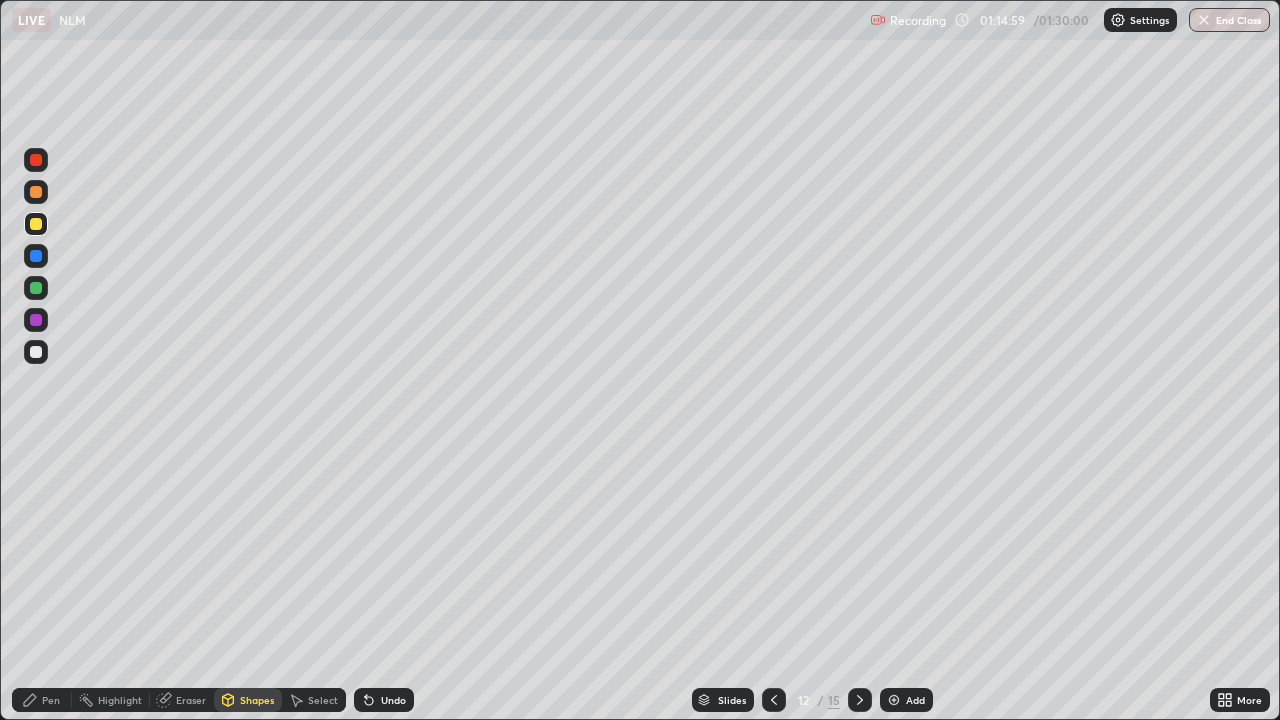 click on "Eraser" at bounding box center (191, 700) 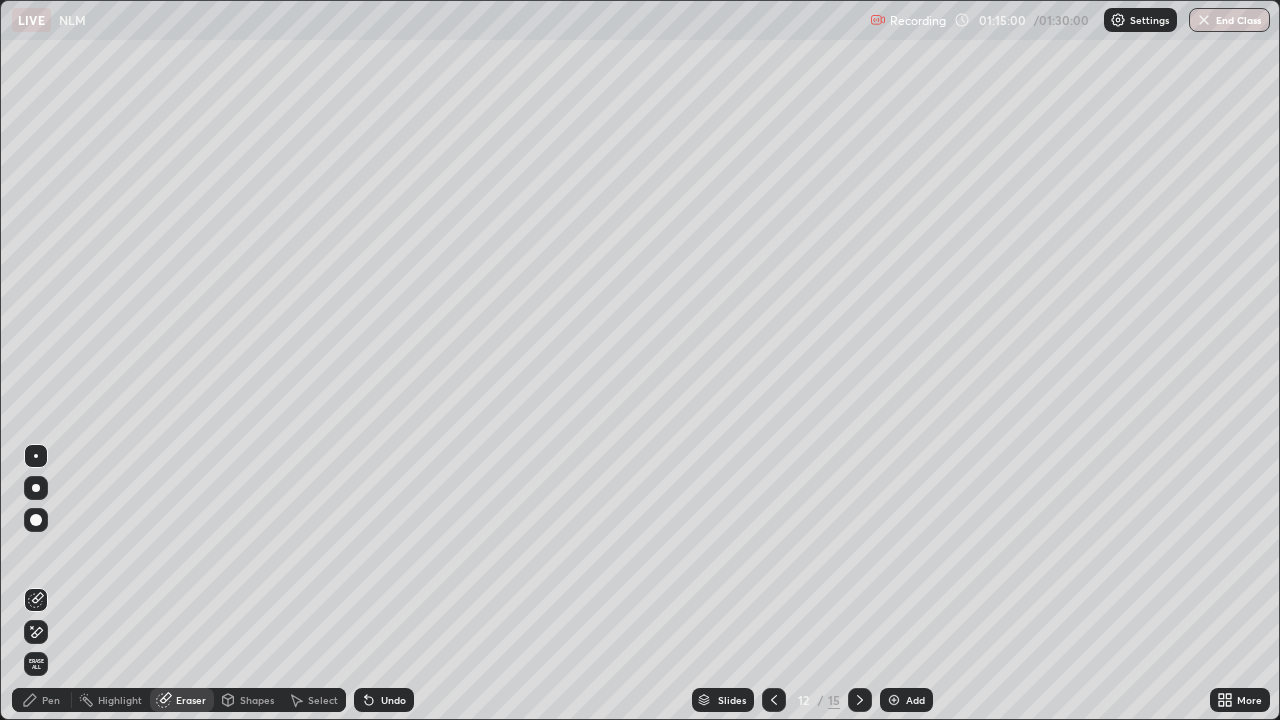 click 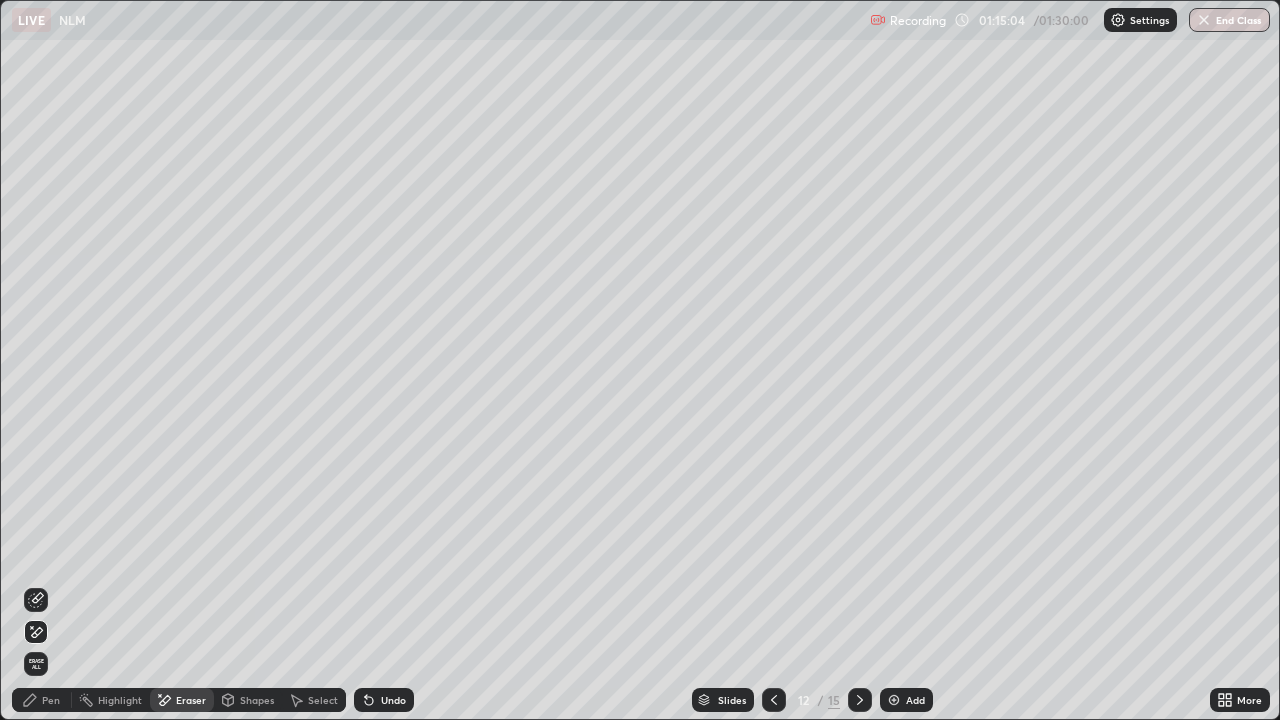 click 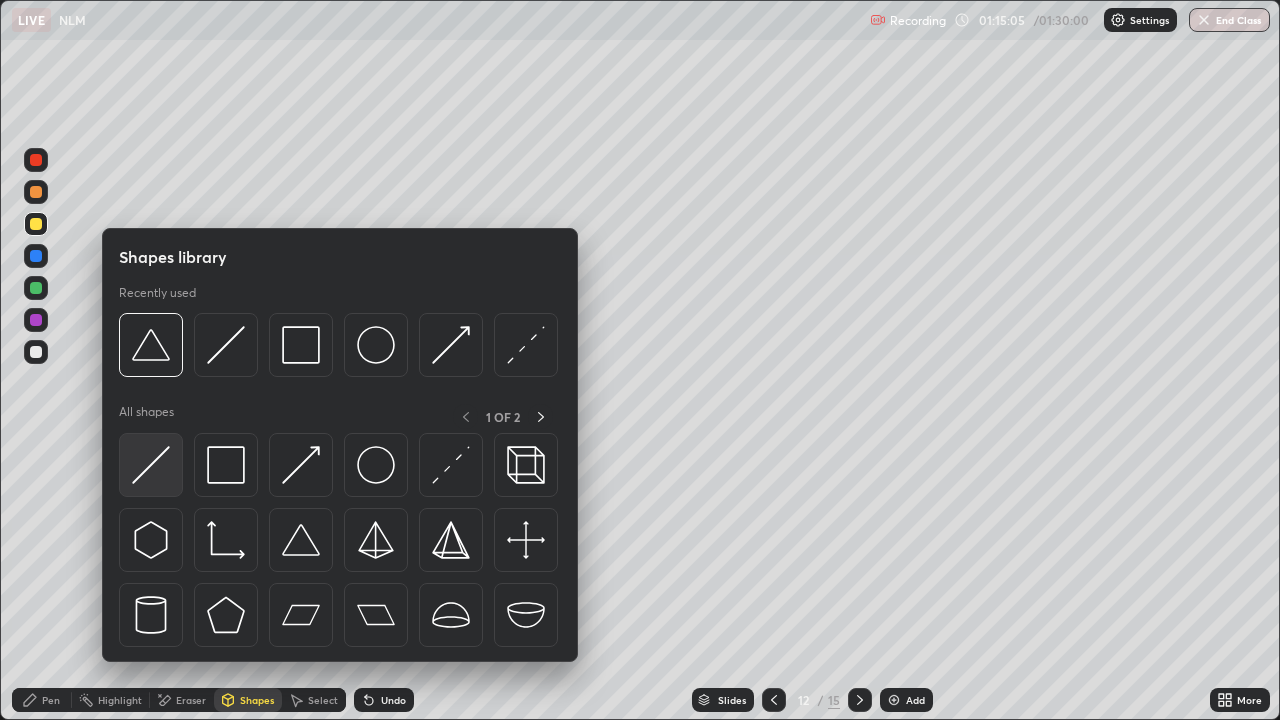 click at bounding box center [151, 465] 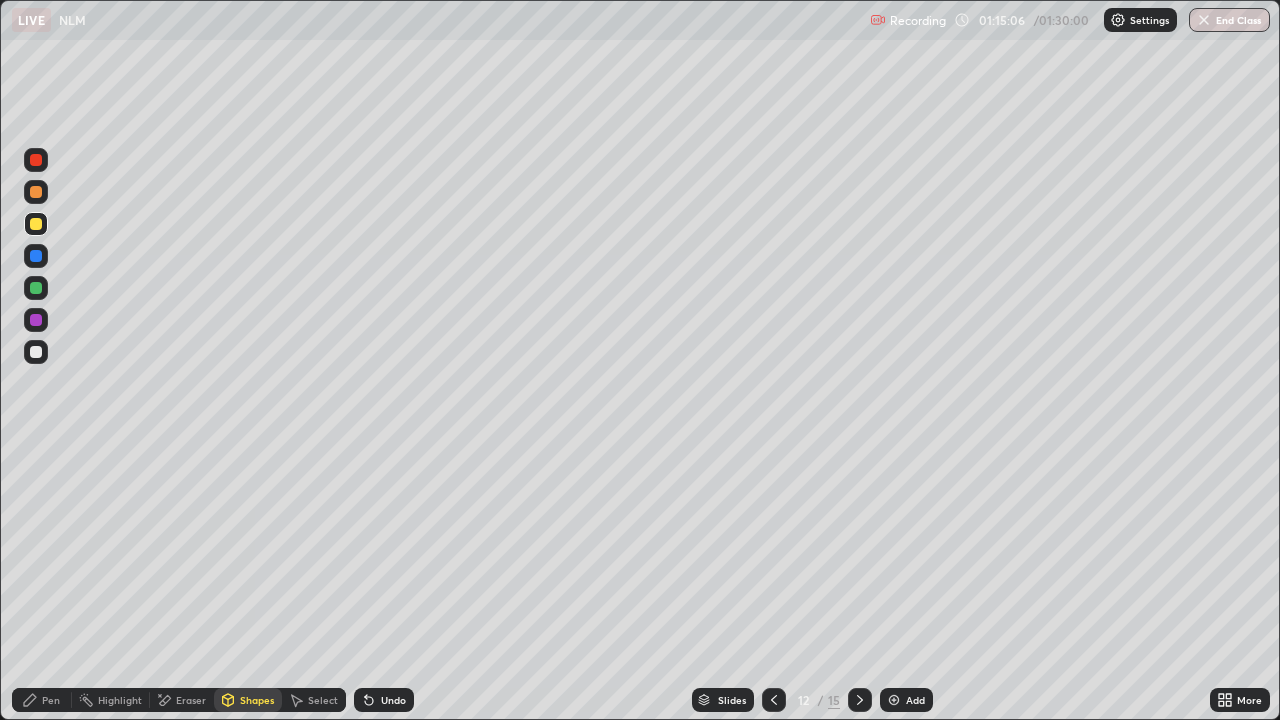 click at bounding box center [36, 320] 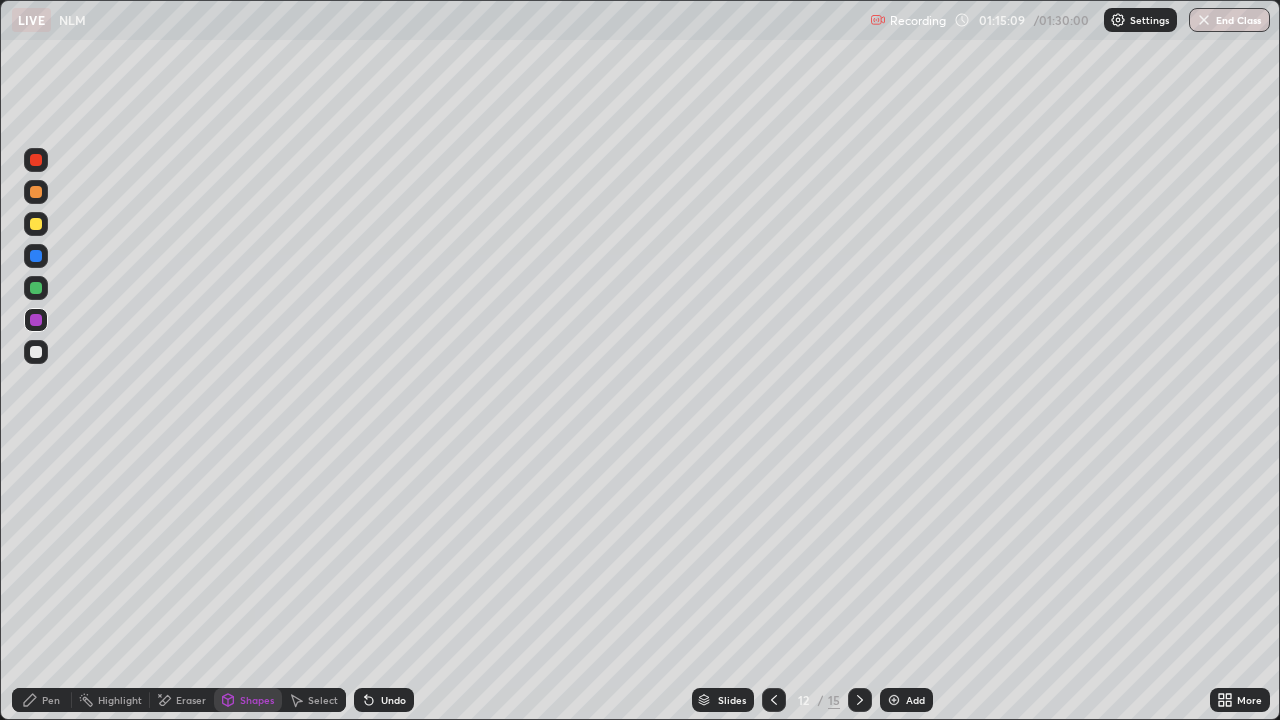 click on "Select" at bounding box center (323, 700) 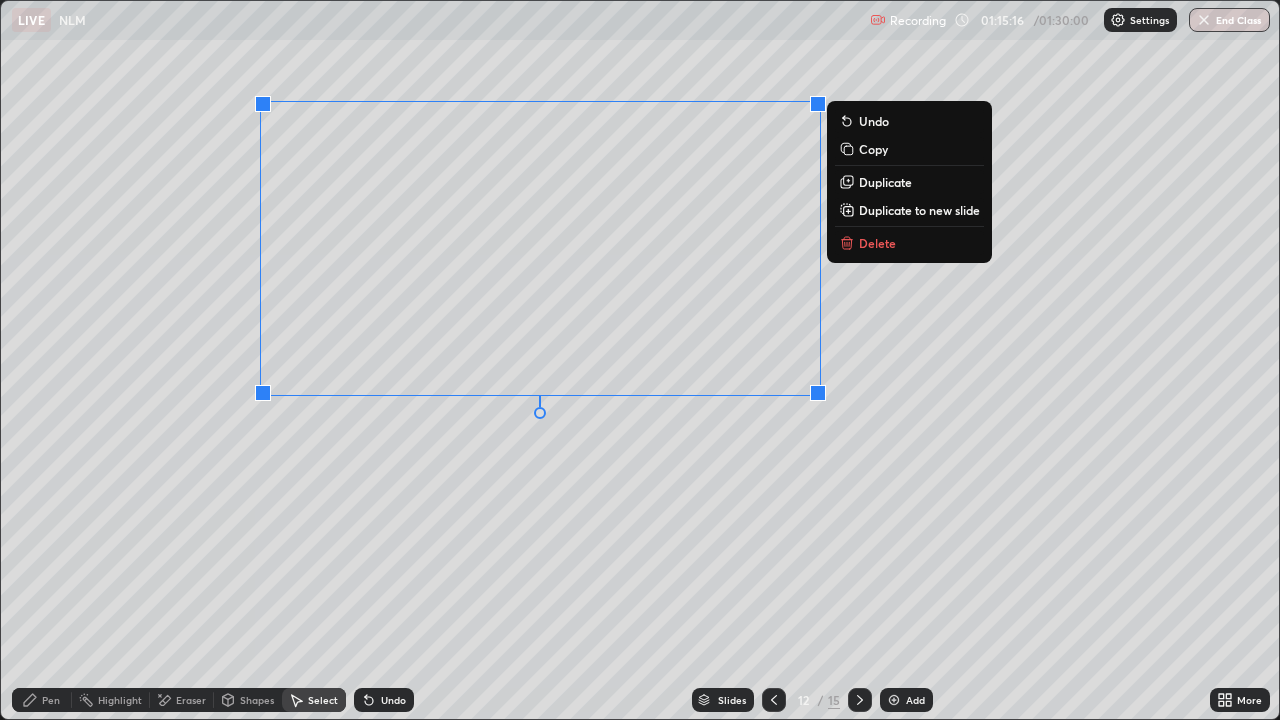 click on "0 ° Undo Copy Duplicate Duplicate to new slide Delete" at bounding box center [640, 360] 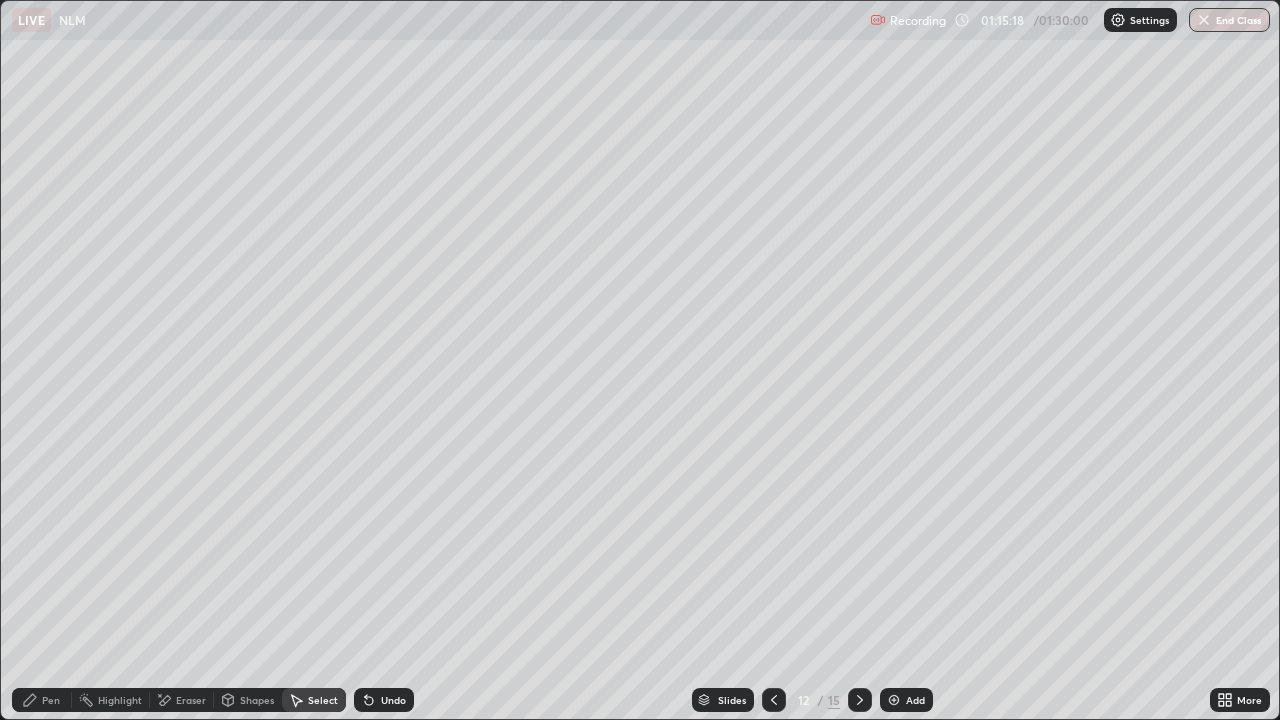 click on "Shapes" at bounding box center [248, 700] 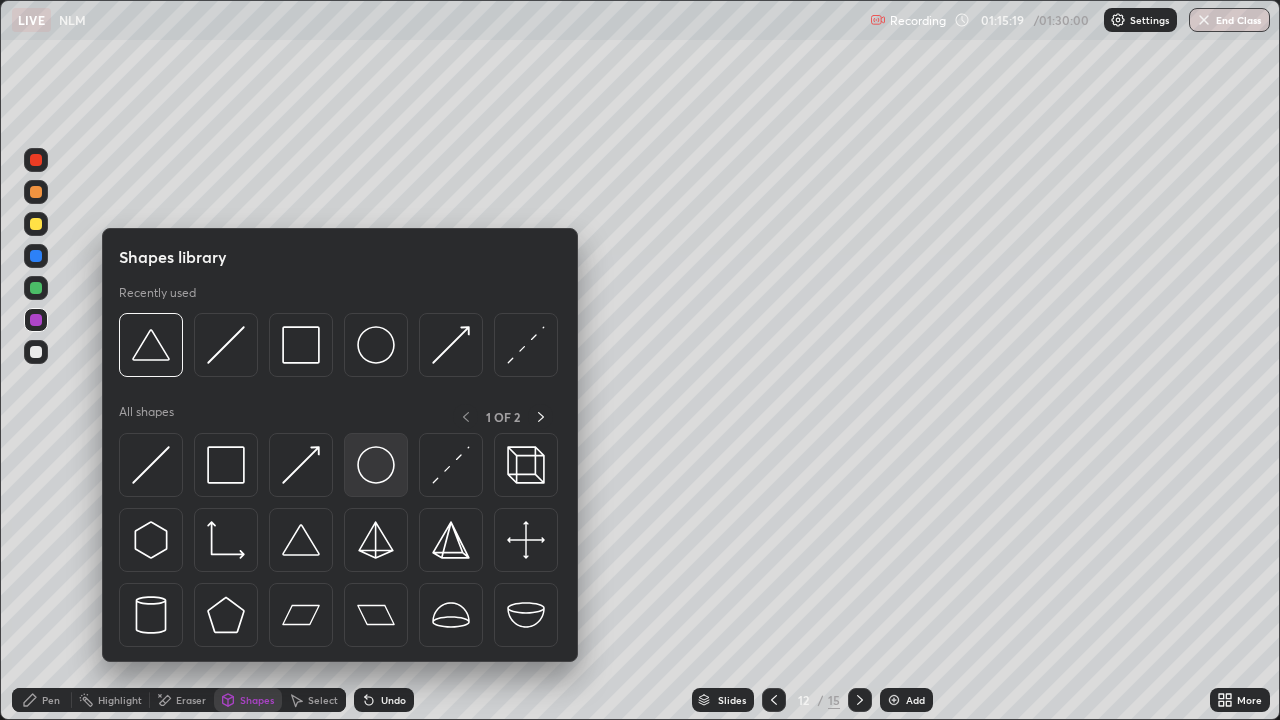 click at bounding box center [376, 465] 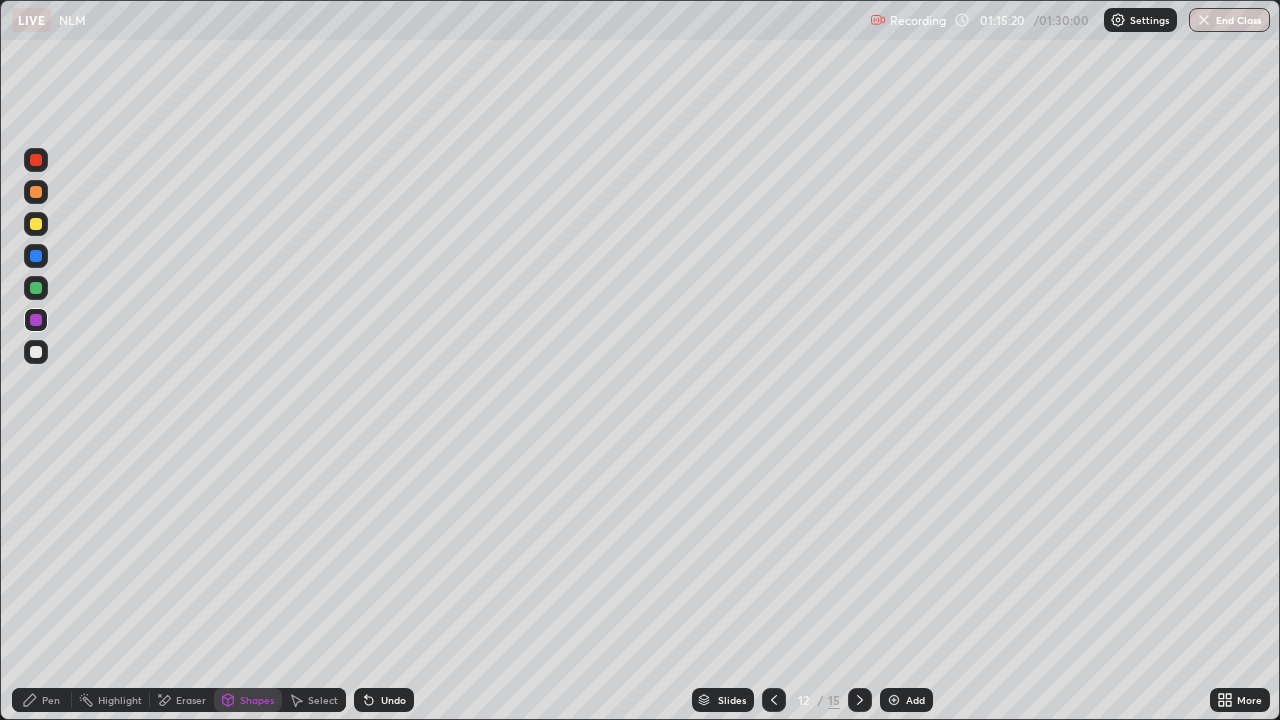 click at bounding box center (36, 352) 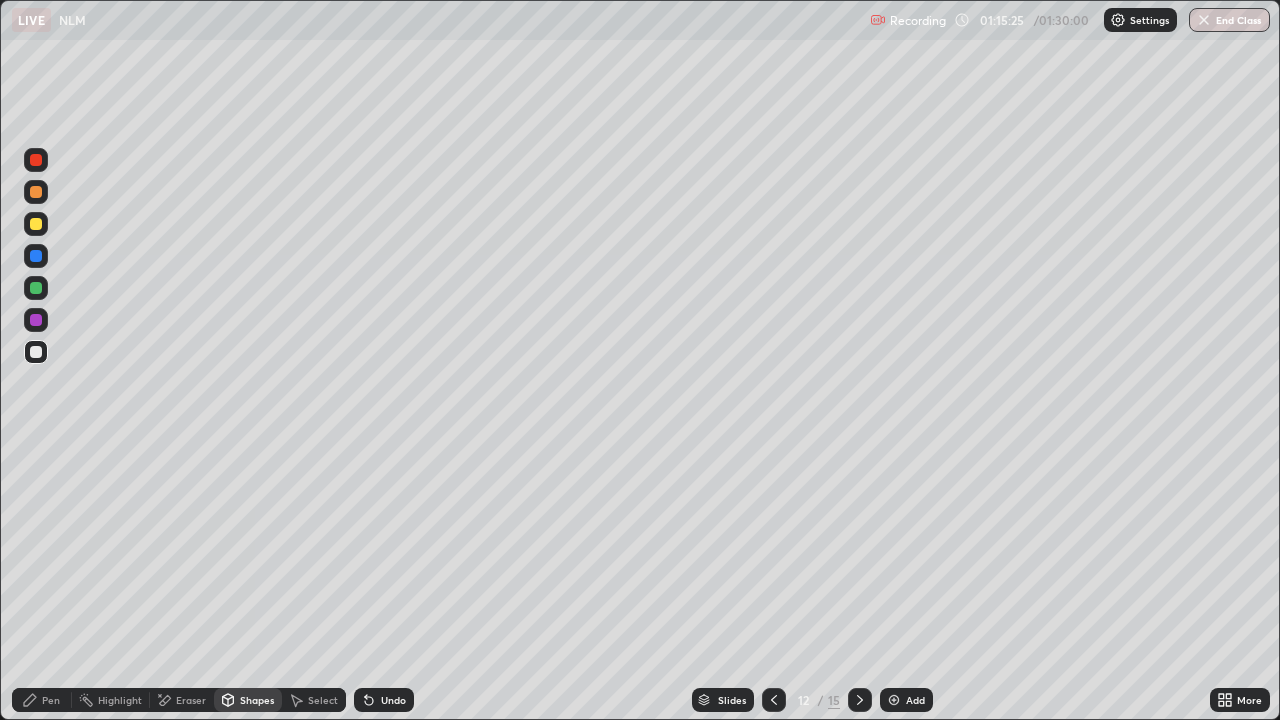 click at bounding box center (36, 320) 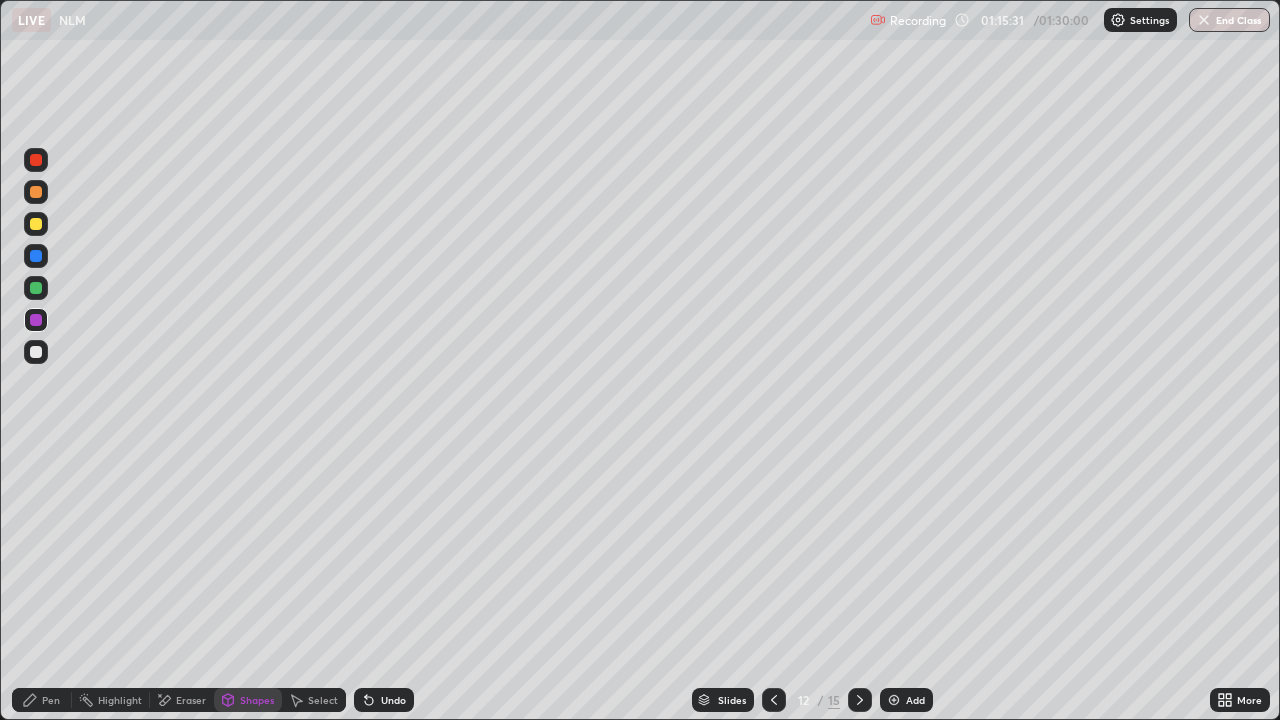 click on "Select" at bounding box center [314, 700] 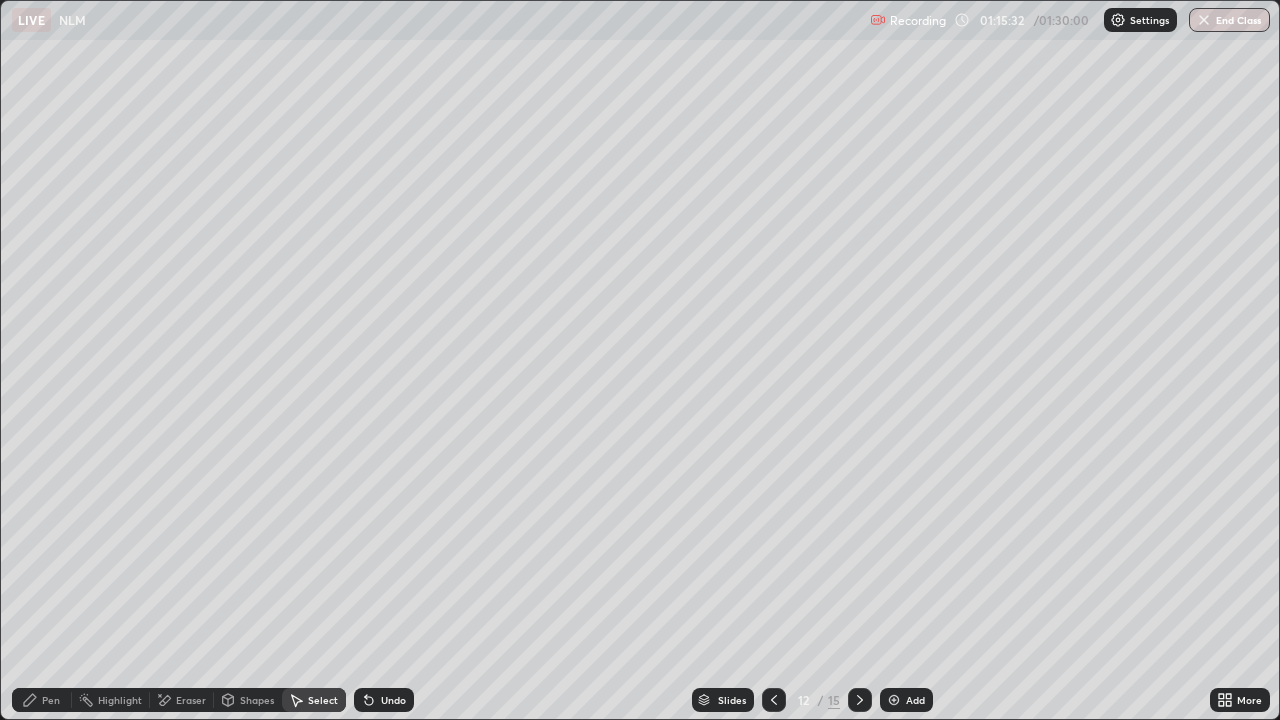 click on "Shapes" at bounding box center (257, 700) 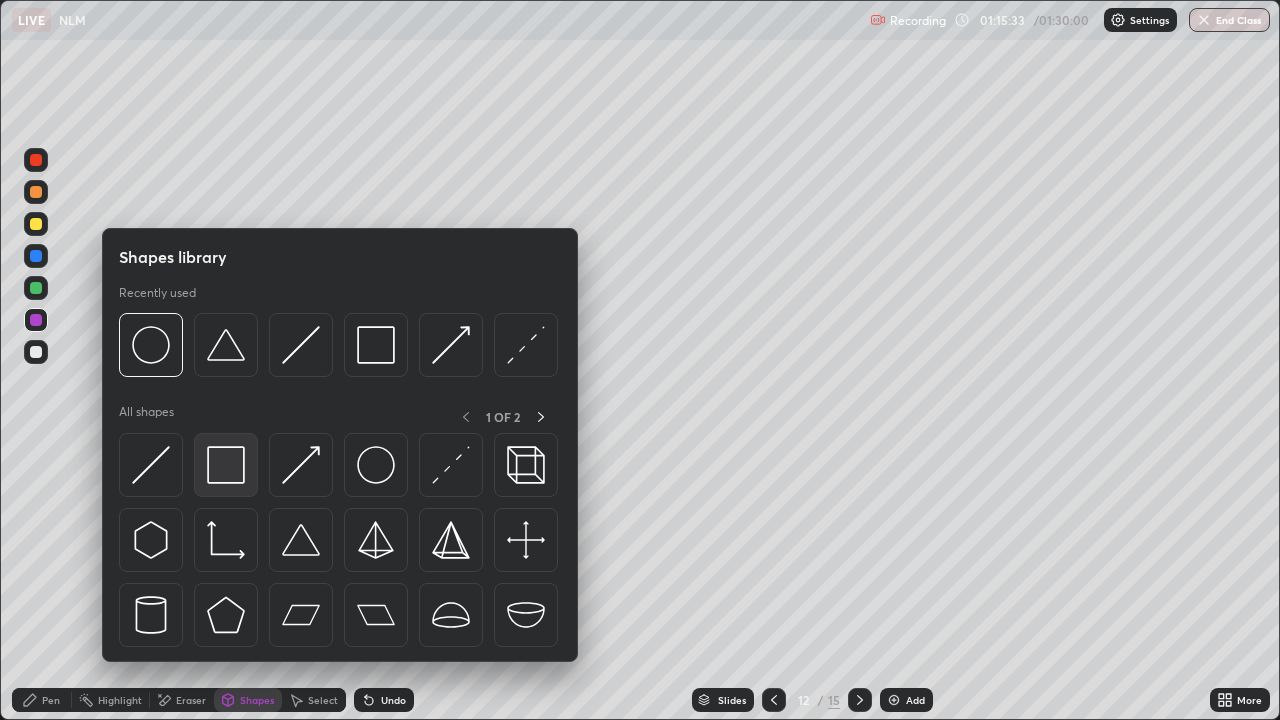 click at bounding box center (226, 465) 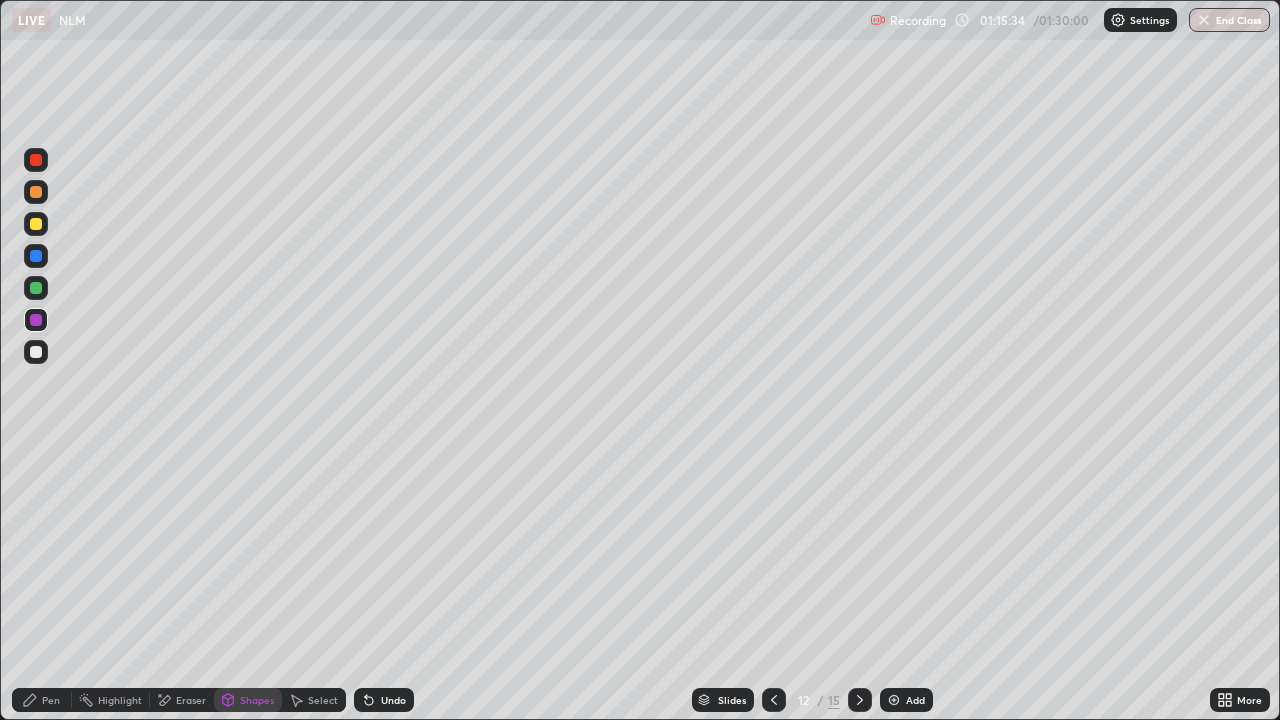 click 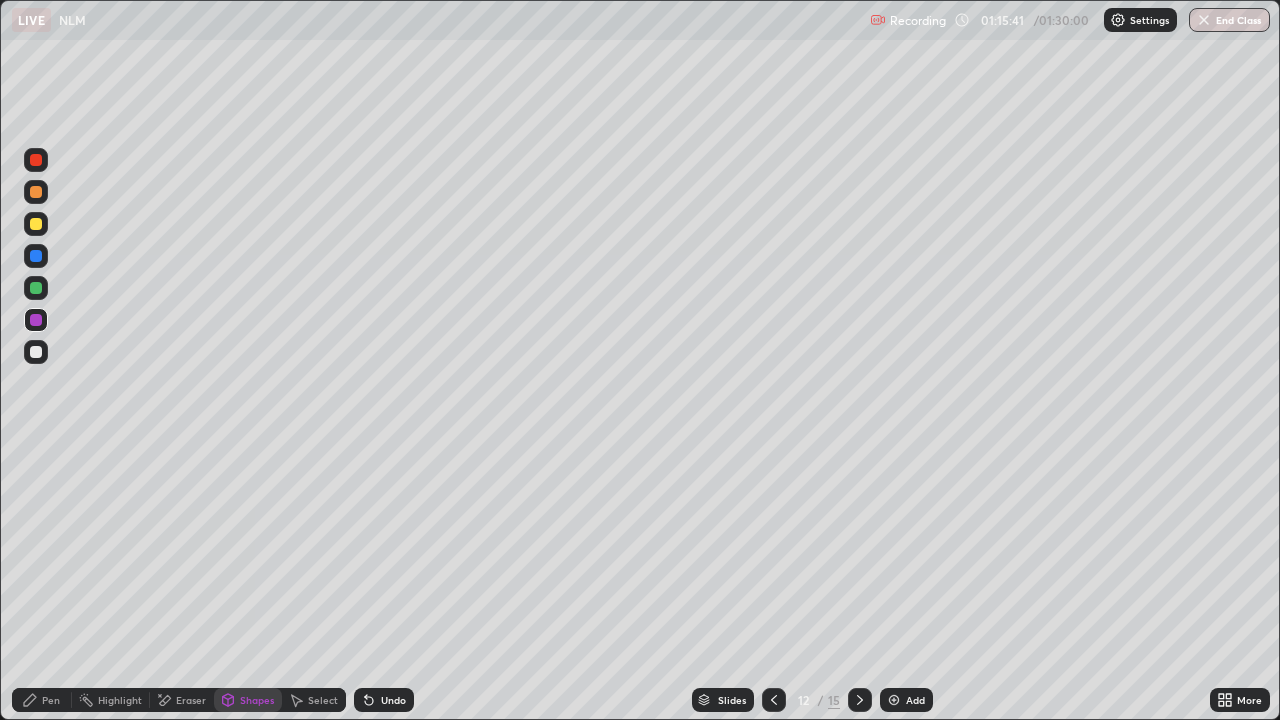click on "Select" at bounding box center [323, 700] 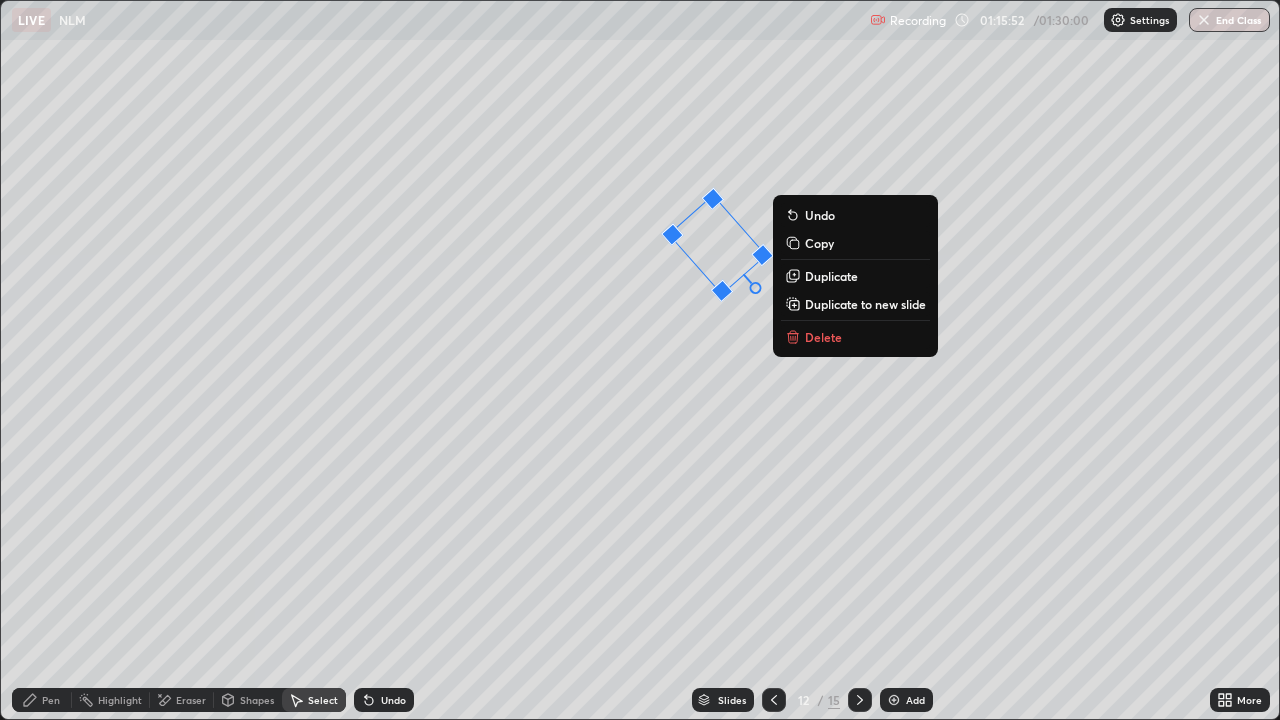 click on "49 ° Undo Copy Duplicate Duplicate to new slide Delete" at bounding box center [640, 360] 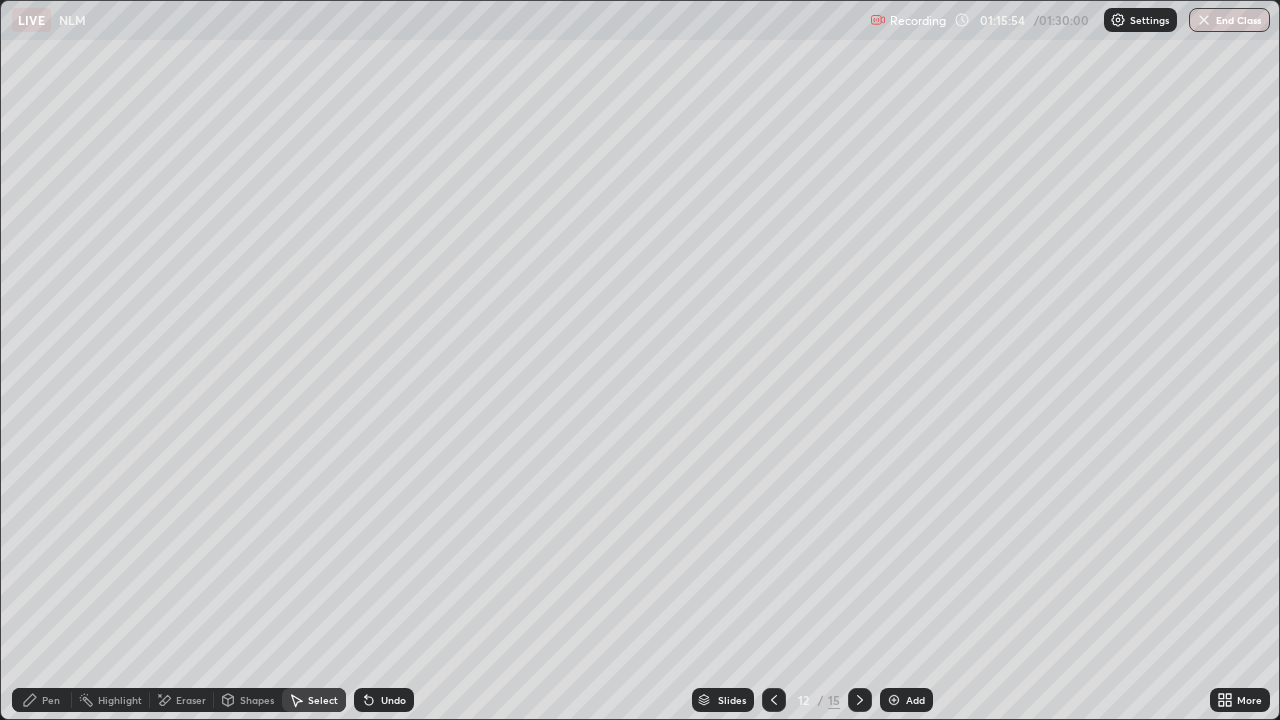 click on "Pen" at bounding box center (51, 700) 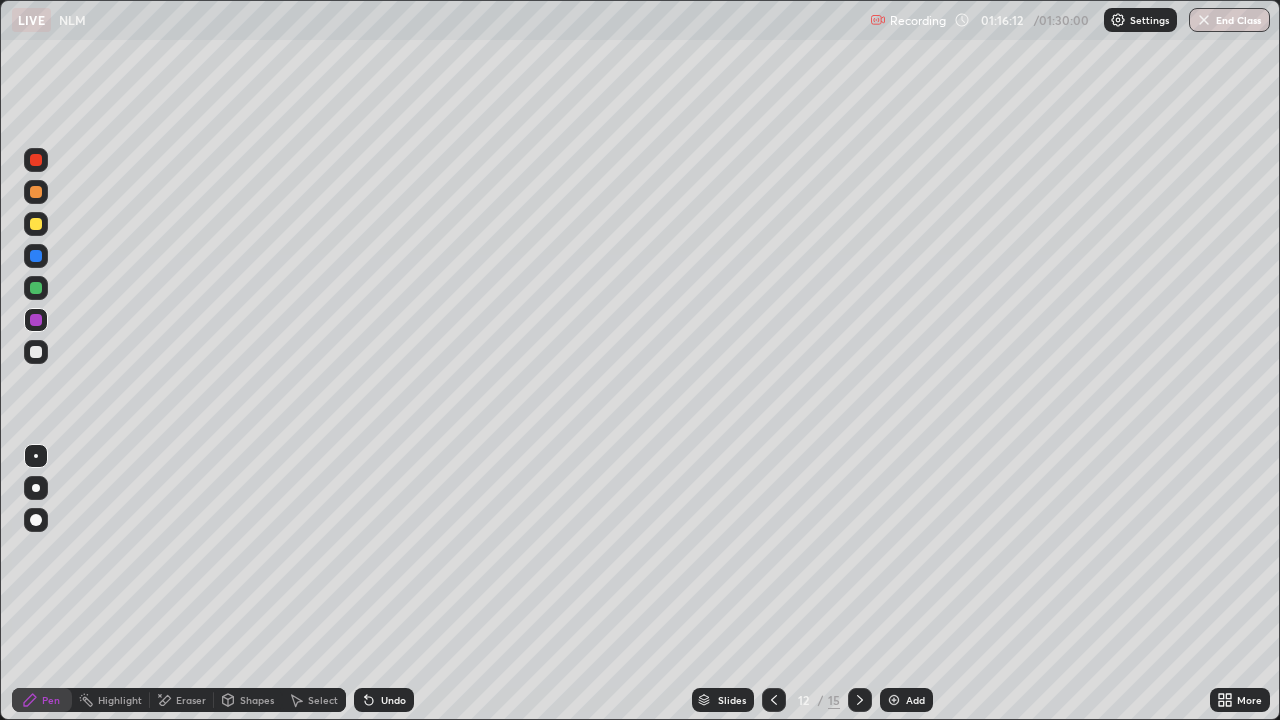 click at bounding box center [36, 352] 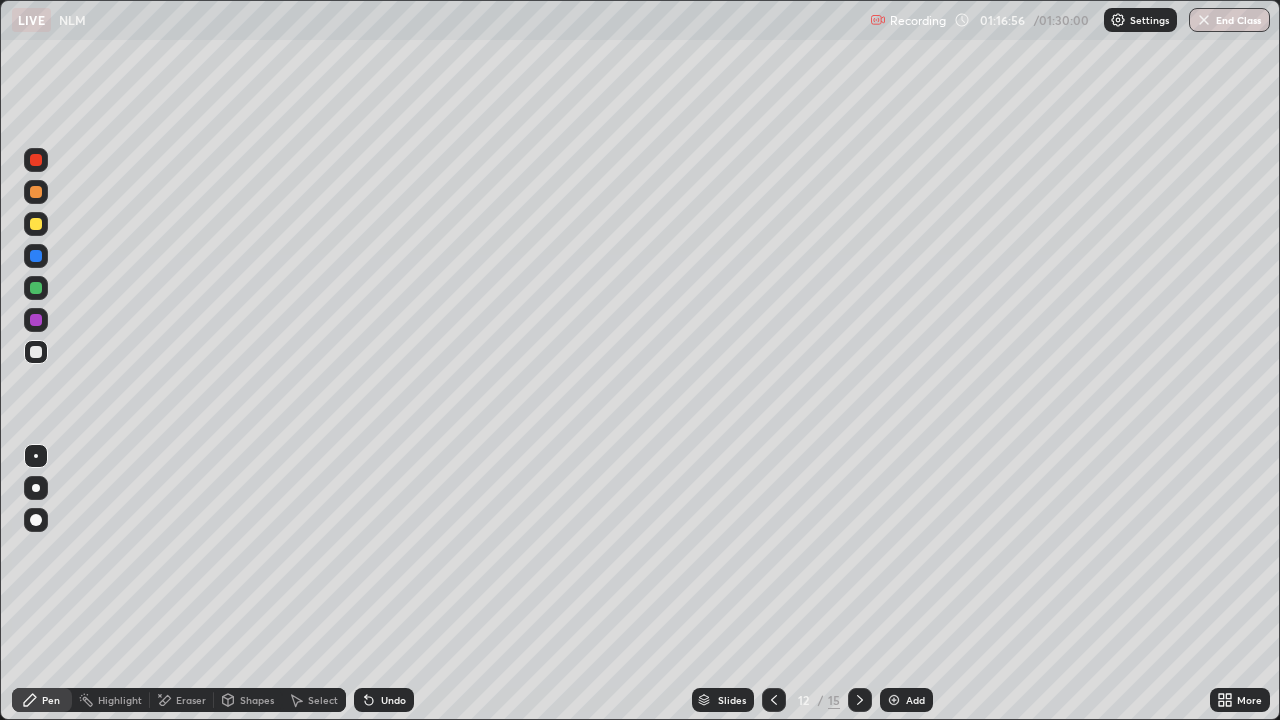 click on "Undo" at bounding box center [384, 700] 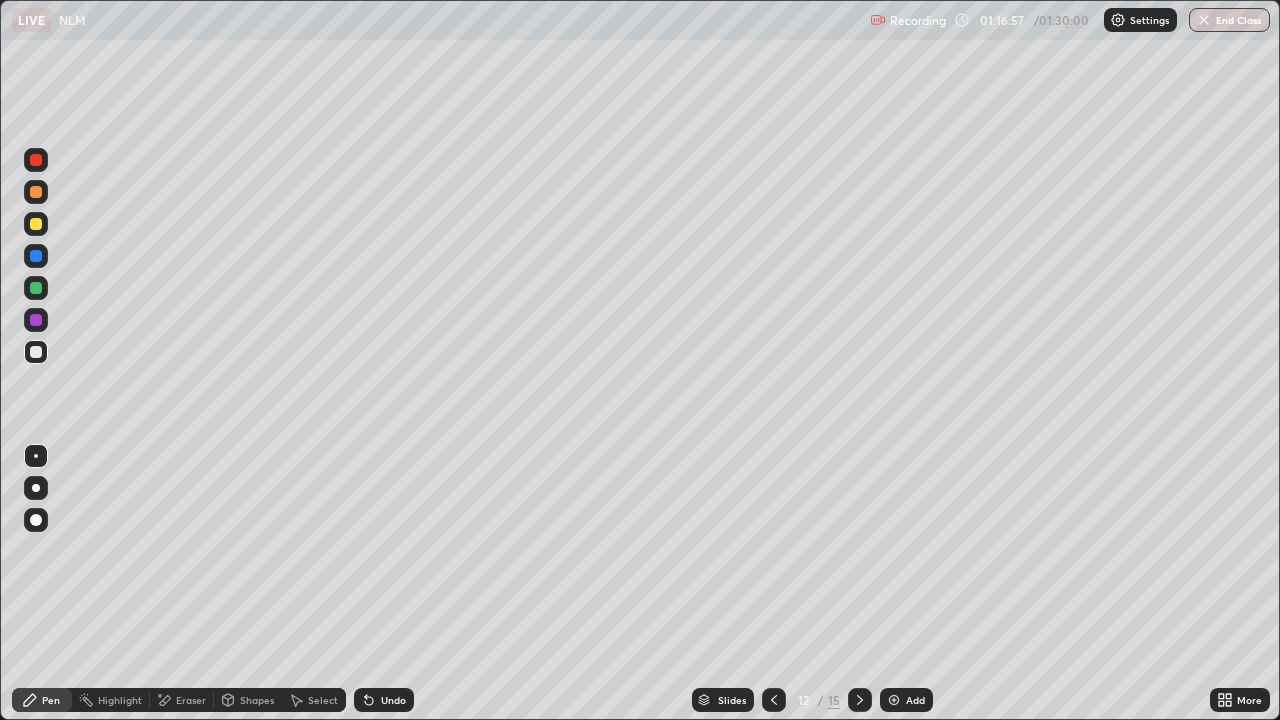 click on "Undo" at bounding box center (393, 700) 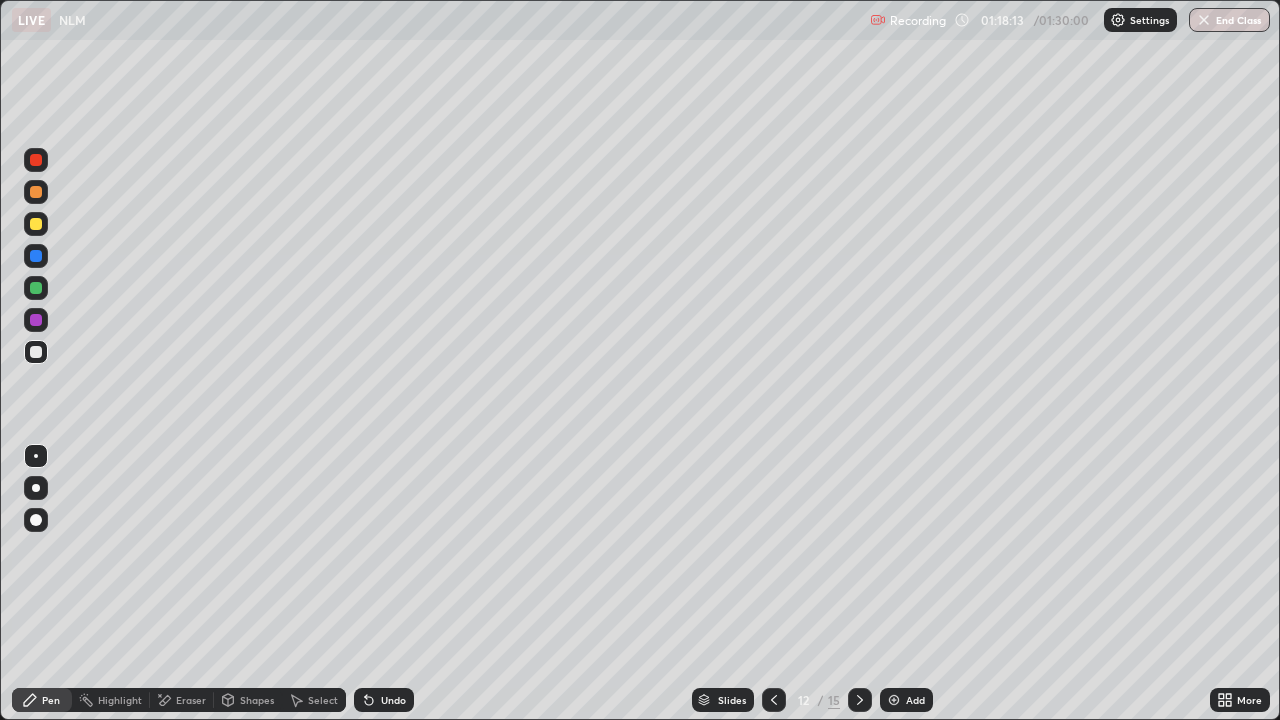 click on "Add" at bounding box center [906, 700] 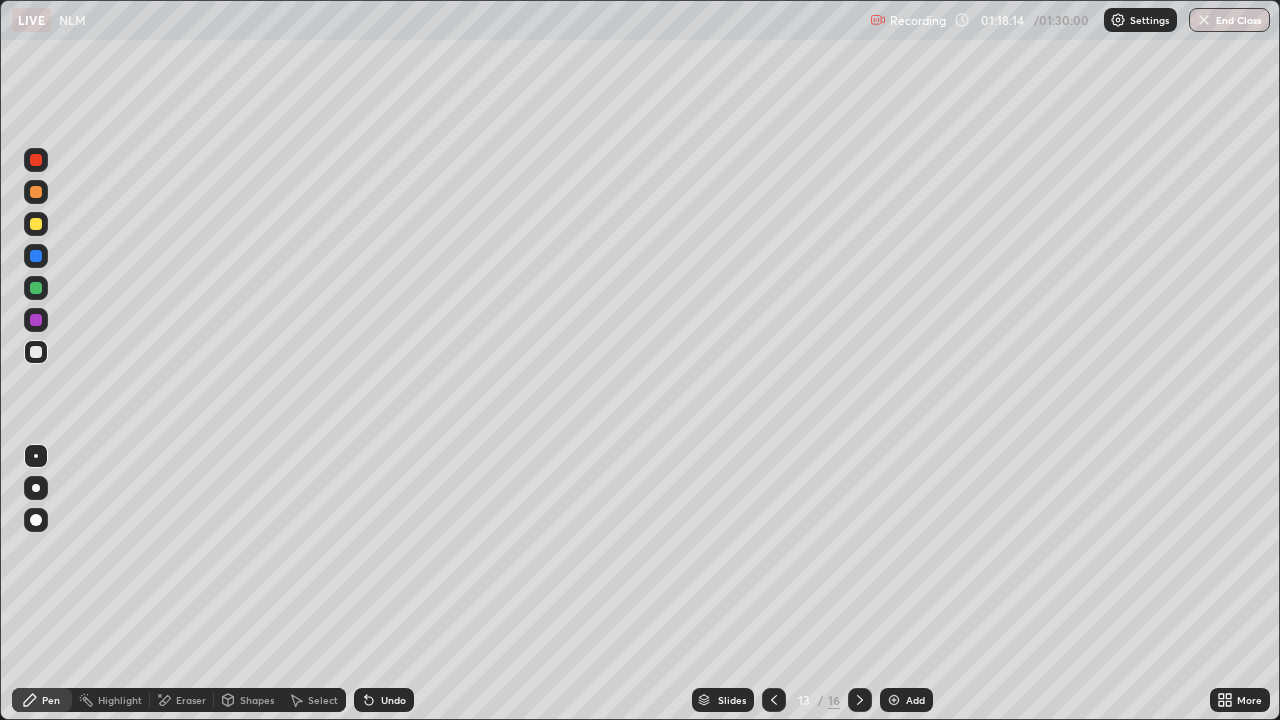 click 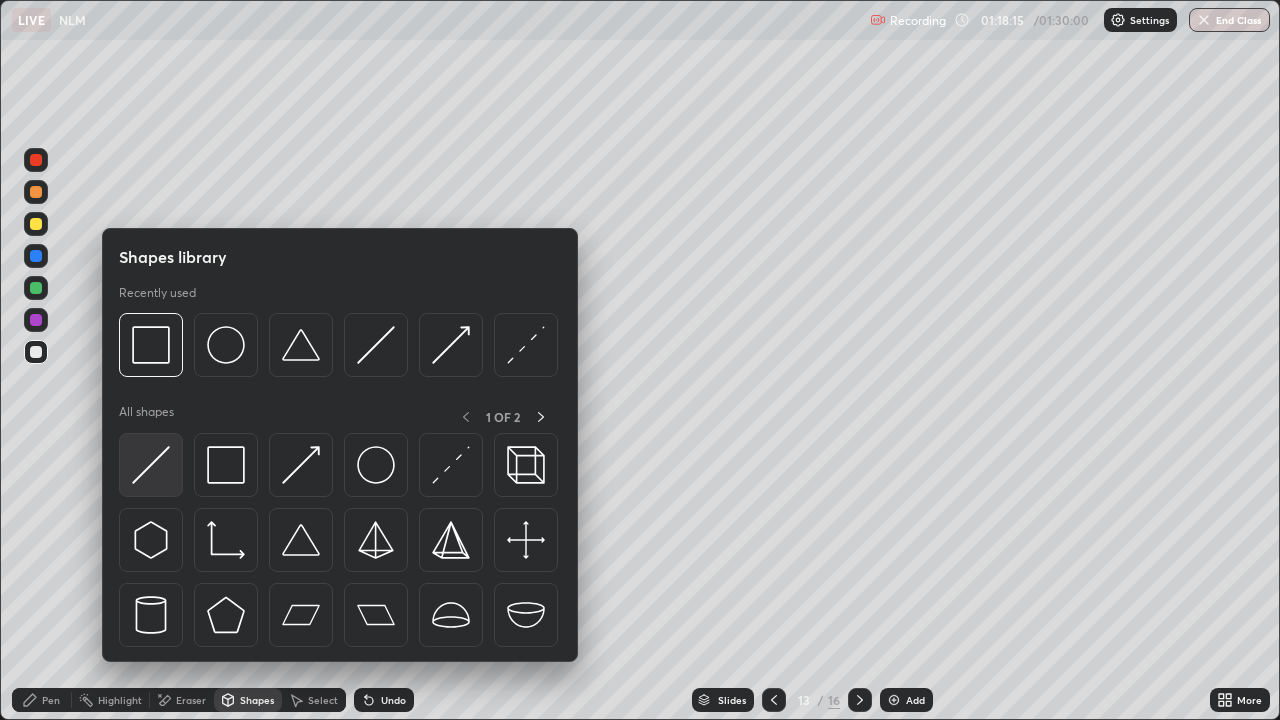 click at bounding box center [151, 465] 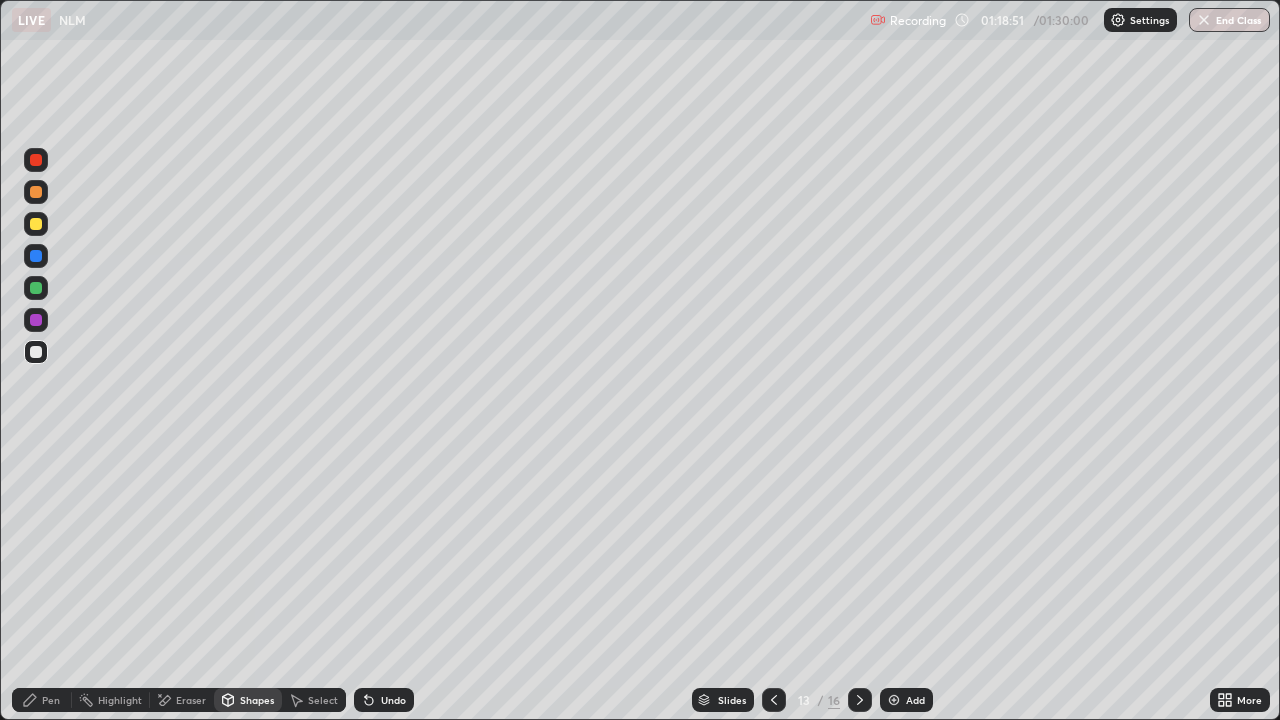 click on "Undo" at bounding box center [393, 700] 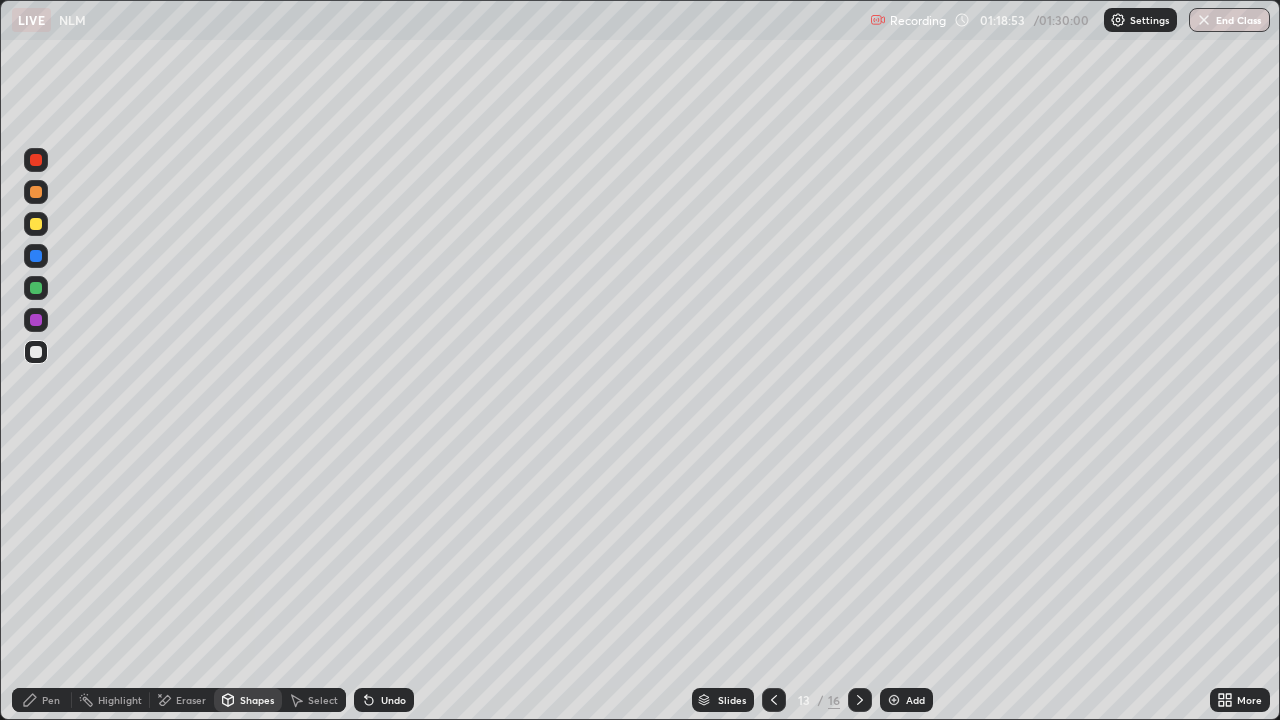 click on "Undo" at bounding box center (393, 700) 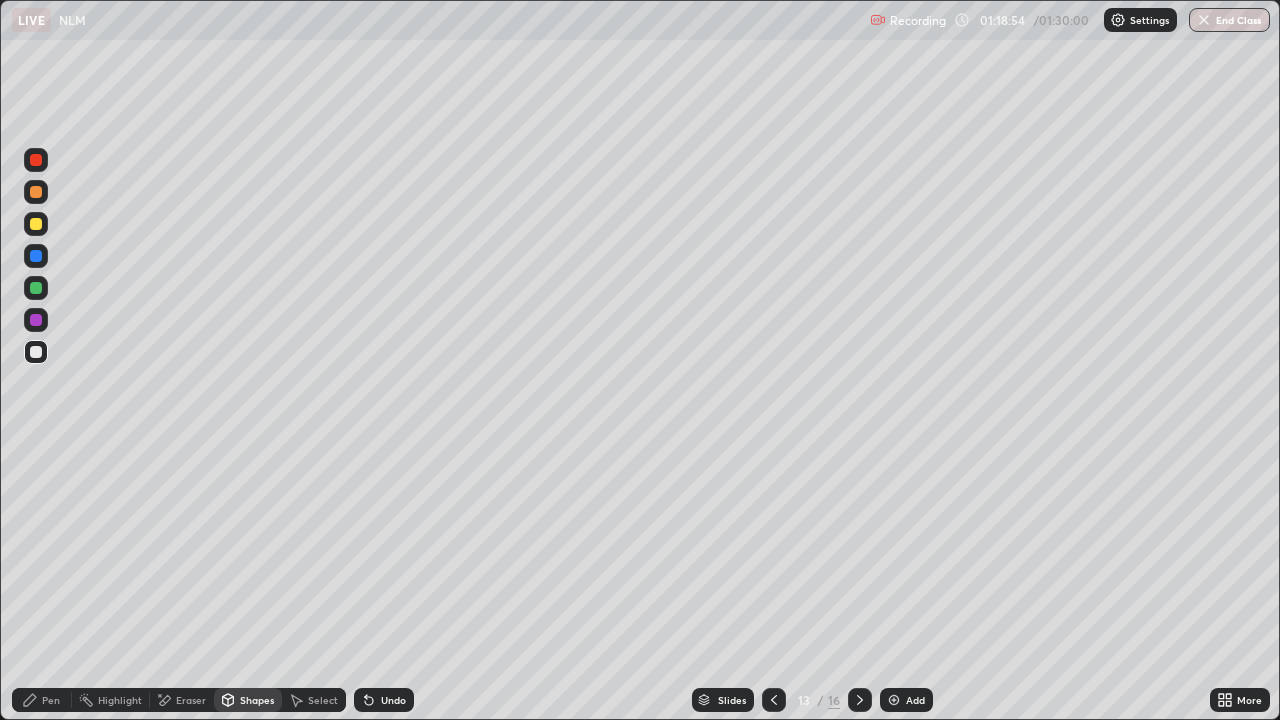click on "Undo" at bounding box center [393, 700] 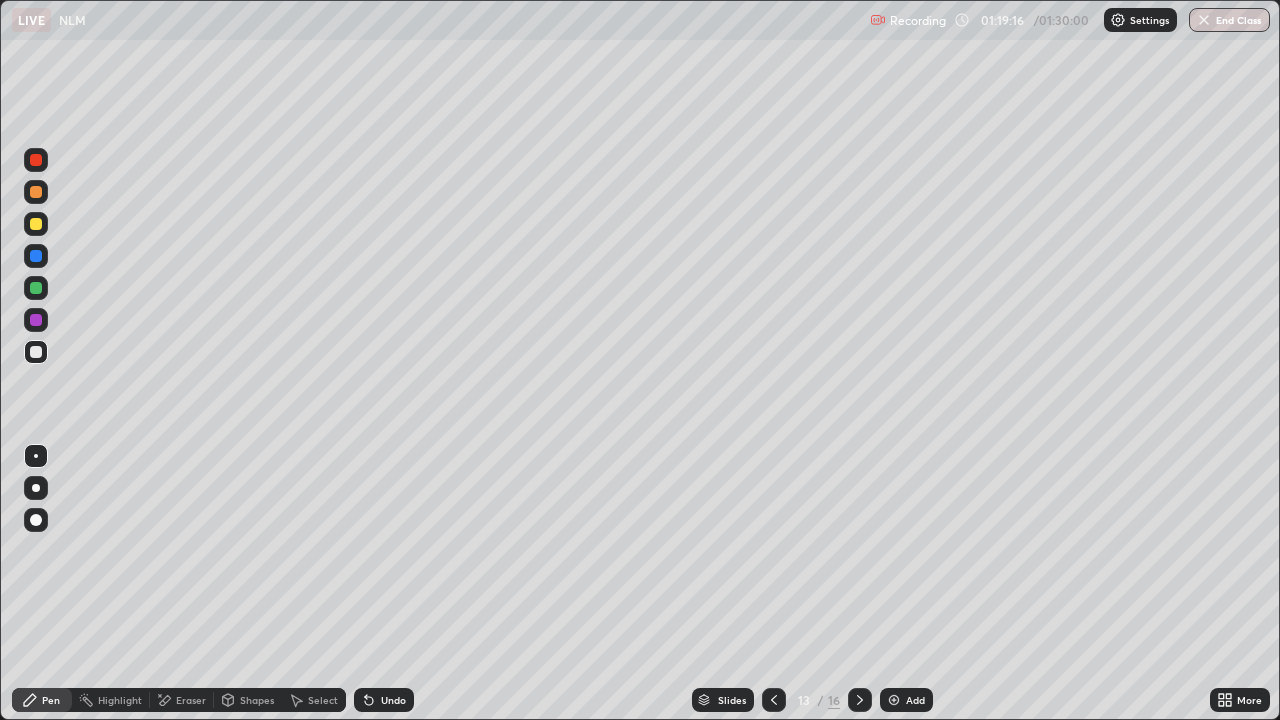 click at bounding box center (36, 224) 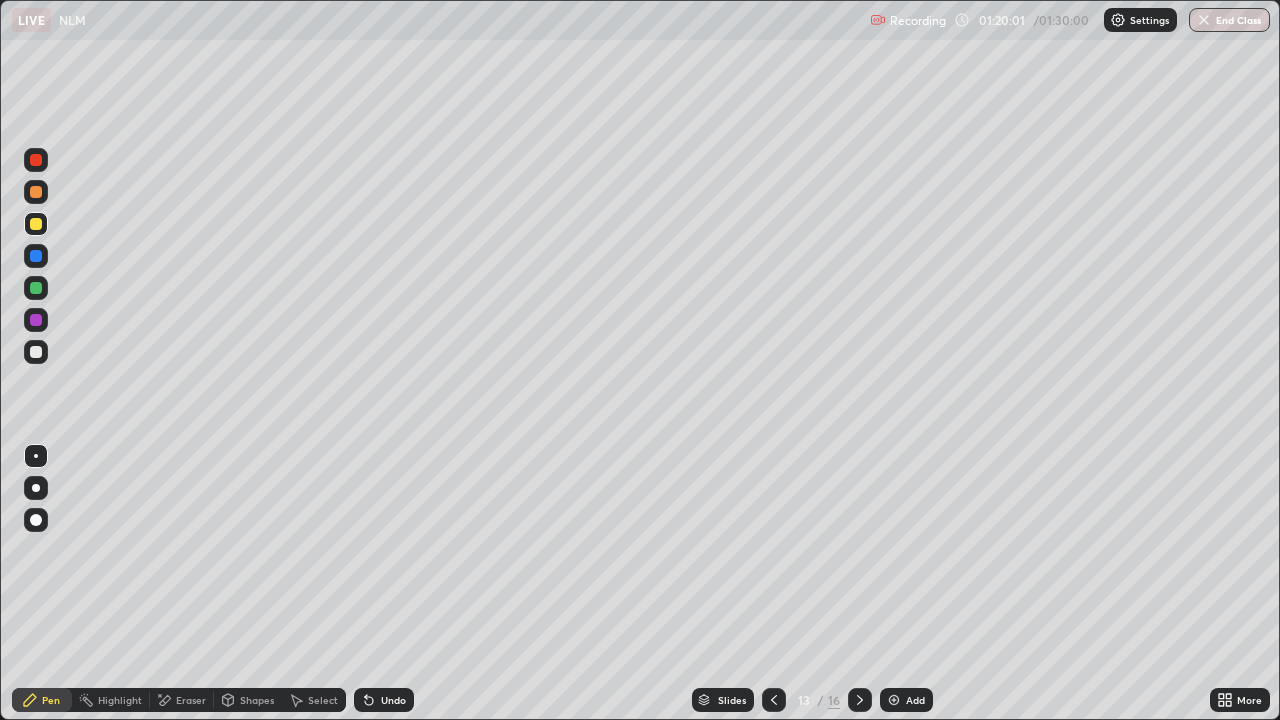 click on "Shapes" at bounding box center [257, 700] 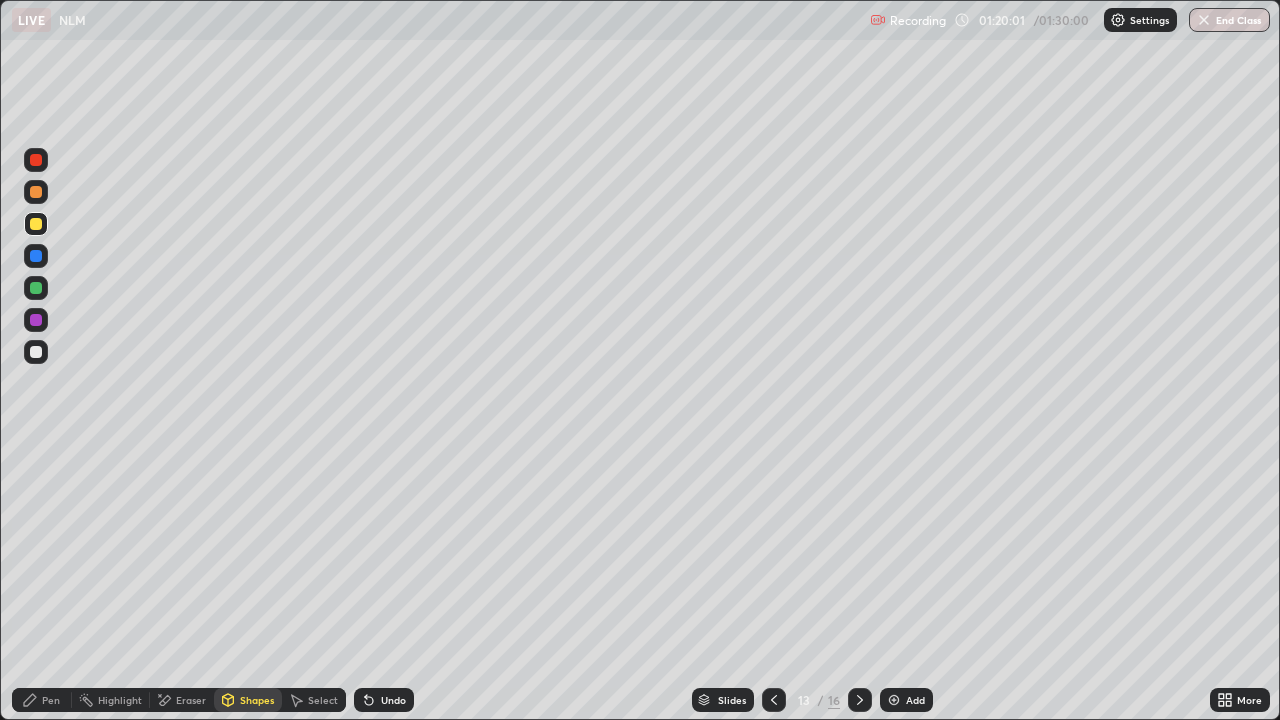 click on "Eraser" at bounding box center (182, 700) 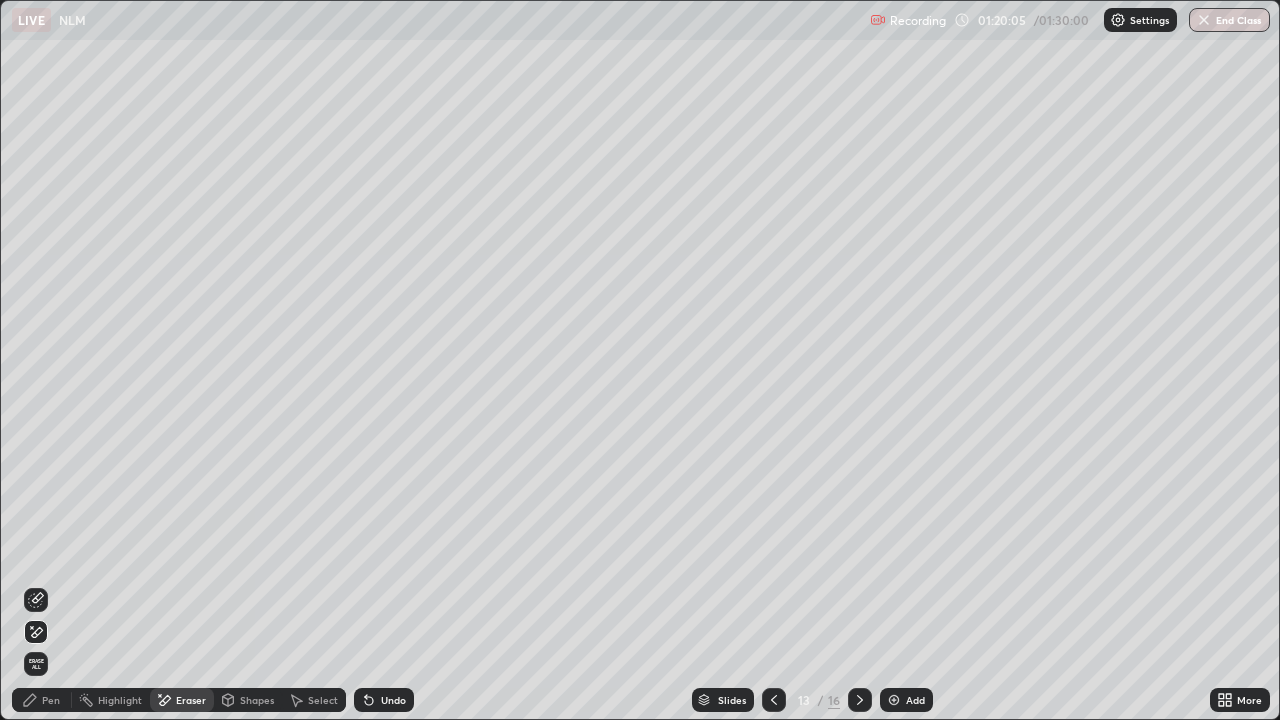 click on "Pen" at bounding box center (51, 700) 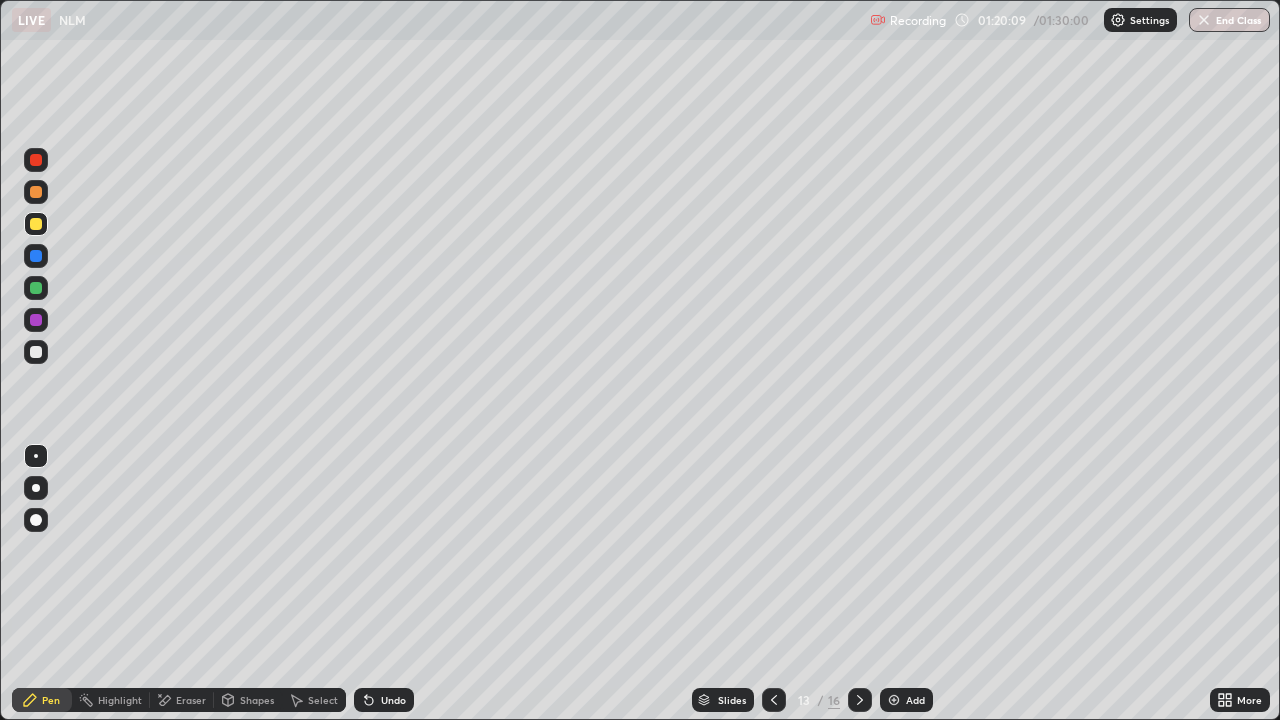 click on "Undo" at bounding box center [393, 700] 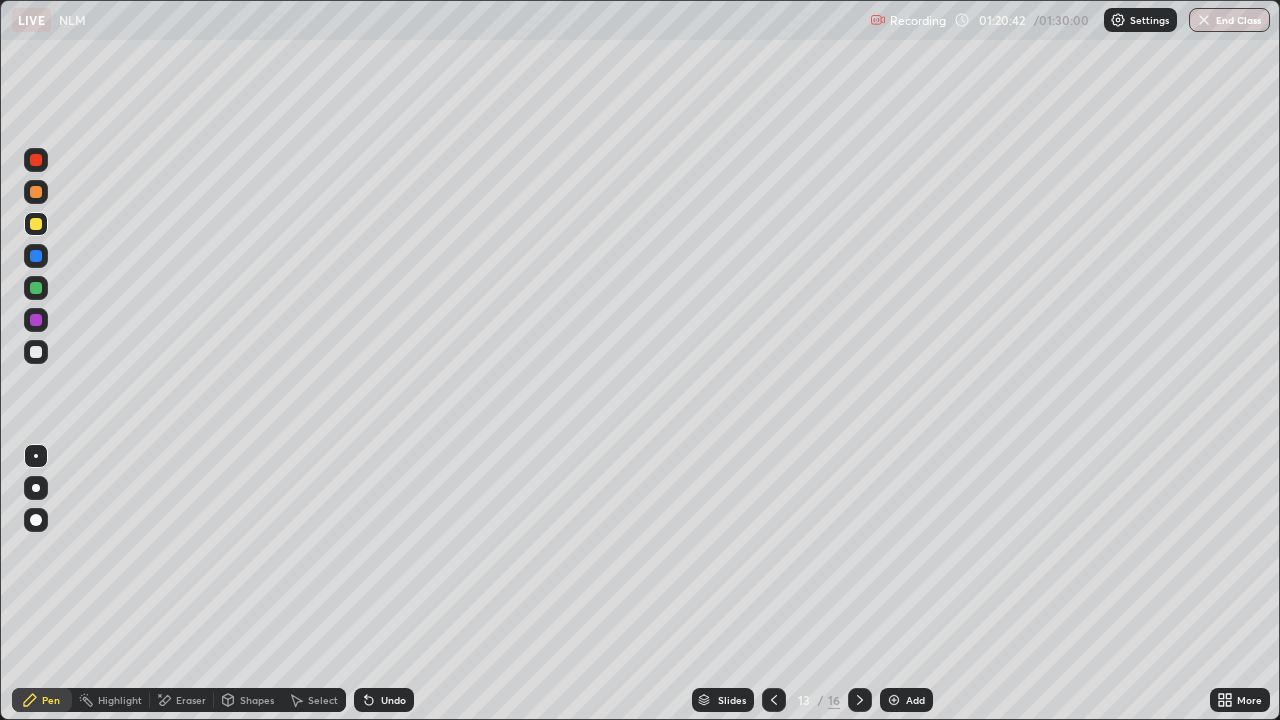 click at bounding box center (36, 288) 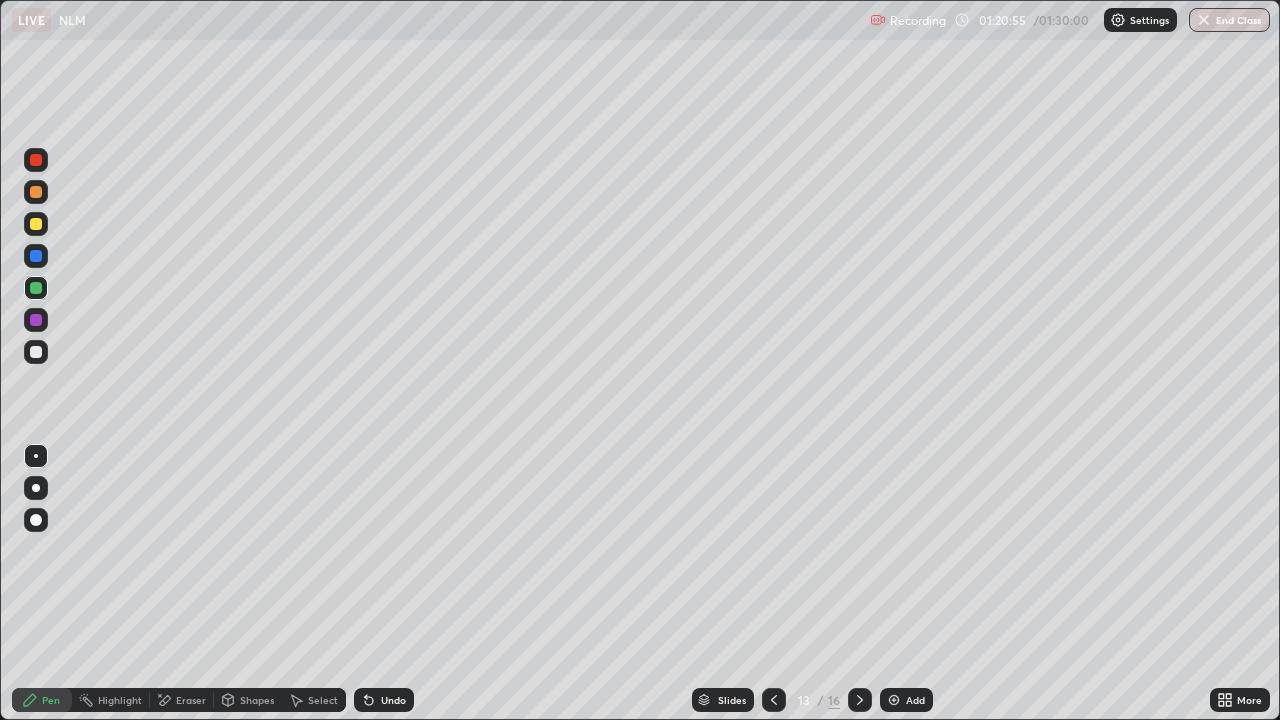 click 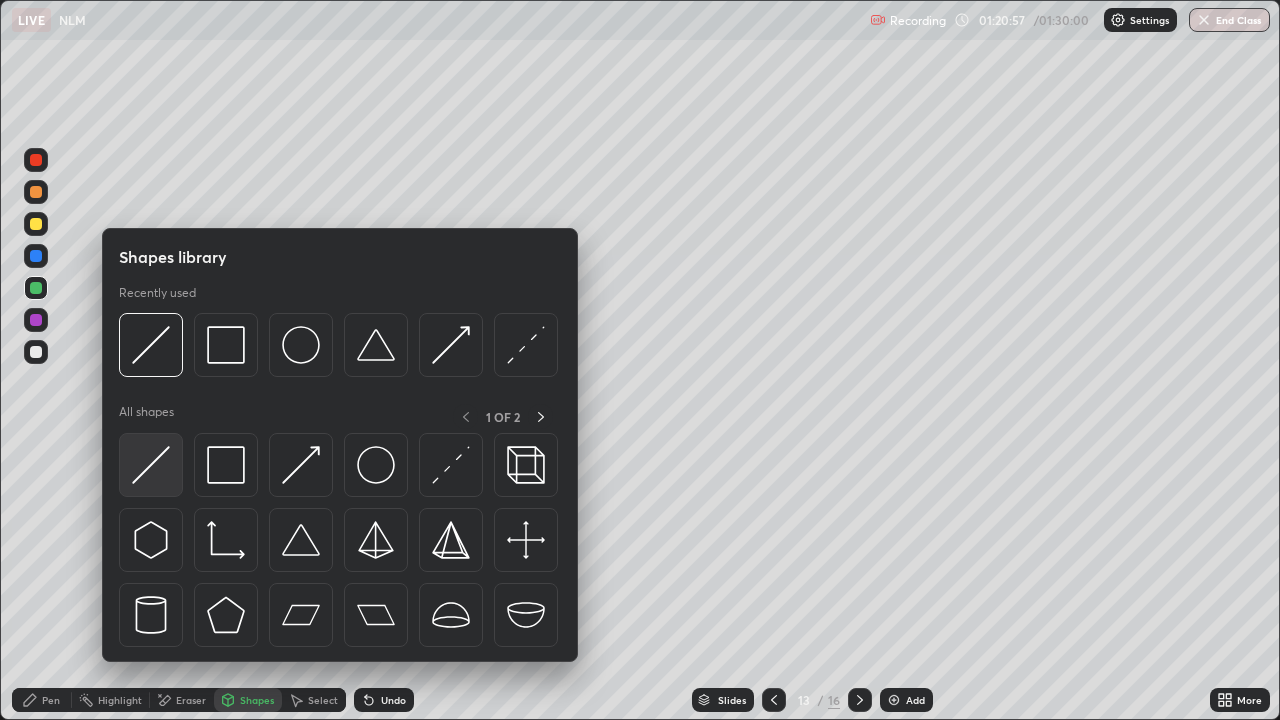 click at bounding box center [151, 465] 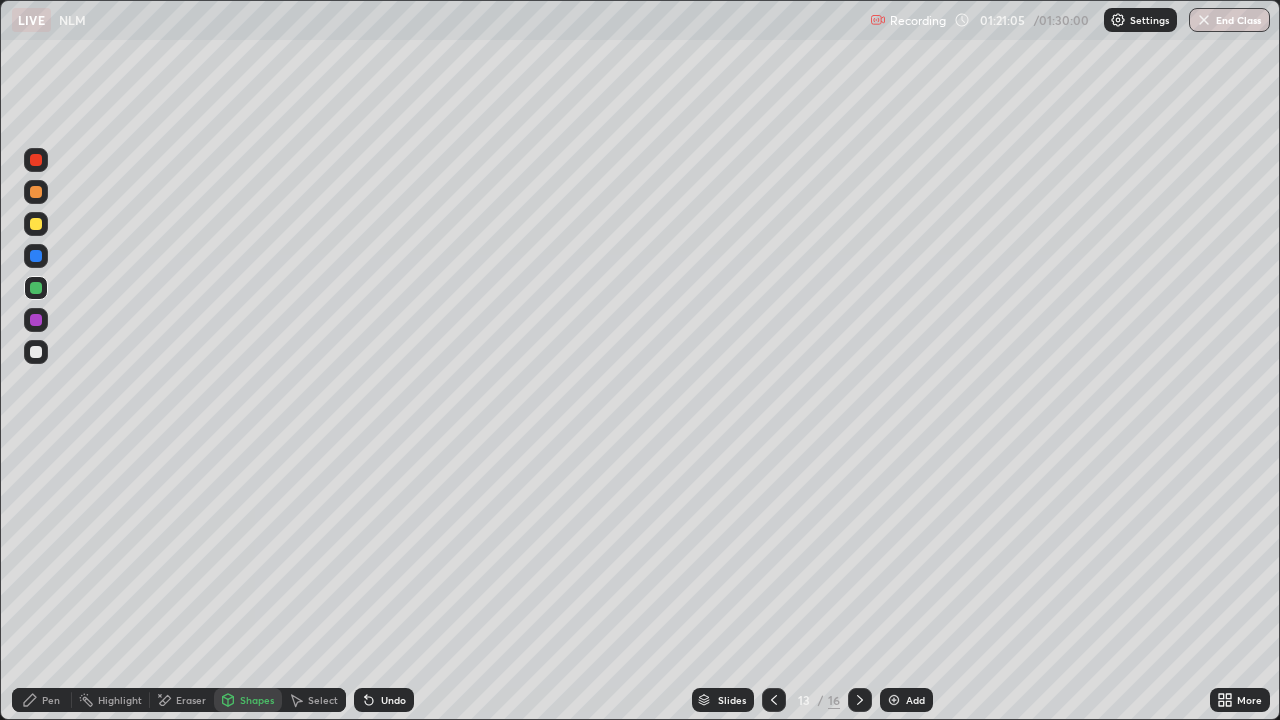 click on "Undo" at bounding box center (393, 700) 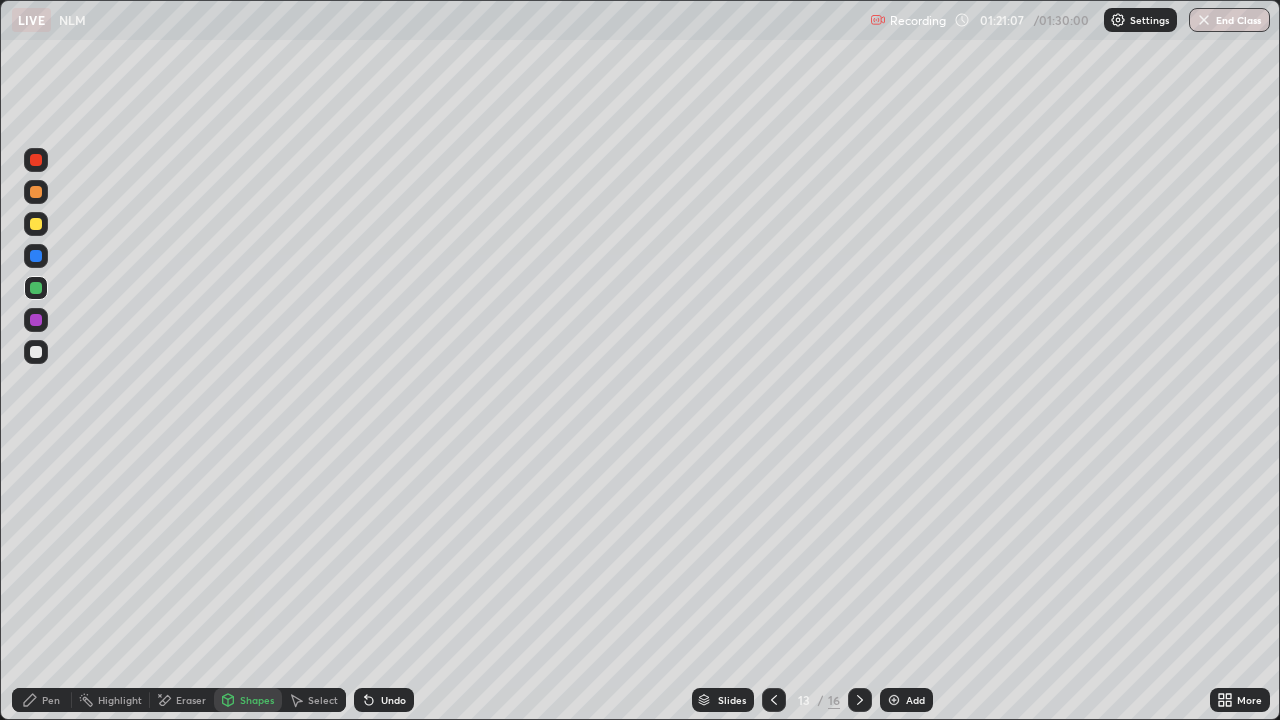click at bounding box center (36, 352) 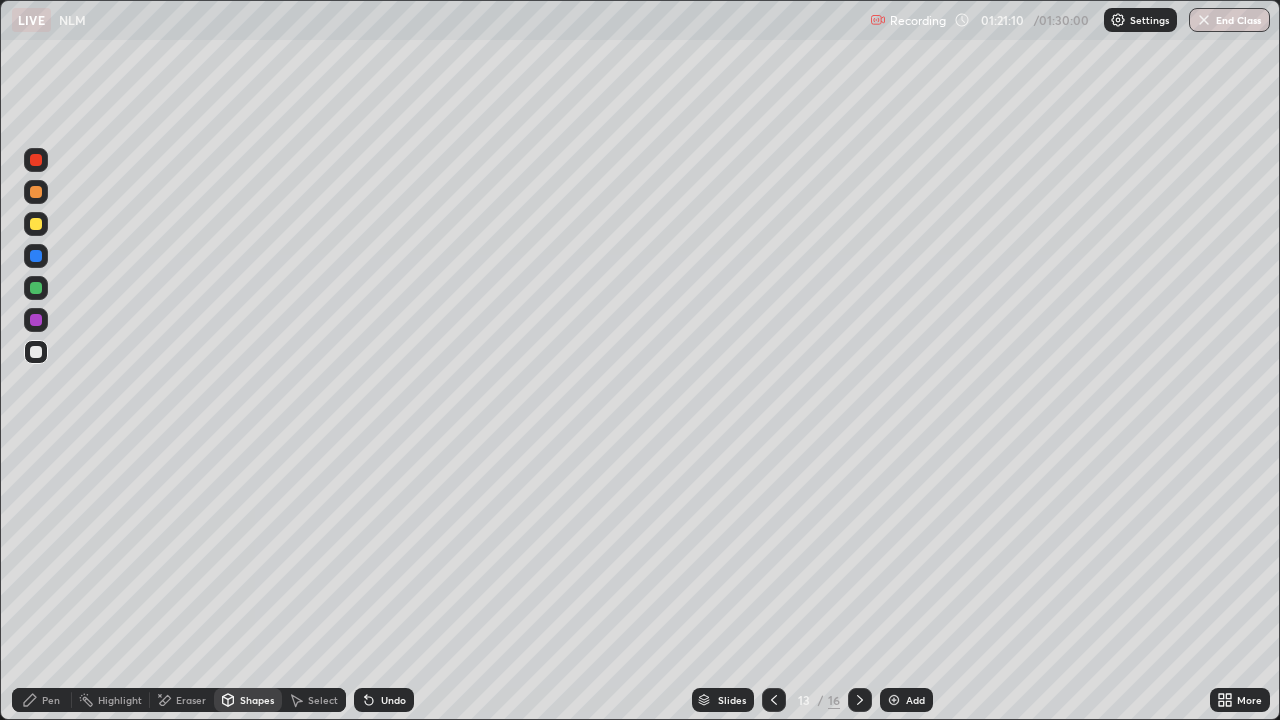 click on "Pen" at bounding box center [42, 700] 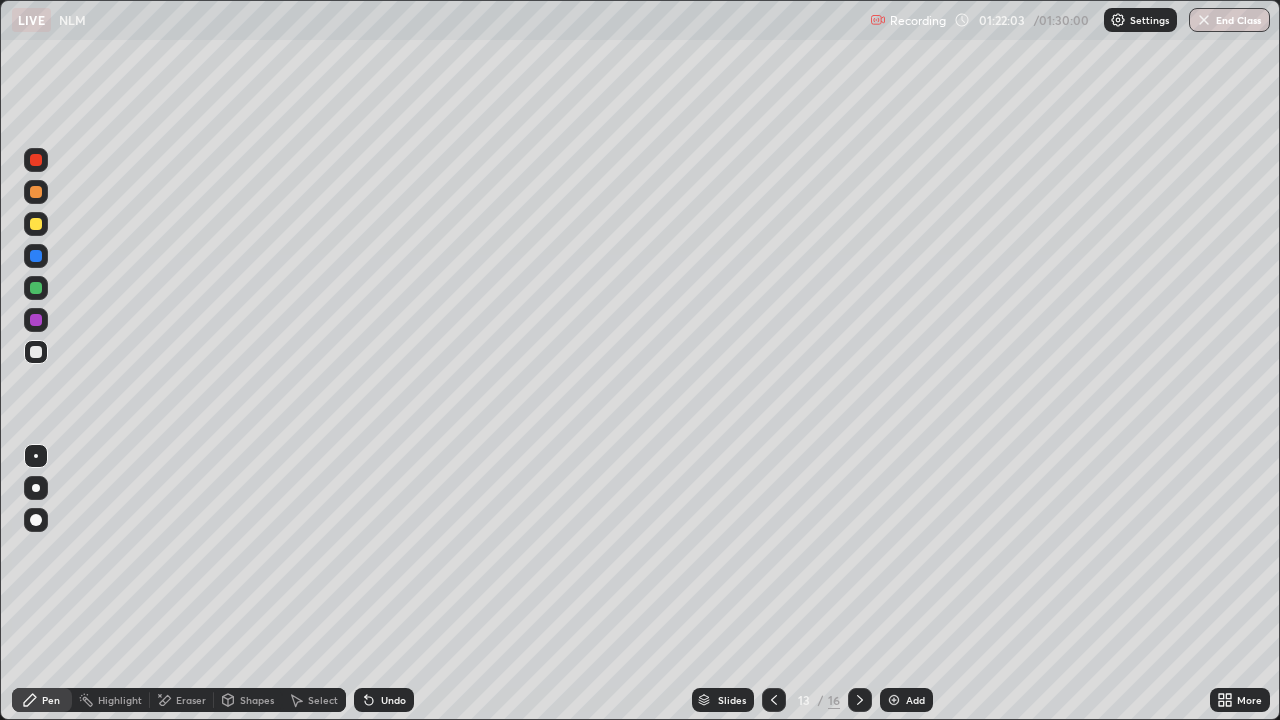 click at bounding box center [36, 288] 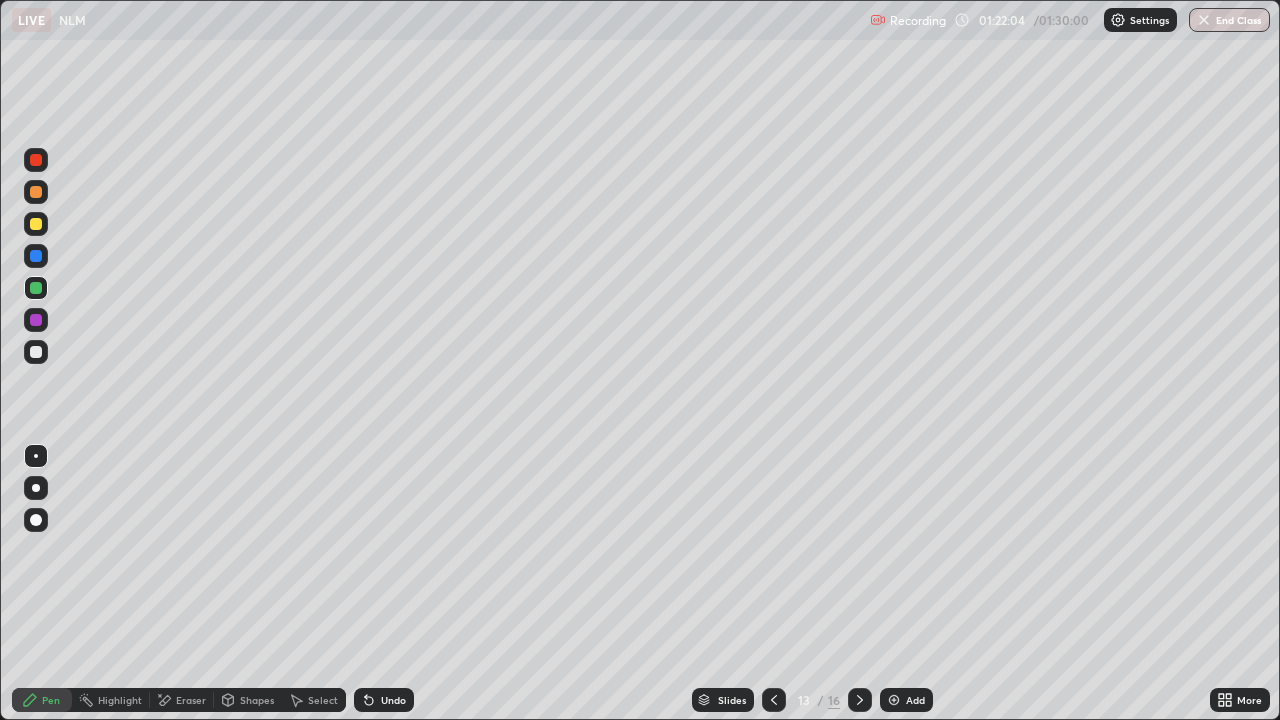 click at bounding box center (36, 224) 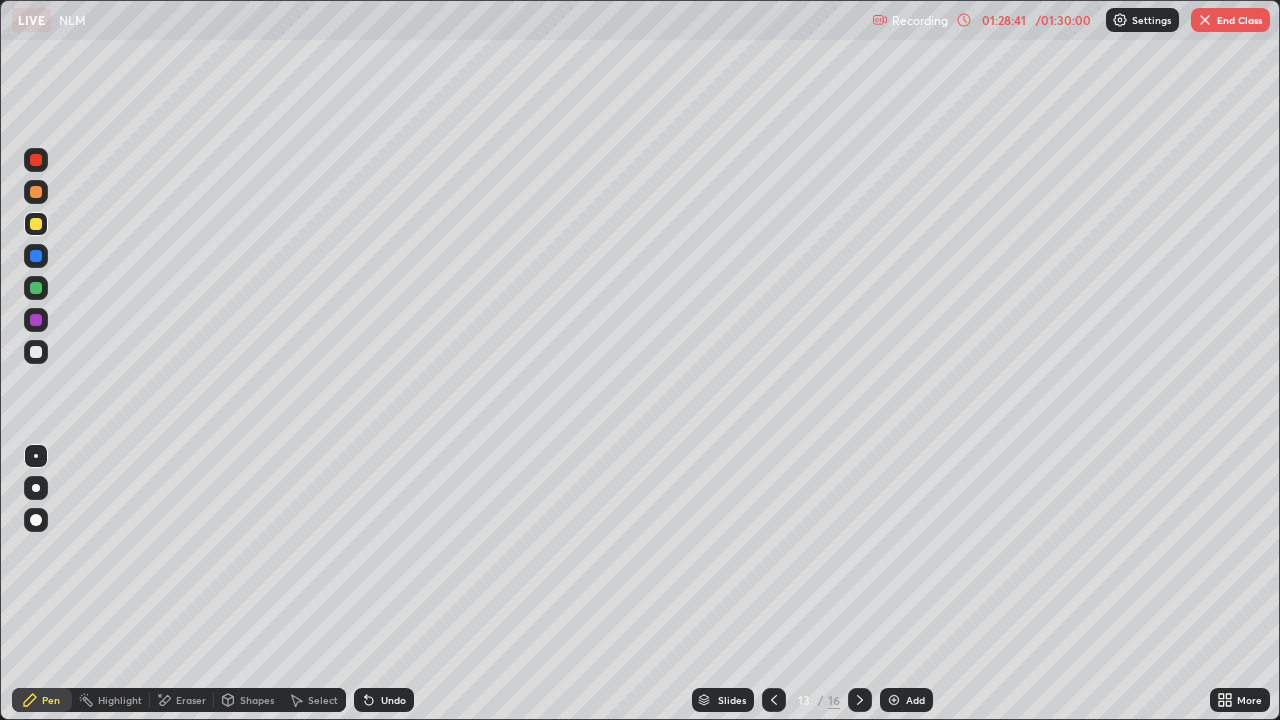 click on "End Class" at bounding box center [1230, 20] 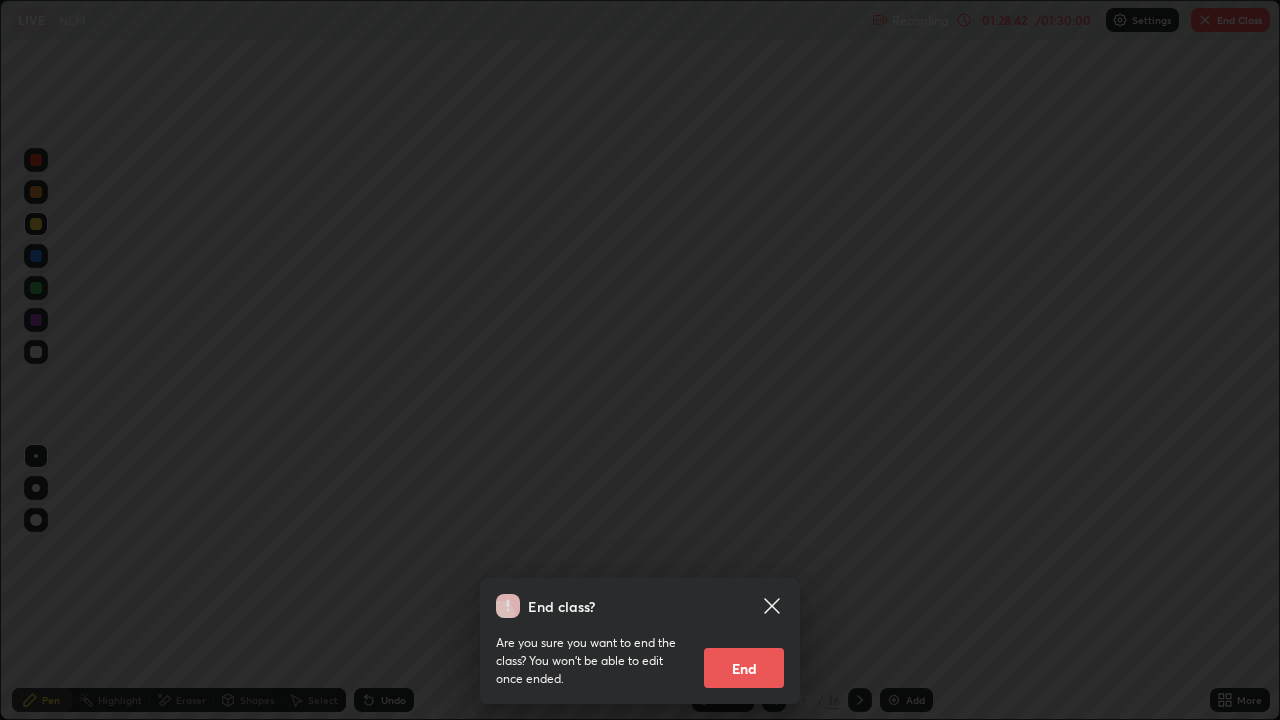 click on "End" at bounding box center [744, 668] 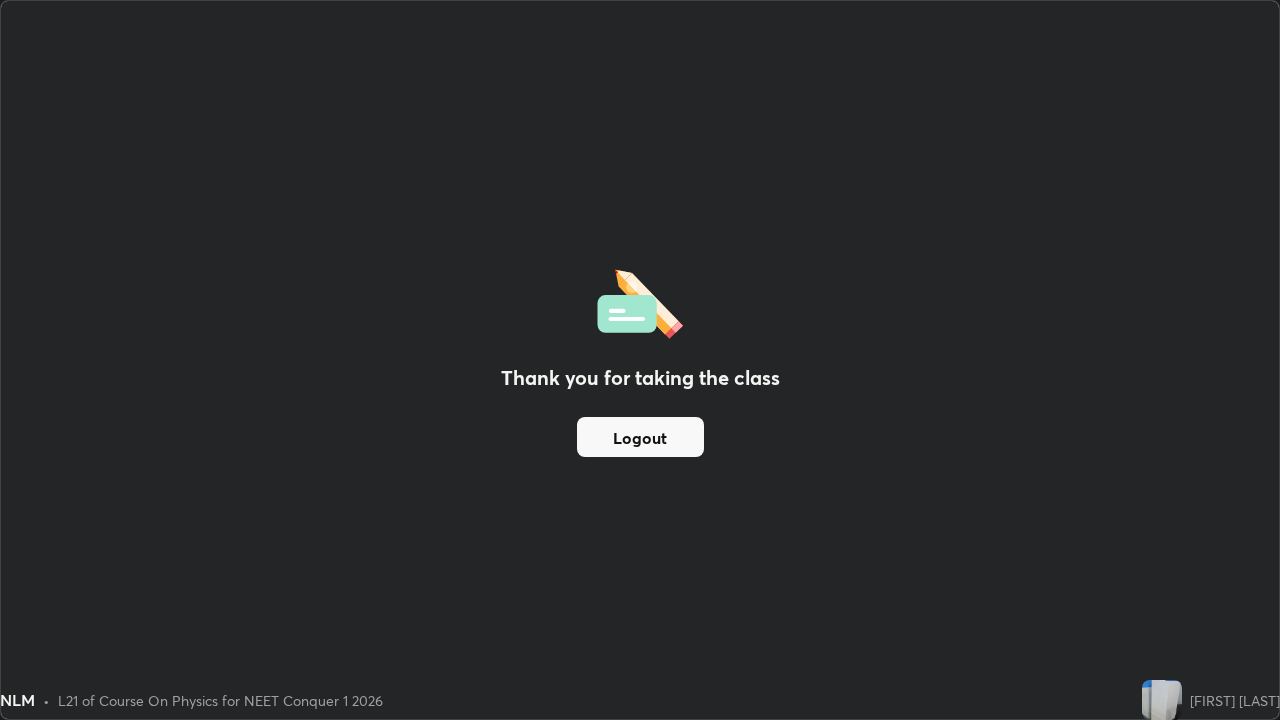 click on "Logout" at bounding box center (640, 437) 